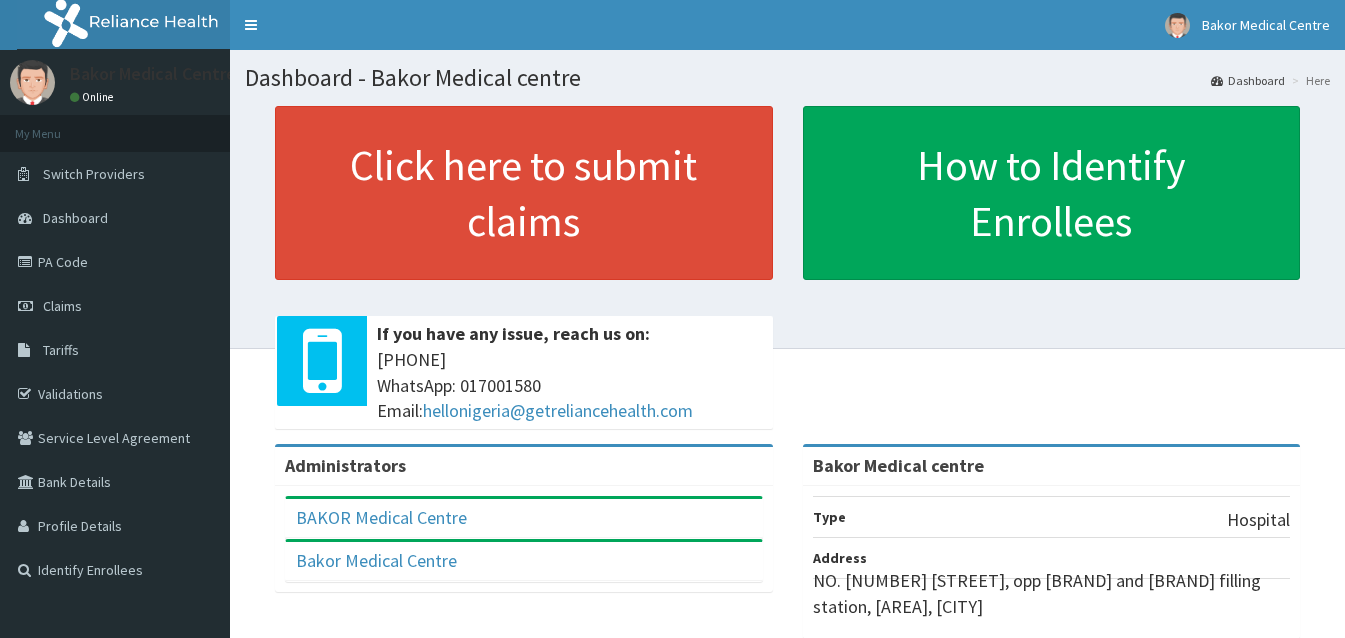 scroll, scrollTop: 100, scrollLeft: 0, axis: vertical 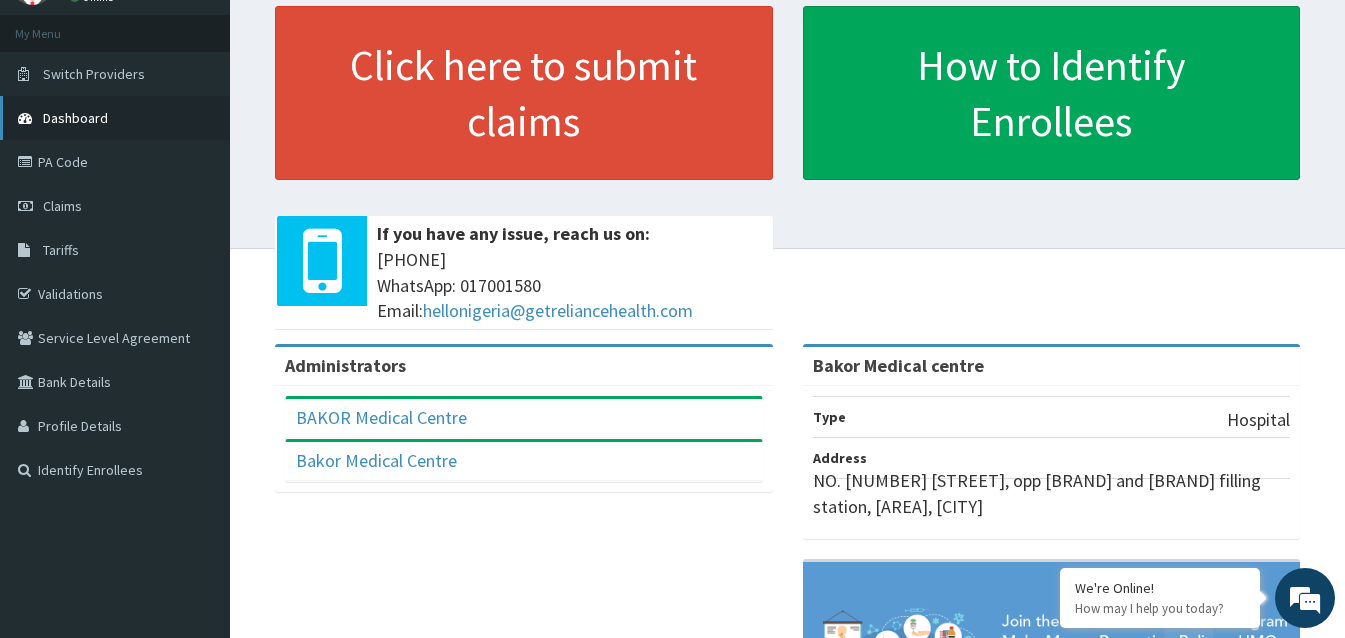 click on "Dashboard" at bounding box center (75, 118) 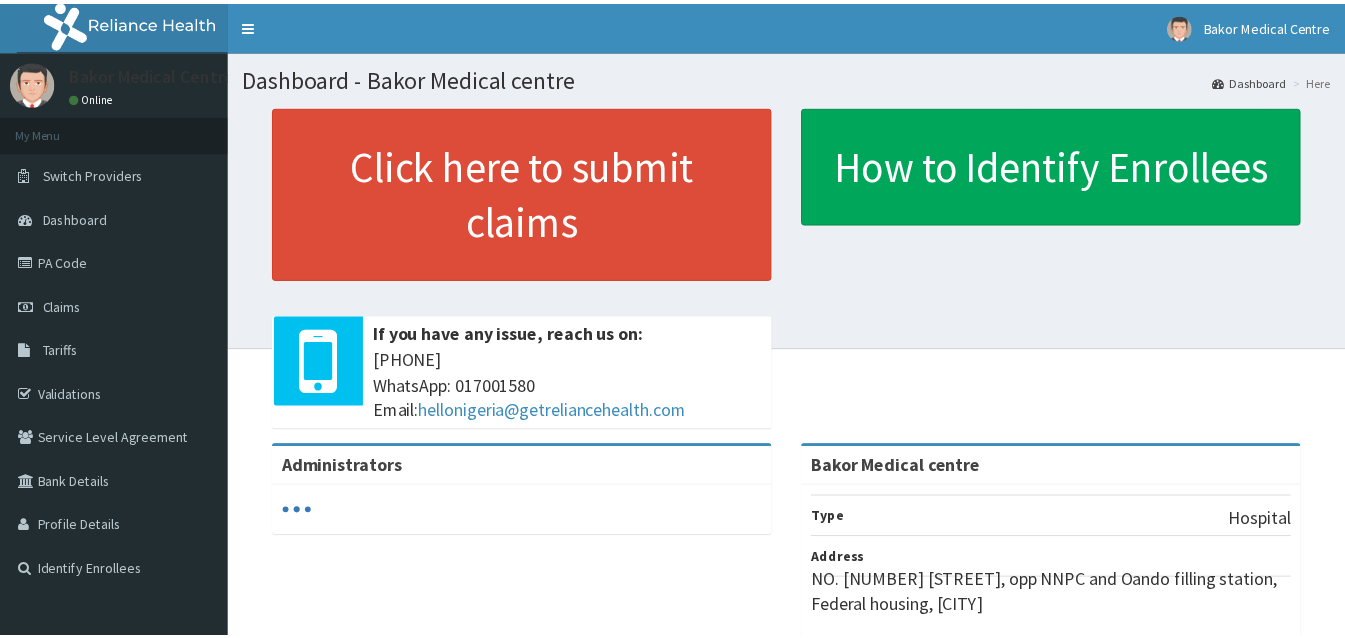 scroll, scrollTop: 0, scrollLeft: 0, axis: both 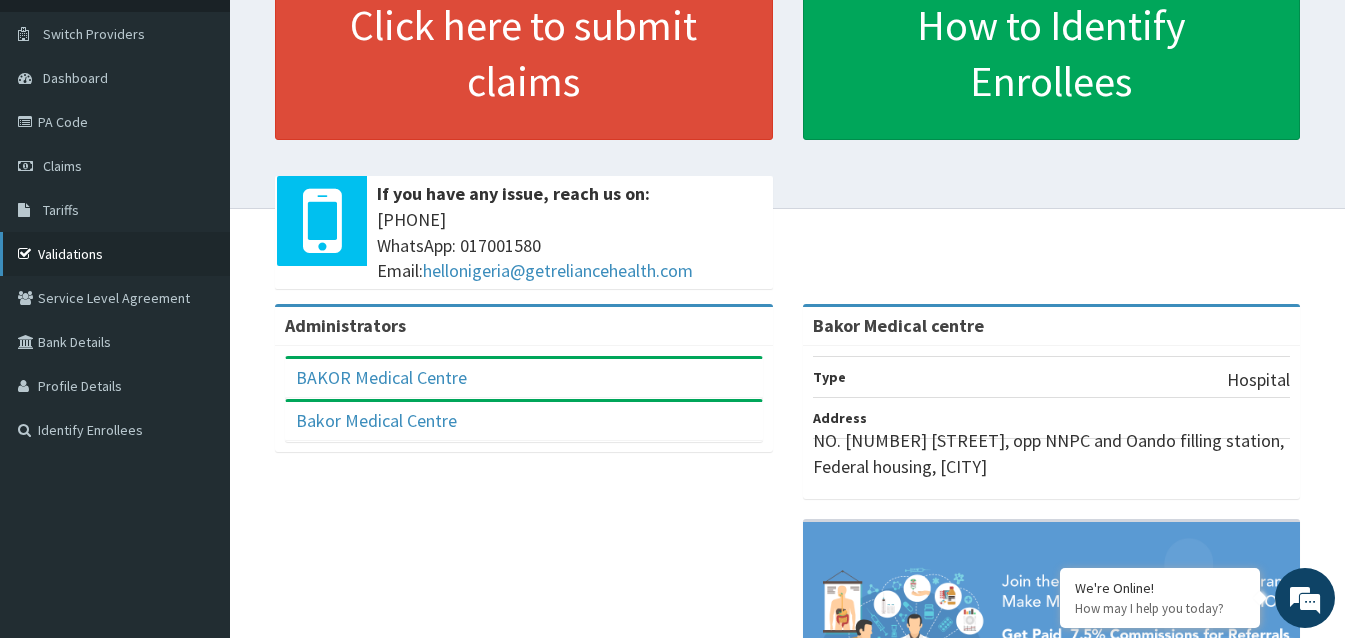 click on "Validations" at bounding box center [115, 254] 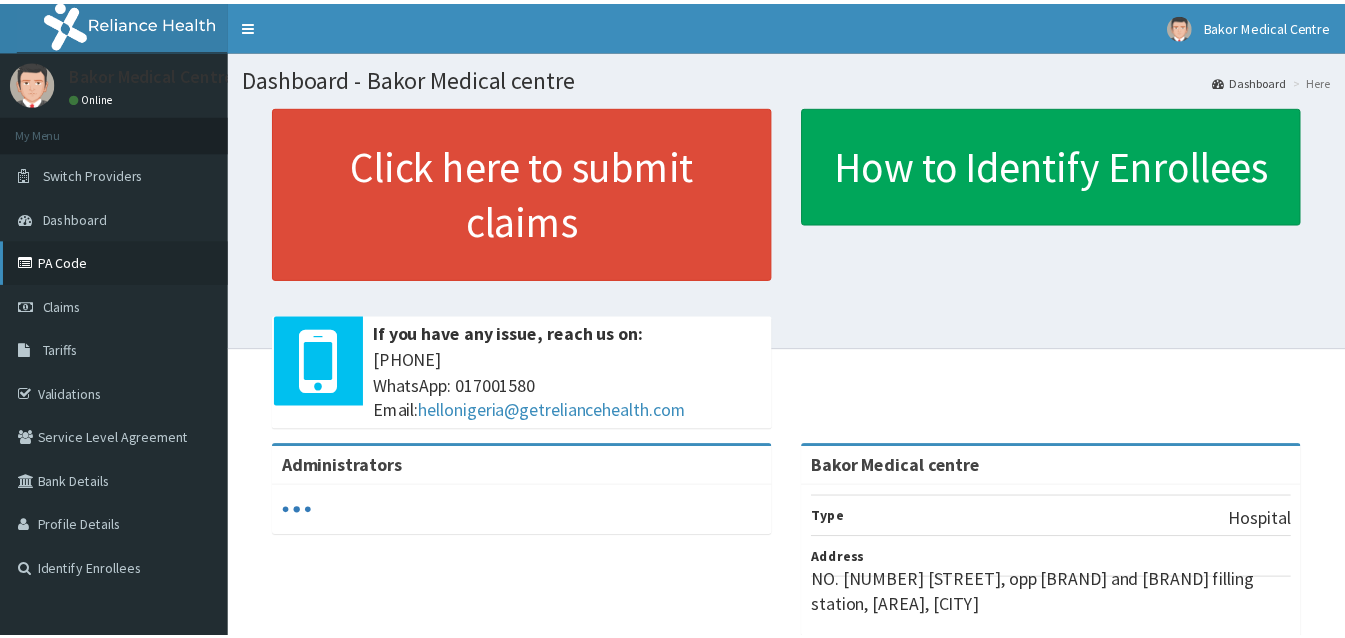 scroll, scrollTop: 0, scrollLeft: 0, axis: both 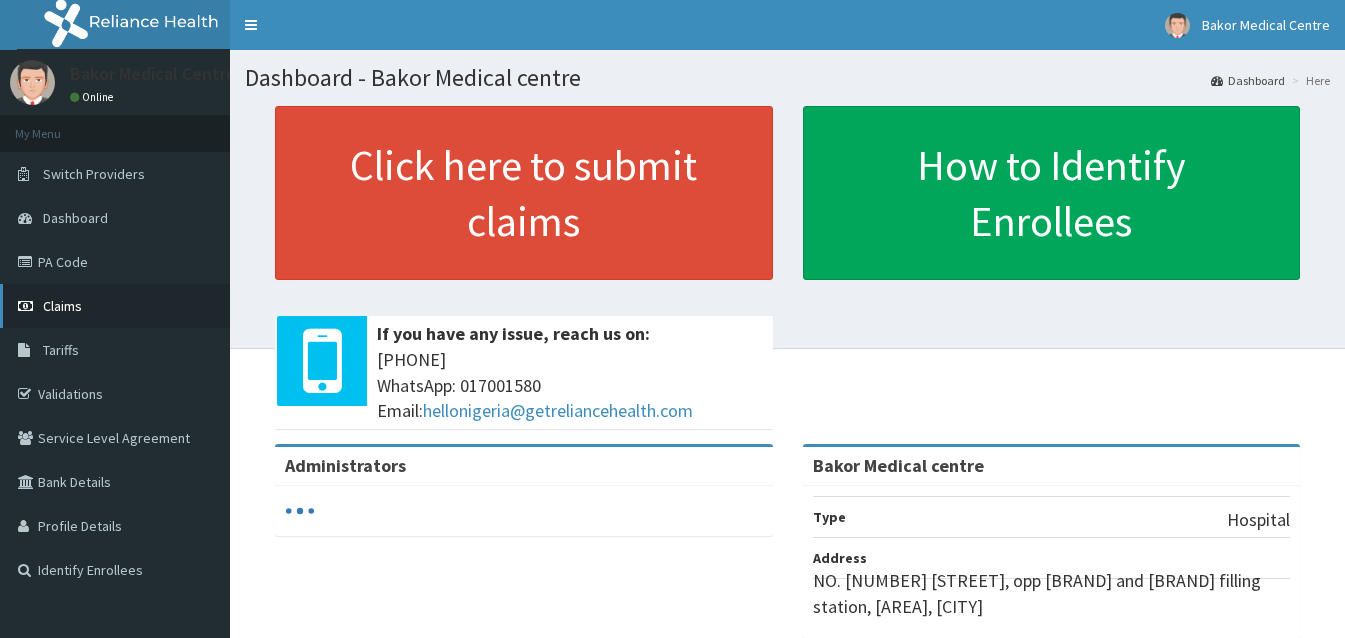 click on "Claims" at bounding box center (62, 306) 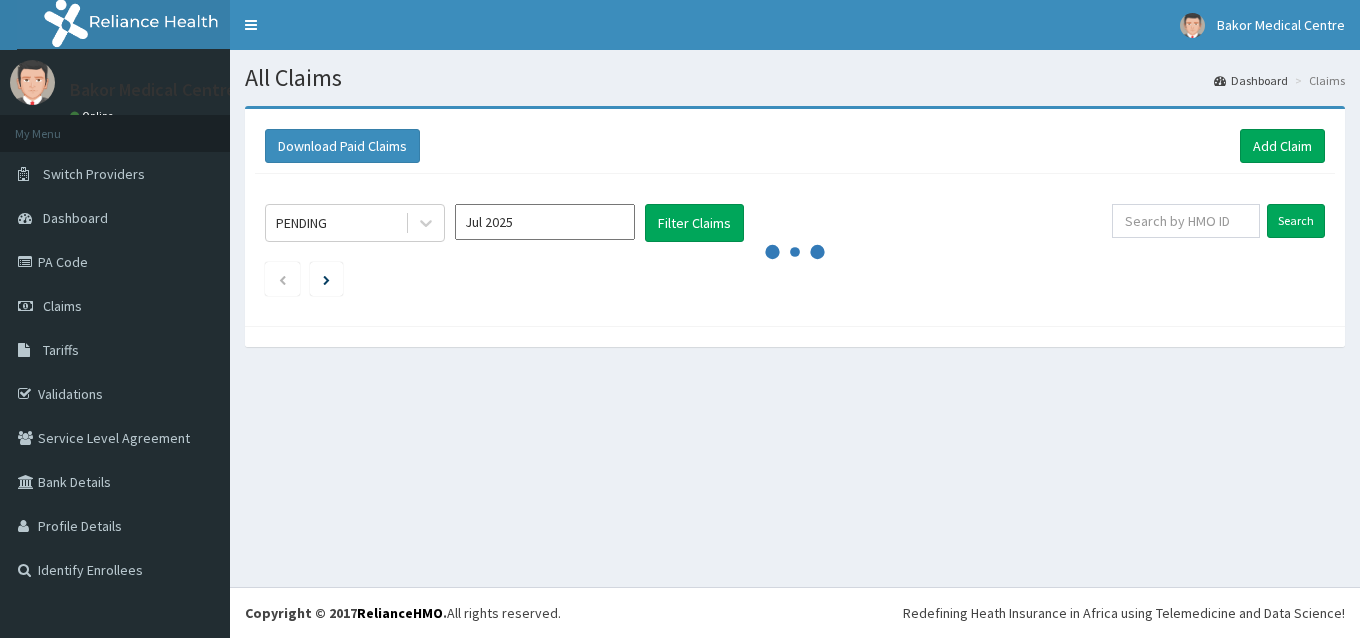 scroll, scrollTop: 0, scrollLeft: 0, axis: both 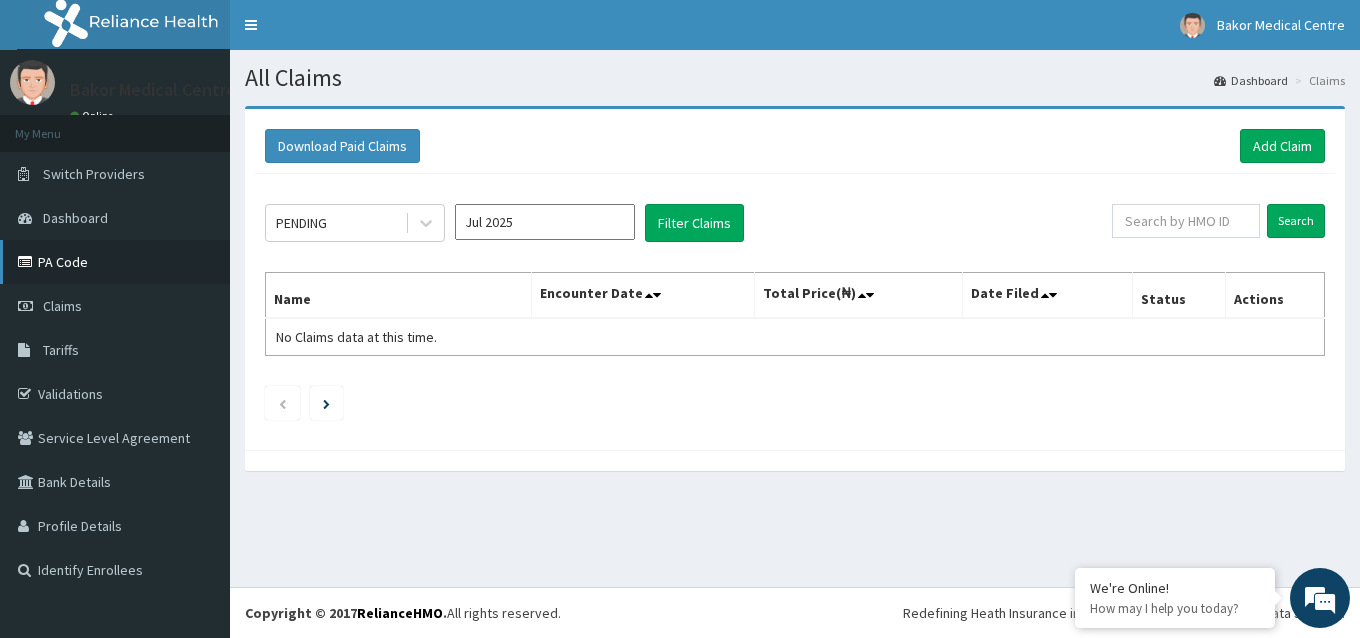 click on "PA Code" at bounding box center (115, 262) 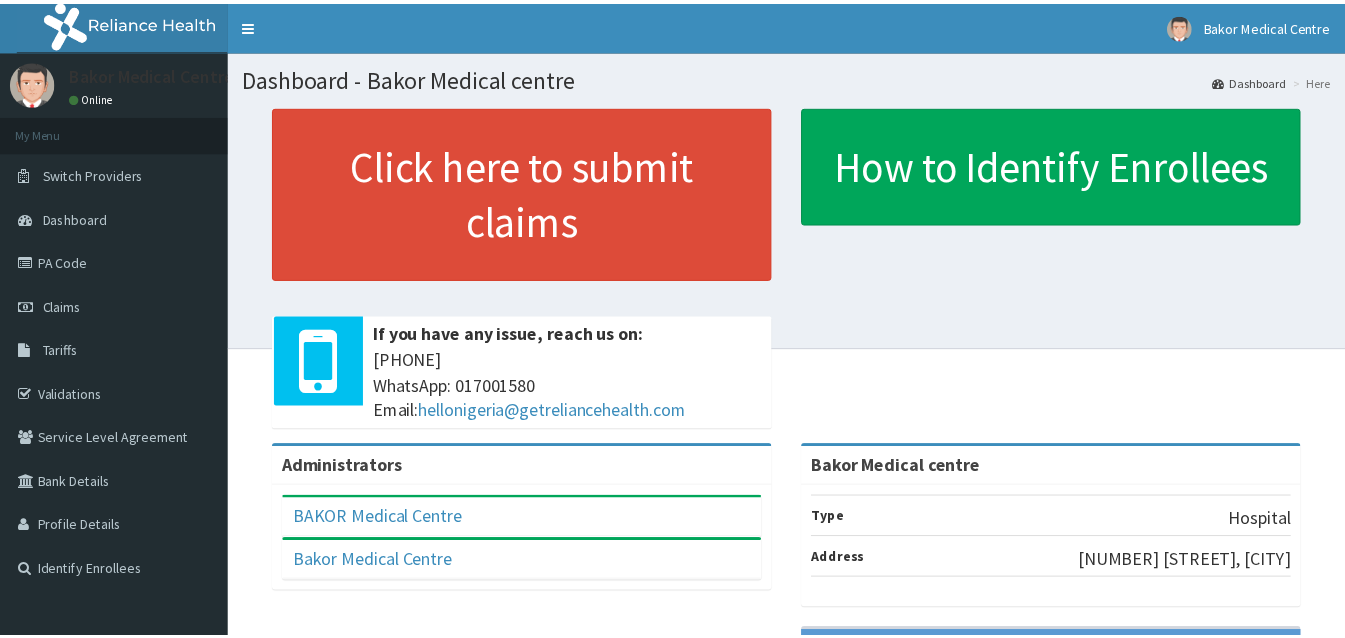 scroll, scrollTop: 0, scrollLeft: 0, axis: both 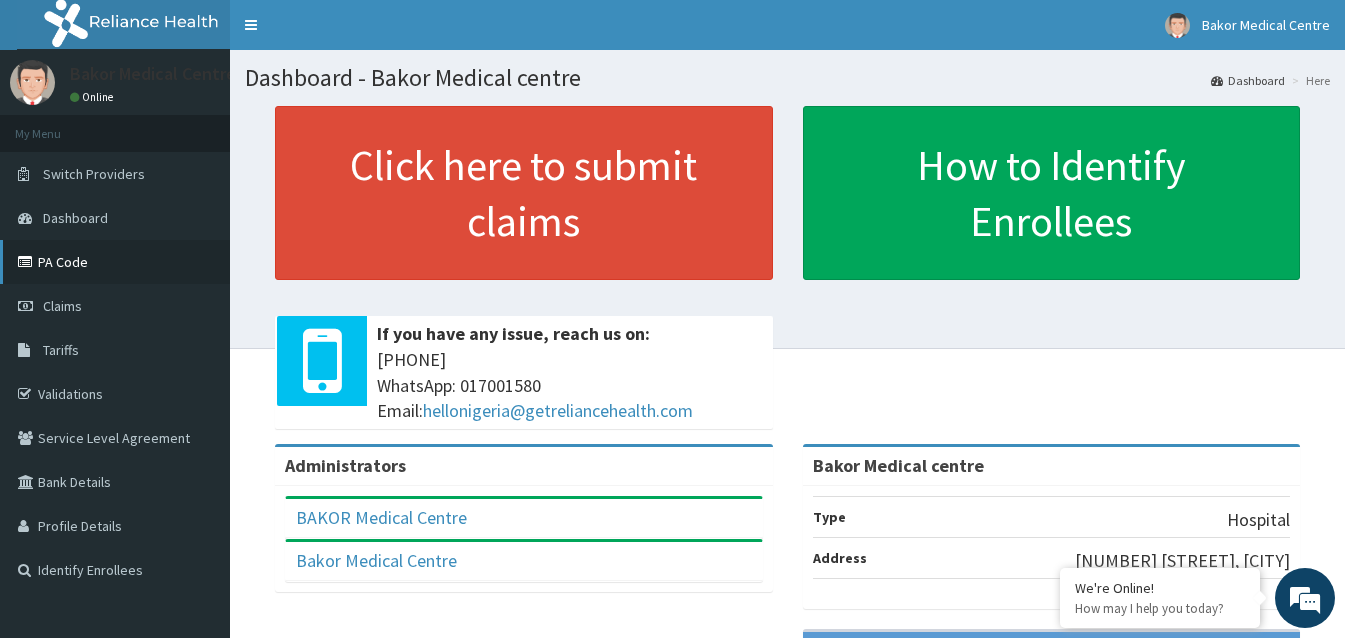 click on "PA Code" at bounding box center [115, 262] 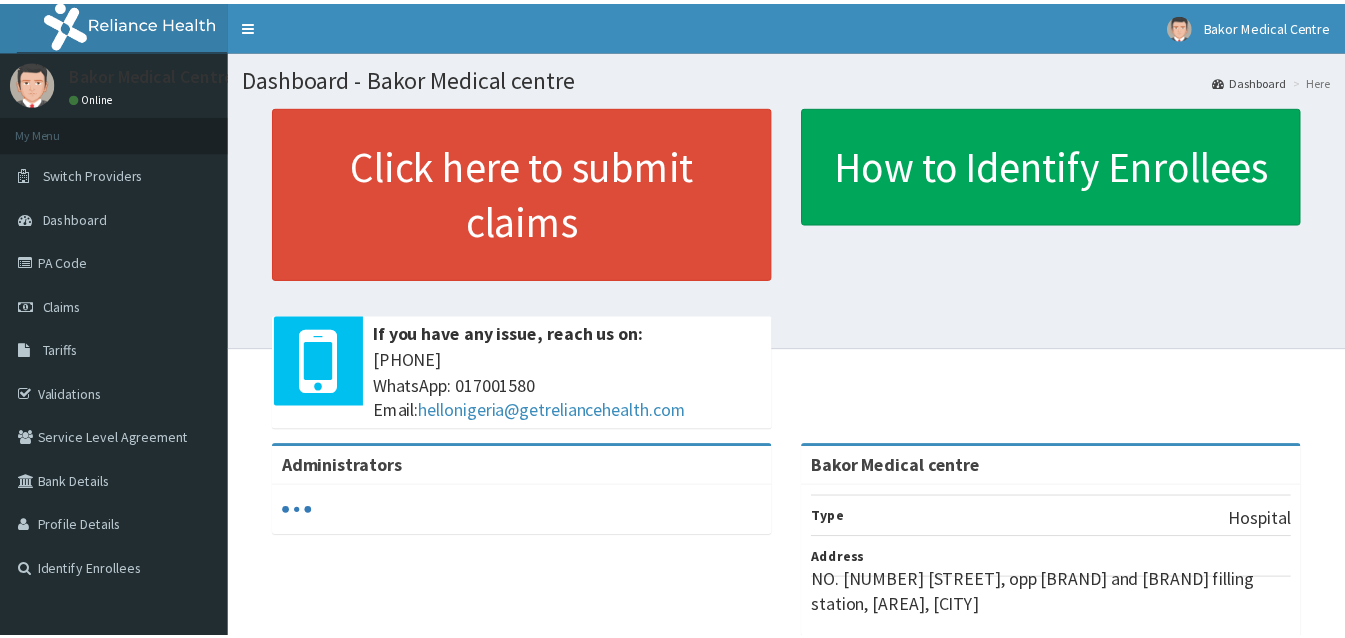 scroll, scrollTop: 0, scrollLeft: 0, axis: both 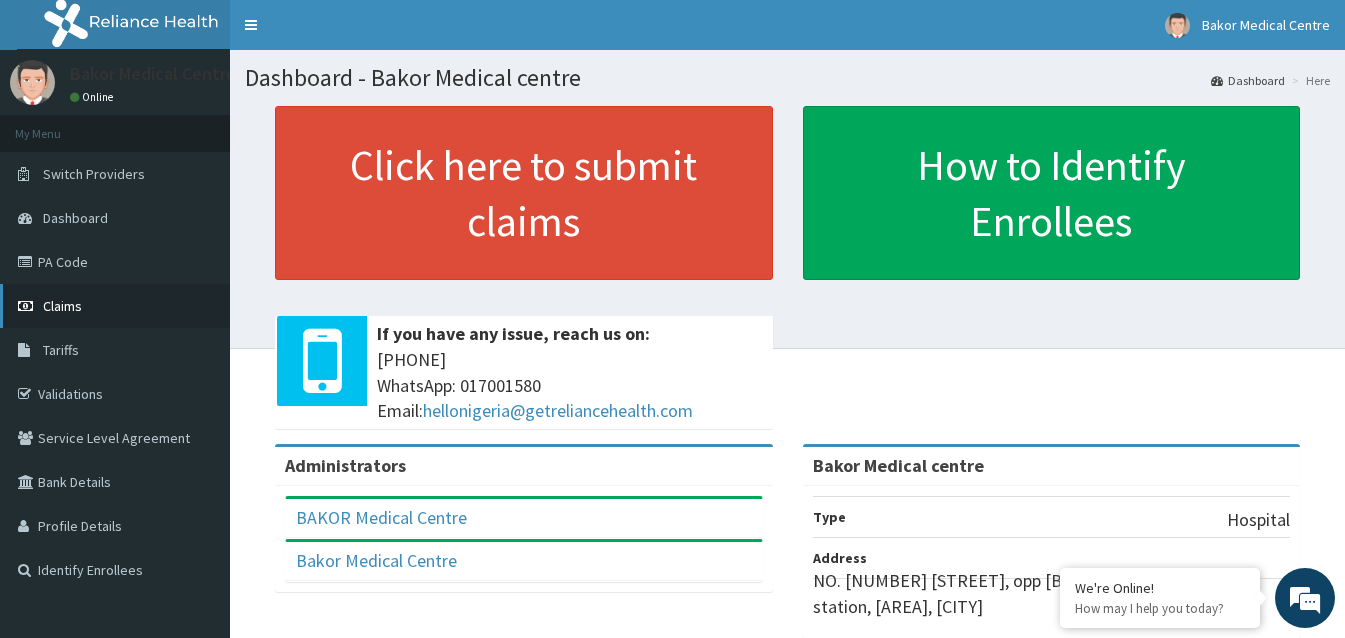 click on "Claims" at bounding box center [115, 306] 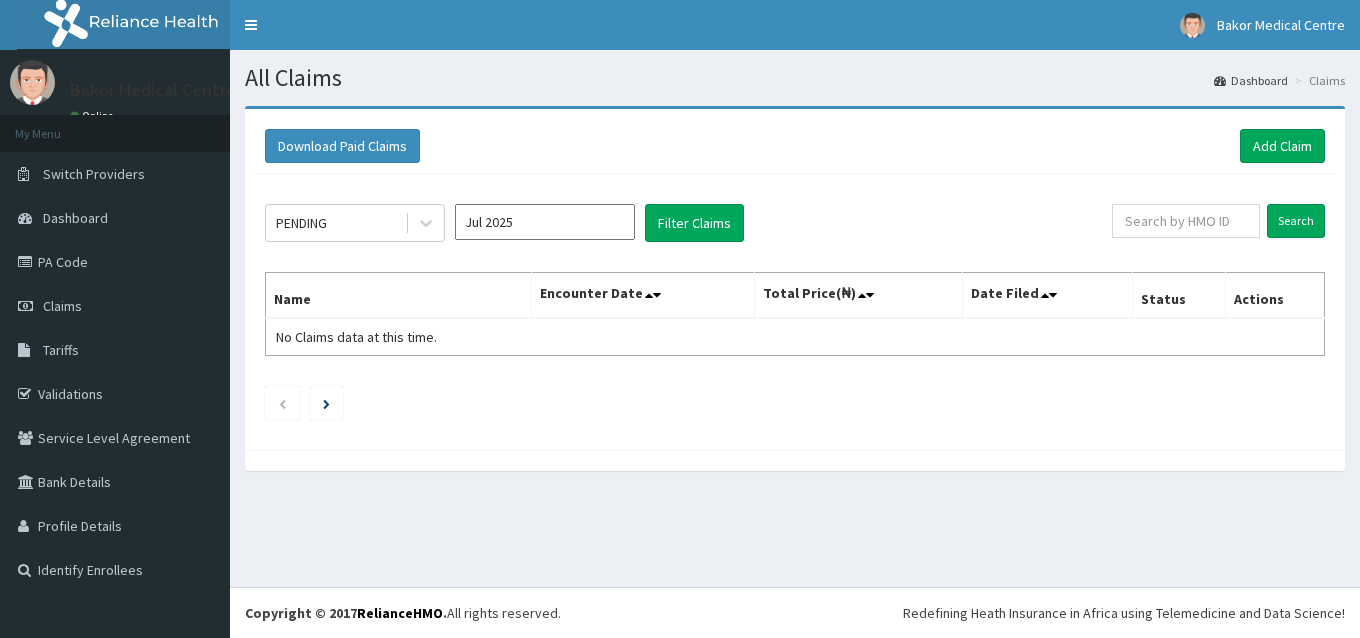 scroll, scrollTop: 0, scrollLeft: 0, axis: both 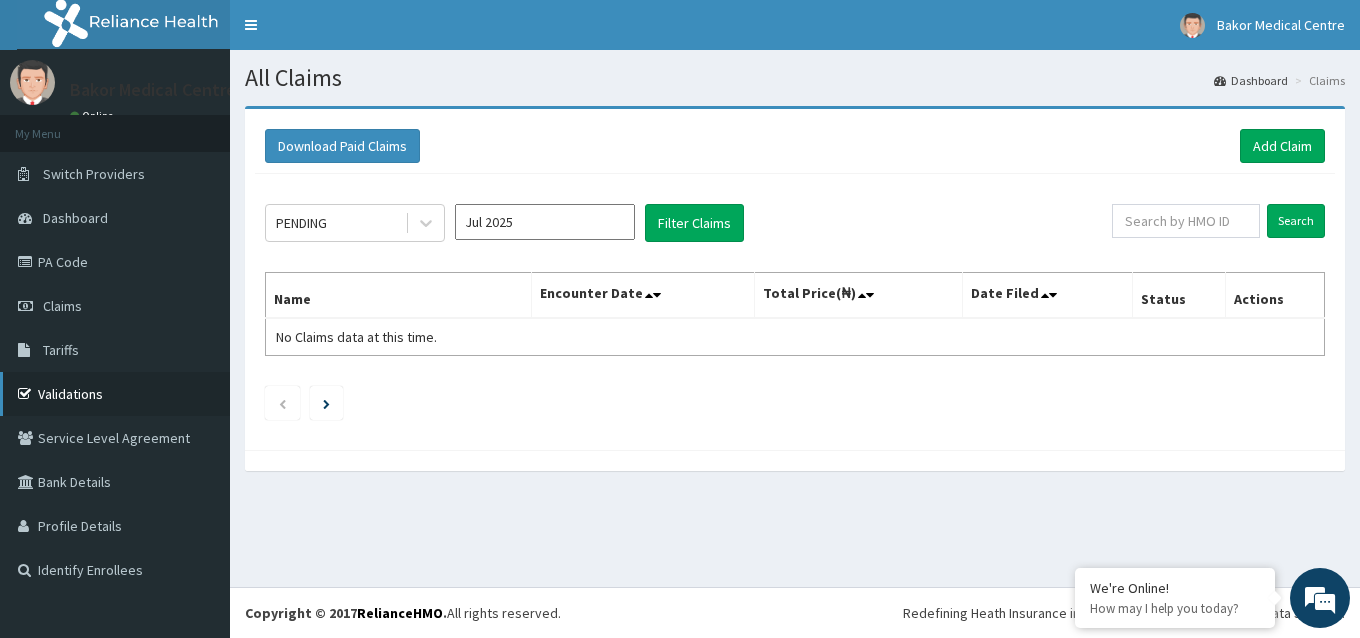 click on "Validations" at bounding box center [115, 394] 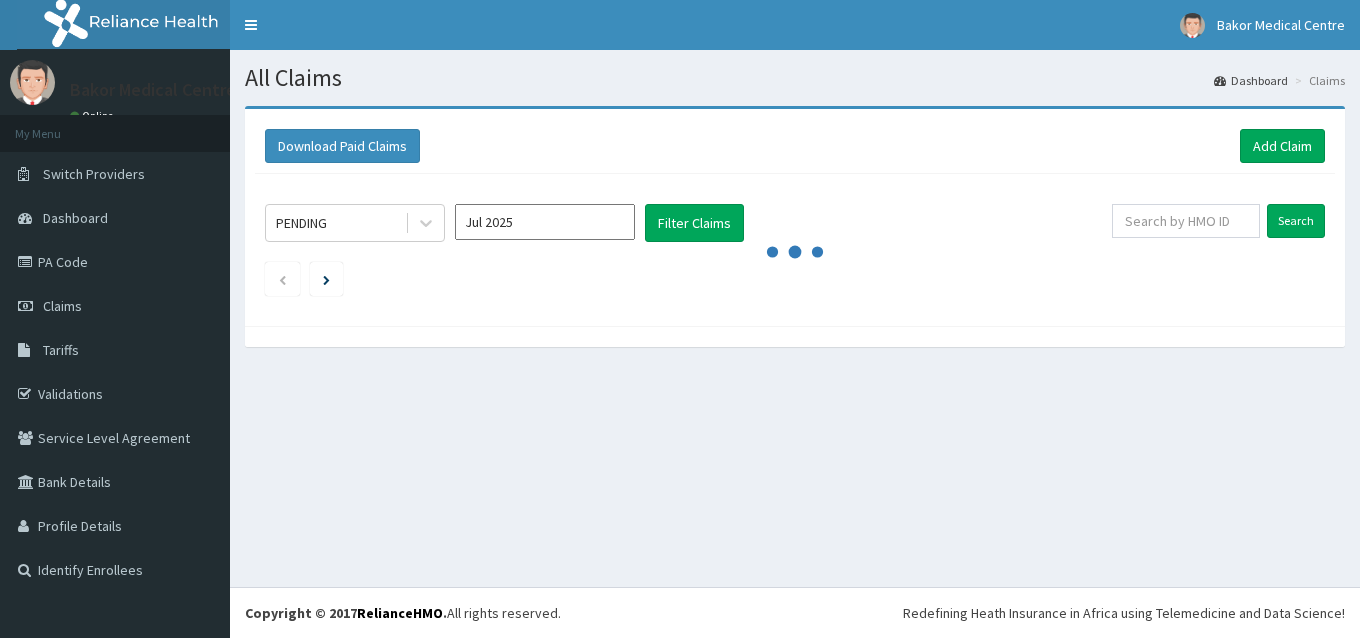 scroll, scrollTop: 0, scrollLeft: 0, axis: both 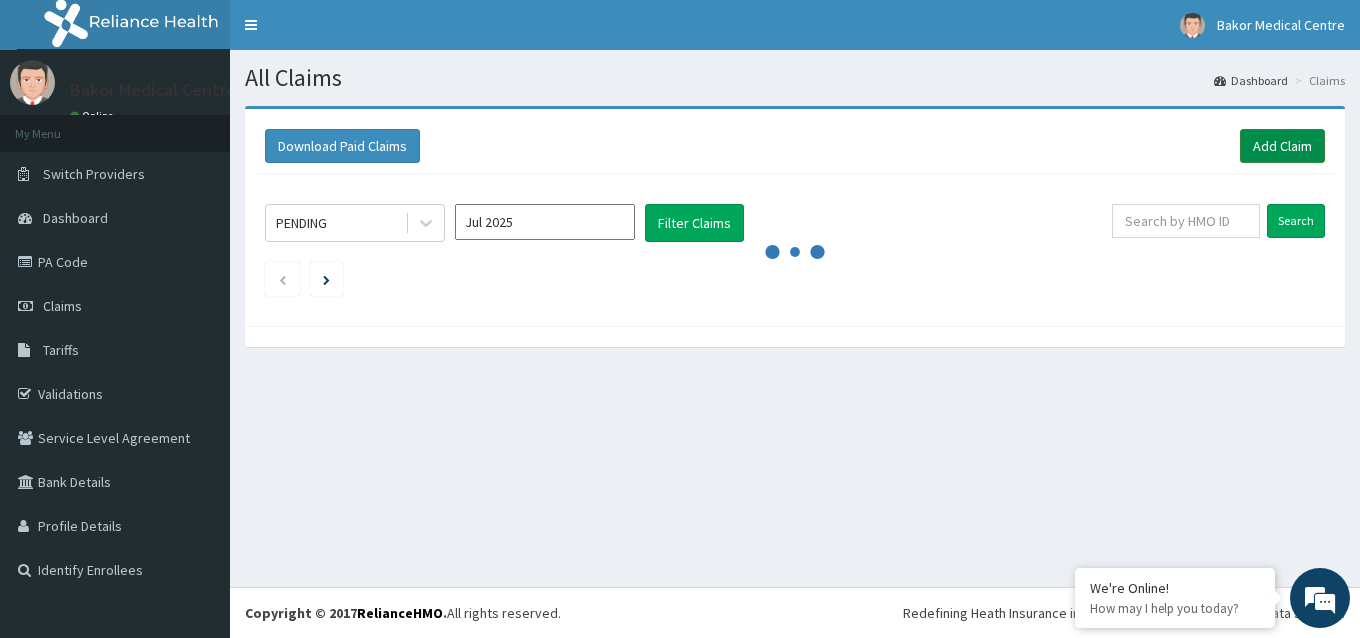 click on "Add Claim" at bounding box center [1282, 146] 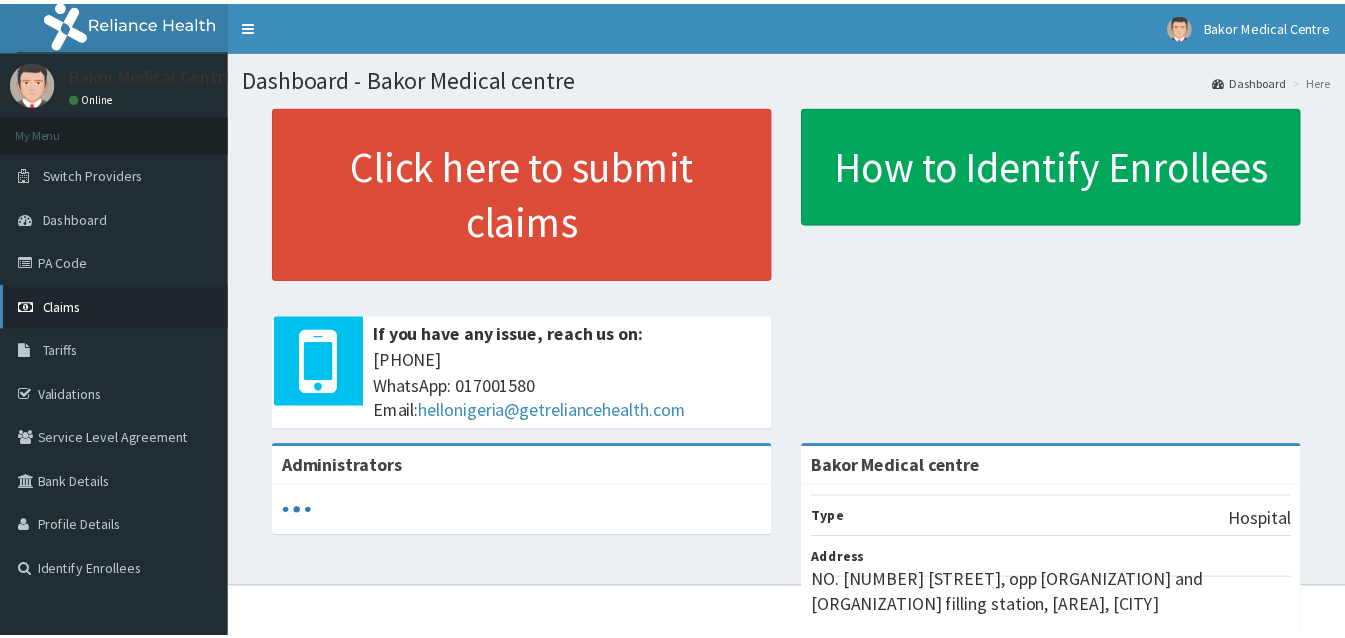 scroll, scrollTop: 0, scrollLeft: 0, axis: both 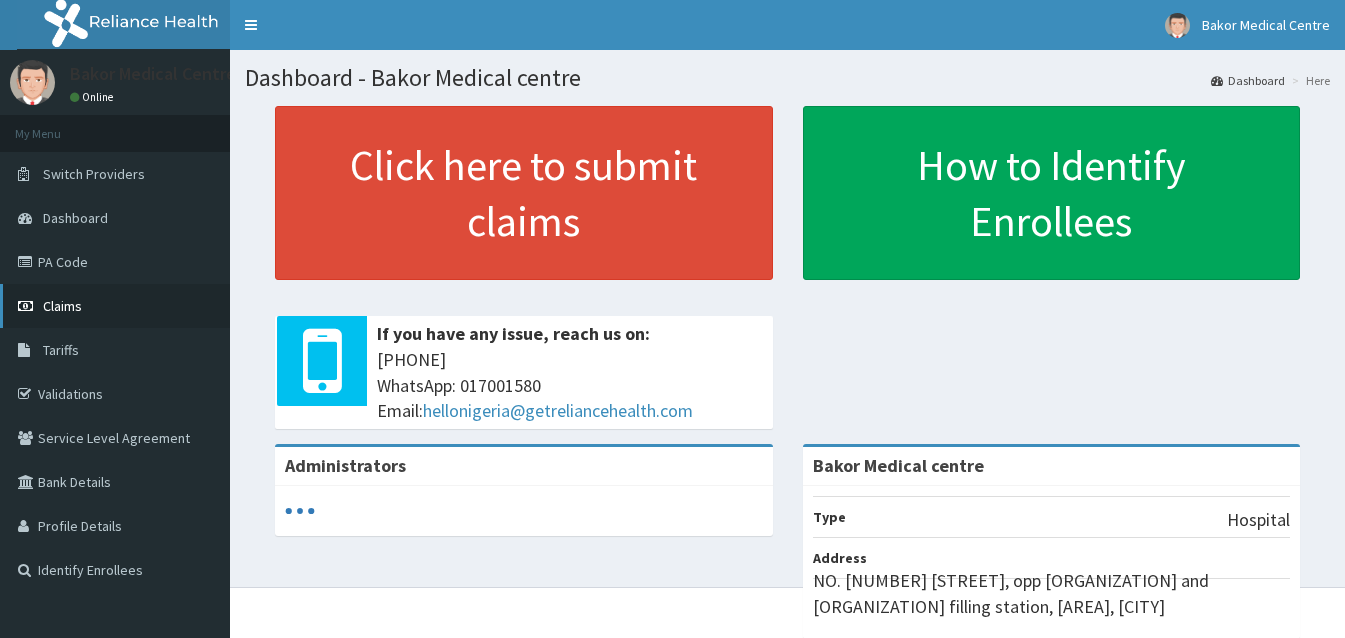 click on "Claims" at bounding box center (62, 306) 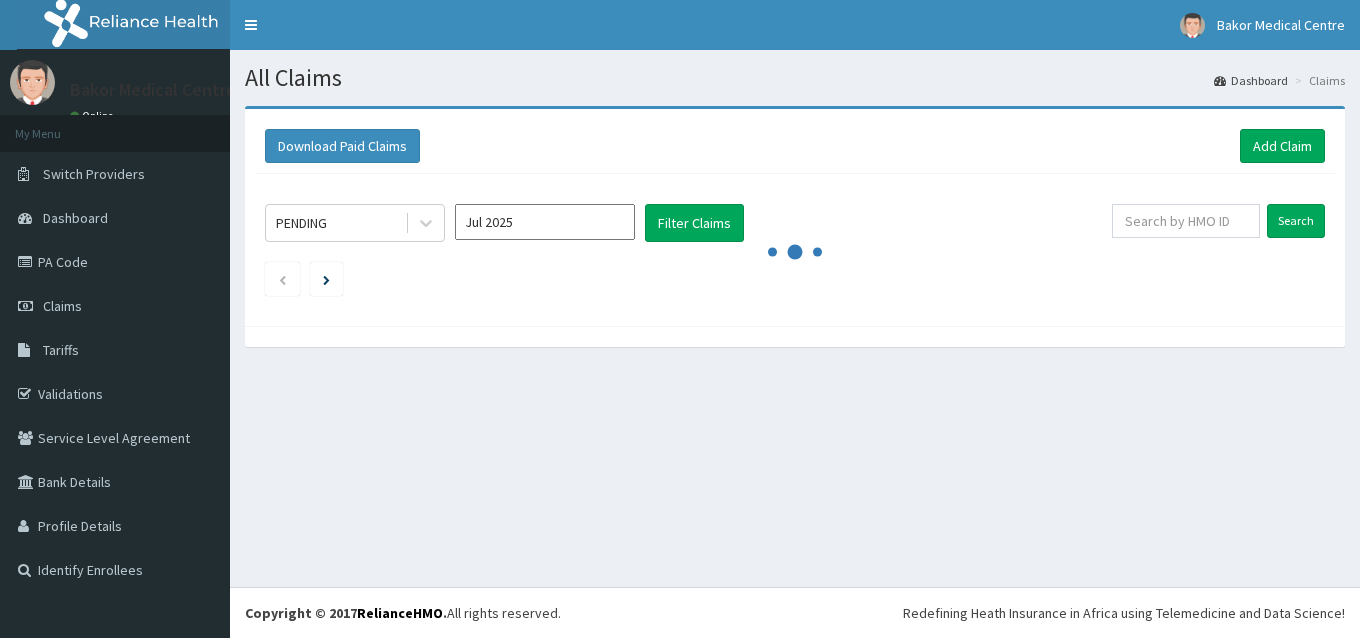 scroll, scrollTop: 0, scrollLeft: 0, axis: both 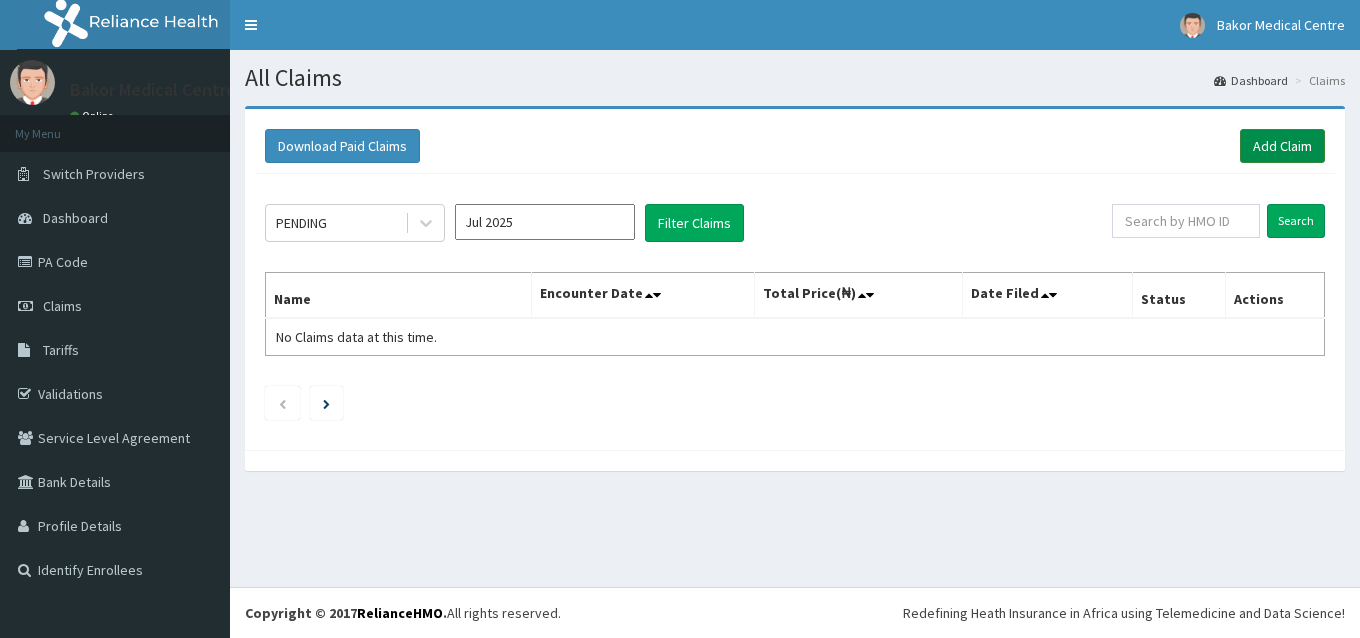 click on "Add Claim" at bounding box center [1282, 146] 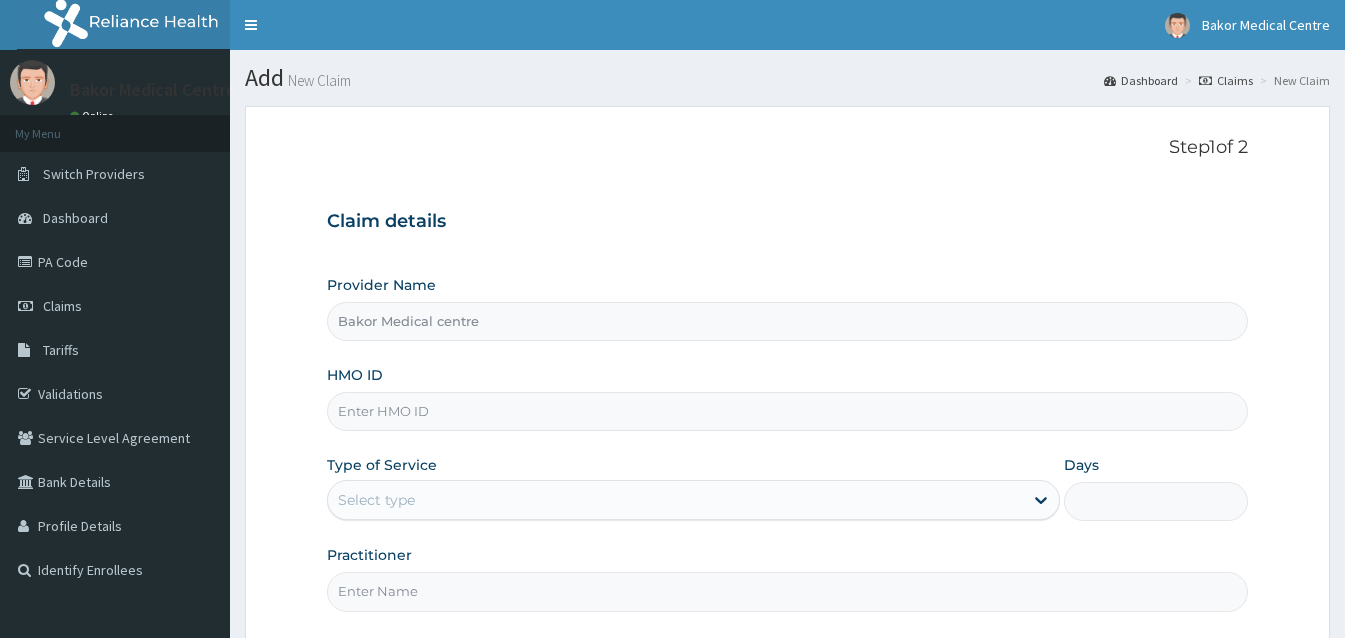 scroll, scrollTop: 0, scrollLeft: 0, axis: both 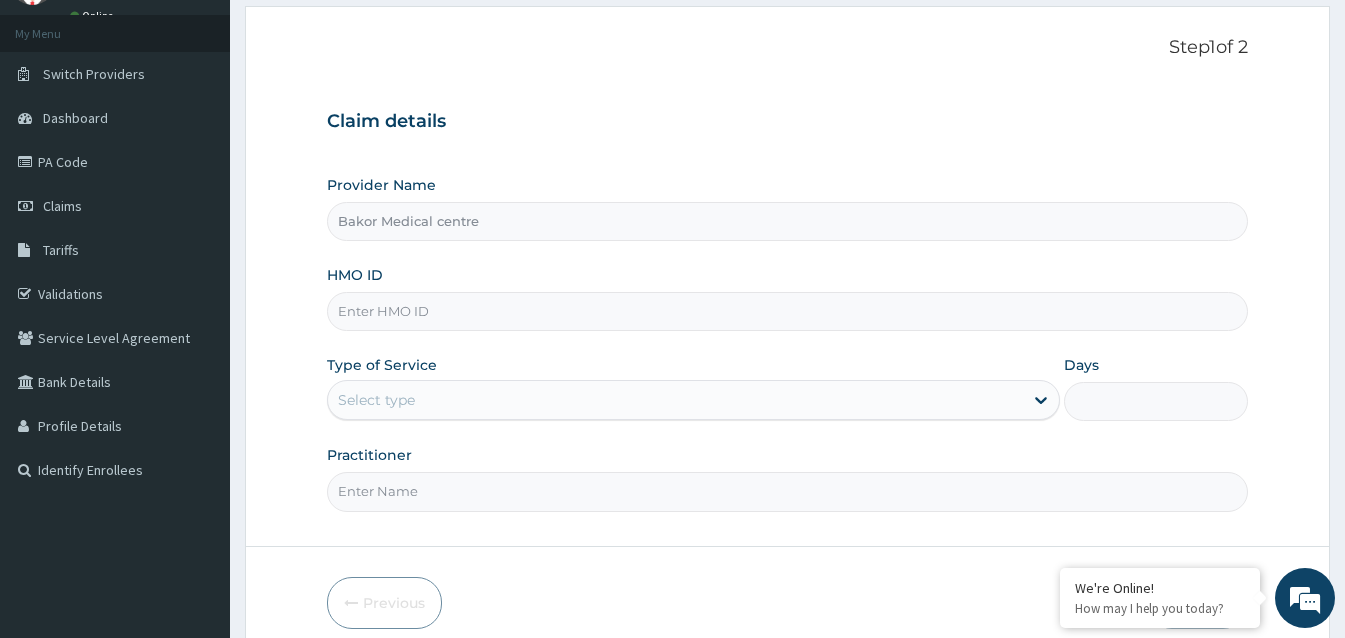 click on "HMO ID" at bounding box center [787, 311] 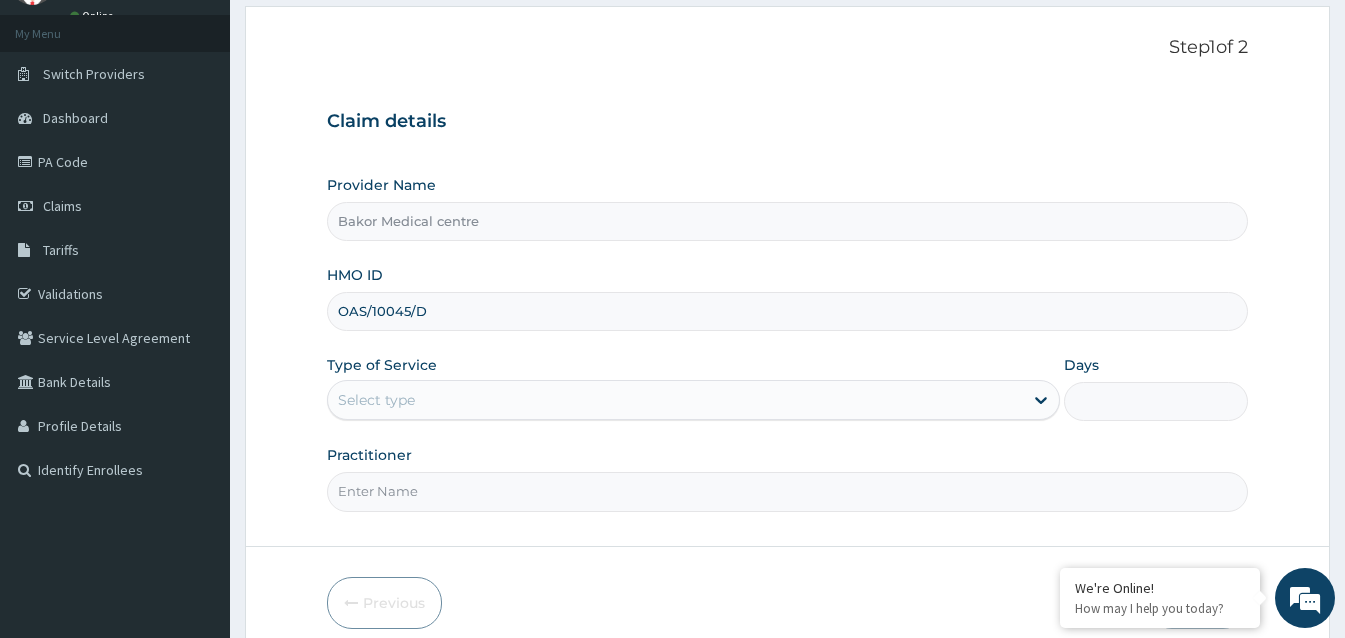 scroll, scrollTop: 188, scrollLeft: 0, axis: vertical 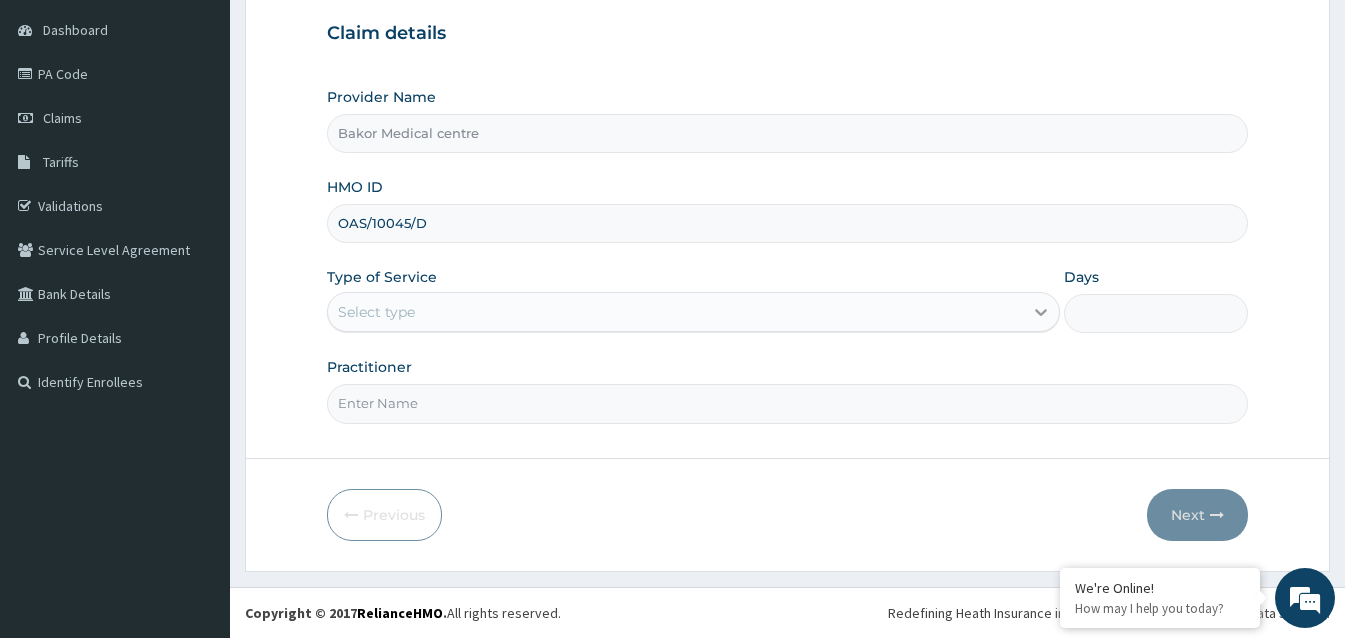 type on "OAS/10045/D" 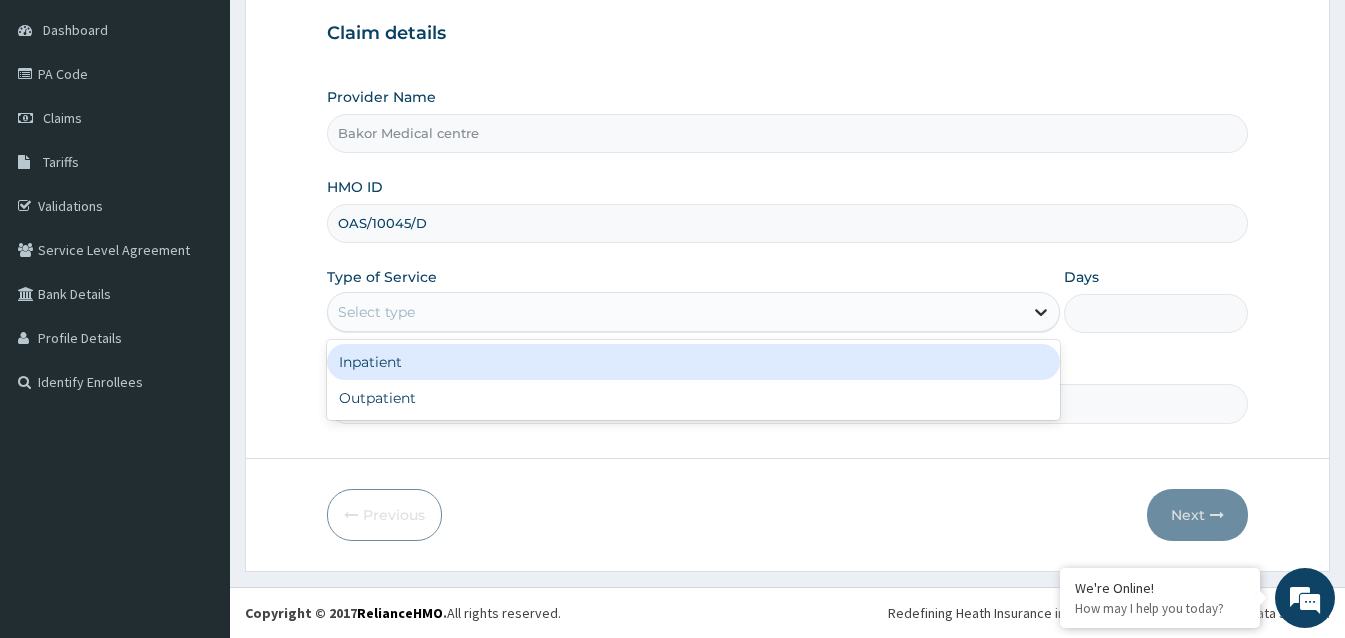 click 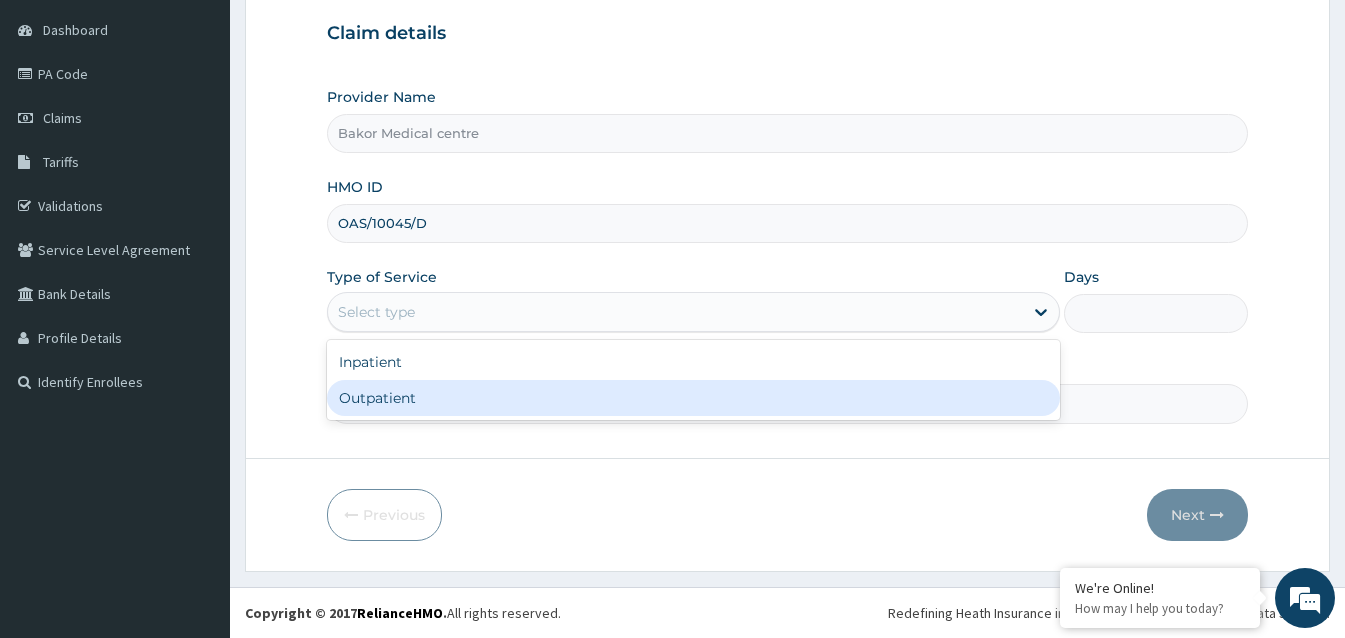 click on "Outpatient" at bounding box center (693, 398) 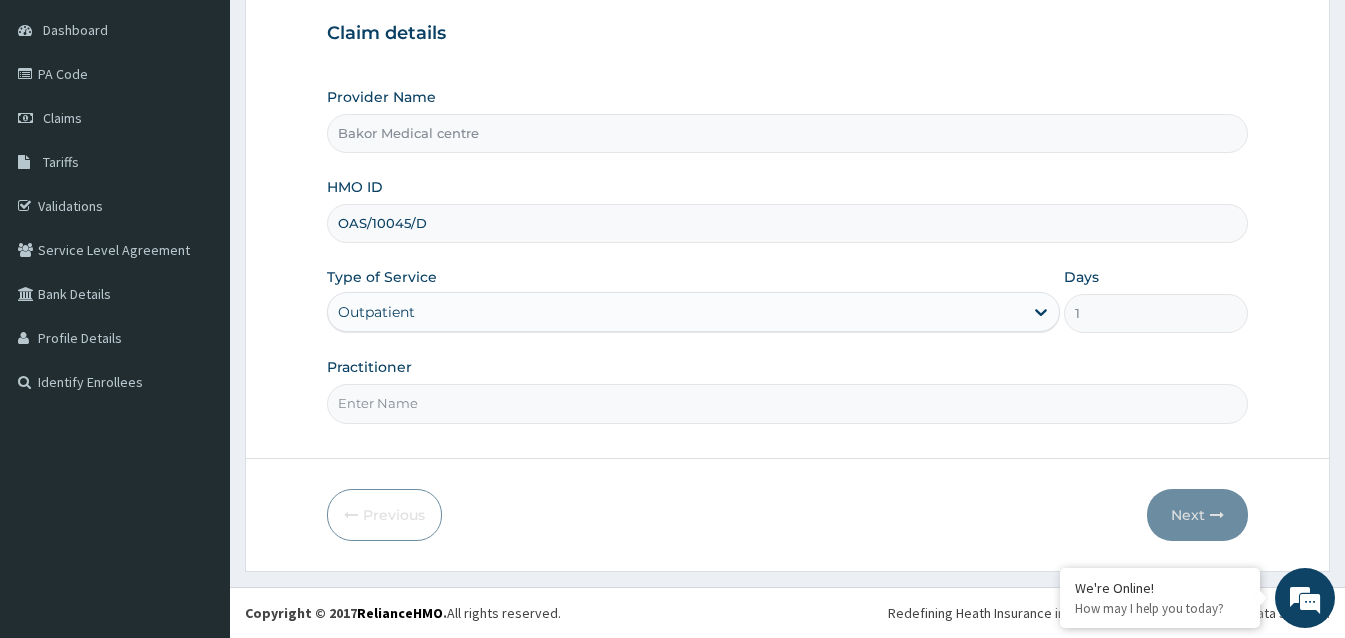 click on "Practitioner" at bounding box center (787, 403) 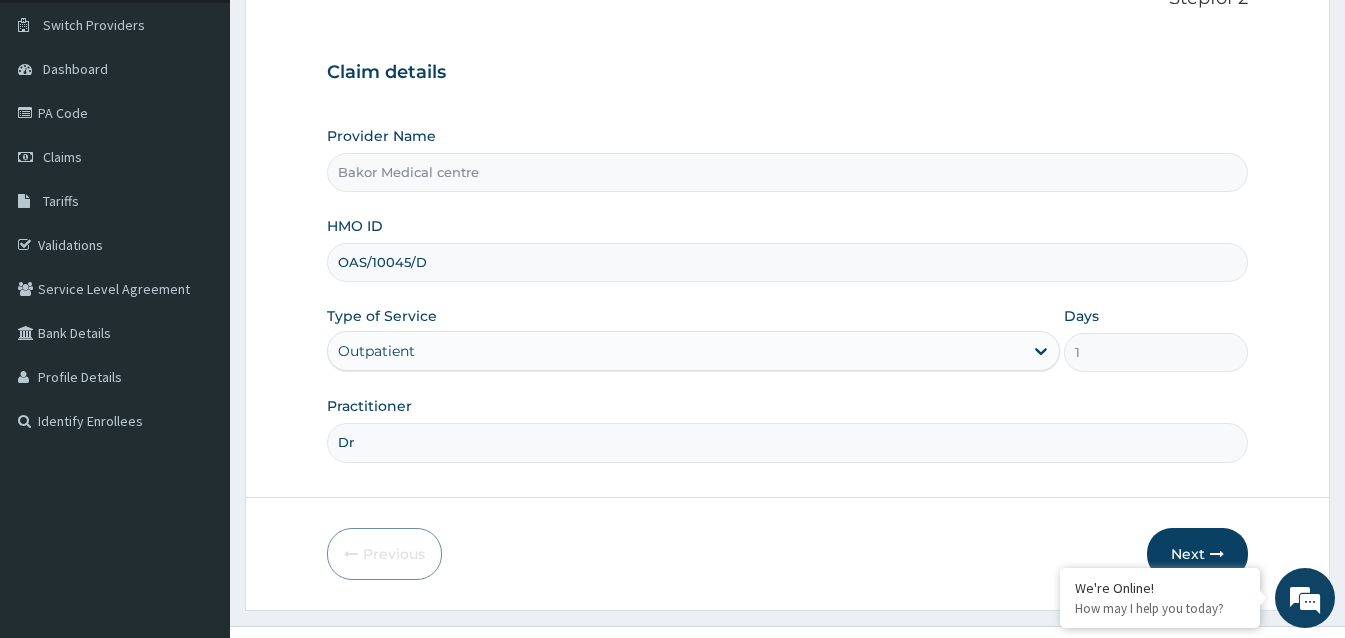 scroll, scrollTop: 188, scrollLeft: 0, axis: vertical 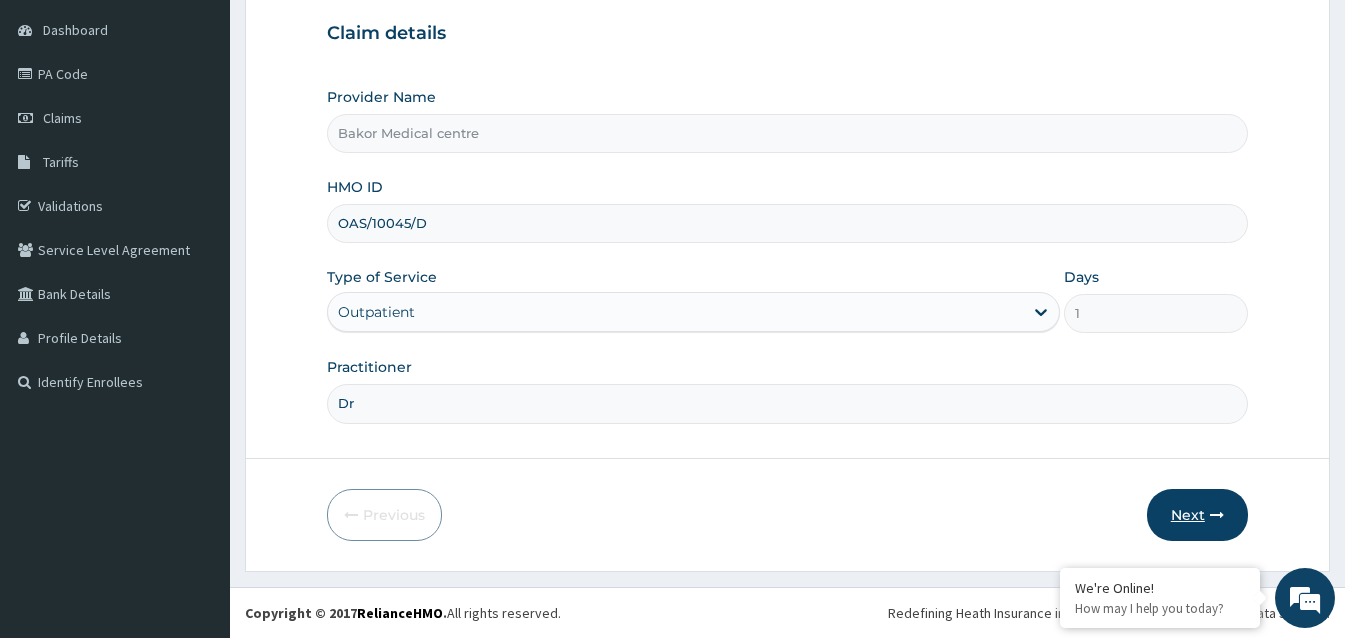type on "Dr" 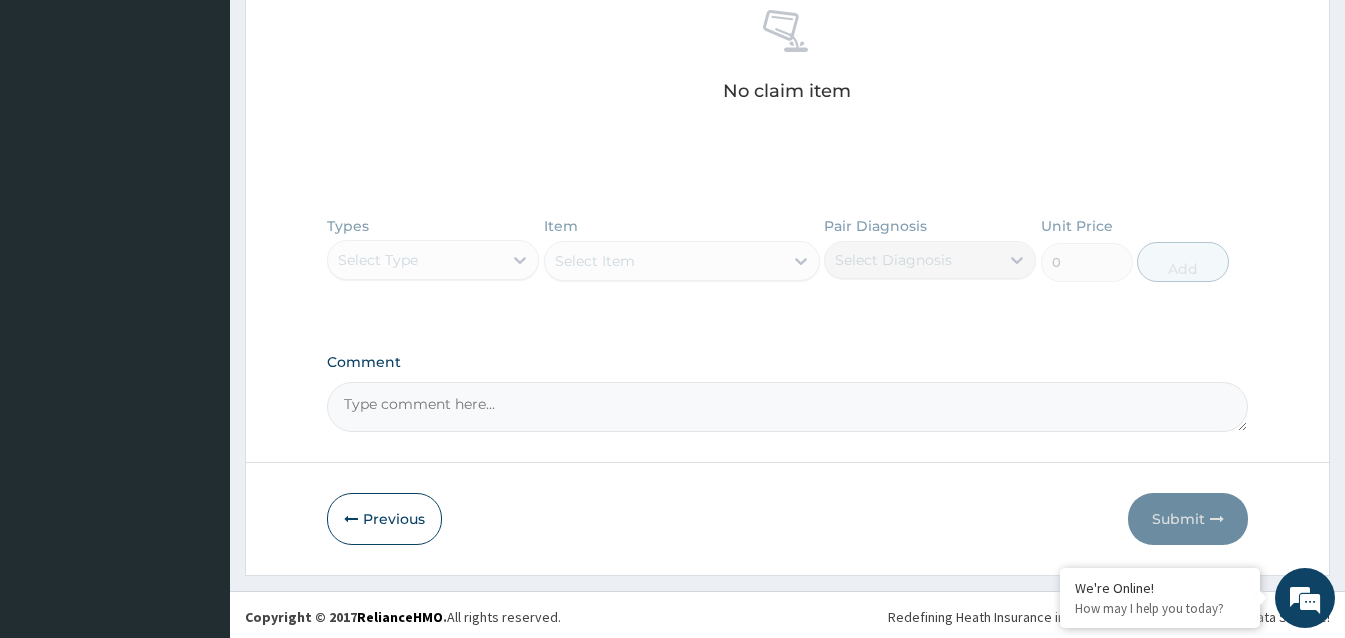 scroll, scrollTop: 798, scrollLeft: 0, axis: vertical 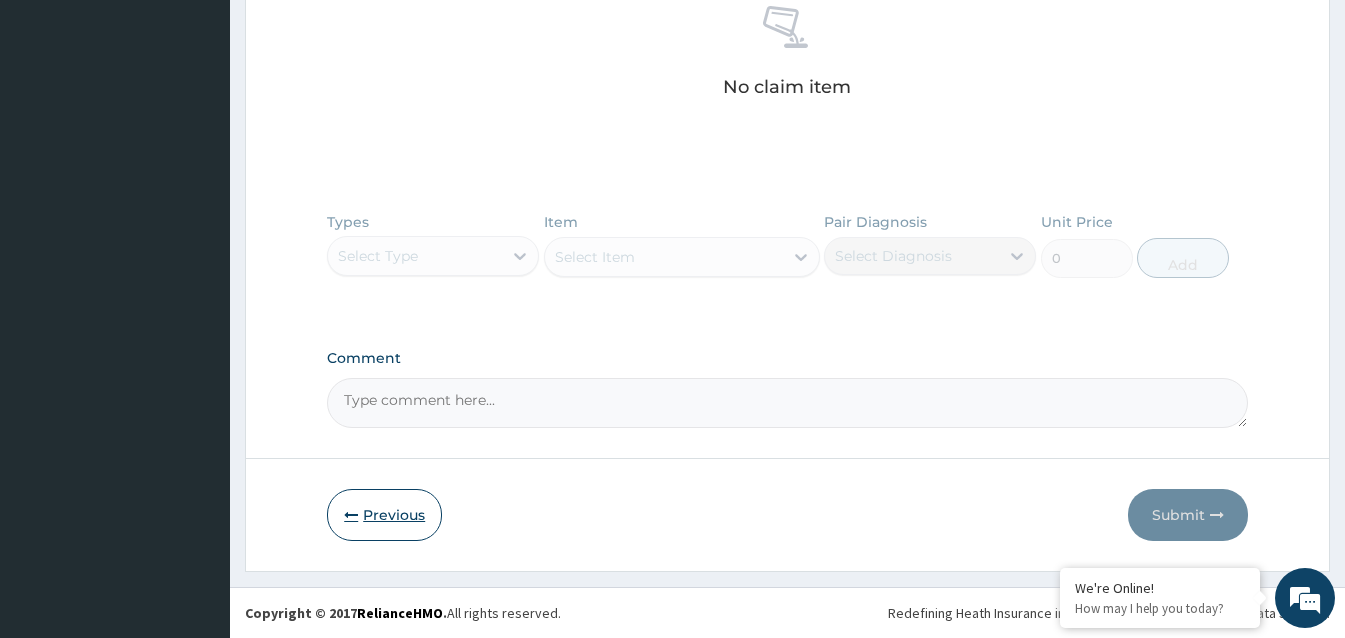 click on "Previous" at bounding box center (384, 515) 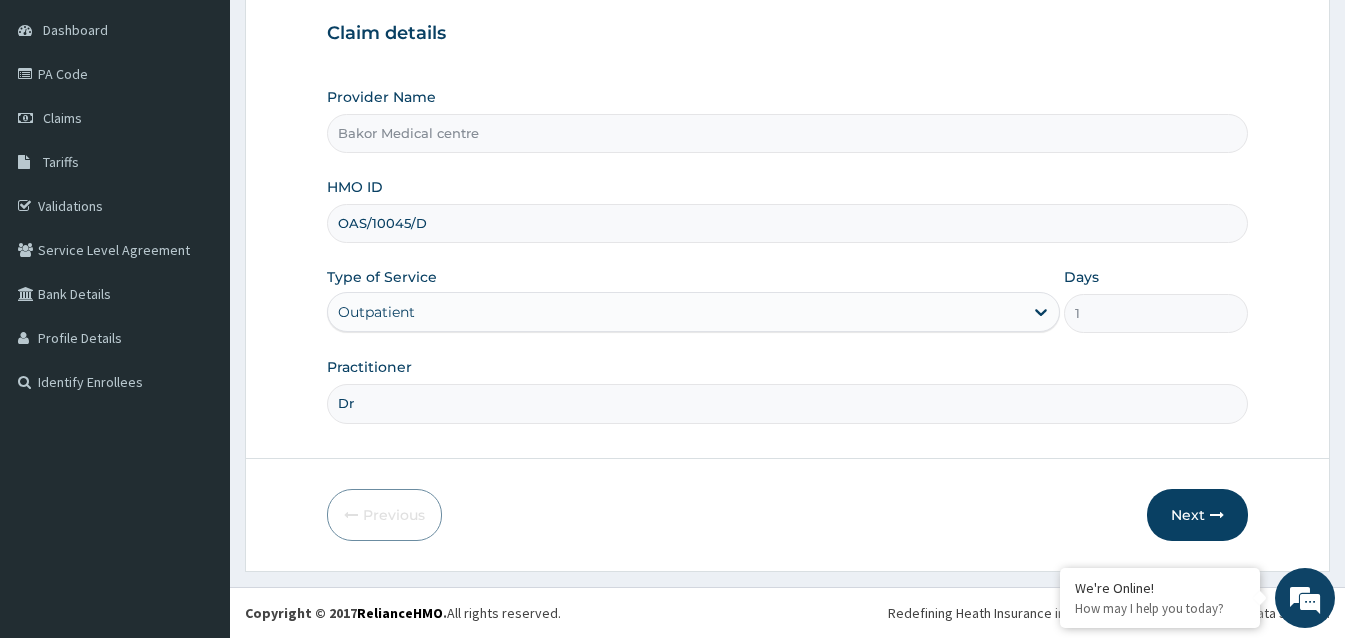 click on "Dr" at bounding box center (787, 403) 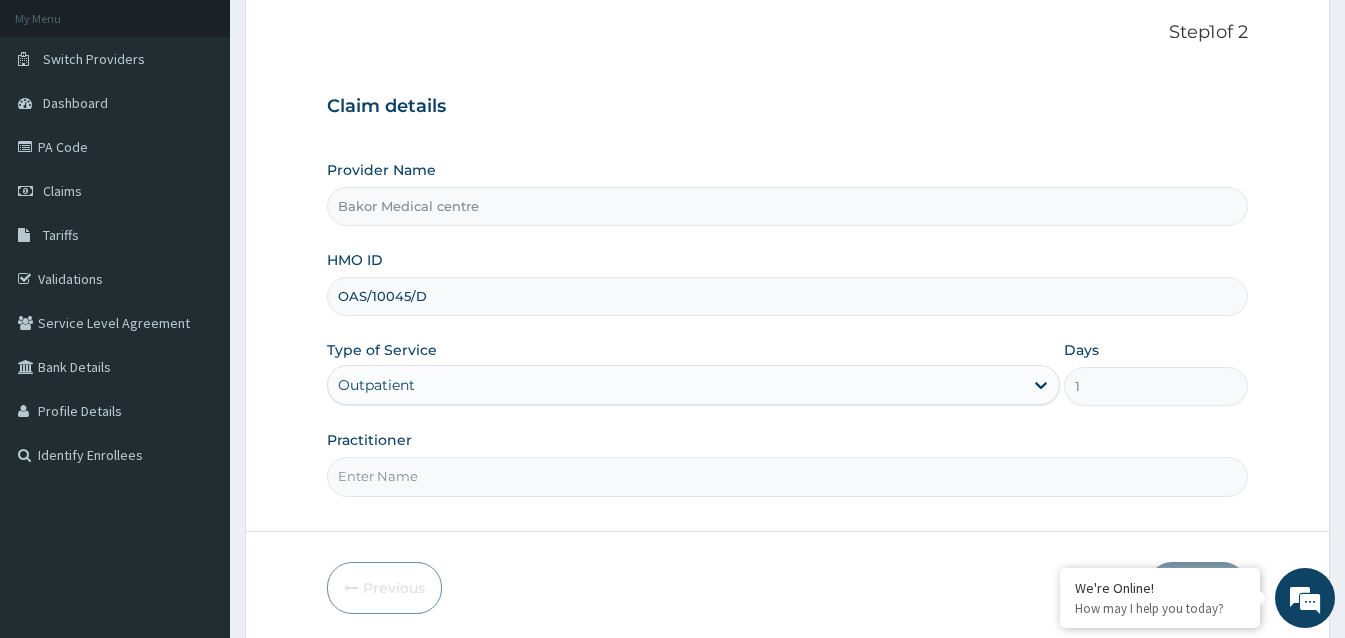 scroll, scrollTop: 0, scrollLeft: 0, axis: both 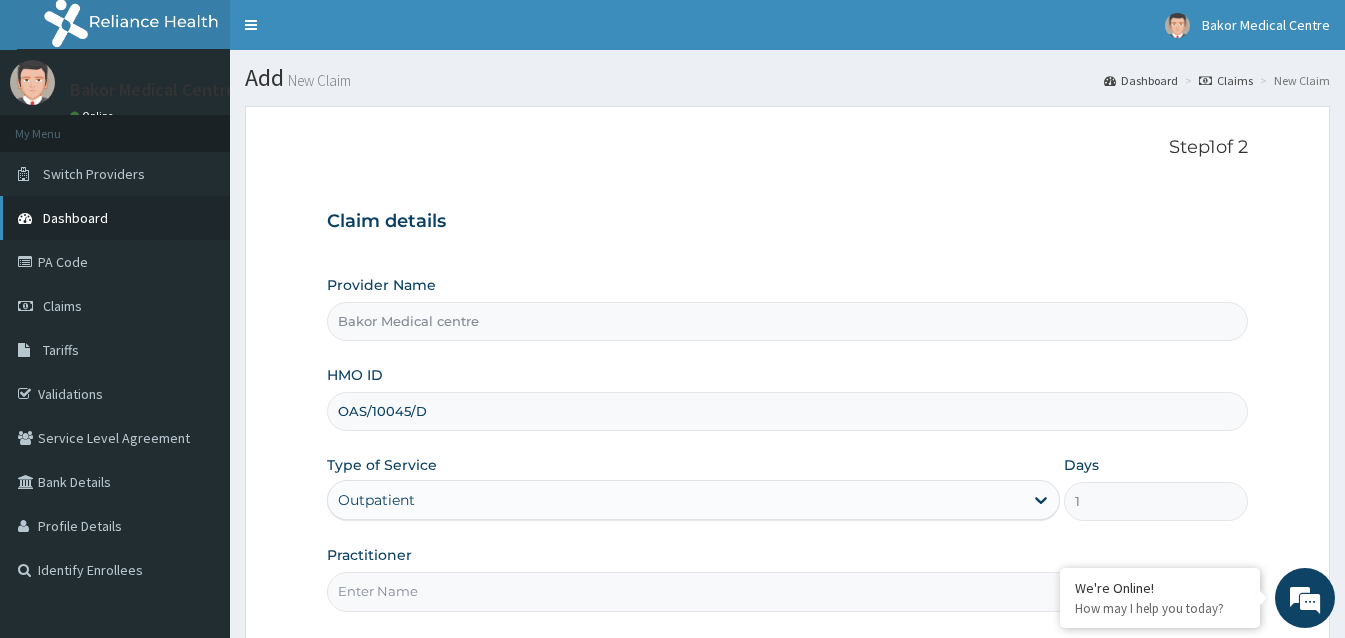 type 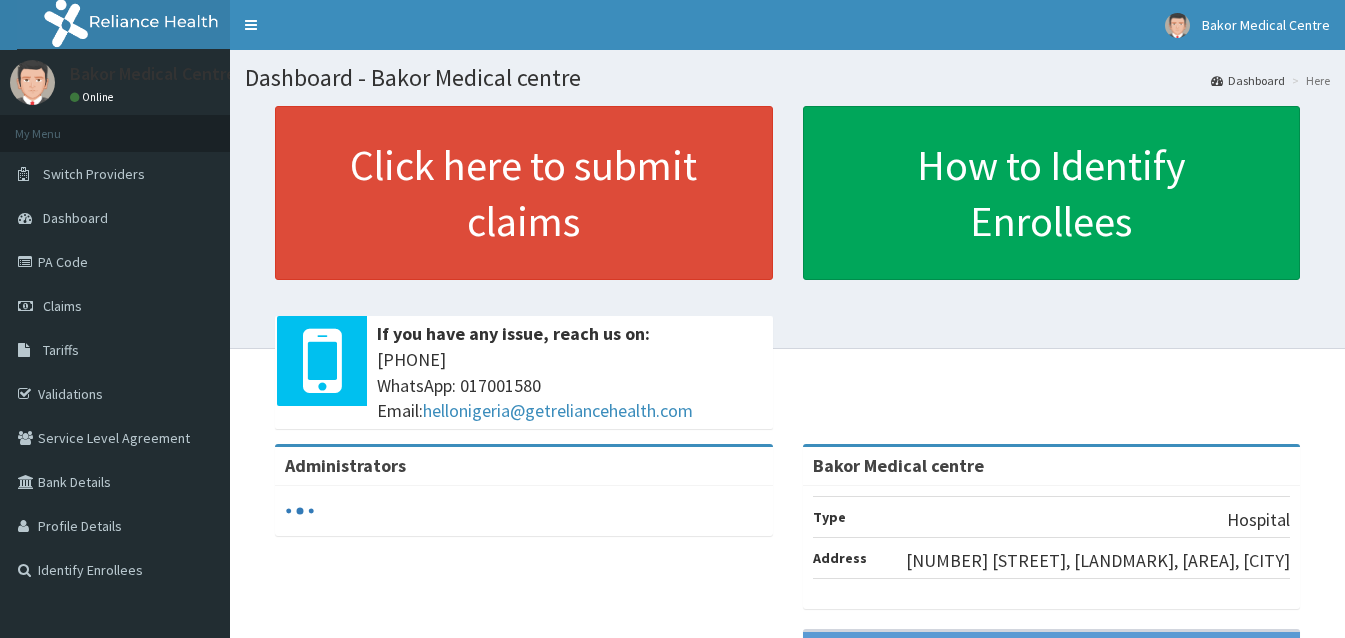 scroll, scrollTop: 0, scrollLeft: 0, axis: both 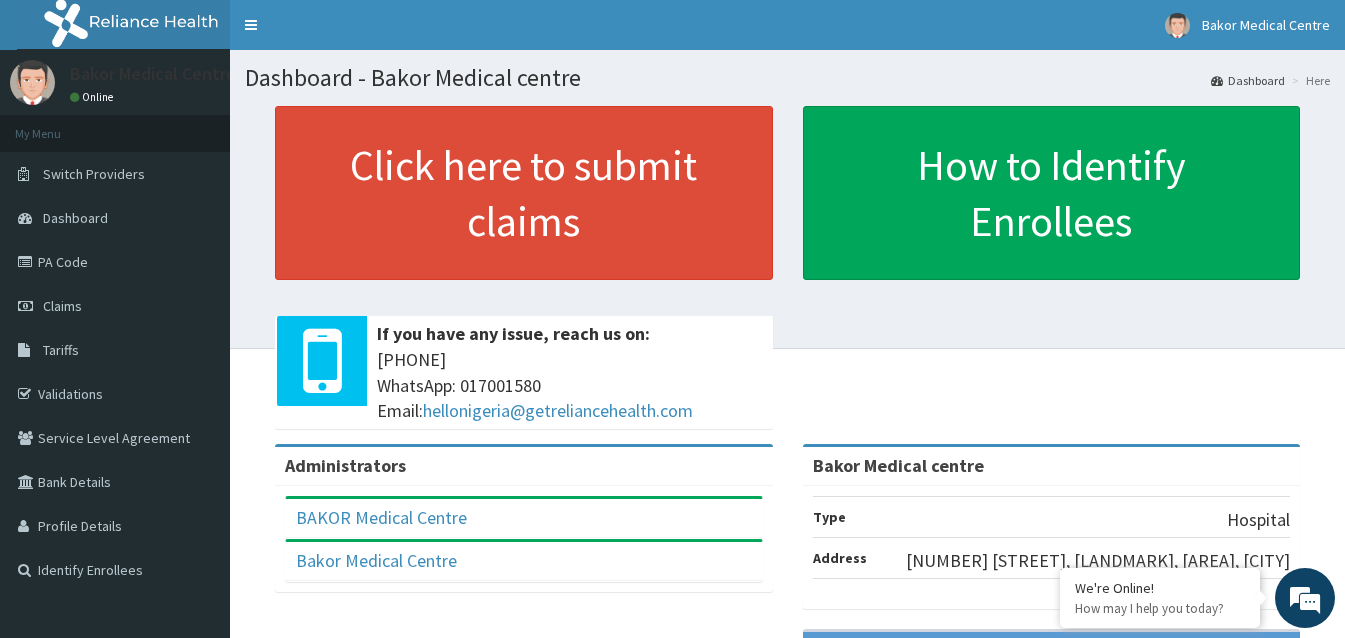 click on "Dashboard" at bounding box center (1248, 80) 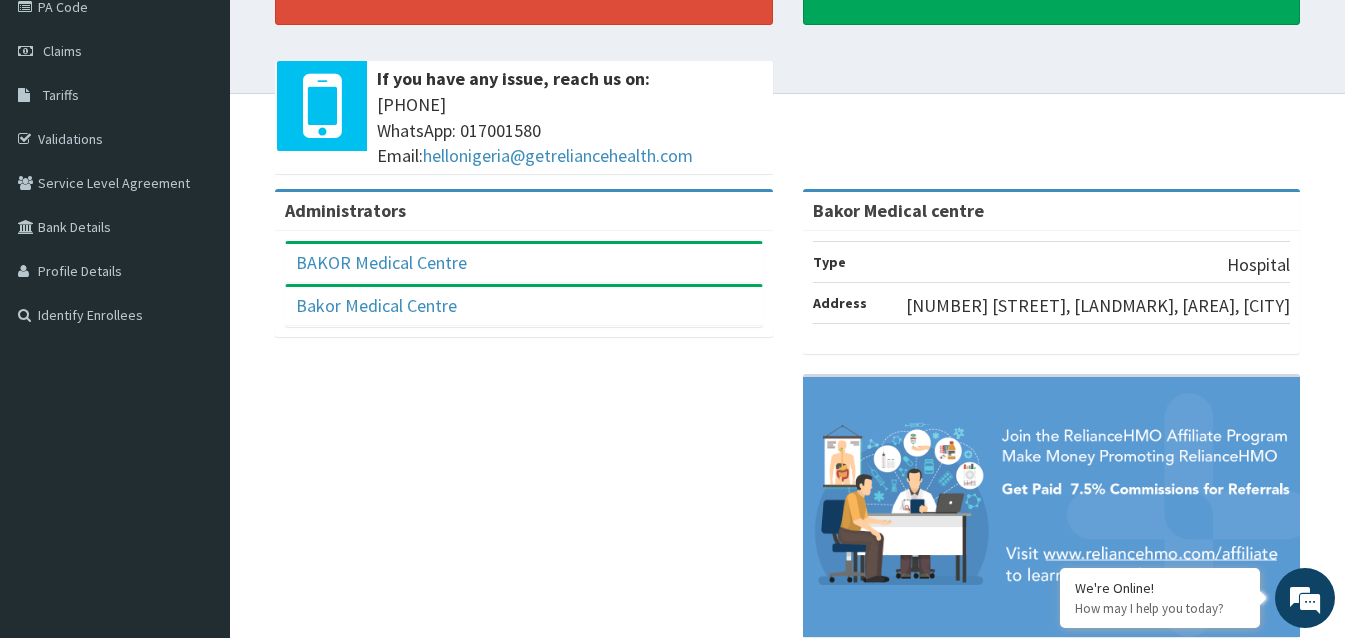 scroll, scrollTop: 340, scrollLeft: 0, axis: vertical 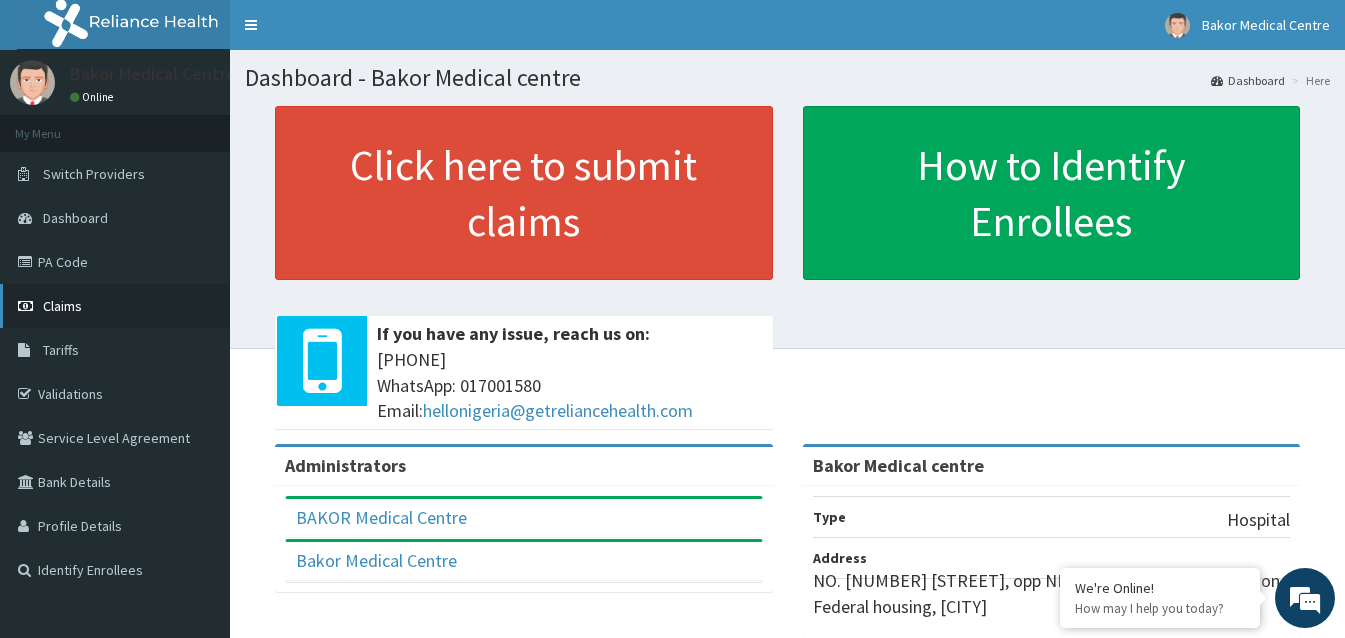 click on "Claims" at bounding box center [62, 306] 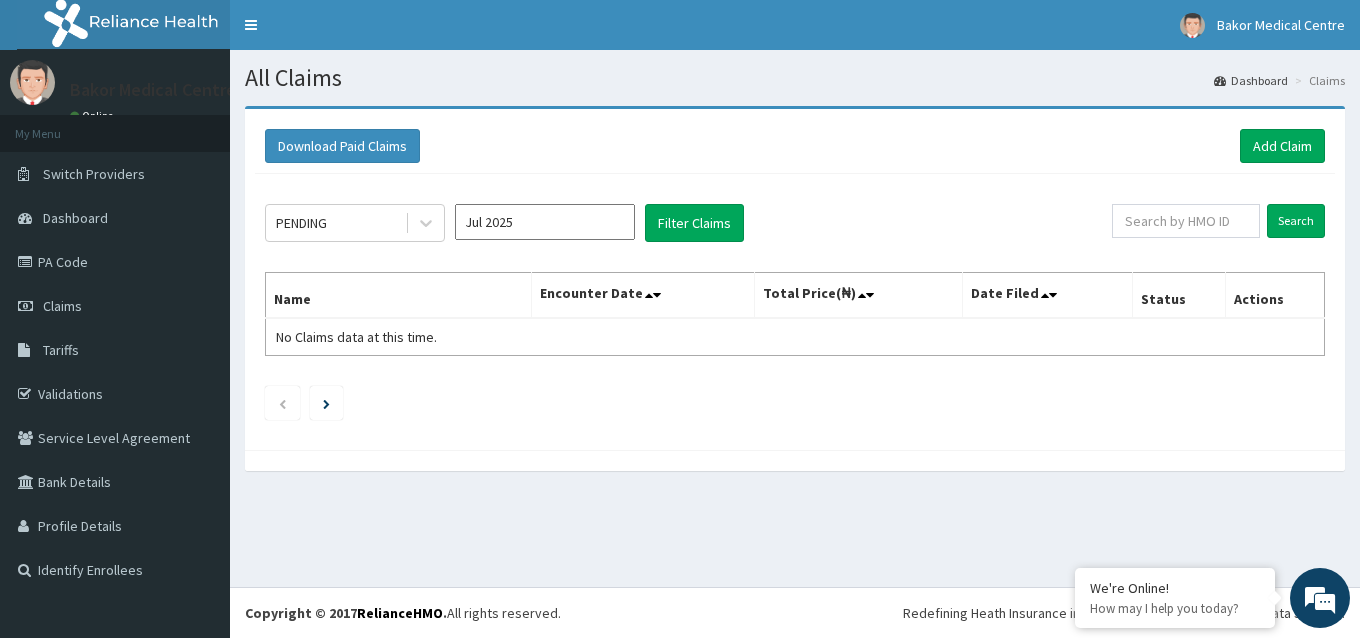 scroll, scrollTop: 0, scrollLeft: 0, axis: both 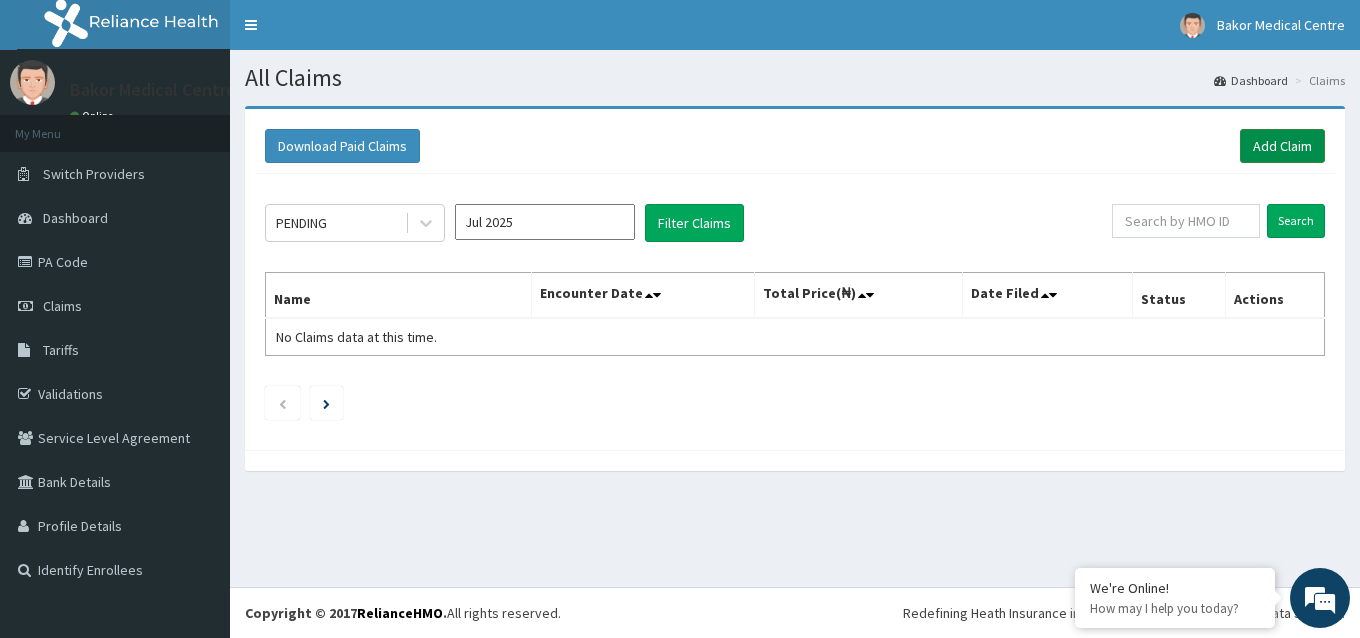 click on "Add Claim" at bounding box center (1282, 146) 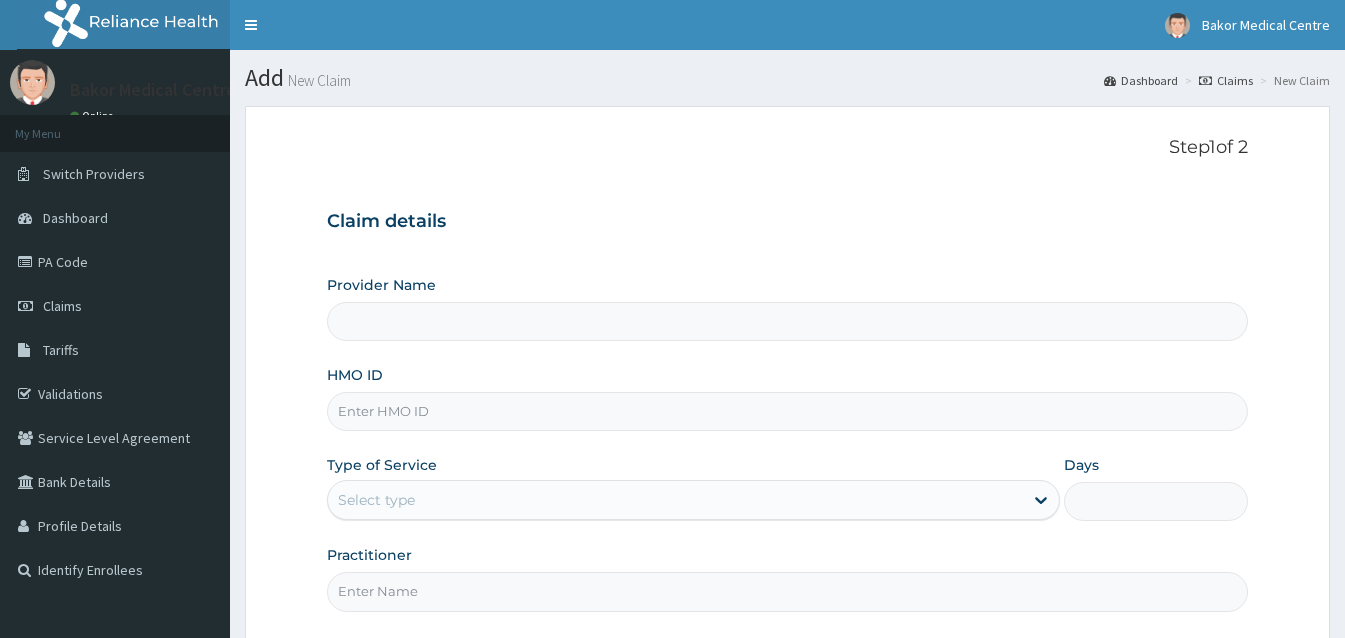 scroll, scrollTop: 0, scrollLeft: 0, axis: both 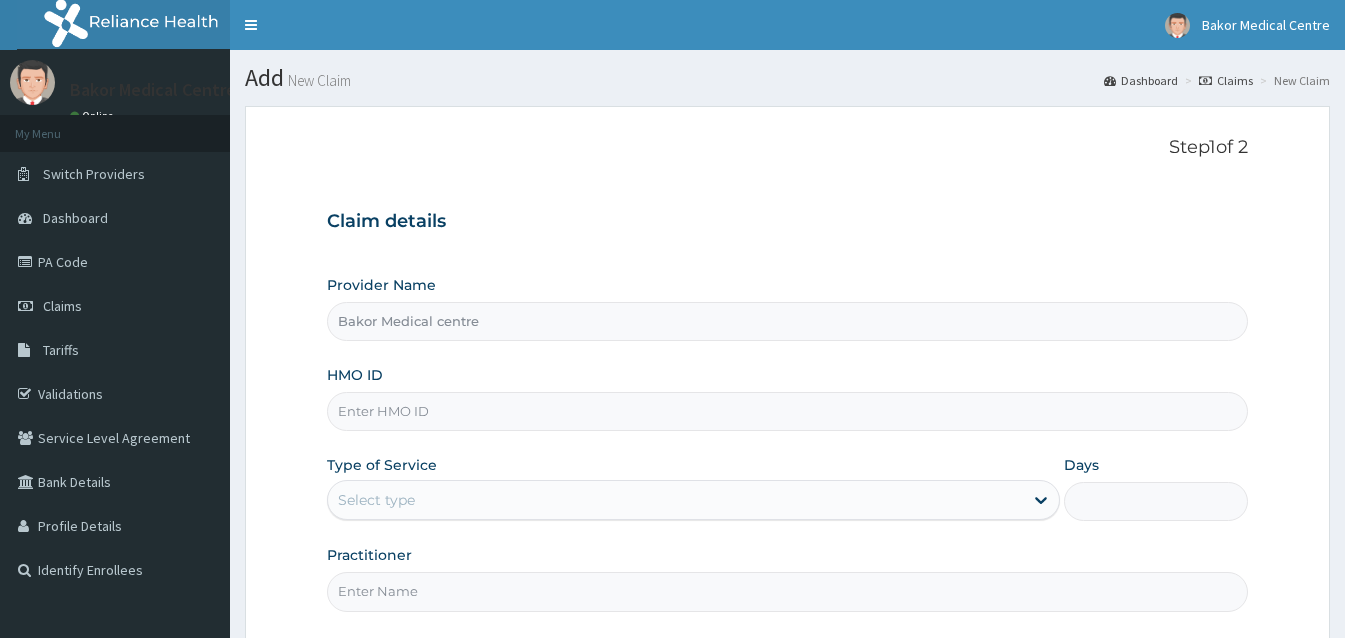 click on "HMO ID" at bounding box center [787, 411] 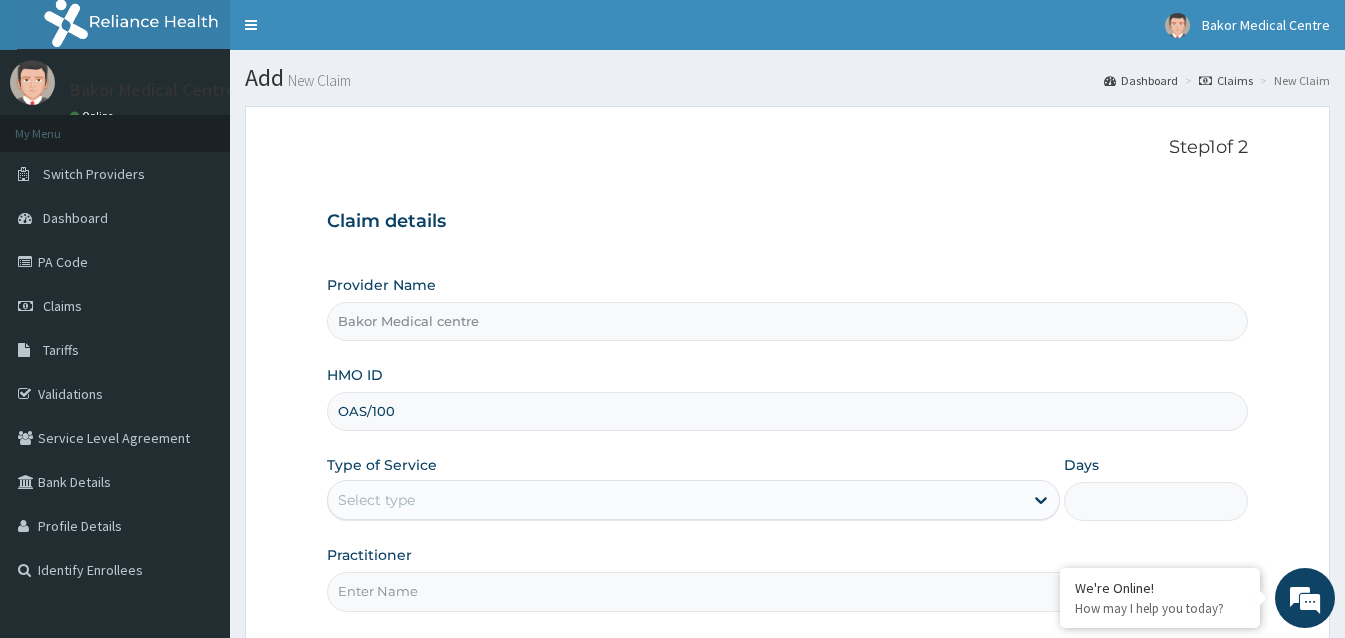scroll, scrollTop: 0, scrollLeft: 0, axis: both 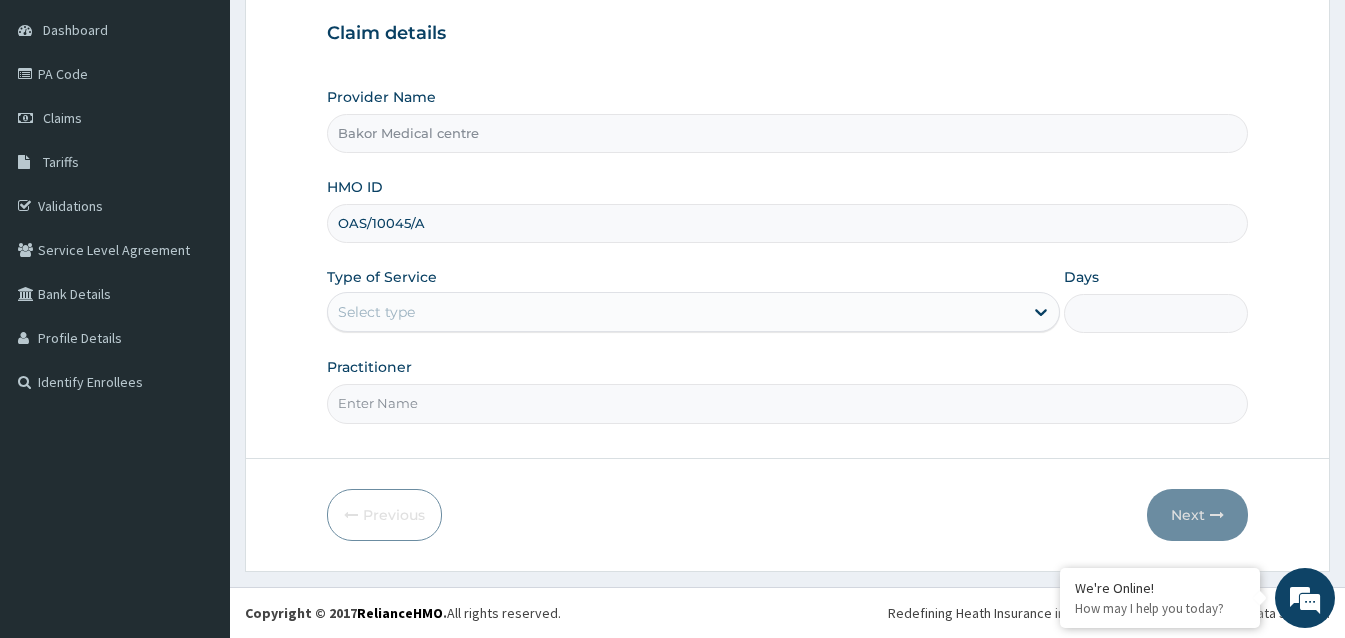 type on "OAS/10045/A" 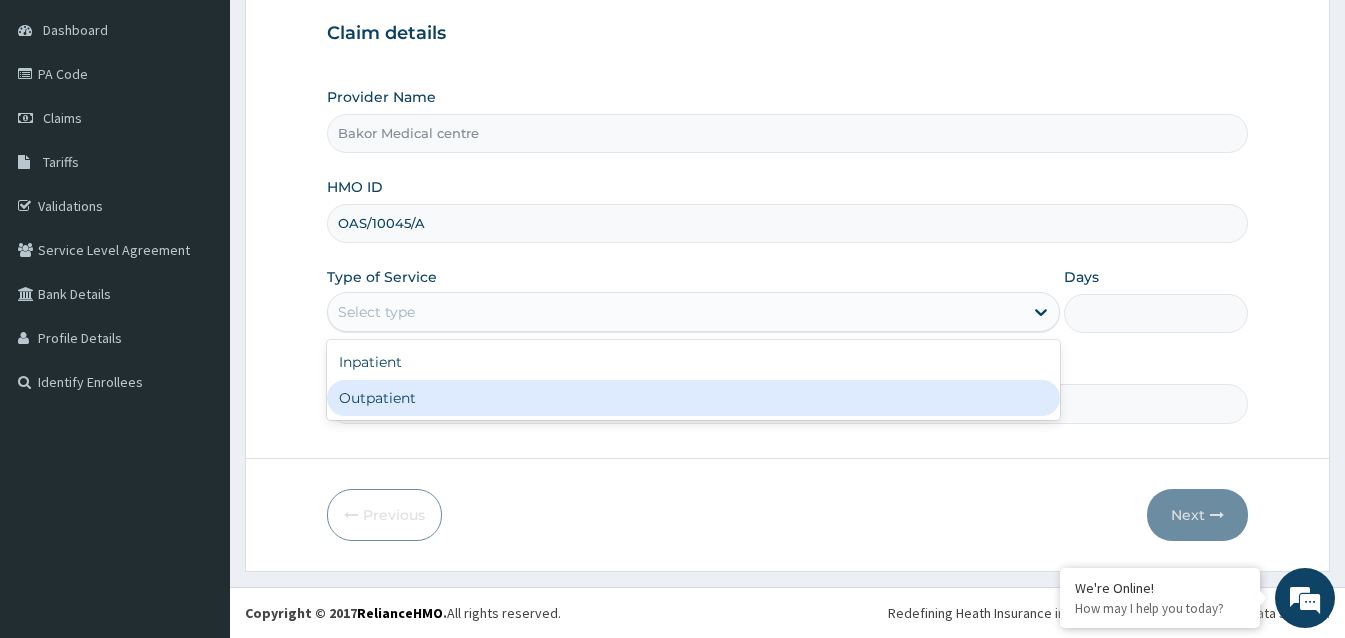 click on "Outpatient" at bounding box center [693, 398] 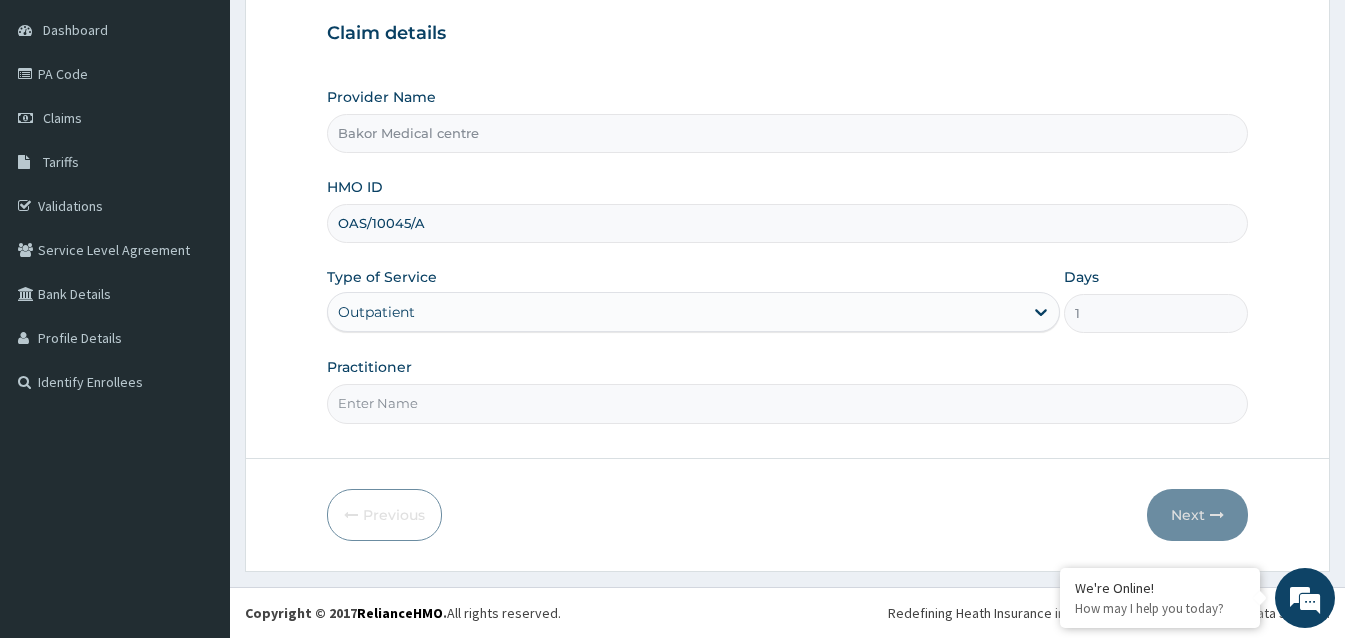 click on "Practitioner" at bounding box center (787, 403) 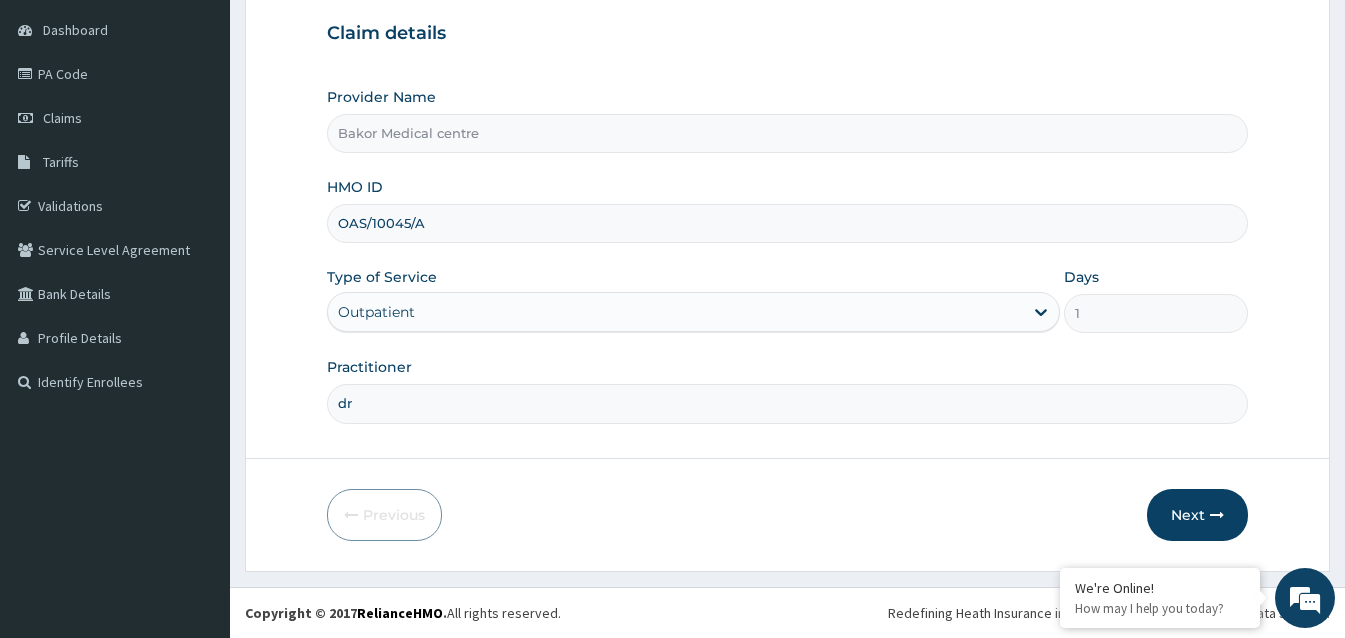 type on "d" 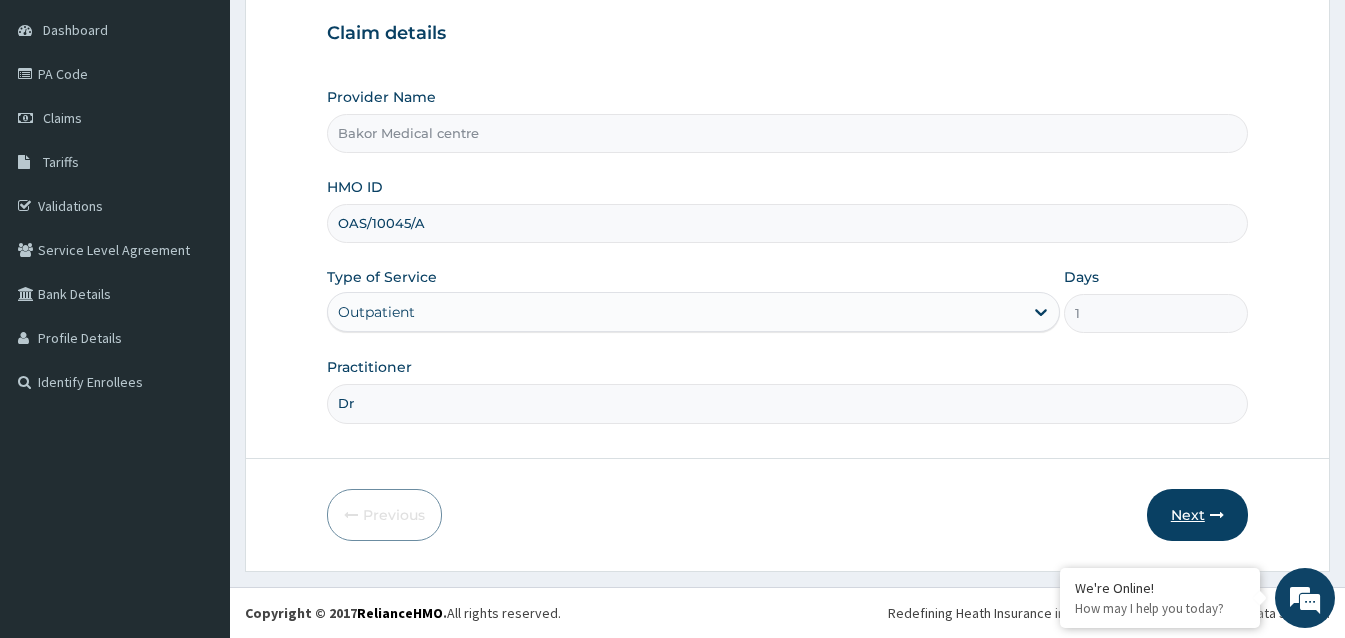 type on "Dr" 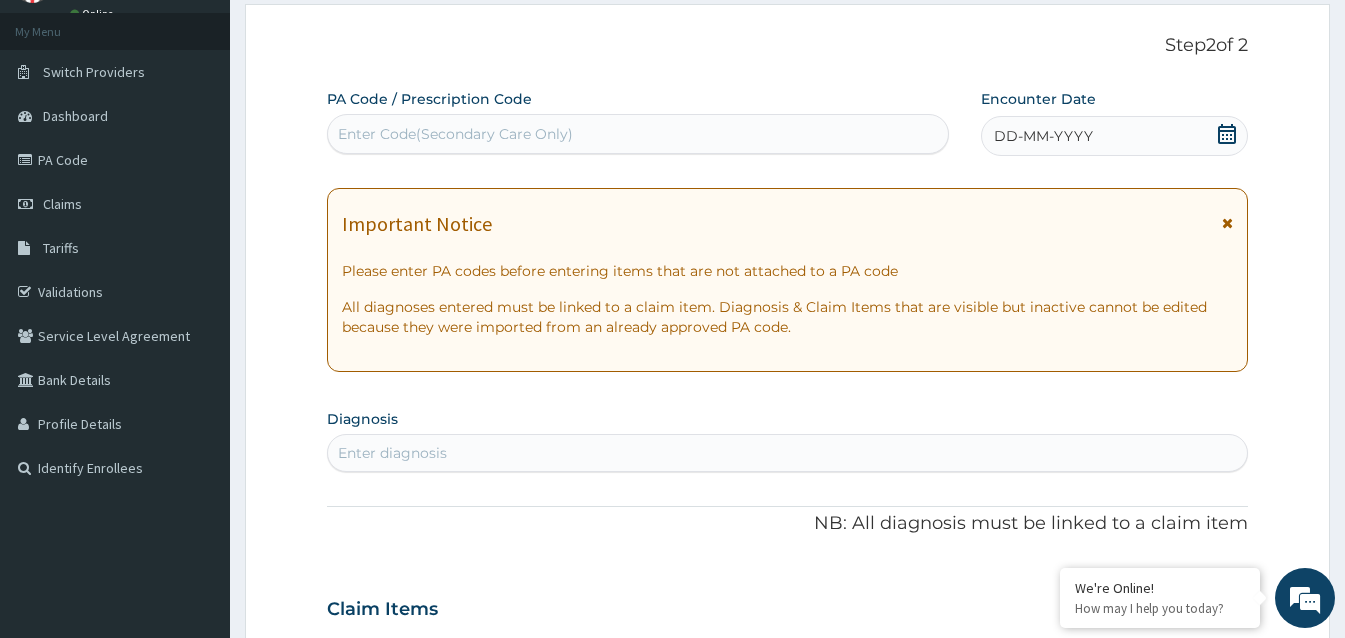 scroll, scrollTop: 100, scrollLeft: 0, axis: vertical 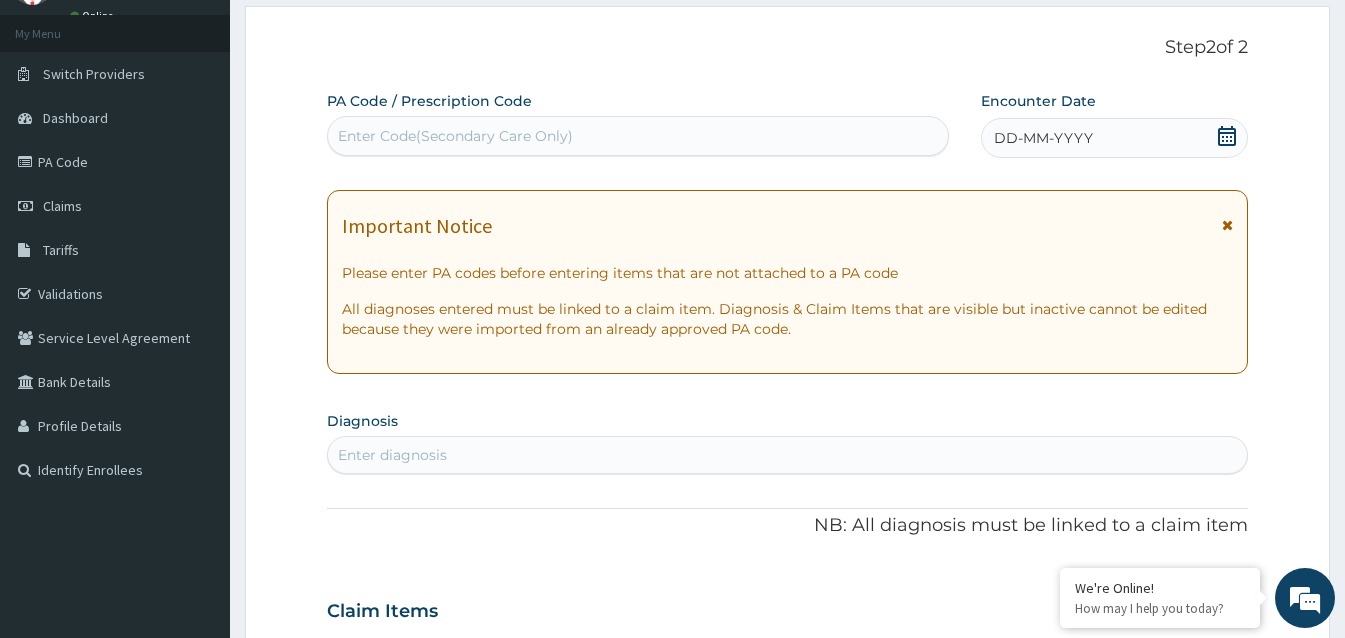 click 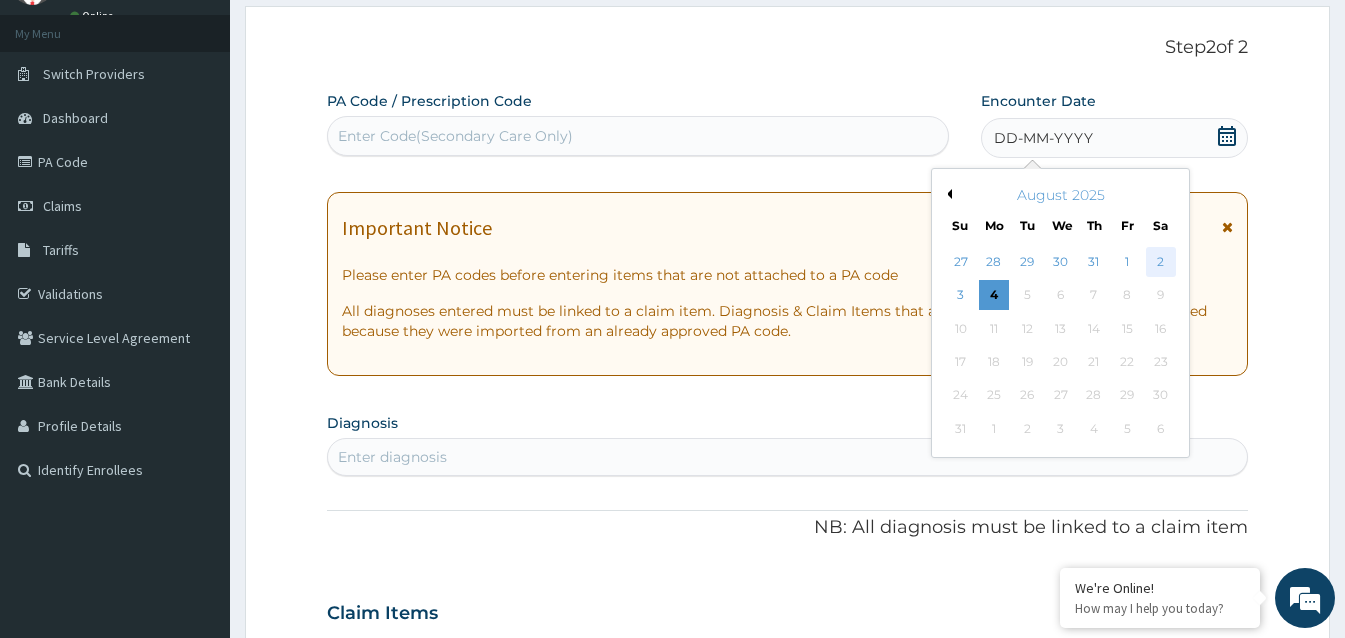 click on "2" at bounding box center (1161, 262) 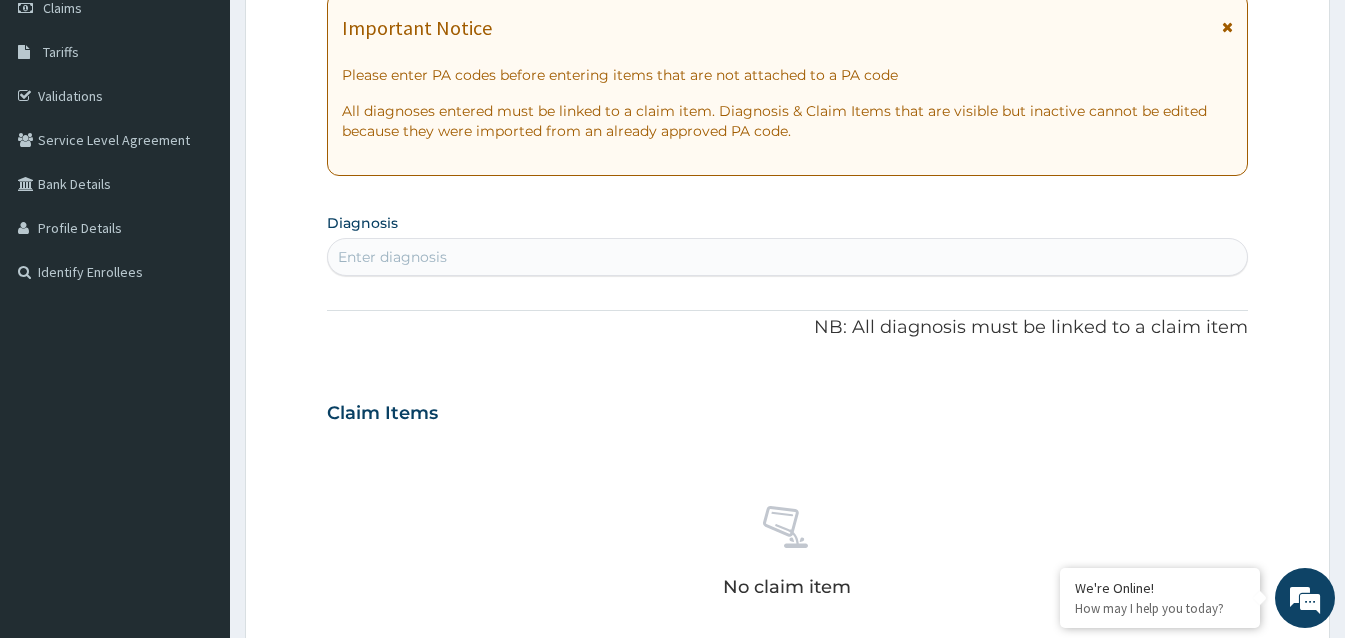 scroll, scrollTop: 300, scrollLeft: 0, axis: vertical 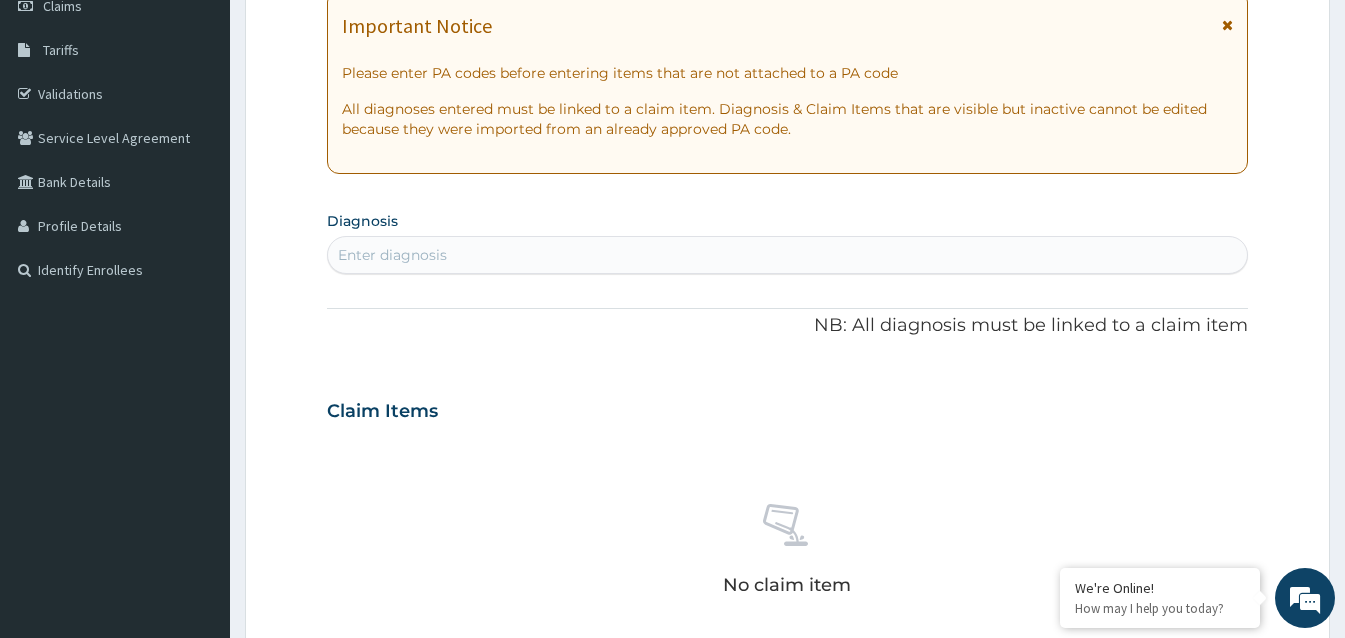 click on "Enter diagnosis" at bounding box center (787, 255) 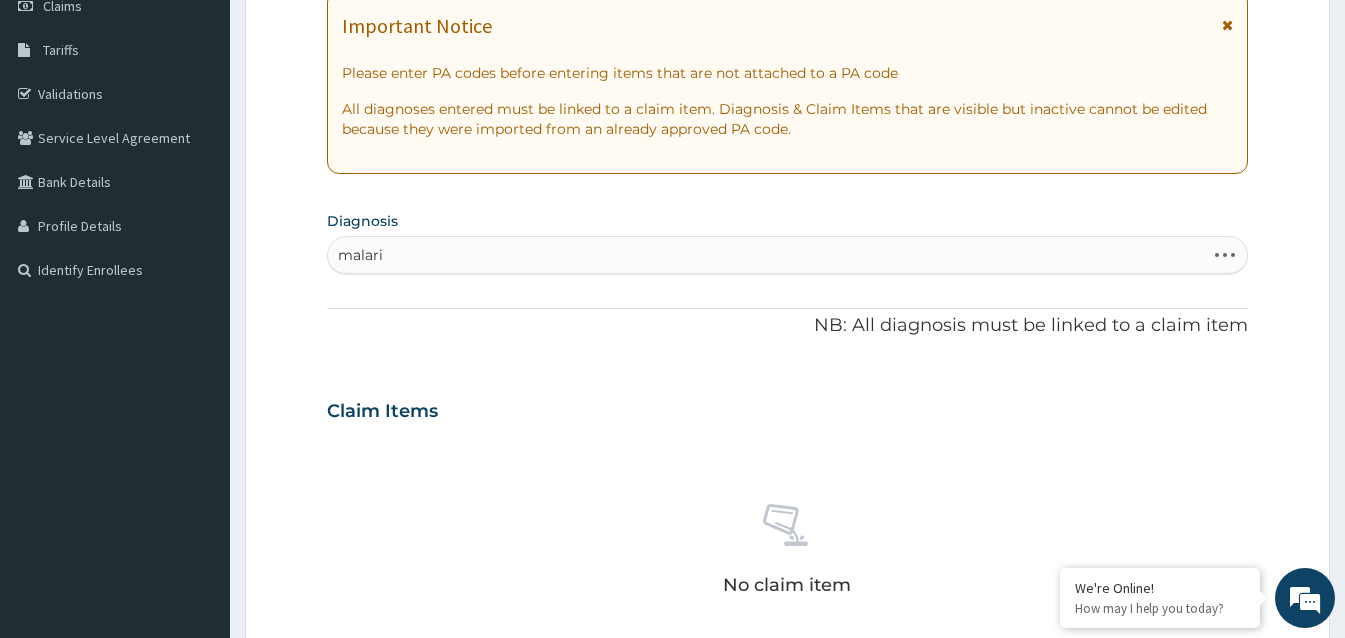type on "malaria" 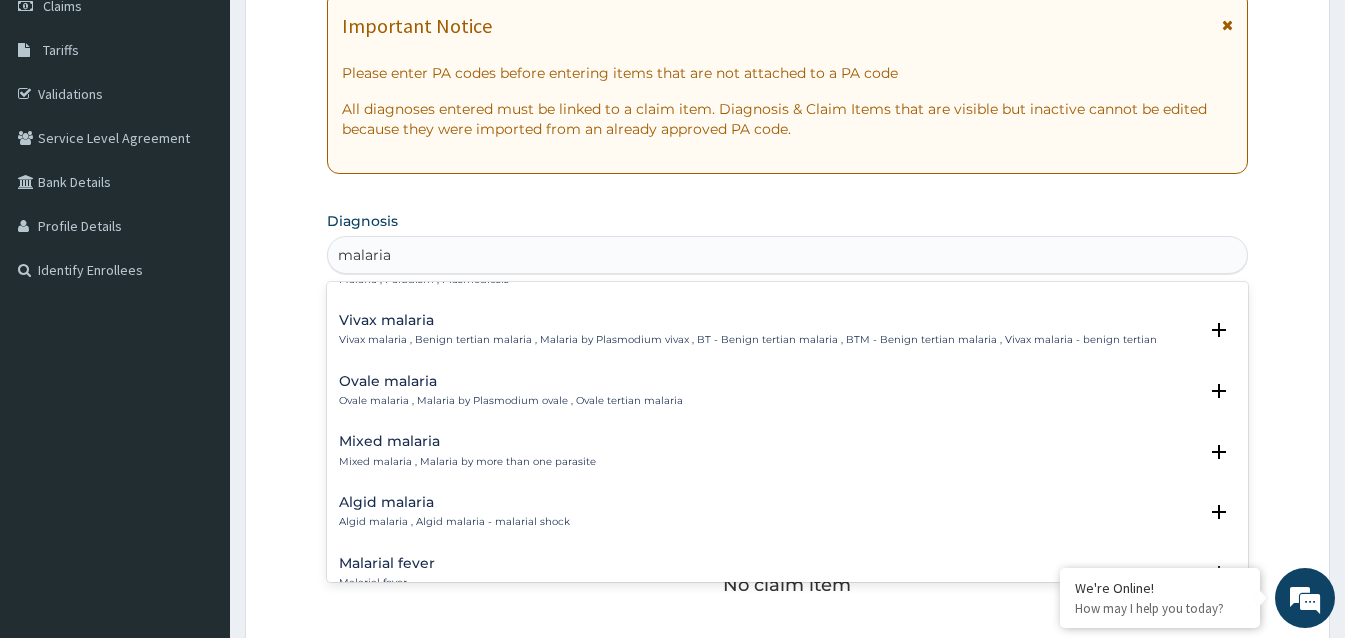 scroll, scrollTop: 0, scrollLeft: 0, axis: both 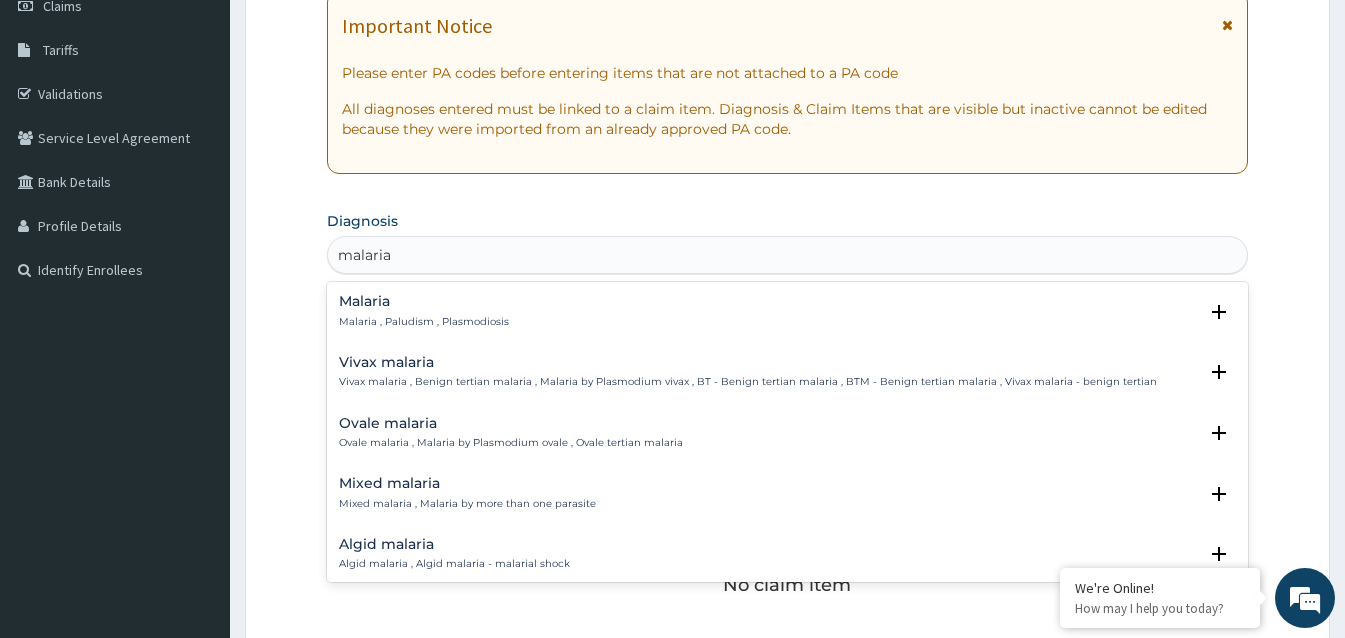 click on "Malaria , Paludism , Plasmodiosis" at bounding box center (424, 322) 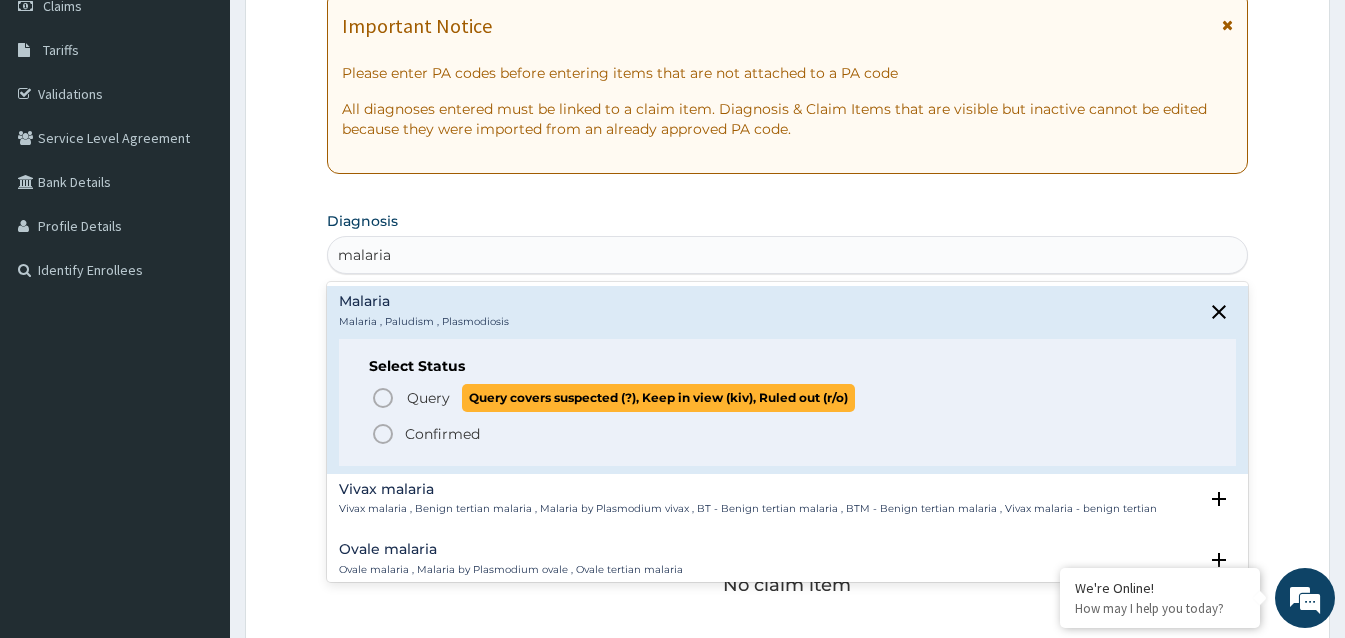 click 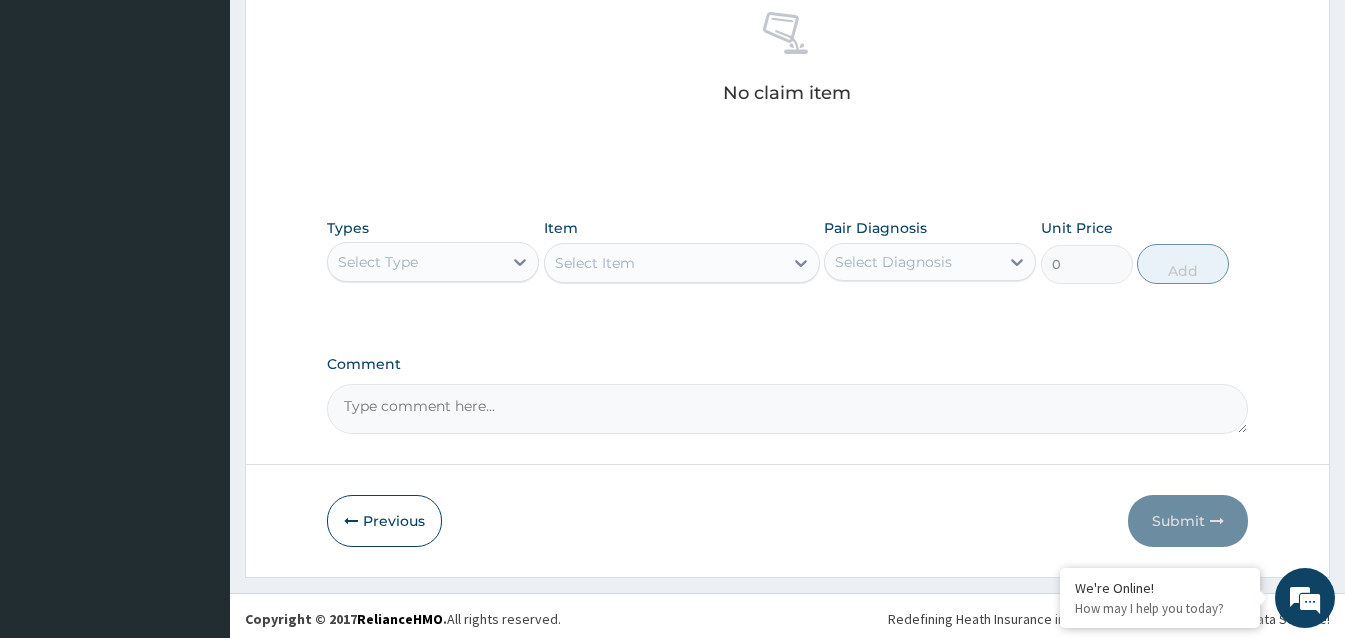 scroll, scrollTop: 800, scrollLeft: 0, axis: vertical 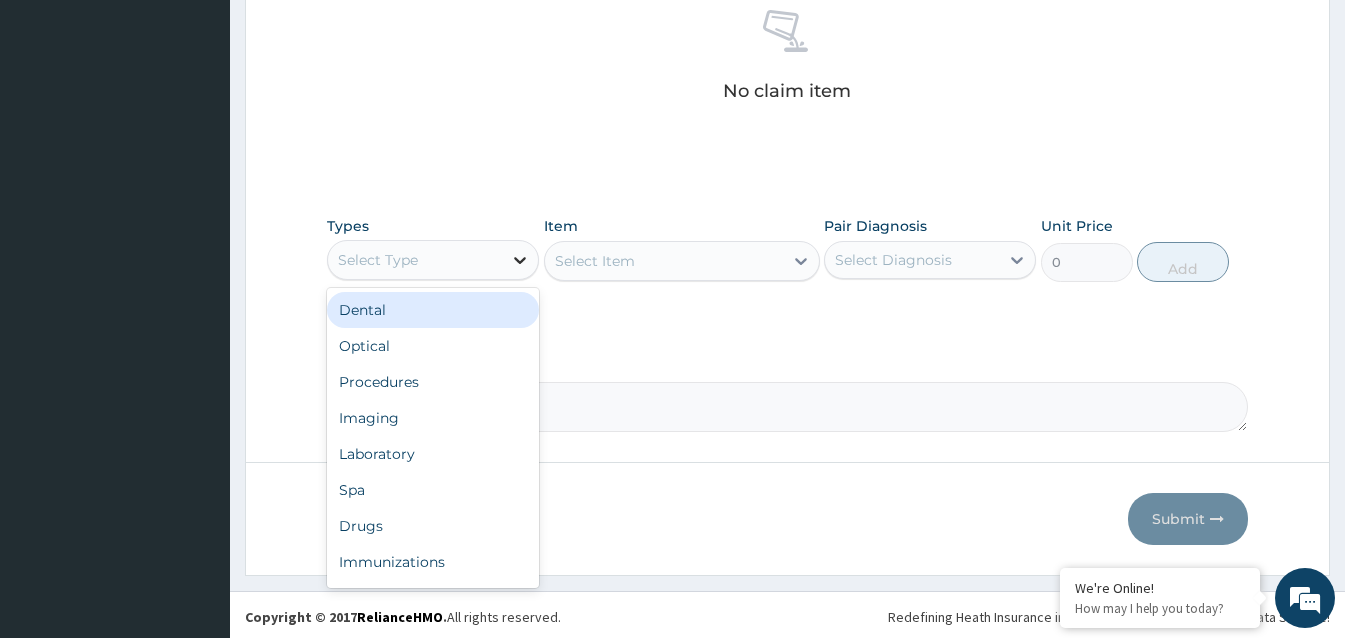 click 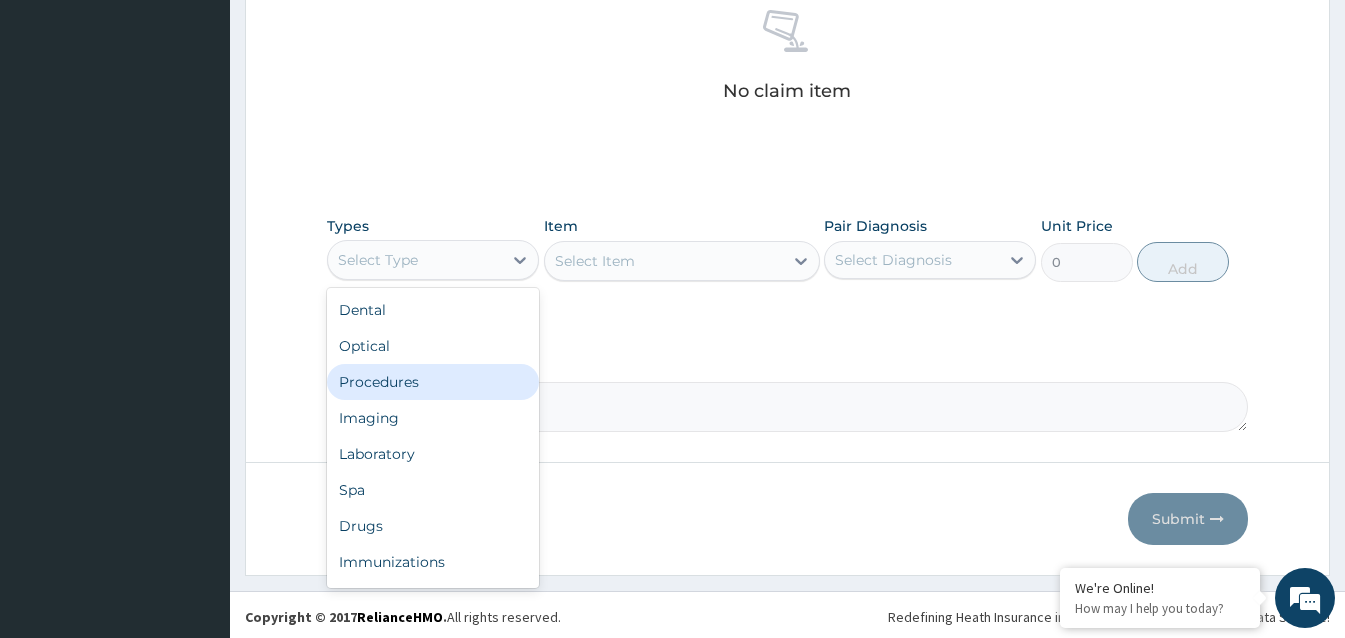 click on "Procedures" at bounding box center [433, 382] 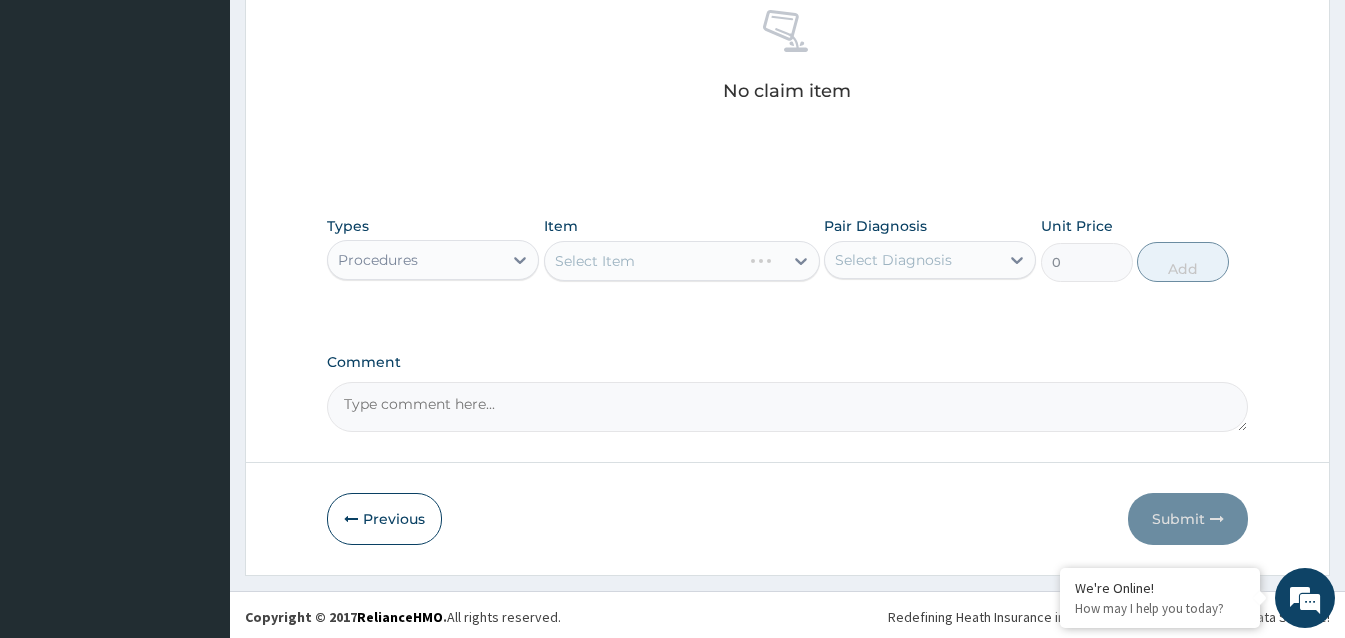 click on "Select Item" at bounding box center (682, 261) 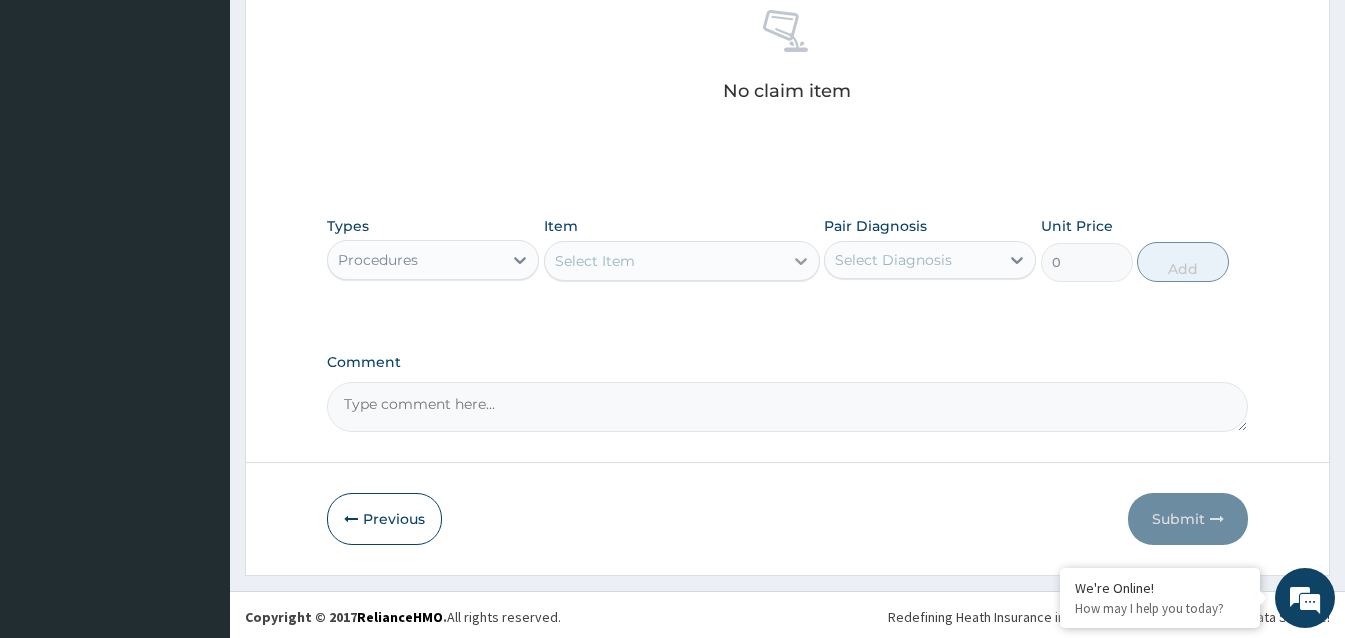 click 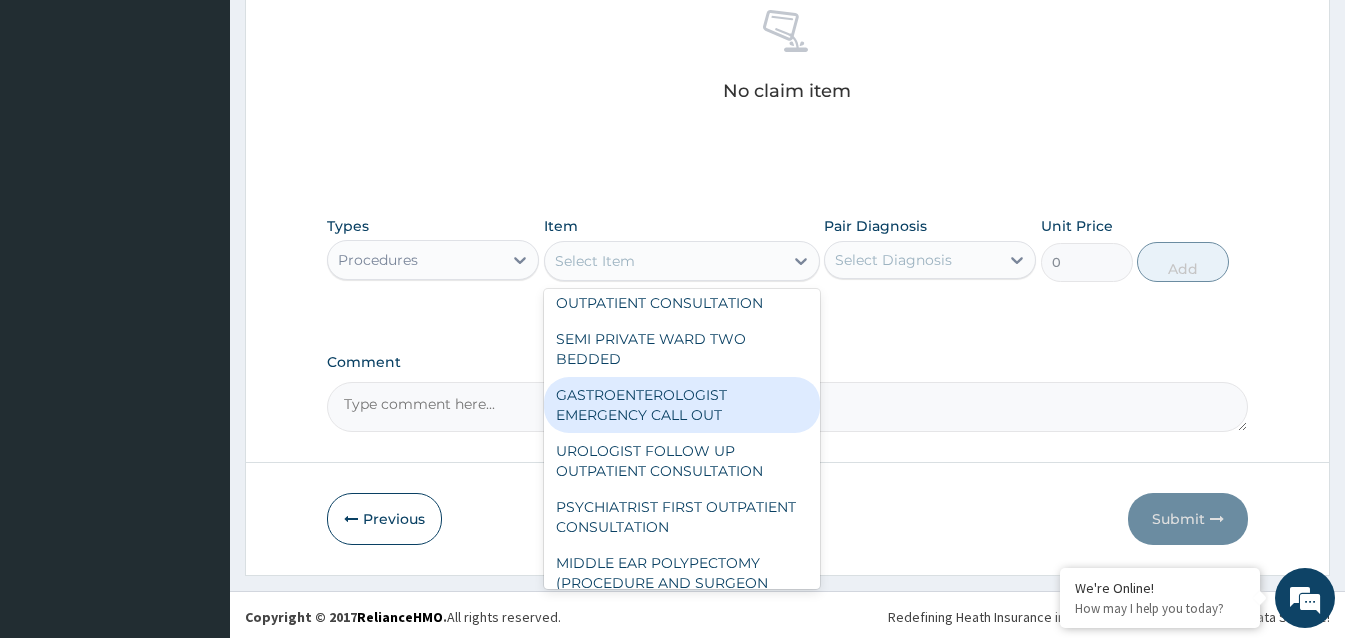 scroll, scrollTop: 4600, scrollLeft: 0, axis: vertical 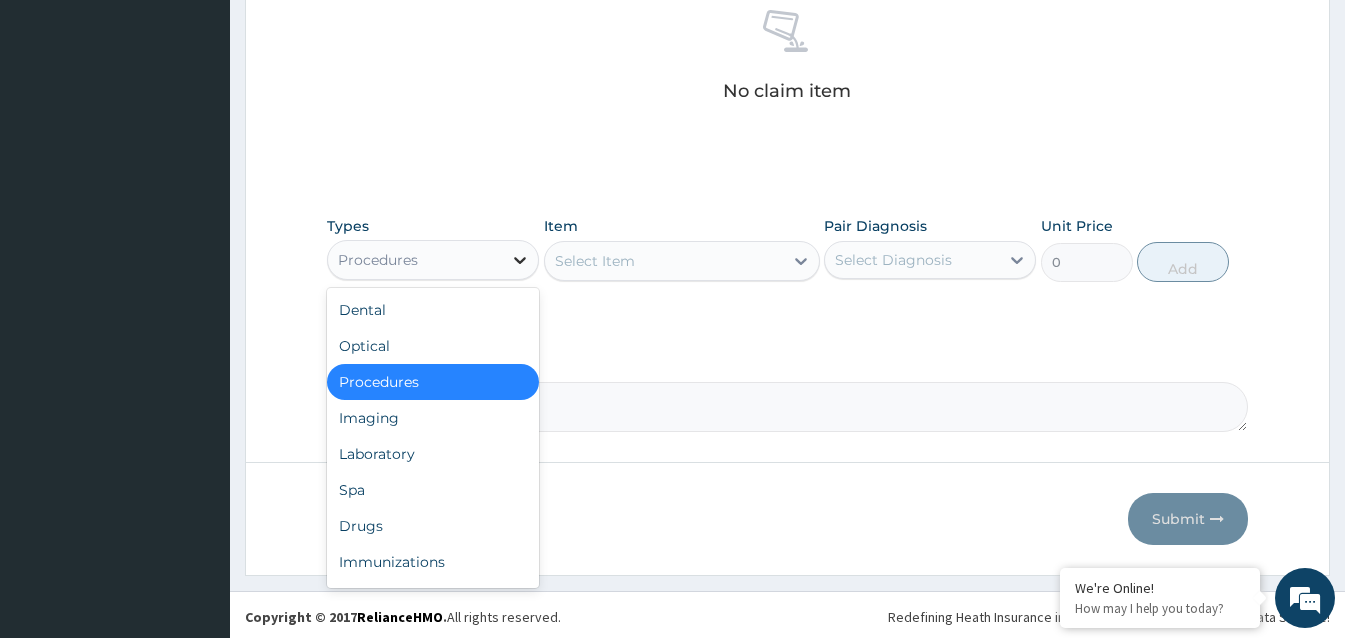 click 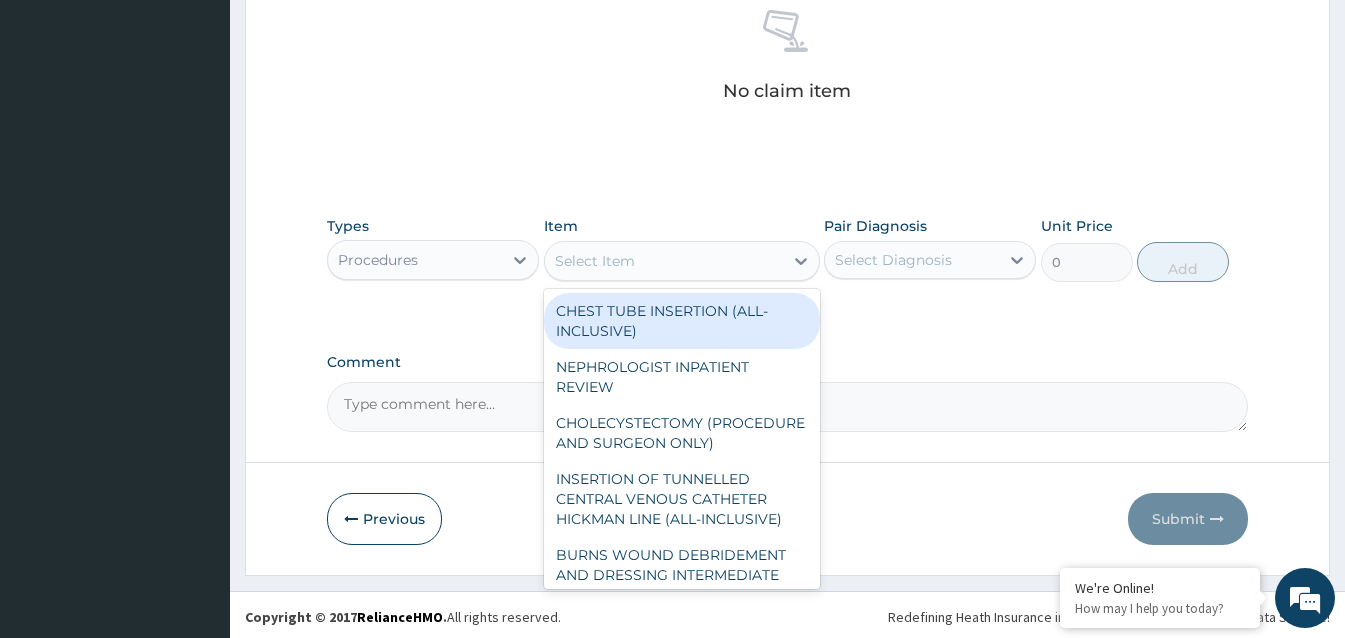 click on "Select Item" at bounding box center [595, 261] 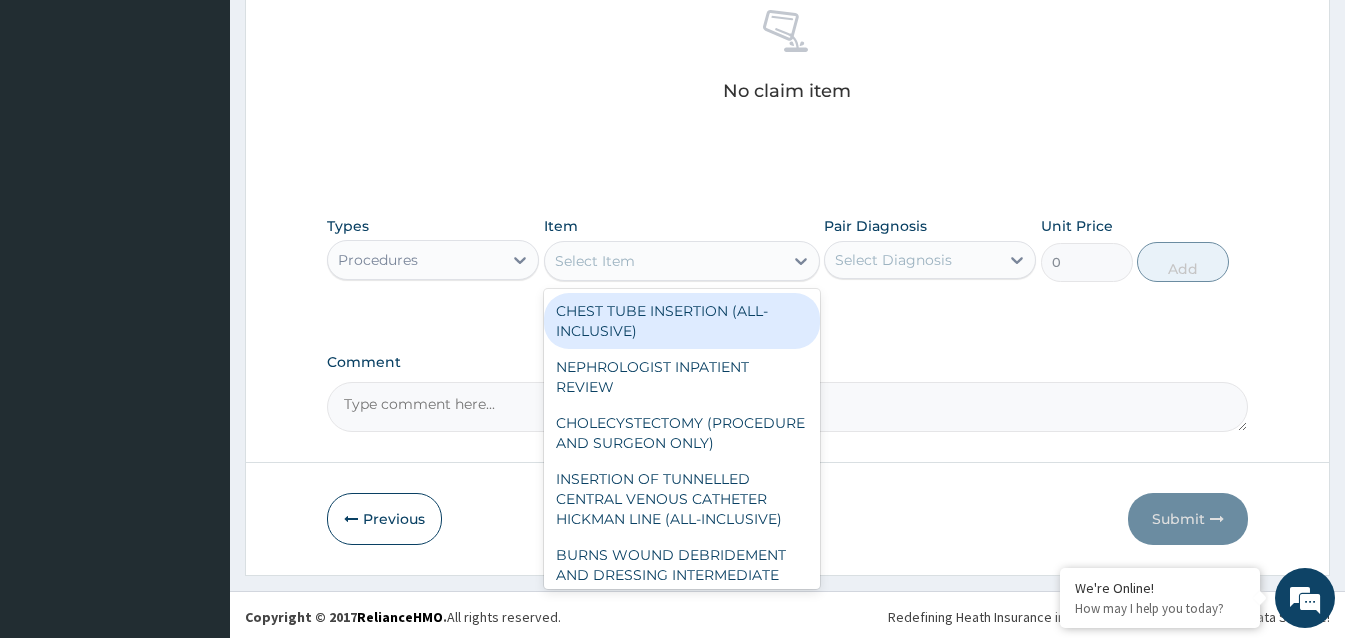 click on "Select Item" at bounding box center (664, 261) 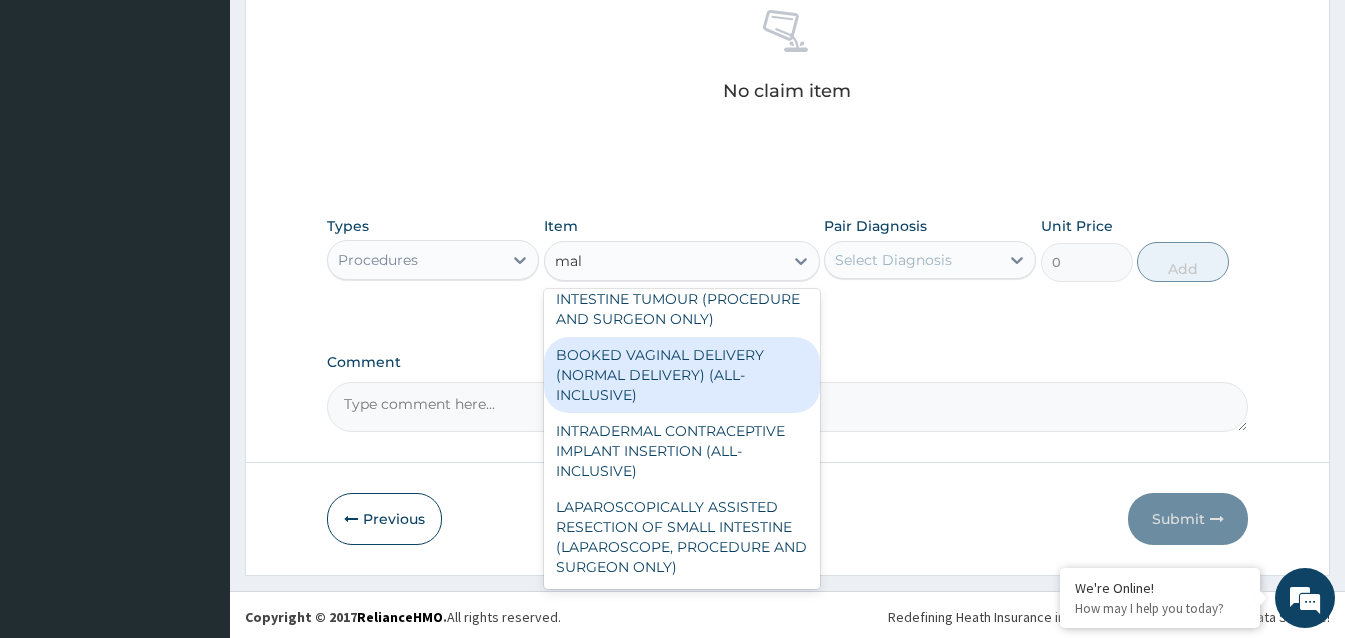 scroll, scrollTop: 532, scrollLeft: 0, axis: vertical 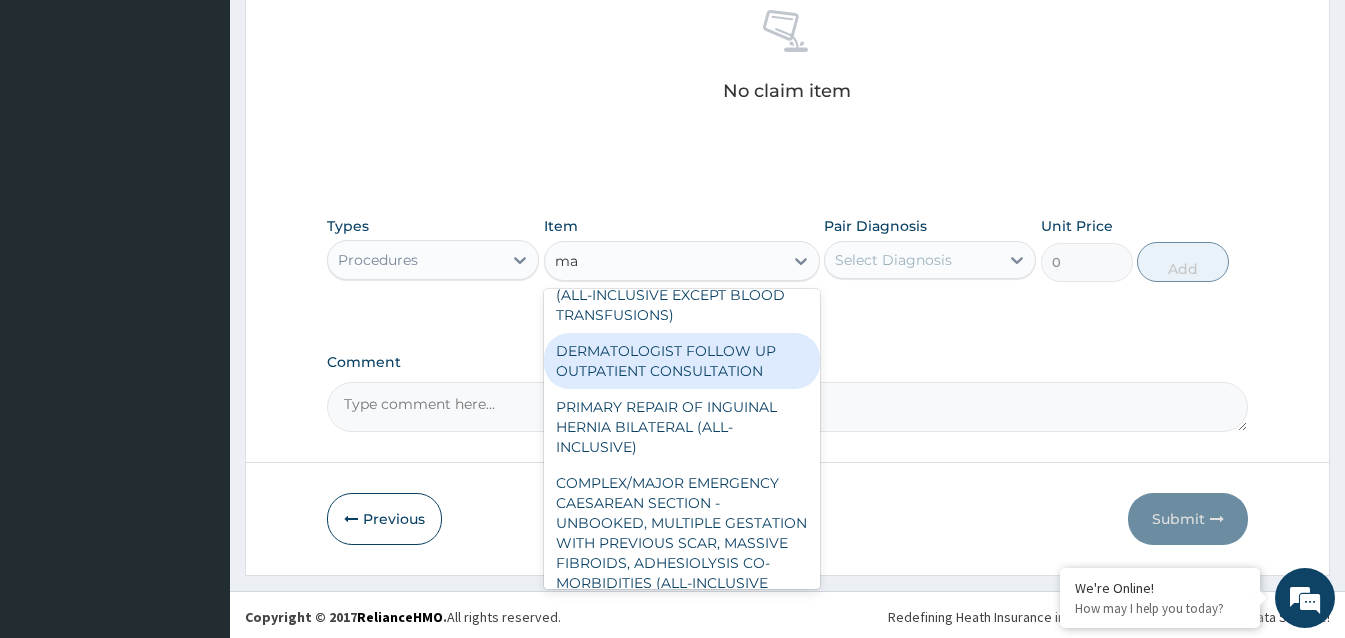 type on "m" 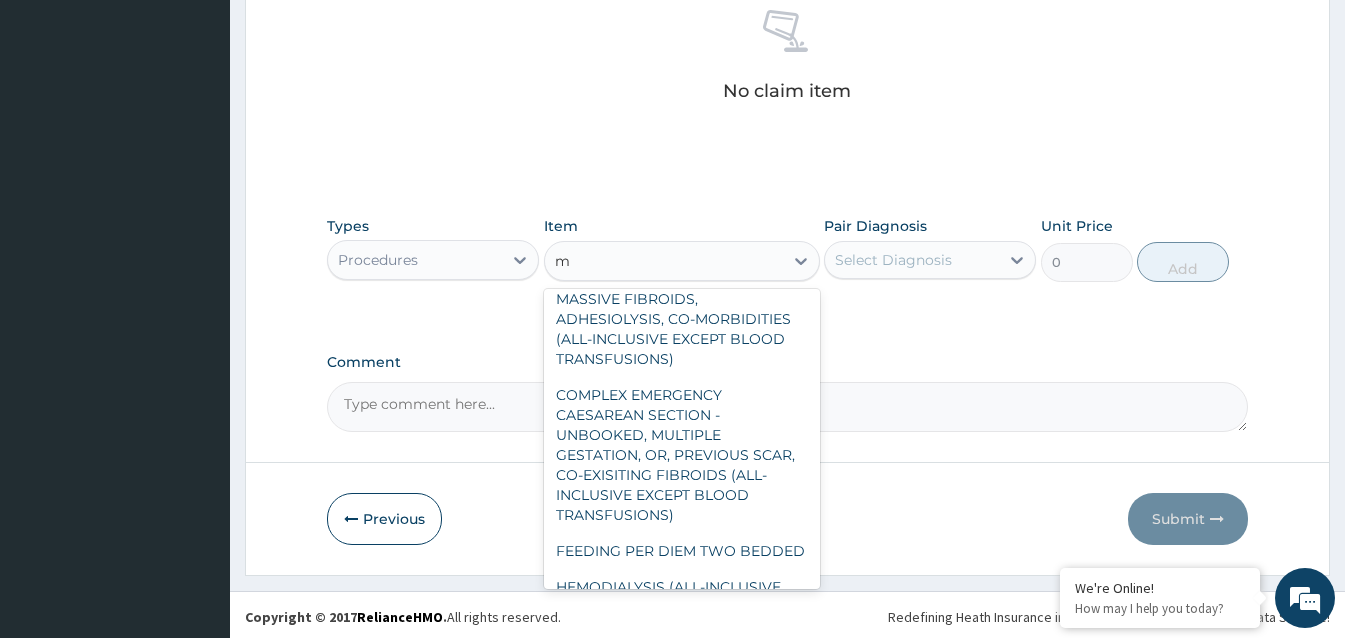 type 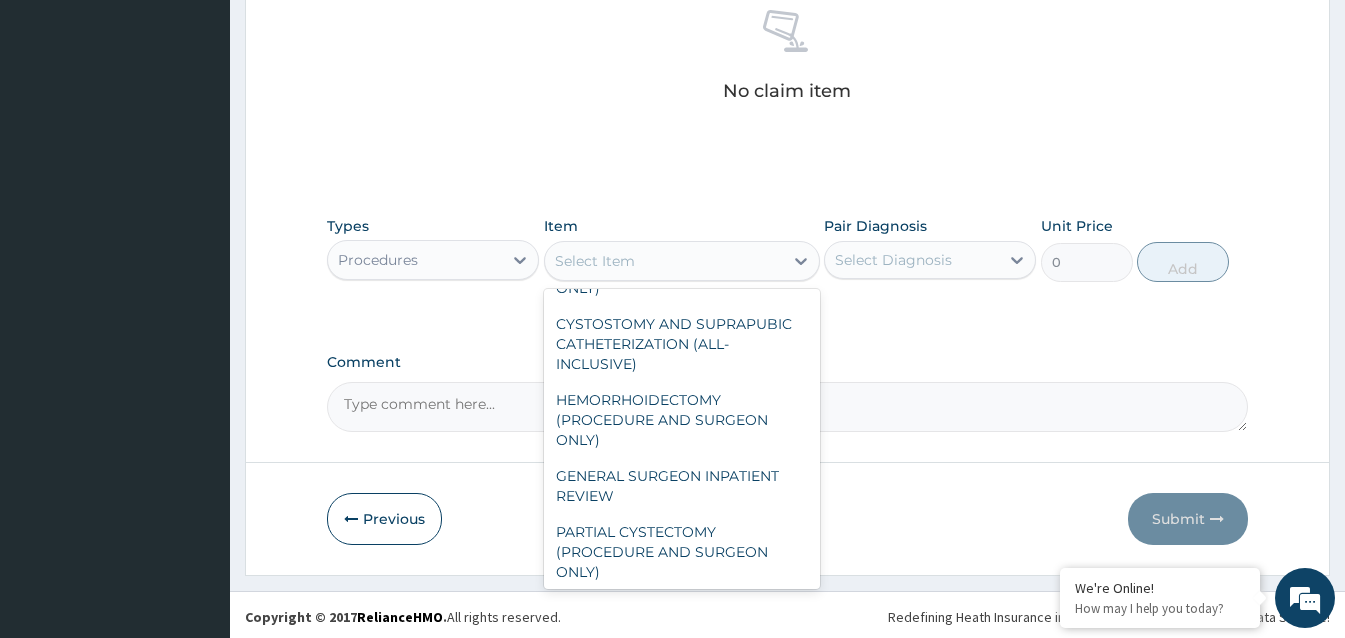 scroll, scrollTop: 24040, scrollLeft: 0, axis: vertical 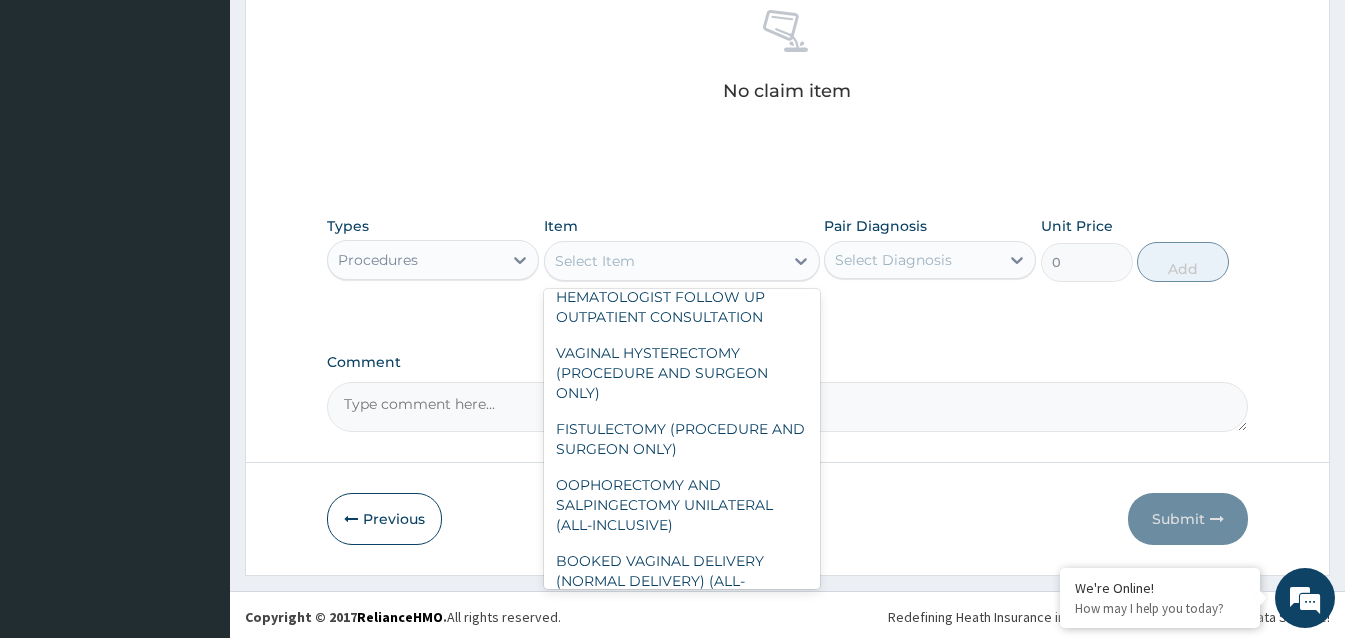 click on "Previous   Submit" at bounding box center (787, 519) 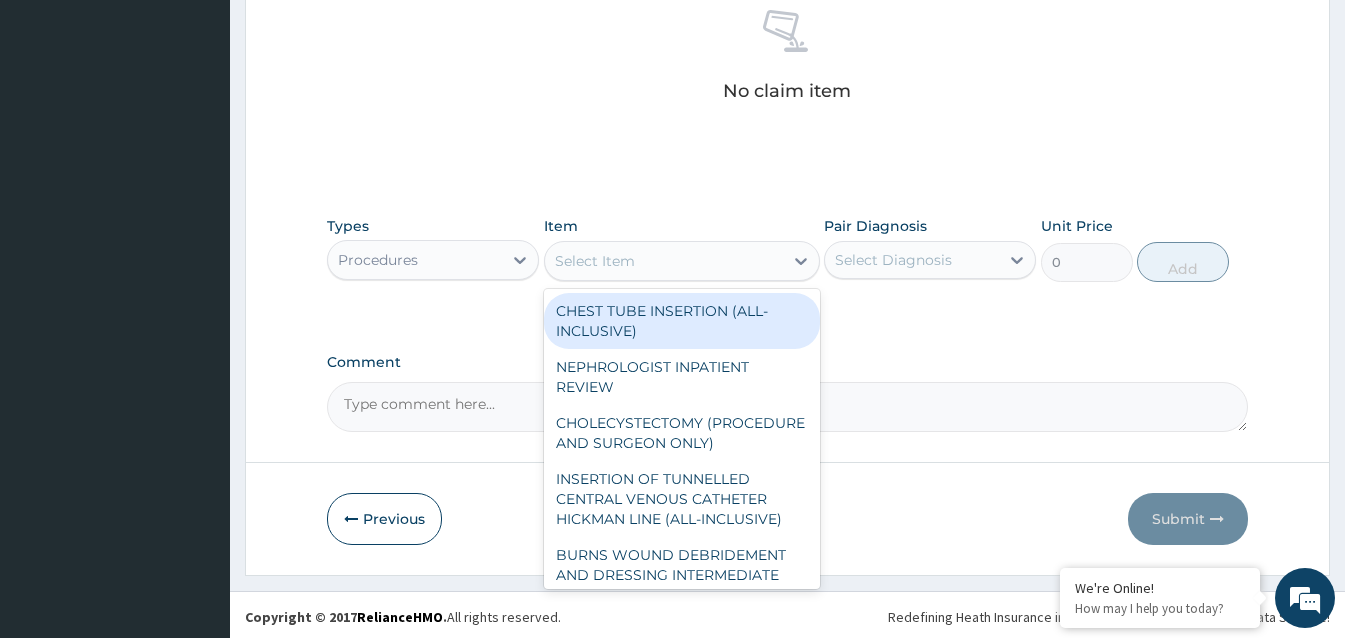 click on "Select Item" at bounding box center (664, 261) 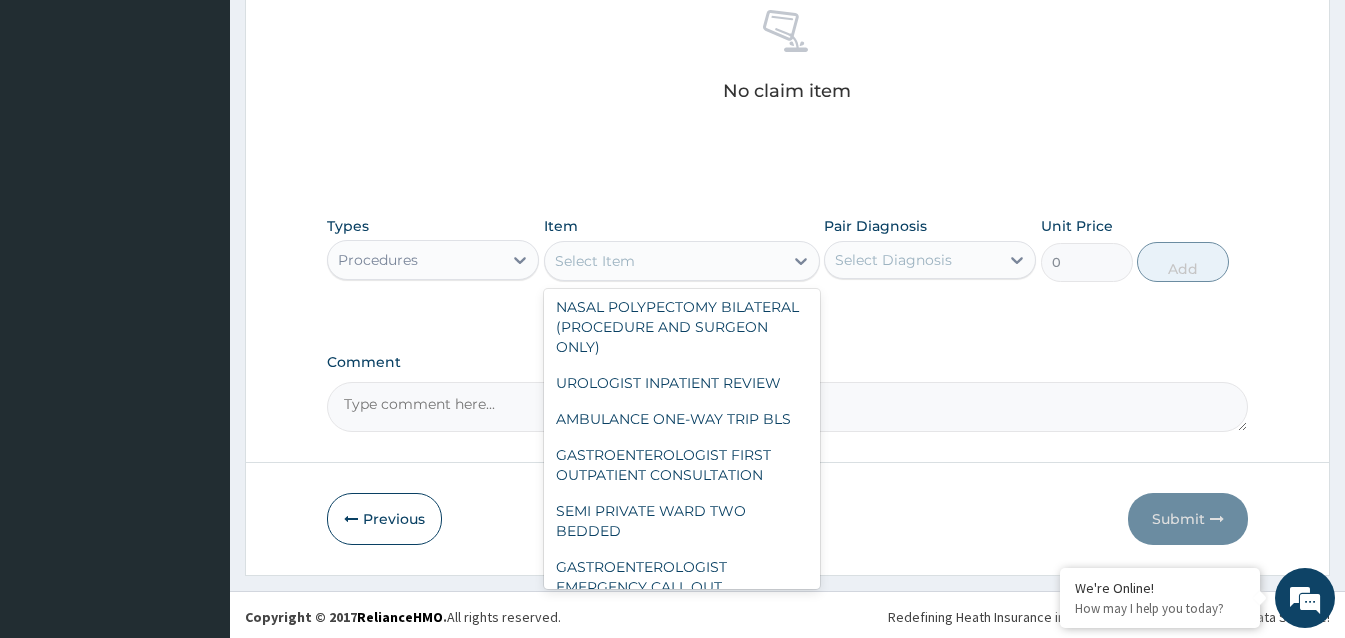 scroll, scrollTop: 4600, scrollLeft: 0, axis: vertical 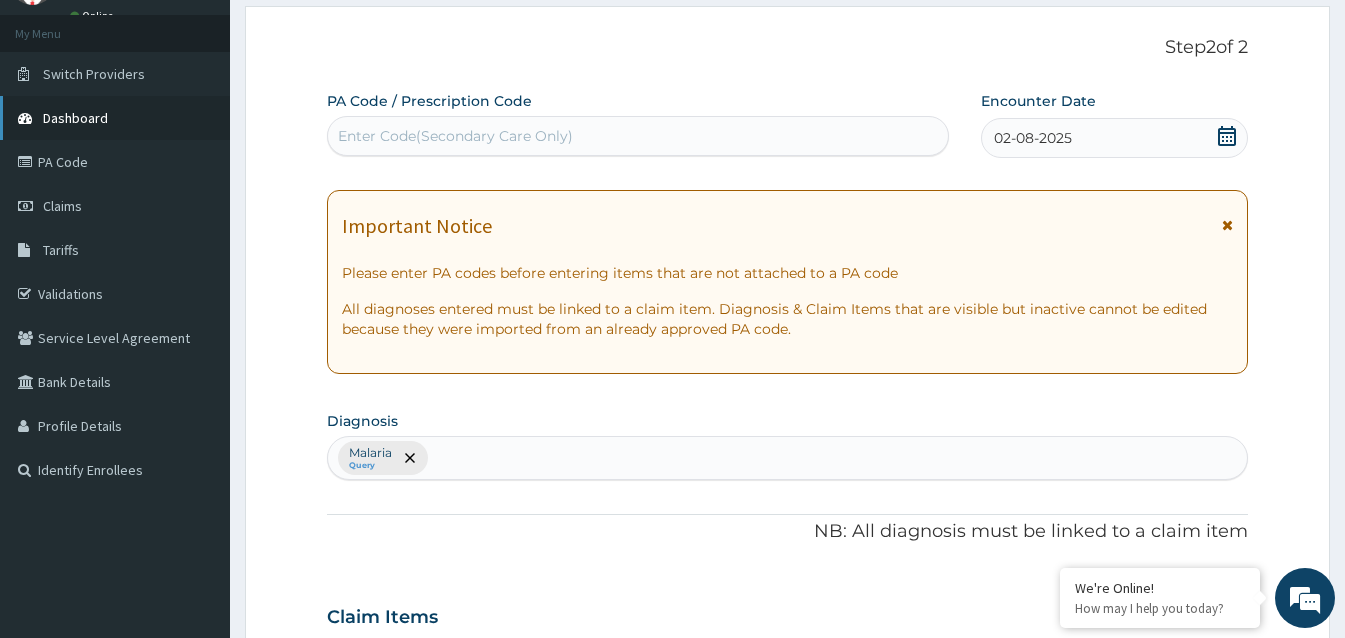 click on "Dashboard" at bounding box center [75, 118] 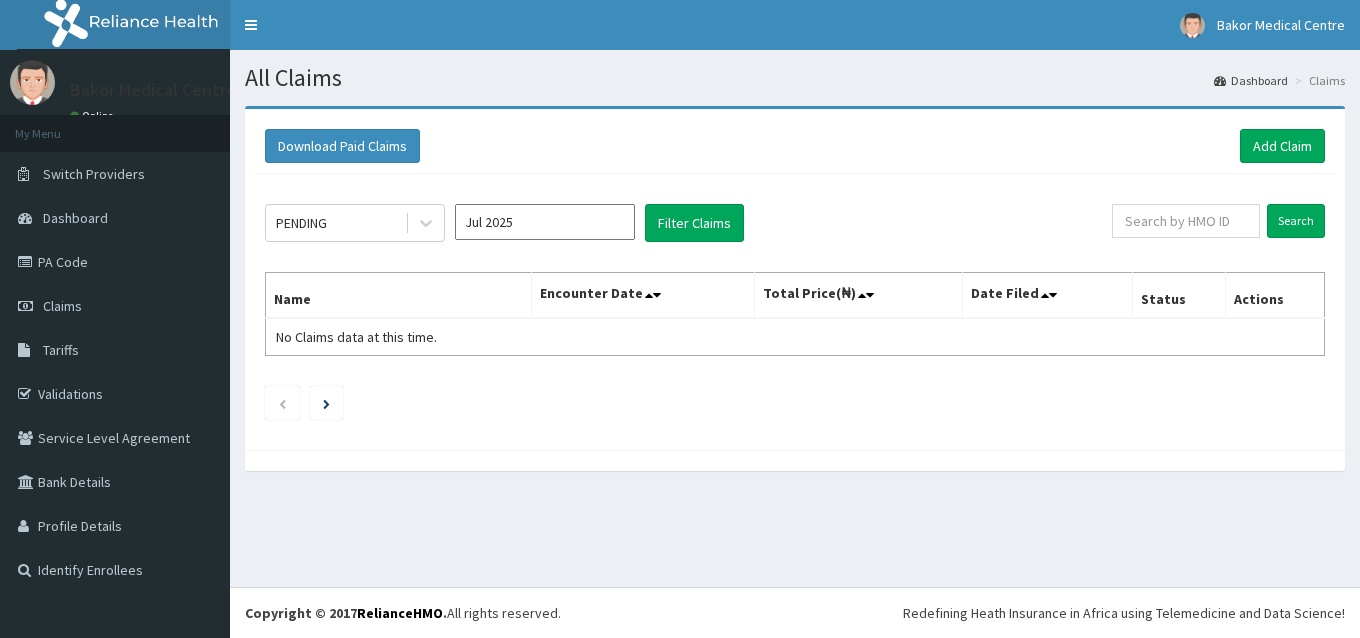 scroll, scrollTop: 0, scrollLeft: 0, axis: both 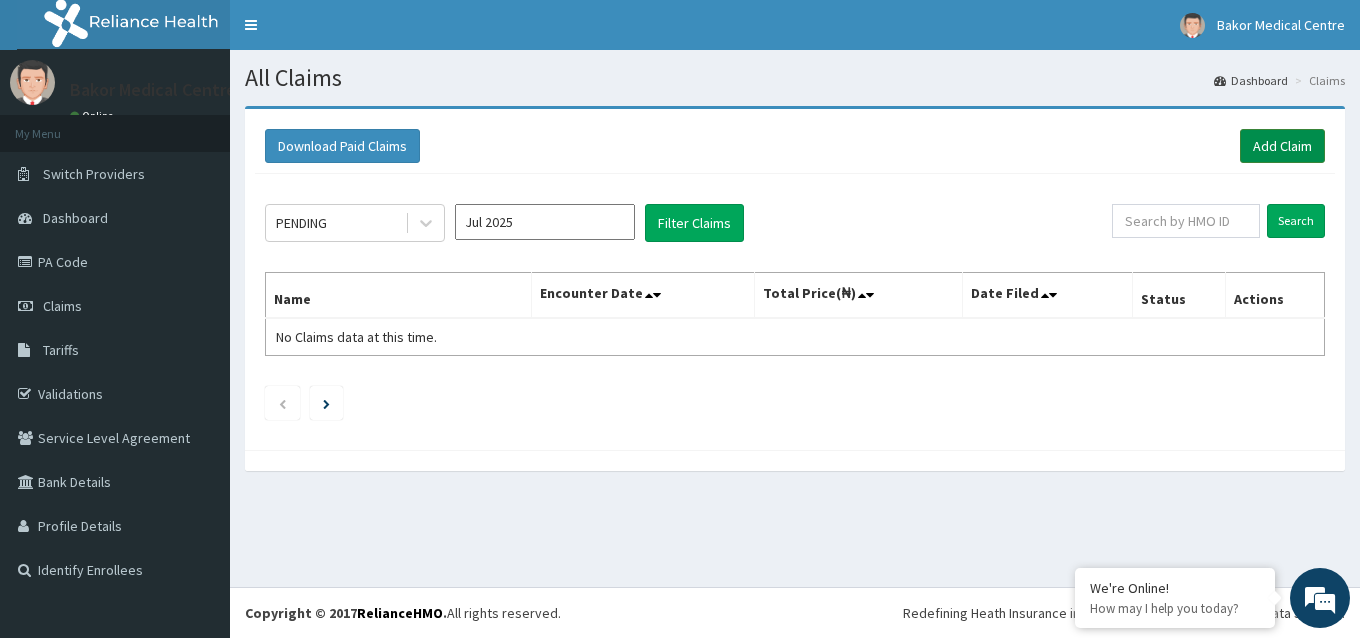 click on "Add Claim" at bounding box center (1282, 146) 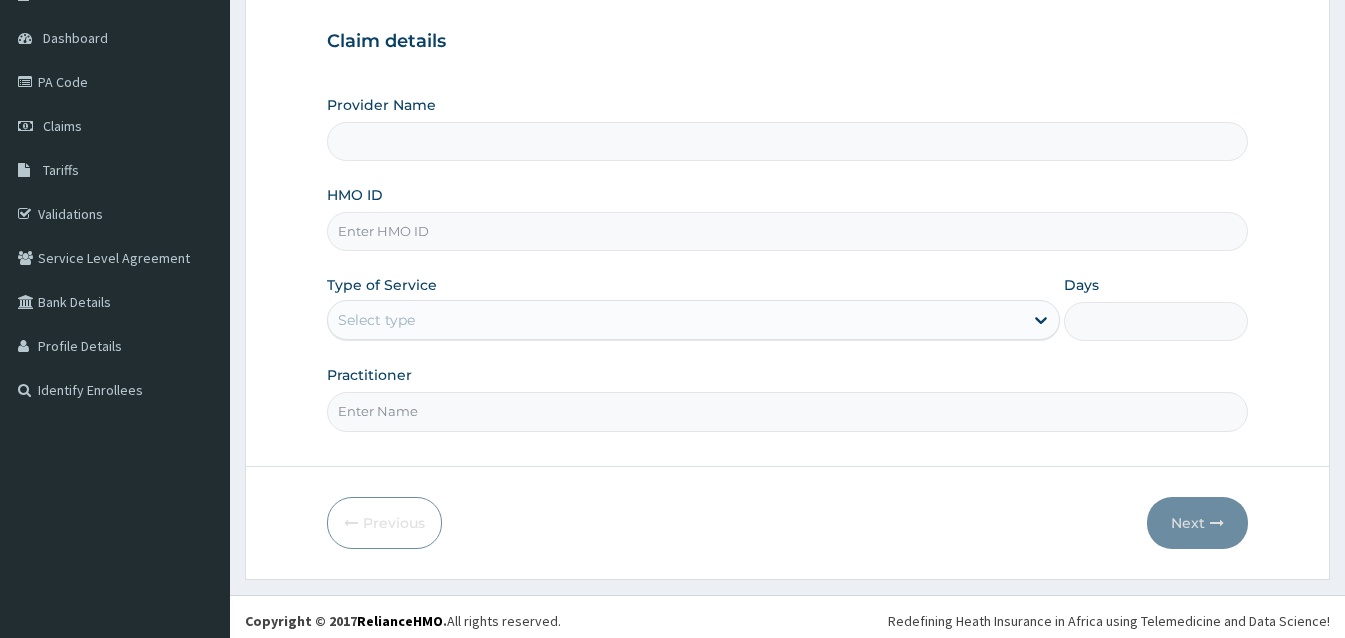 scroll, scrollTop: 188, scrollLeft: 0, axis: vertical 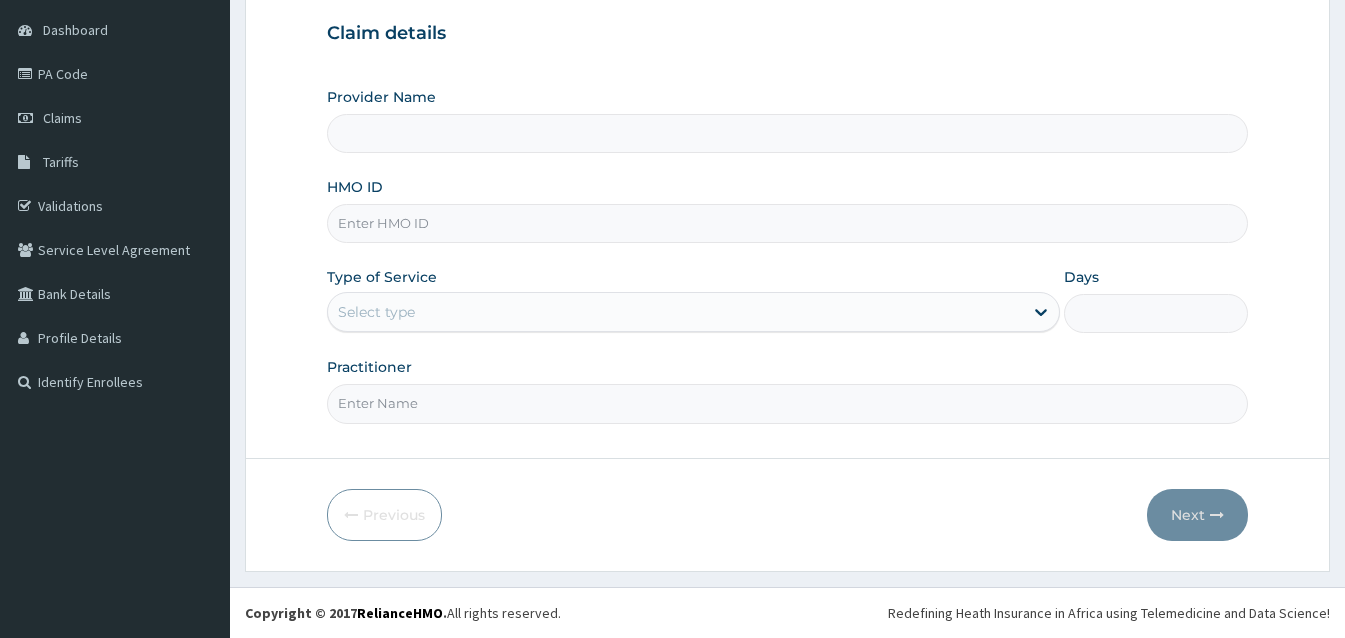 type on "Bakor Medical centre" 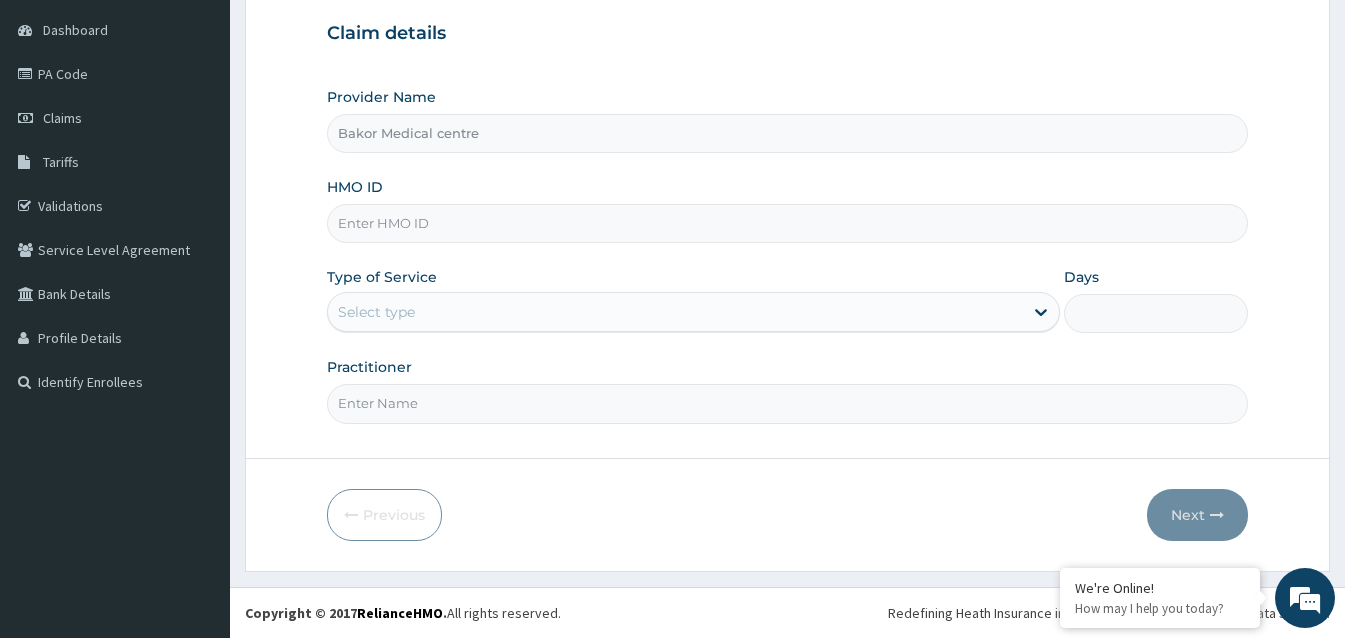 click on "HMO ID" at bounding box center (787, 223) 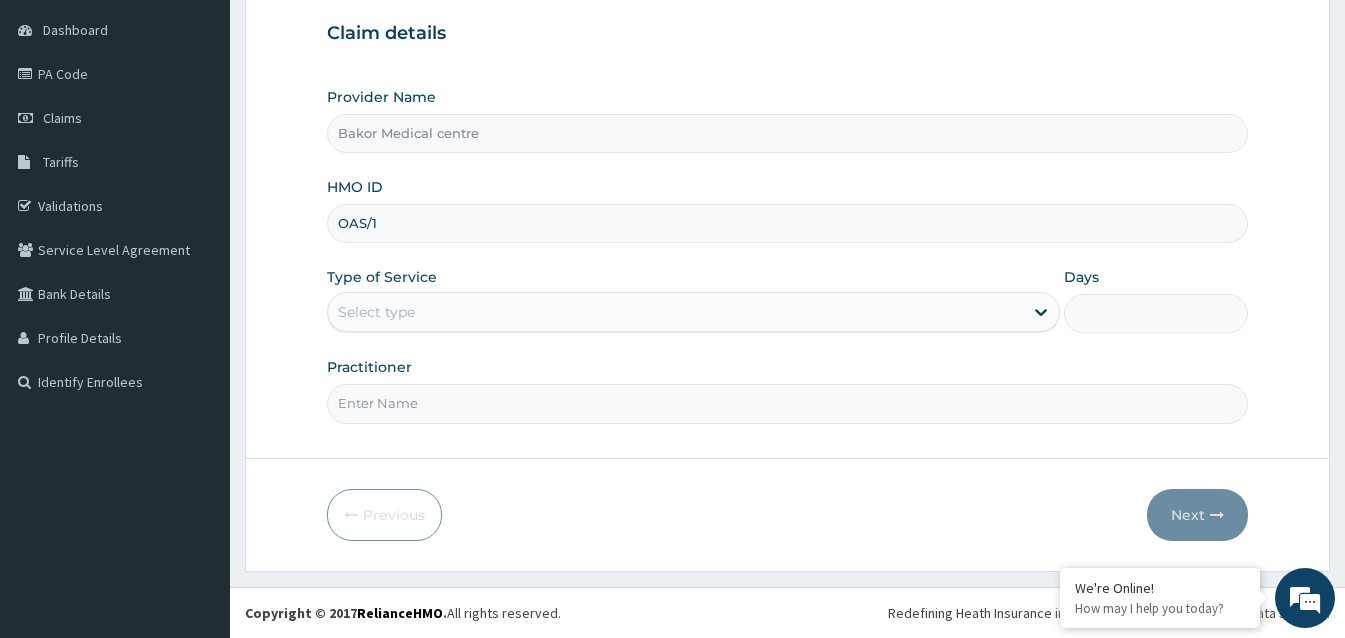 scroll, scrollTop: 0, scrollLeft: 0, axis: both 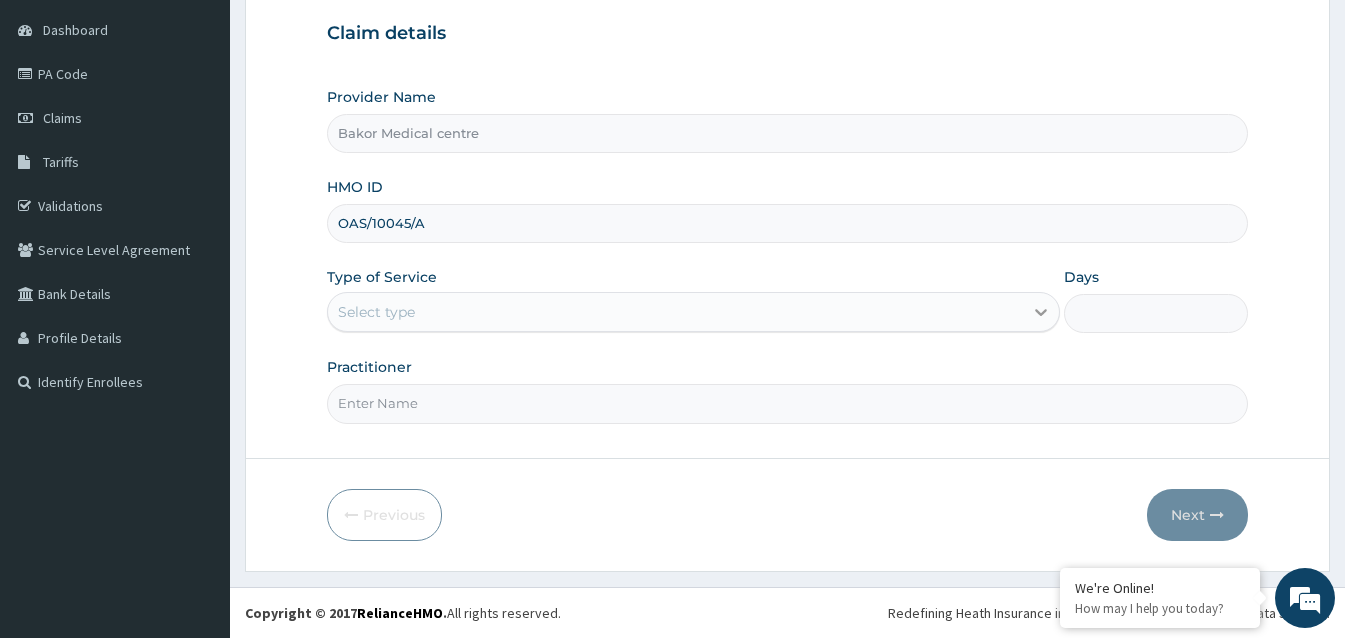 type on "OAS/10045/A" 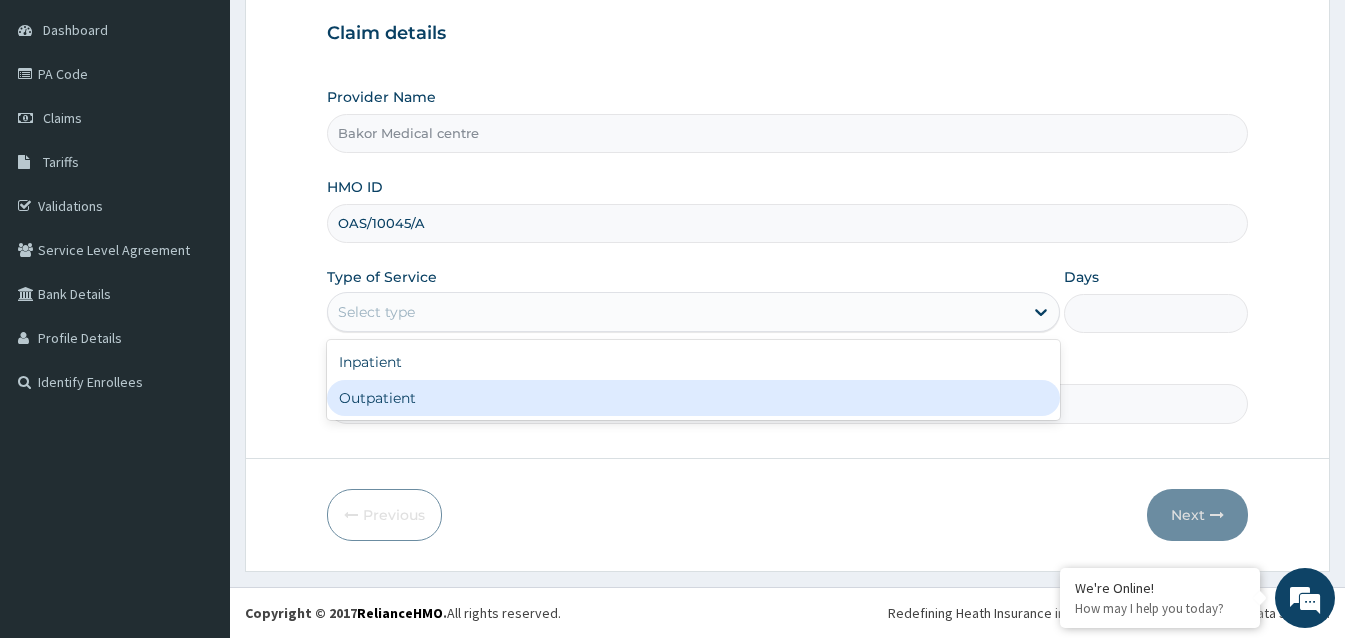click on "Outpatient" at bounding box center (693, 398) 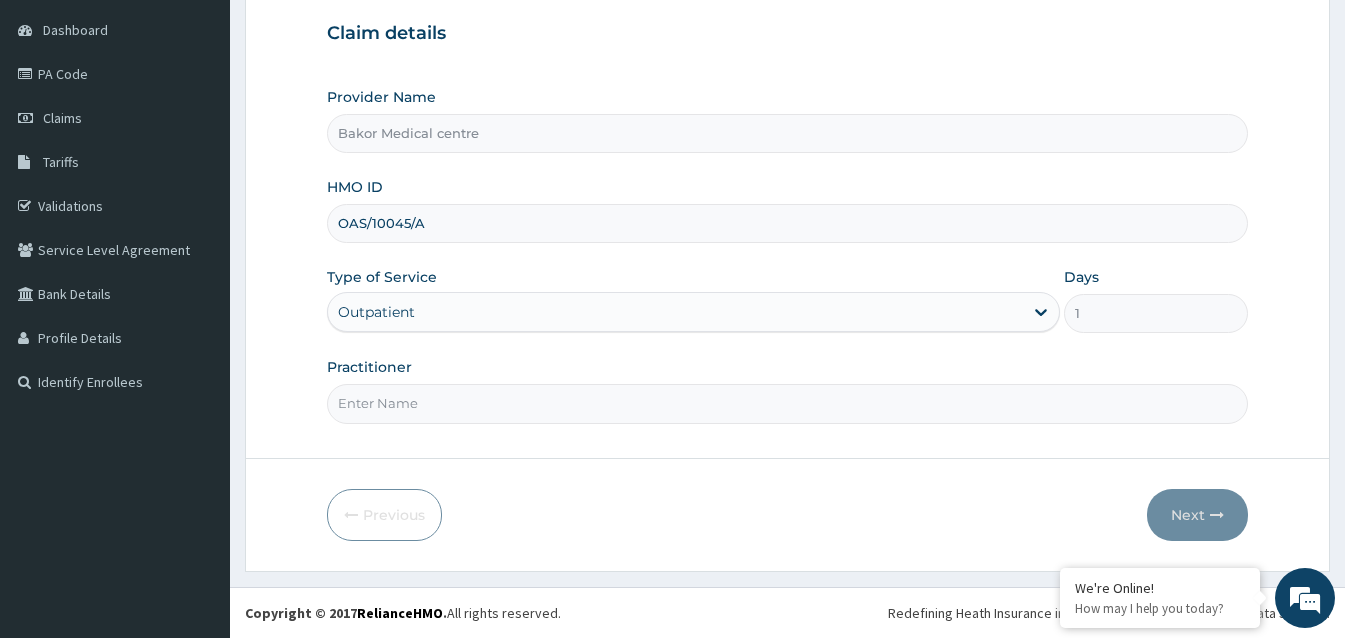 click on "Practitioner" at bounding box center (787, 403) 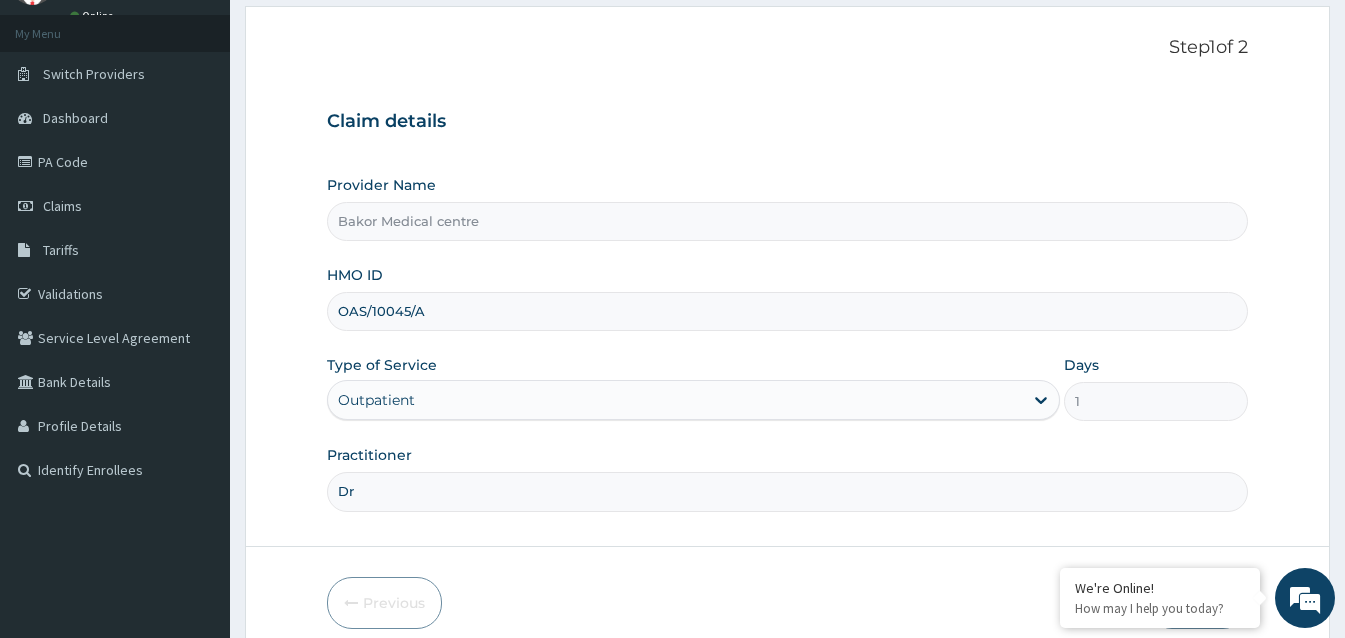 scroll, scrollTop: 188, scrollLeft: 0, axis: vertical 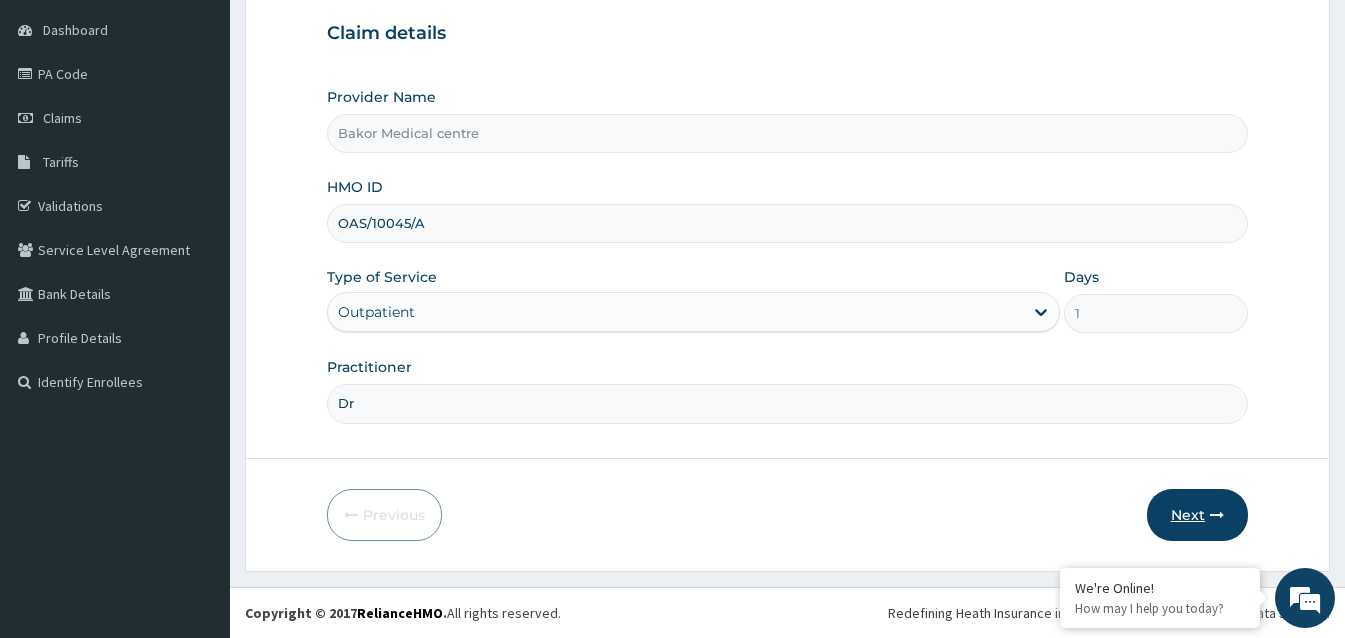 type on "Dr" 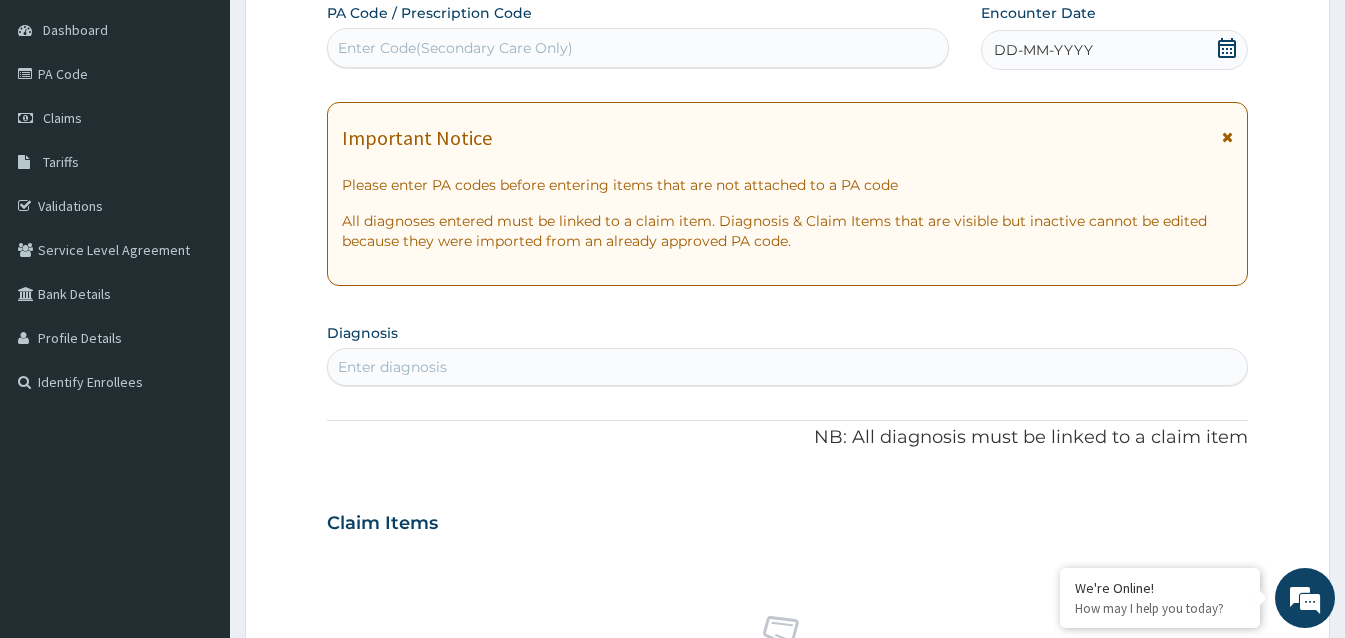 click 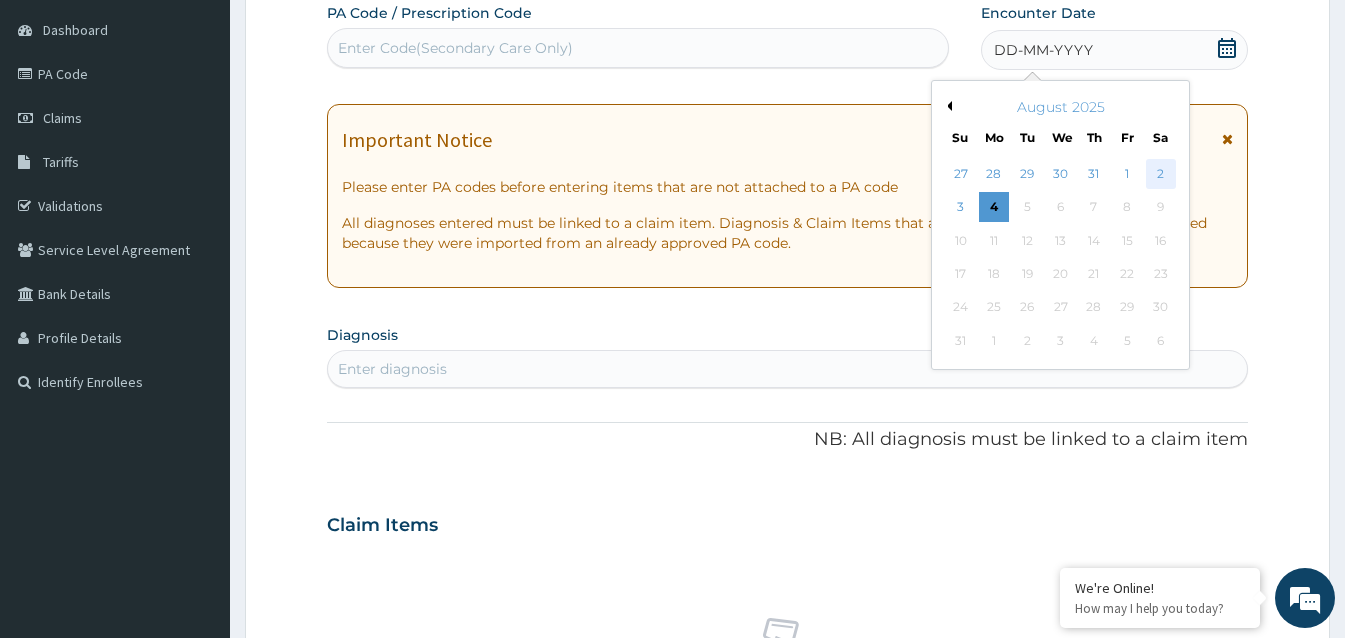 click on "2" at bounding box center [1161, 174] 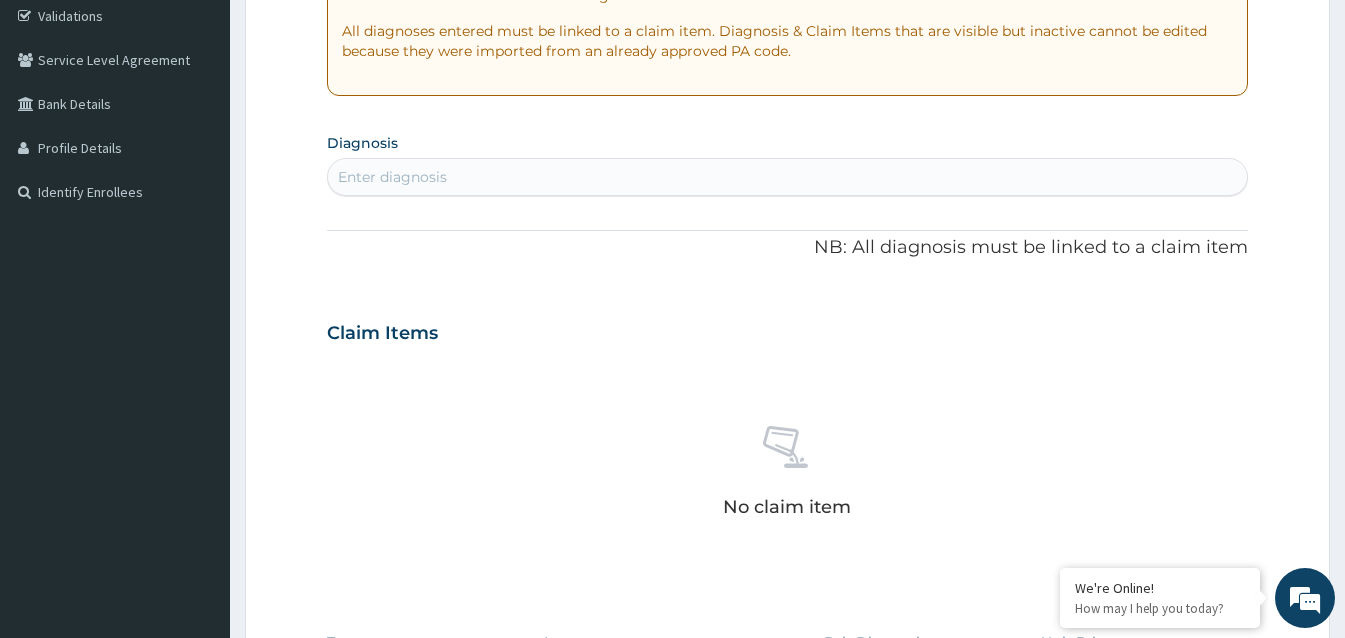scroll, scrollTop: 388, scrollLeft: 0, axis: vertical 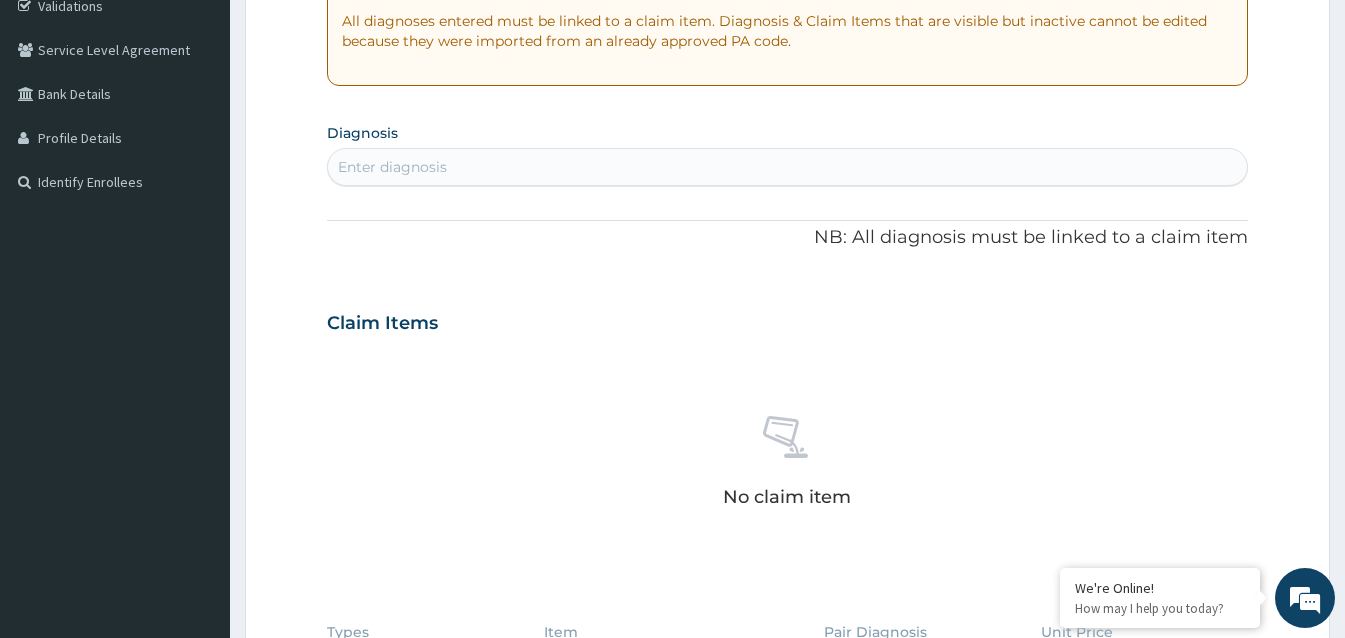 click on "Enter diagnosis" at bounding box center (787, 167) 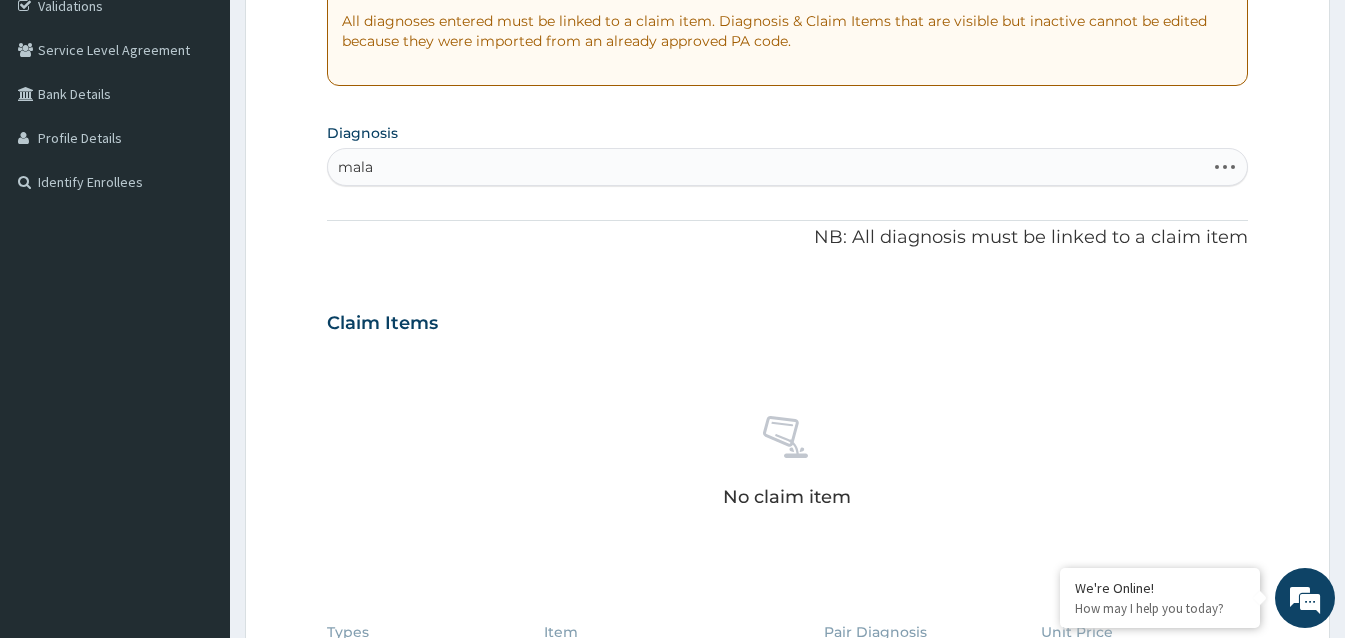 type on "malar" 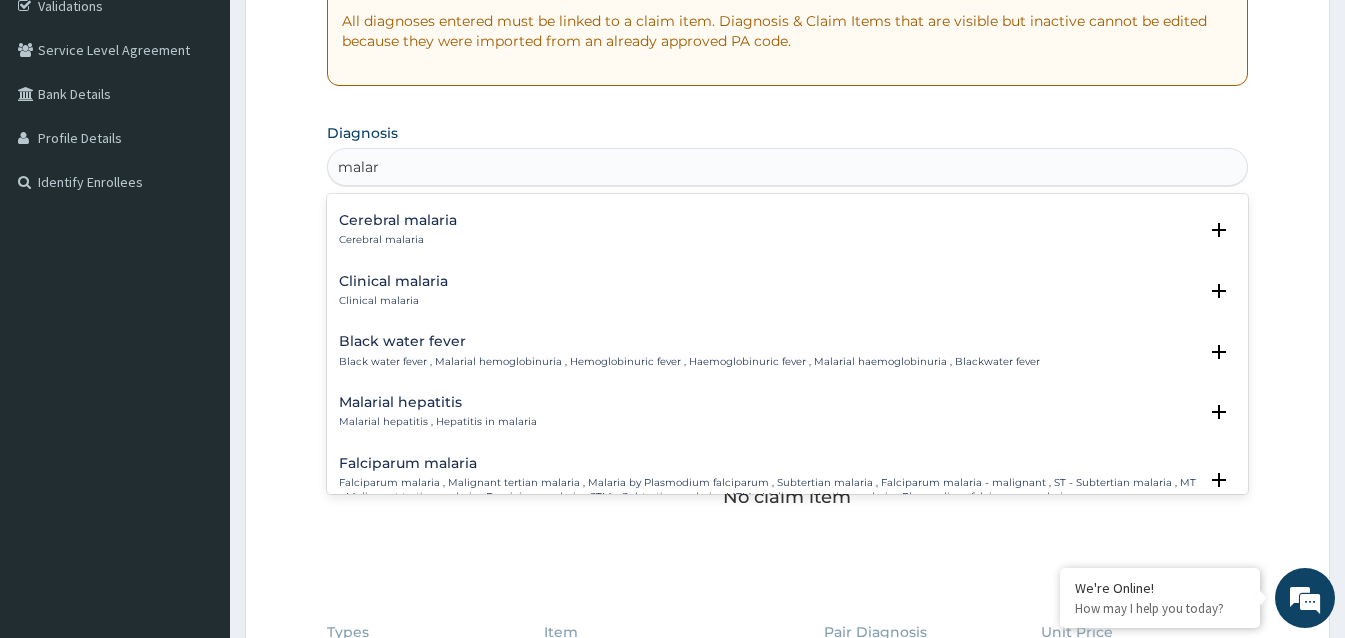 scroll, scrollTop: 700, scrollLeft: 0, axis: vertical 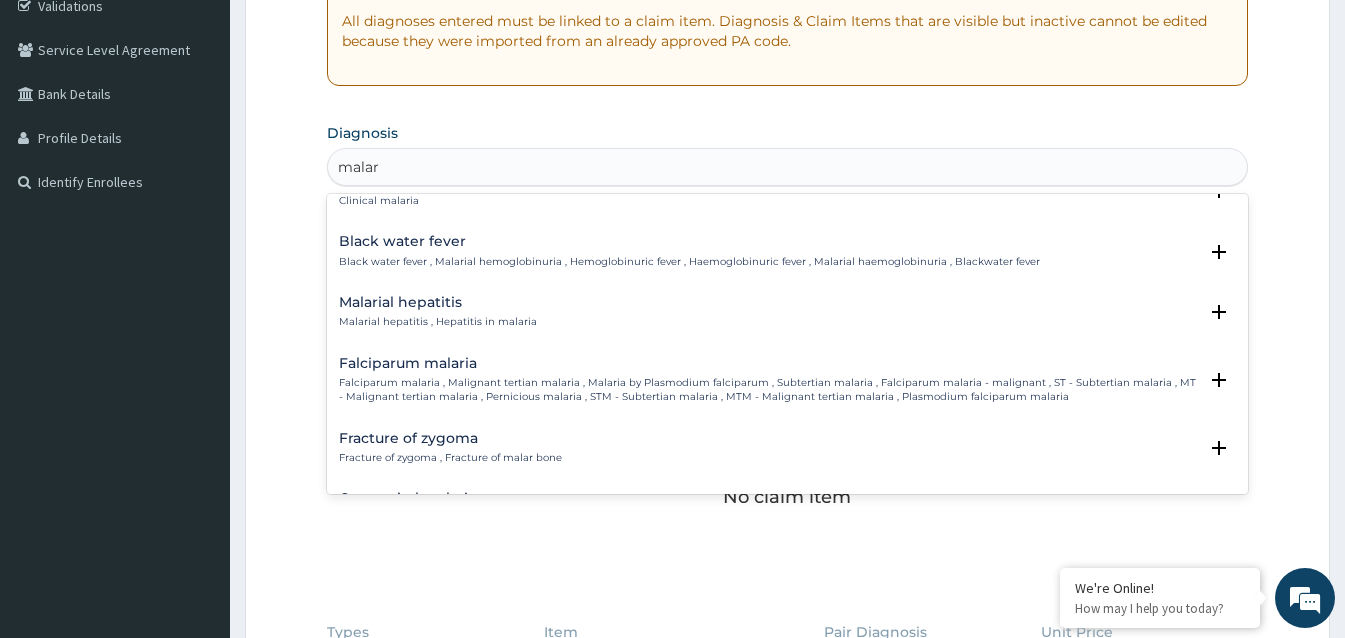 click on "Falciparum malaria" at bounding box center (768, 363) 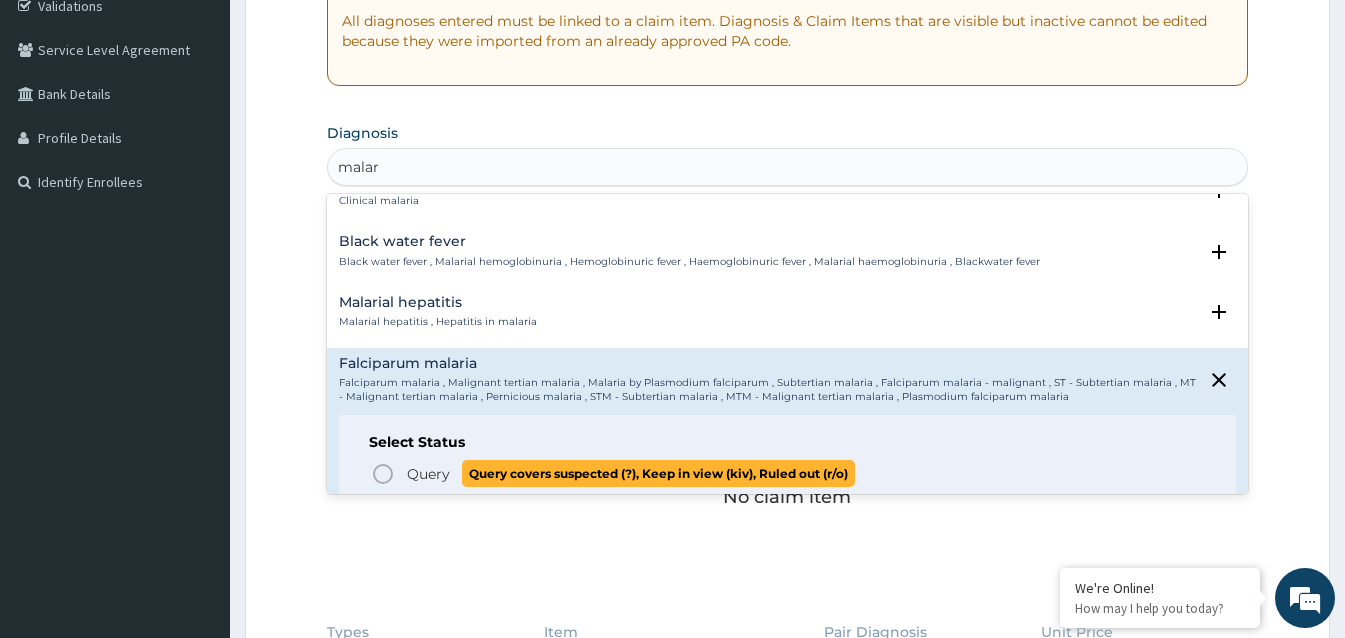 click 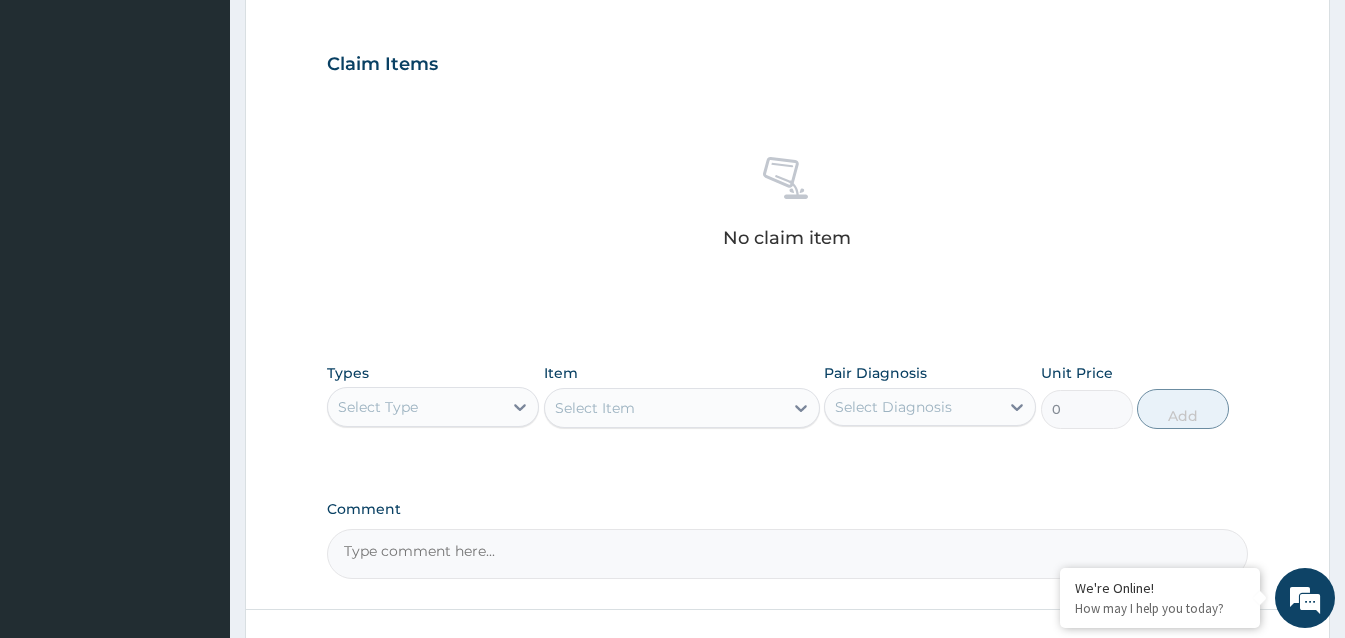 scroll, scrollTop: 788, scrollLeft: 0, axis: vertical 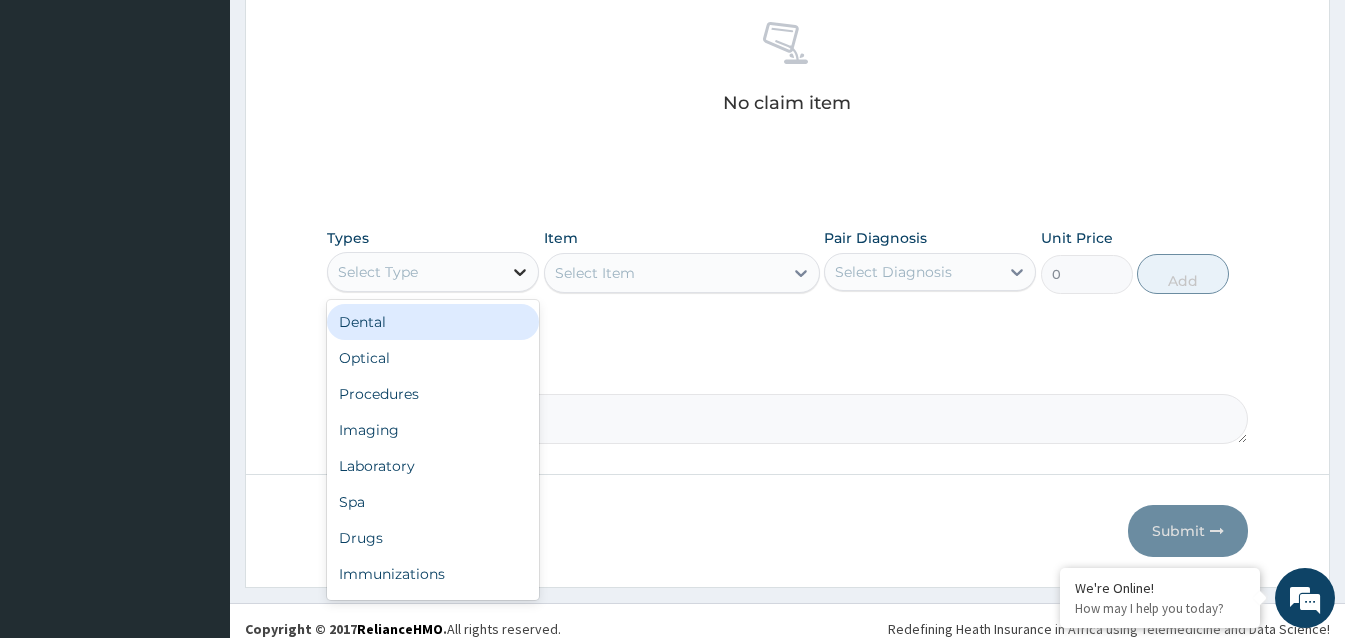 click 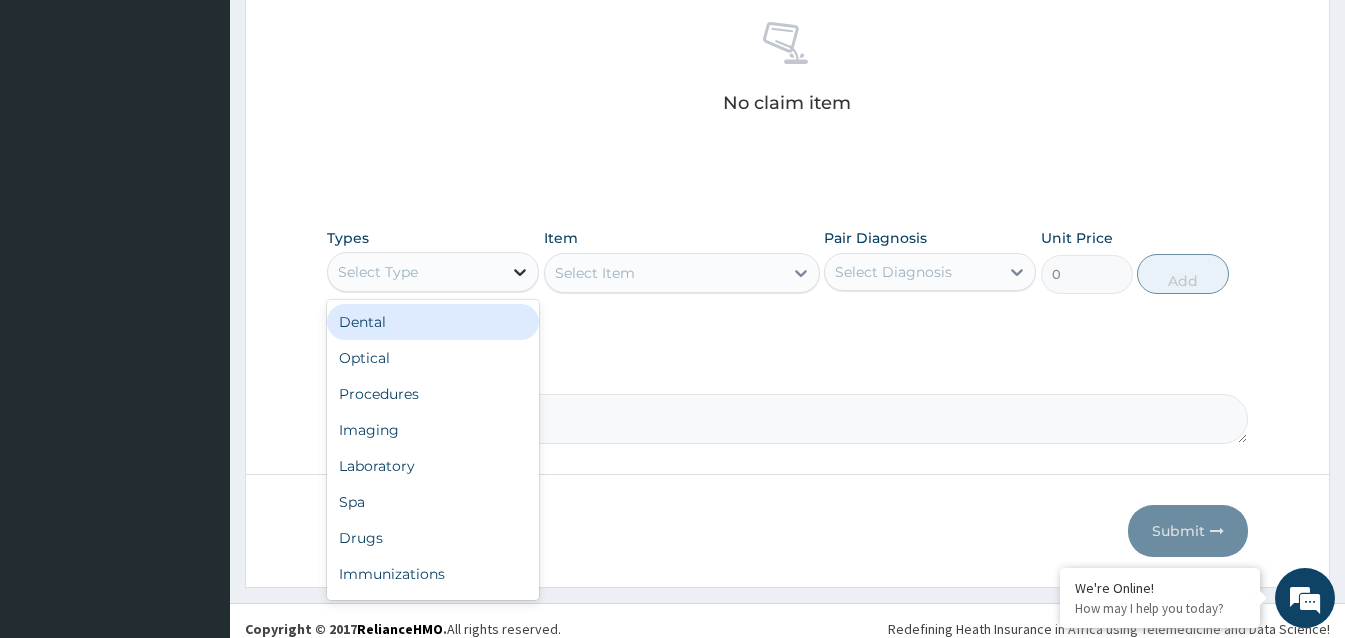 click 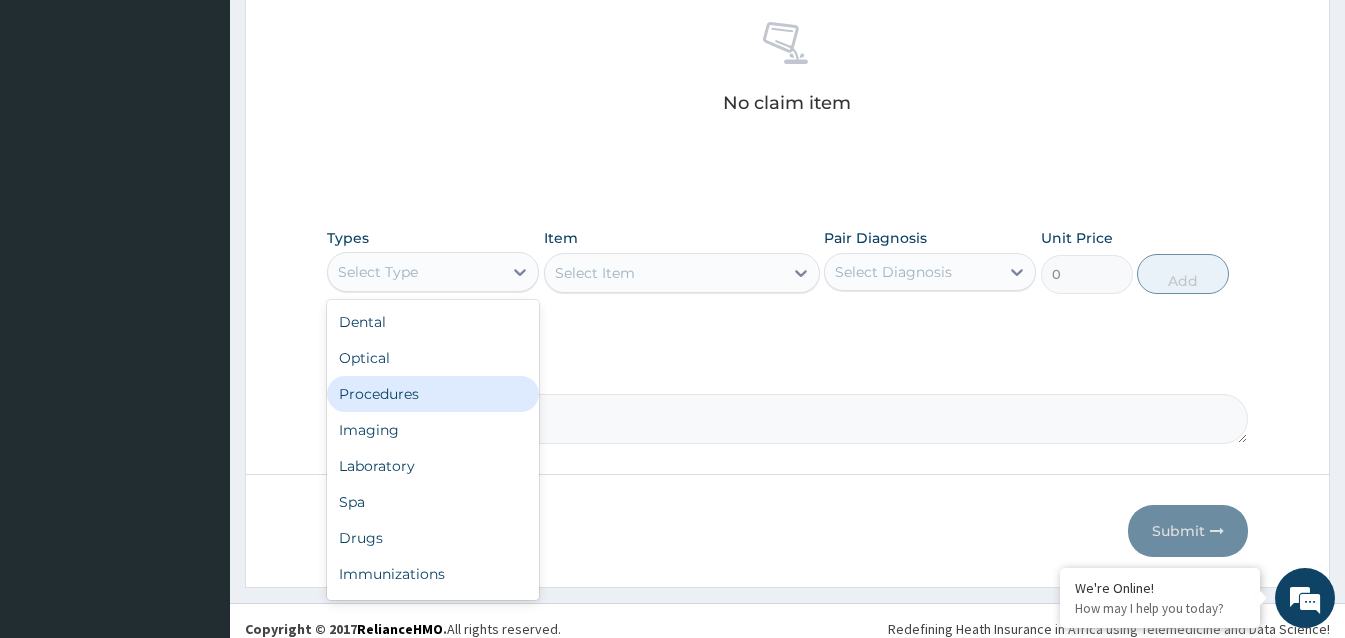 click on "Procedures" at bounding box center [433, 394] 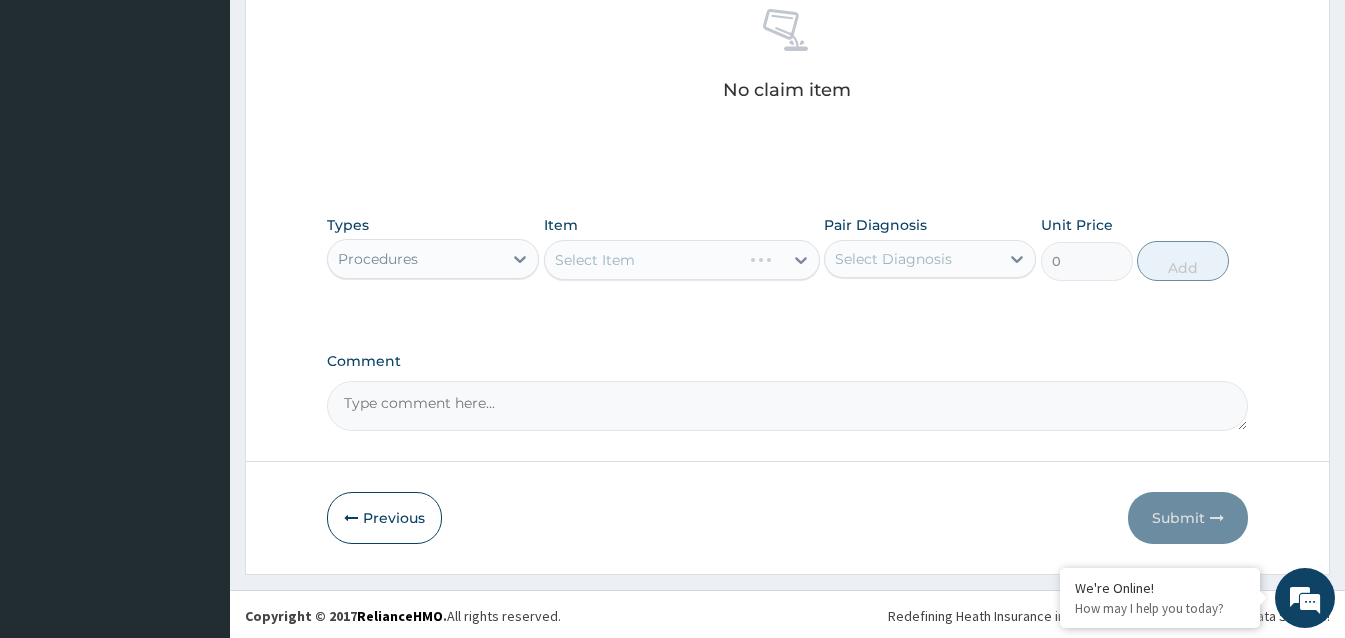 scroll, scrollTop: 804, scrollLeft: 0, axis: vertical 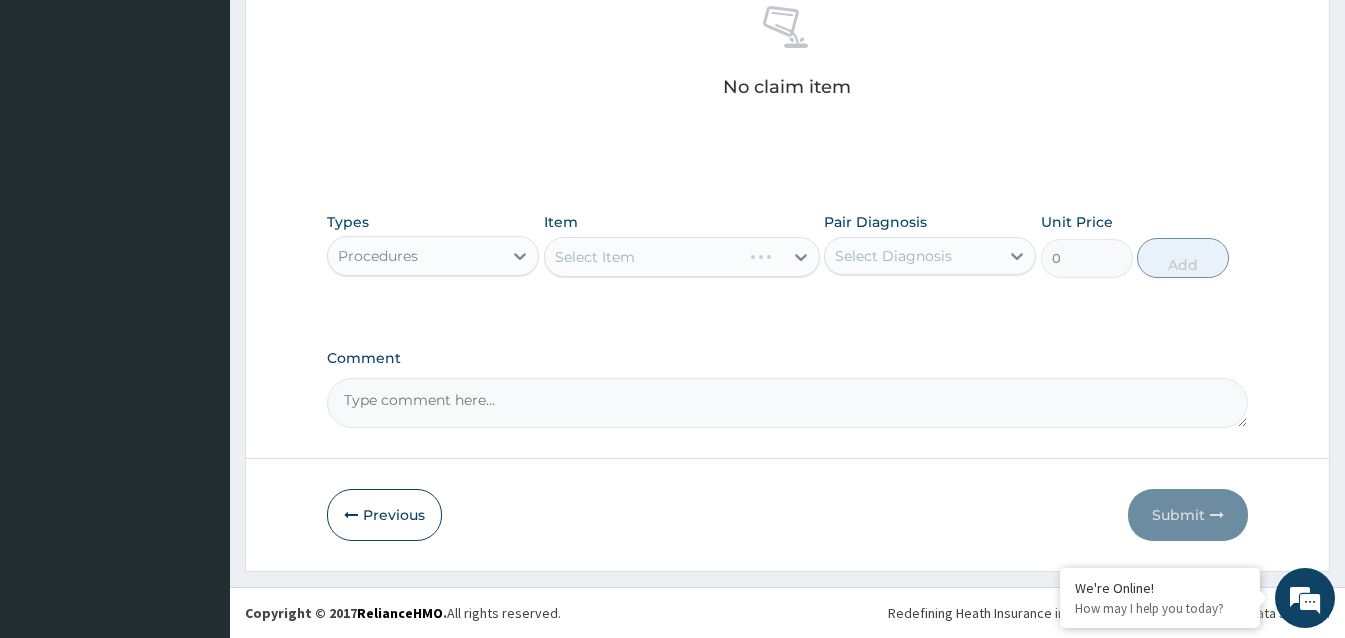 click on "Select Item" at bounding box center [682, 257] 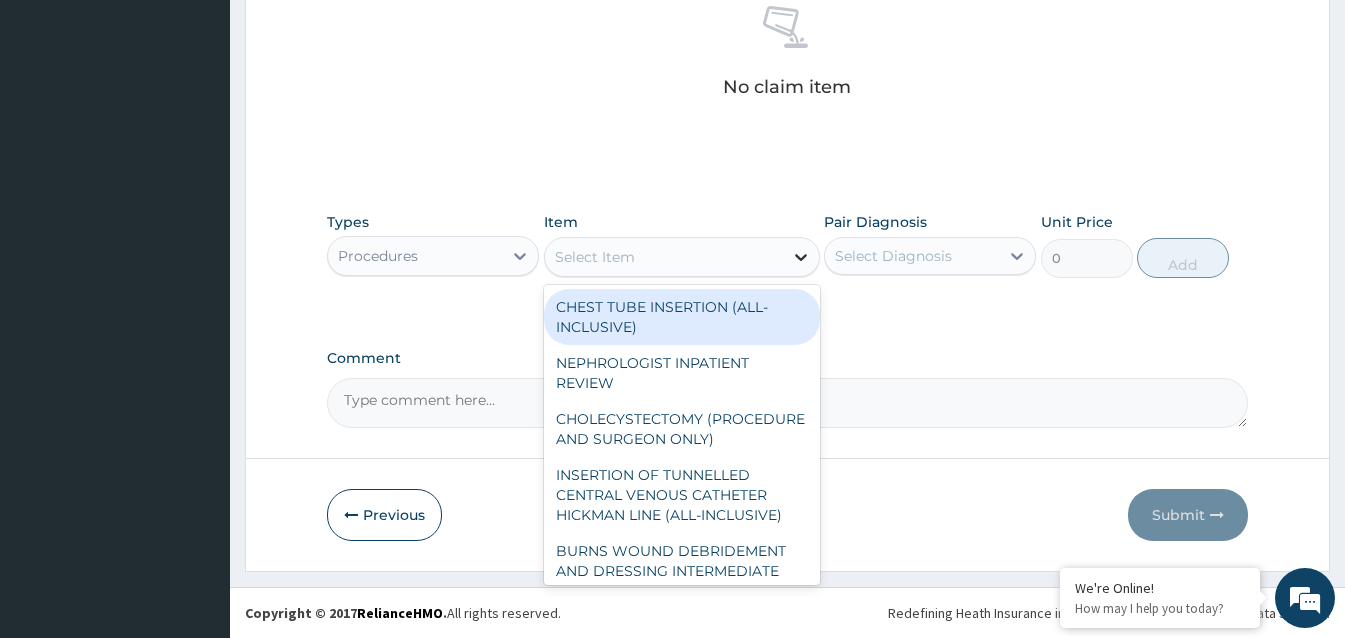 click 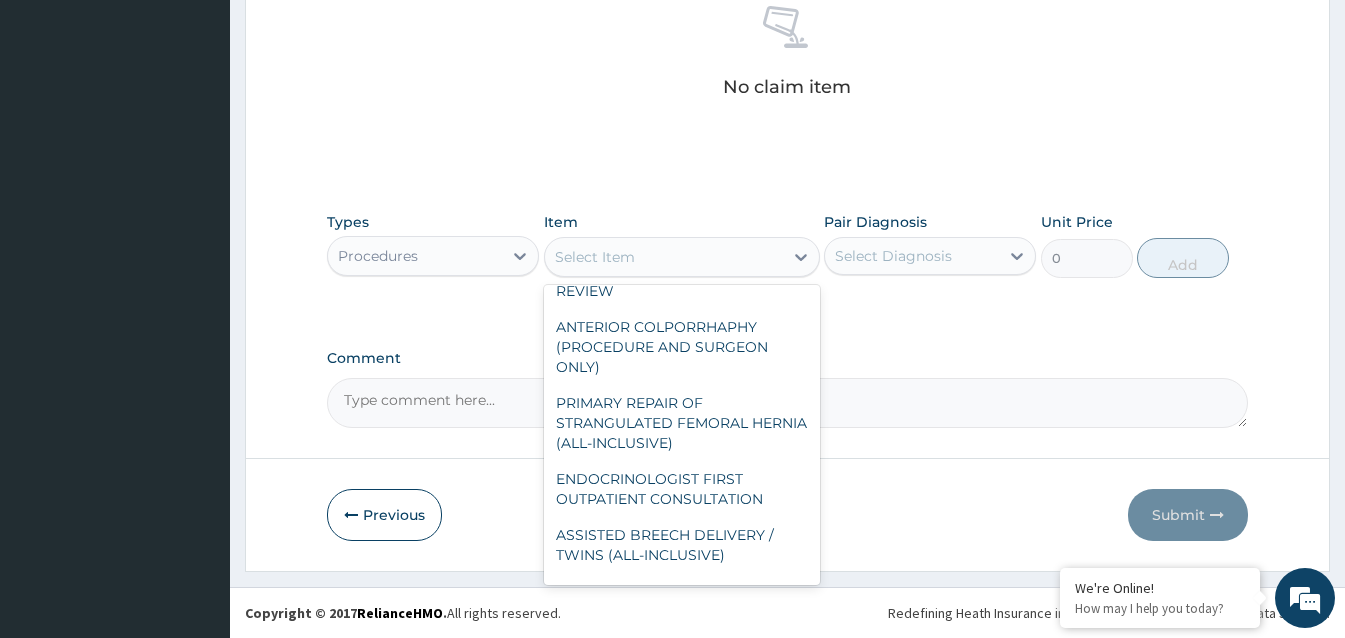 scroll, scrollTop: 400, scrollLeft: 0, axis: vertical 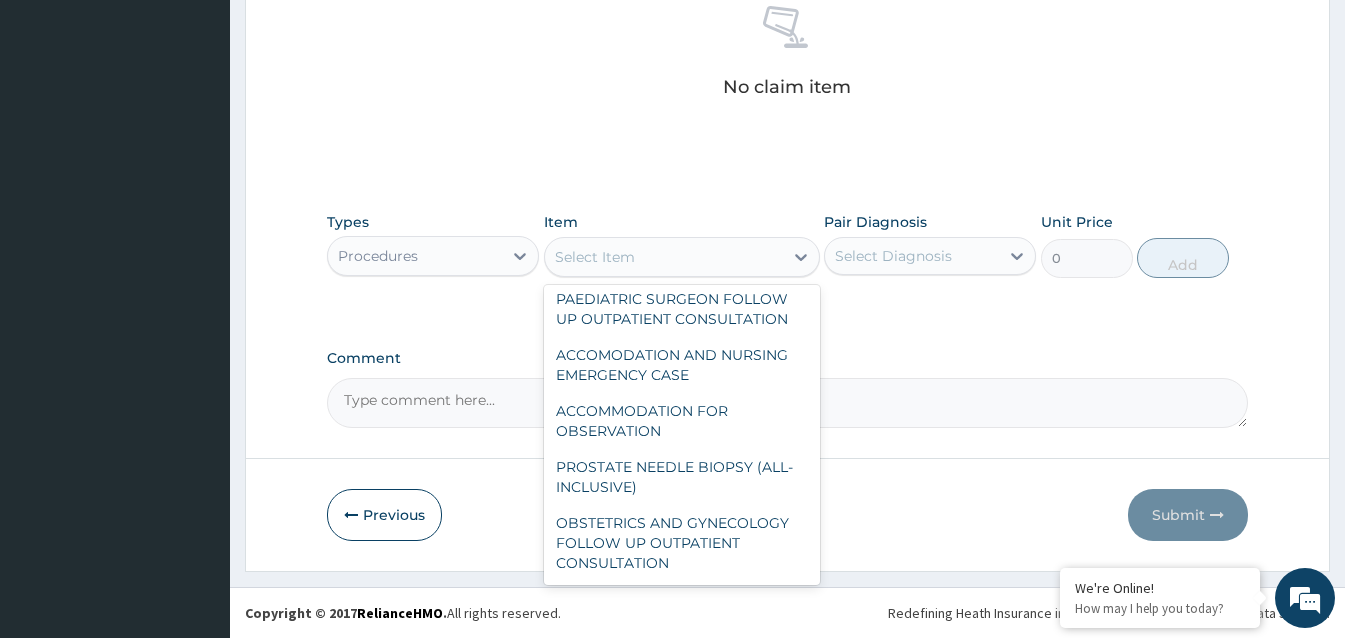 click on "GENERAL PRACTITIONER FIRST OUTPATIENT CONSULTATION" at bounding box center [682, 217] 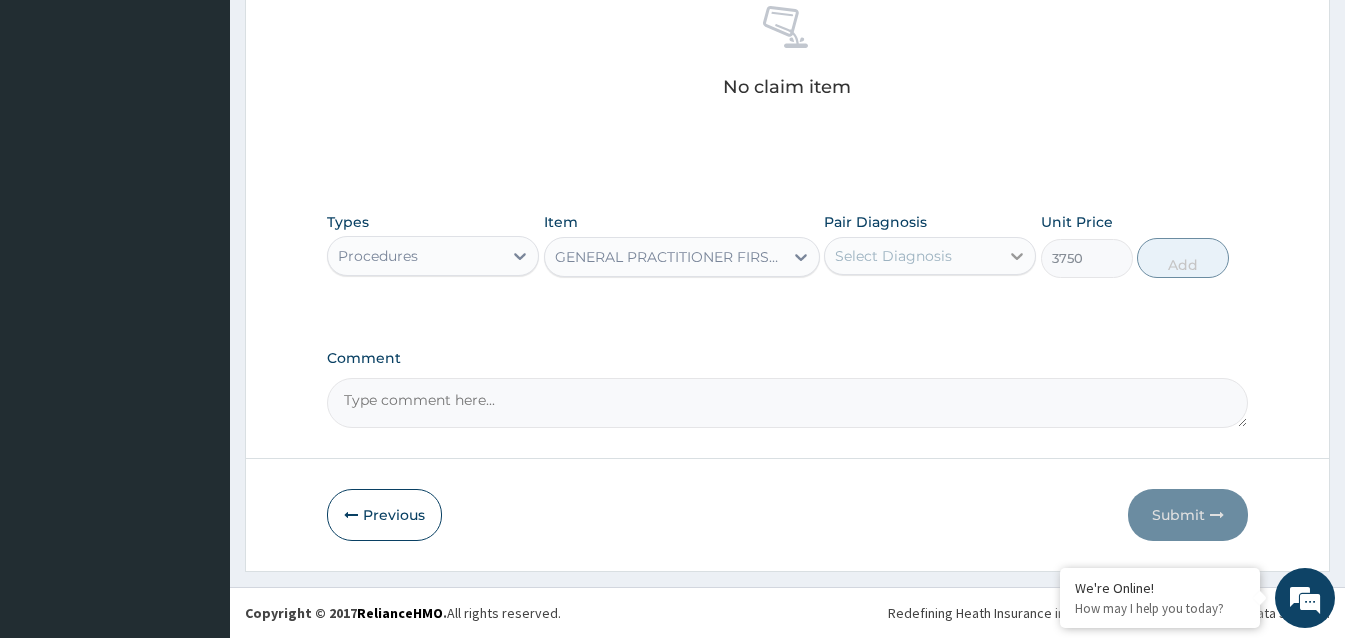 click 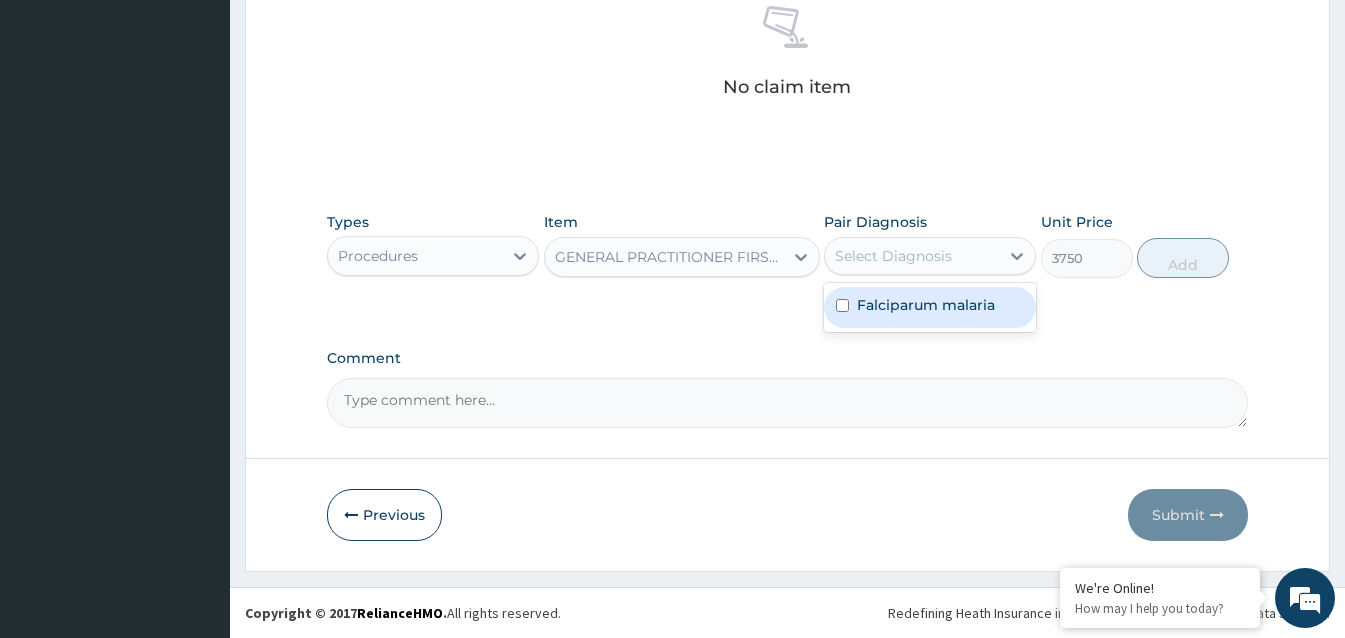 click on "Falciparum malaria" at bounding box center (926, 305) 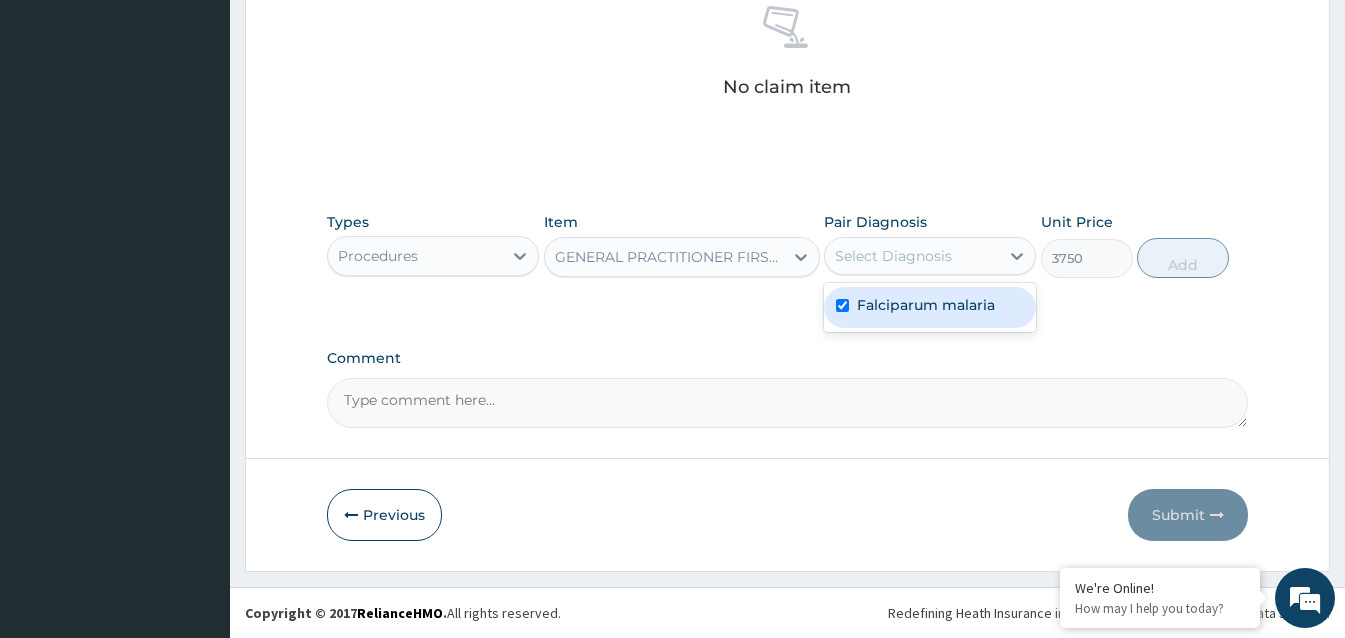 checkbox on "true" 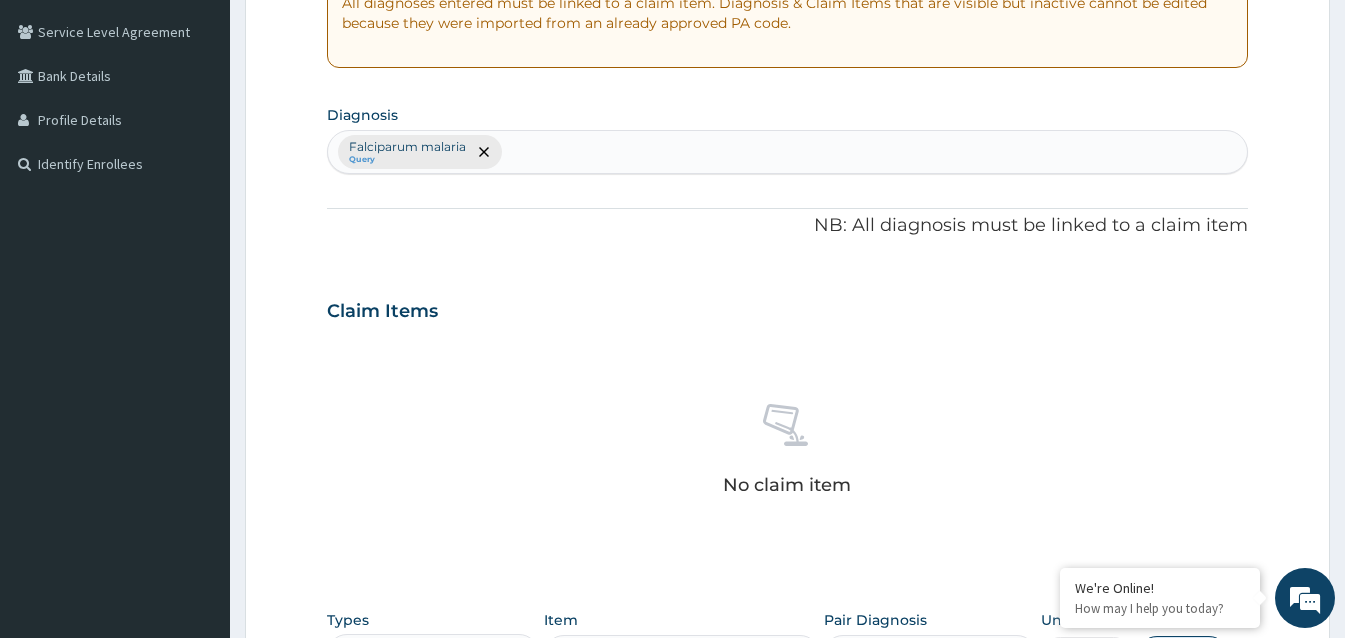 scroll, scrollTop: 404, scrollLeft: 0, axis: vertical 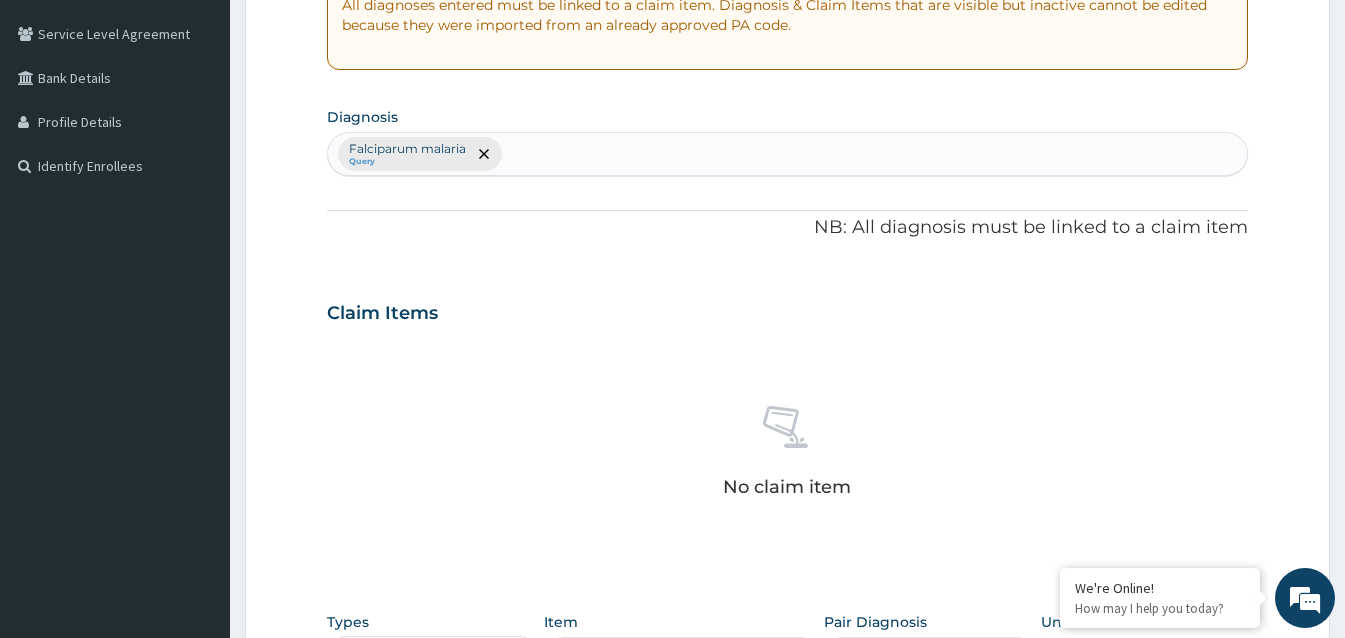 click at bounding box center (507, 154) 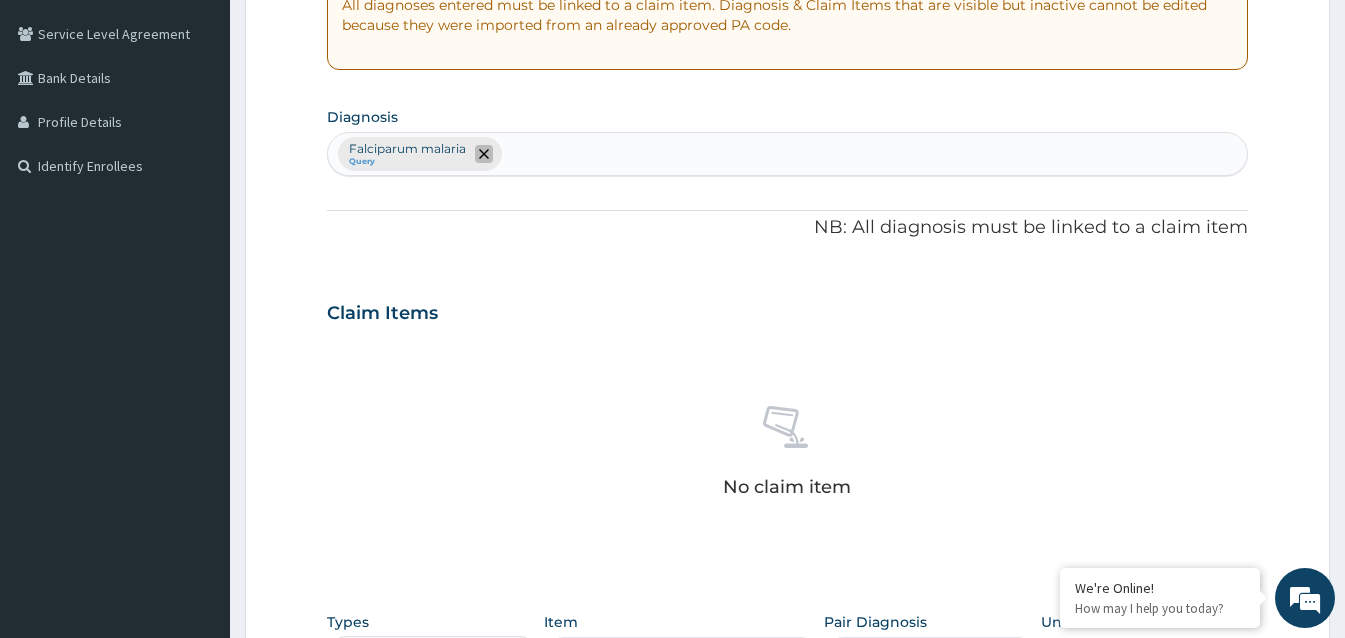 click at bounding box center [484, 154] 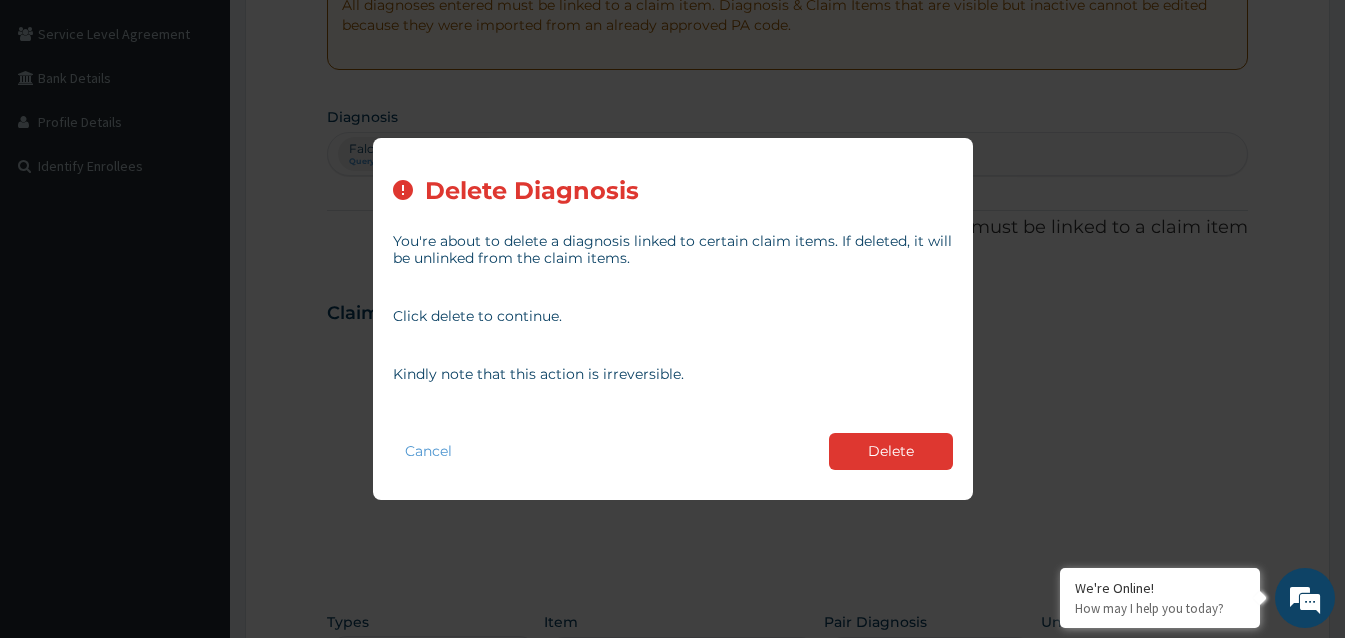 click on "Cancel" at bounding box center [428, 451] 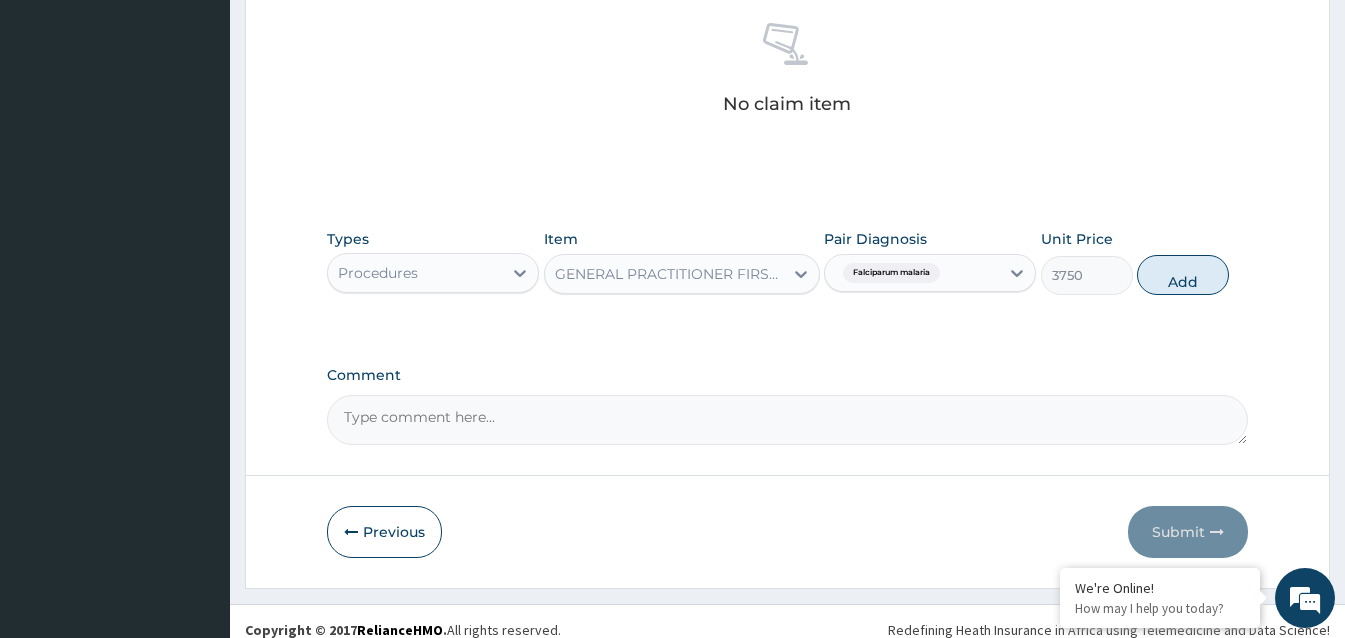 scroll, scrollTop: 804, scrollLeft: 0, axis: vertical 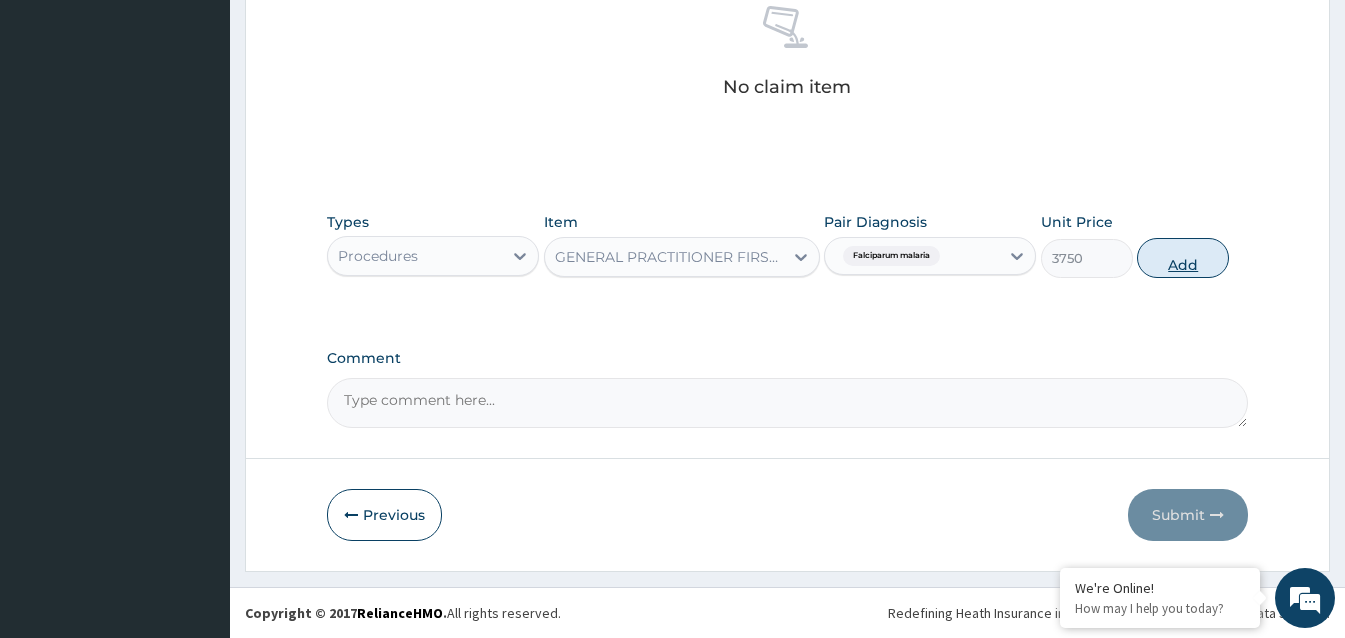 click on "Add" at bounding box center [1183, 258] 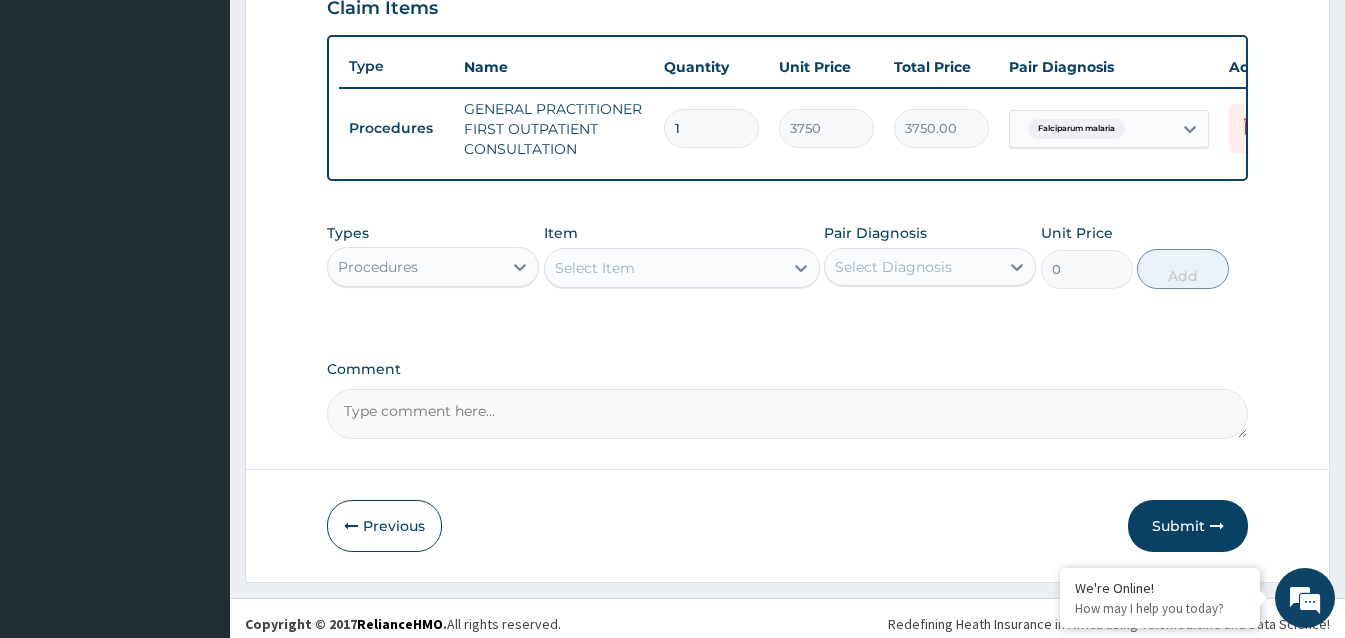 scroll, scrollTop: 735, scrollLeft: 0, axis: vertical 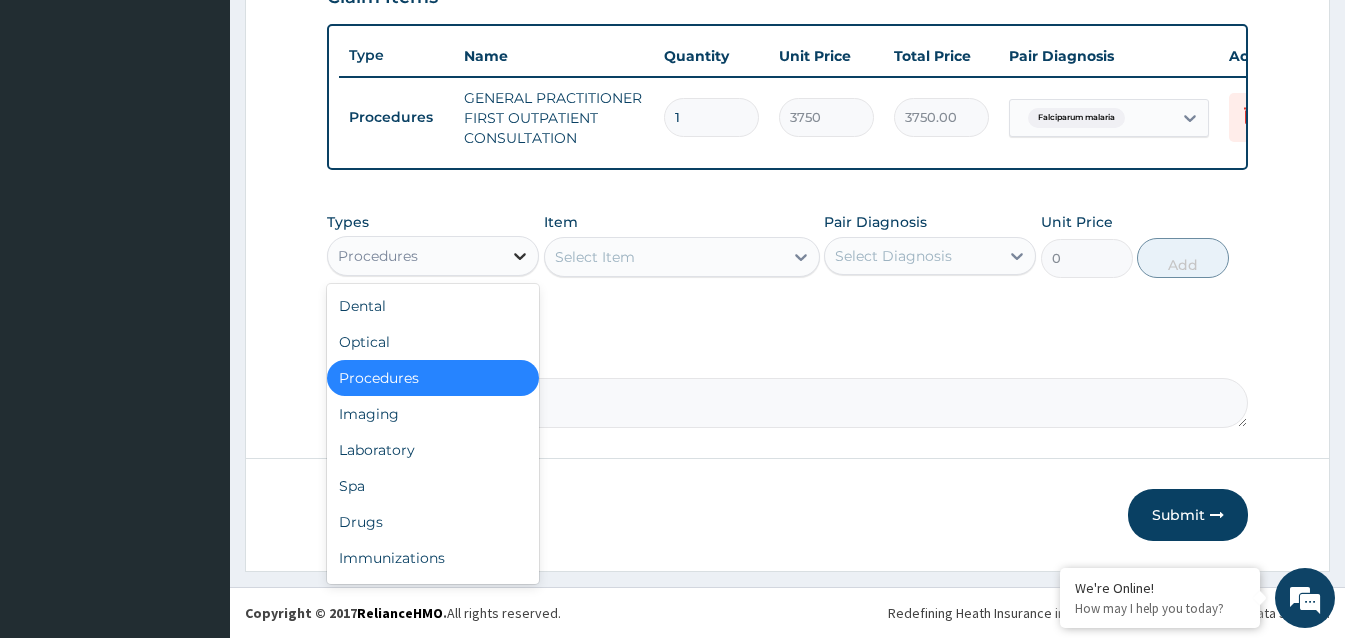 click 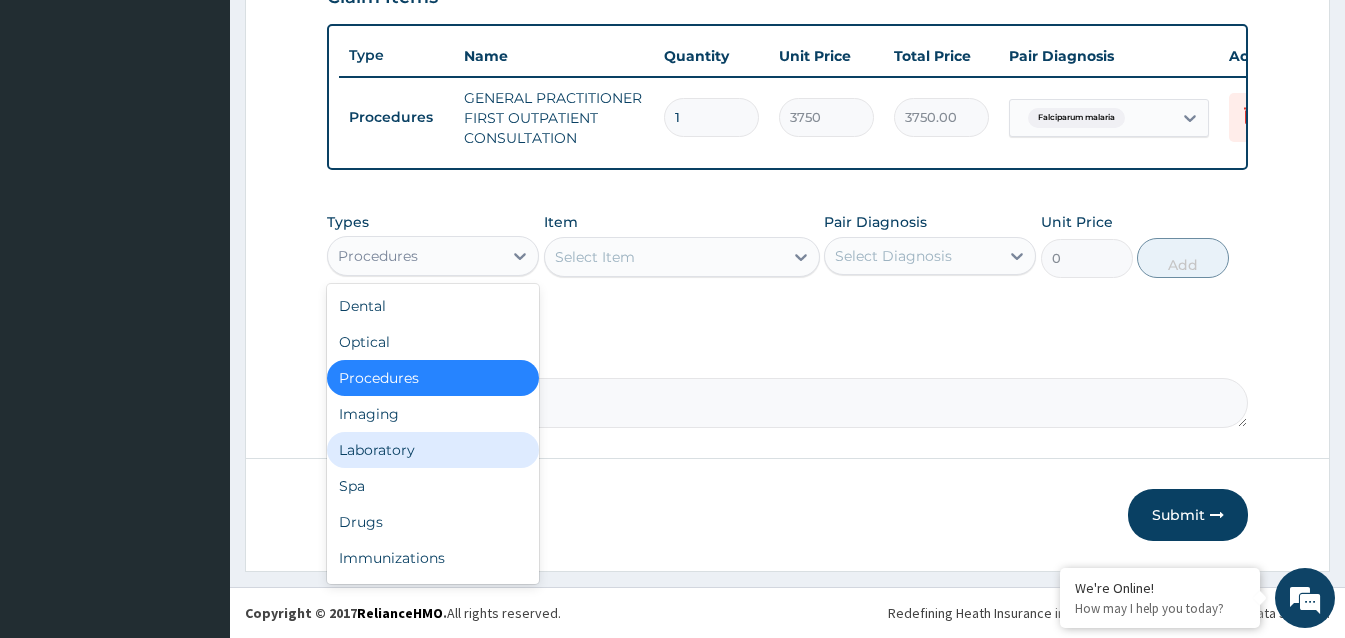 click on "Laboratory" at bounding box center [433, 450] 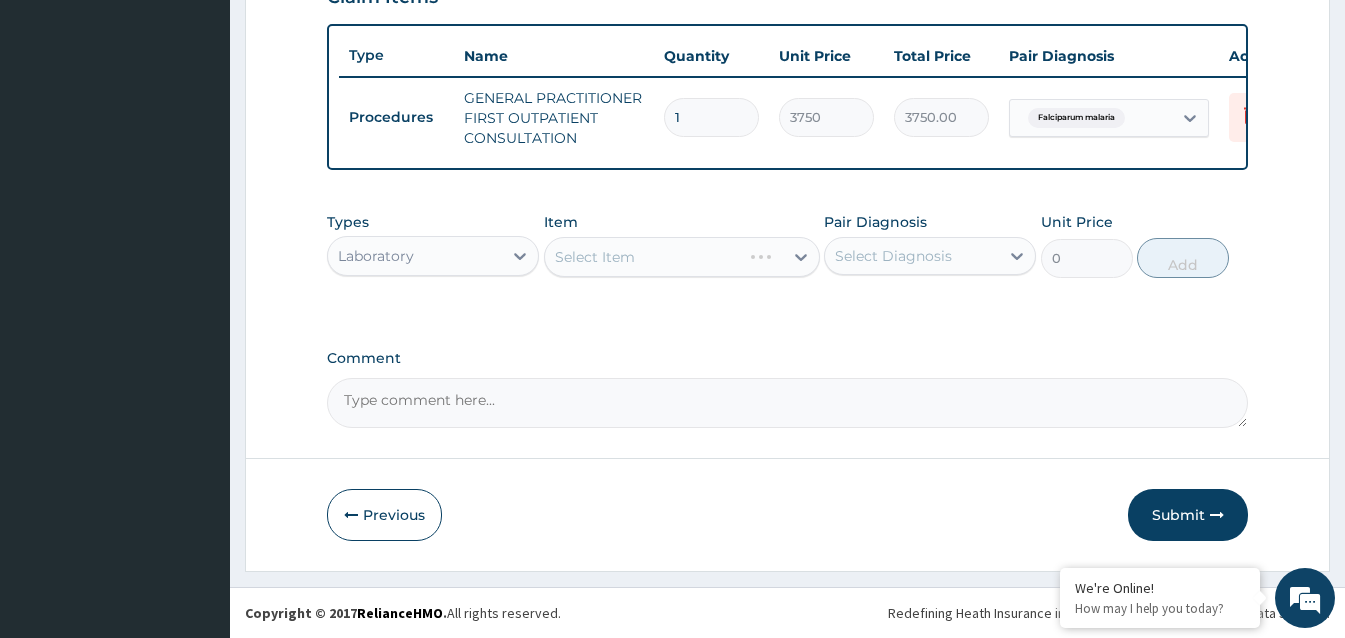 click on "Select Item" at bounding box center (682, 257) 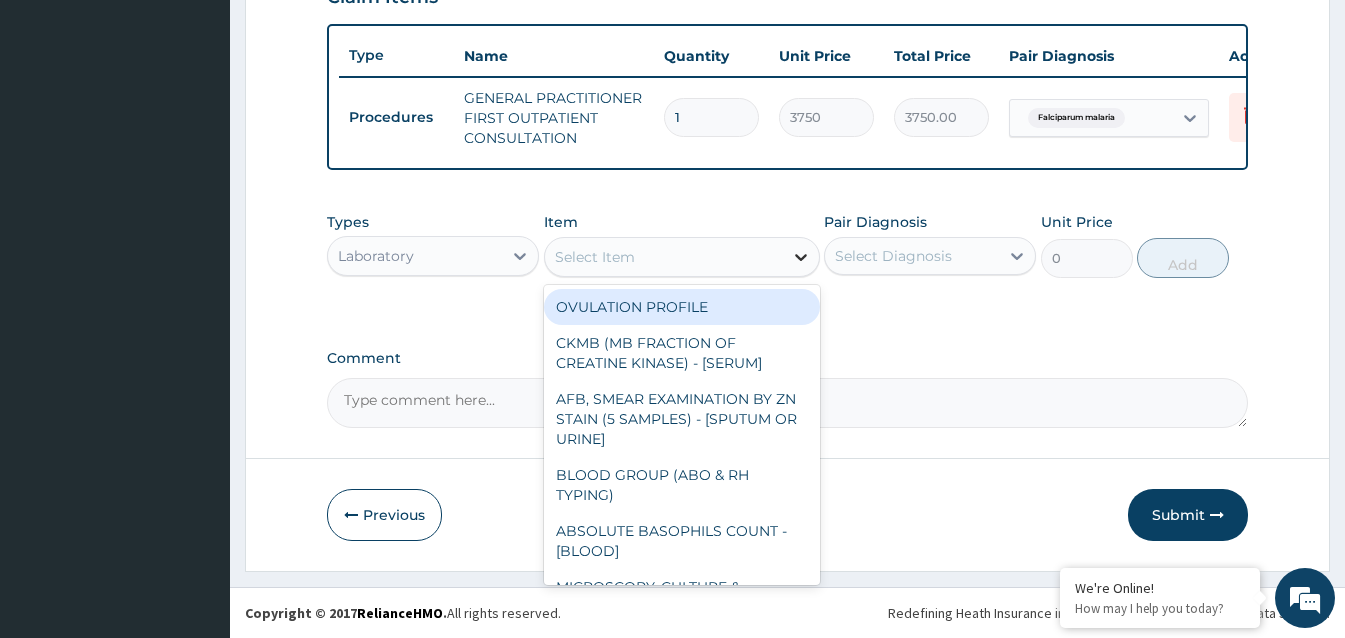 click 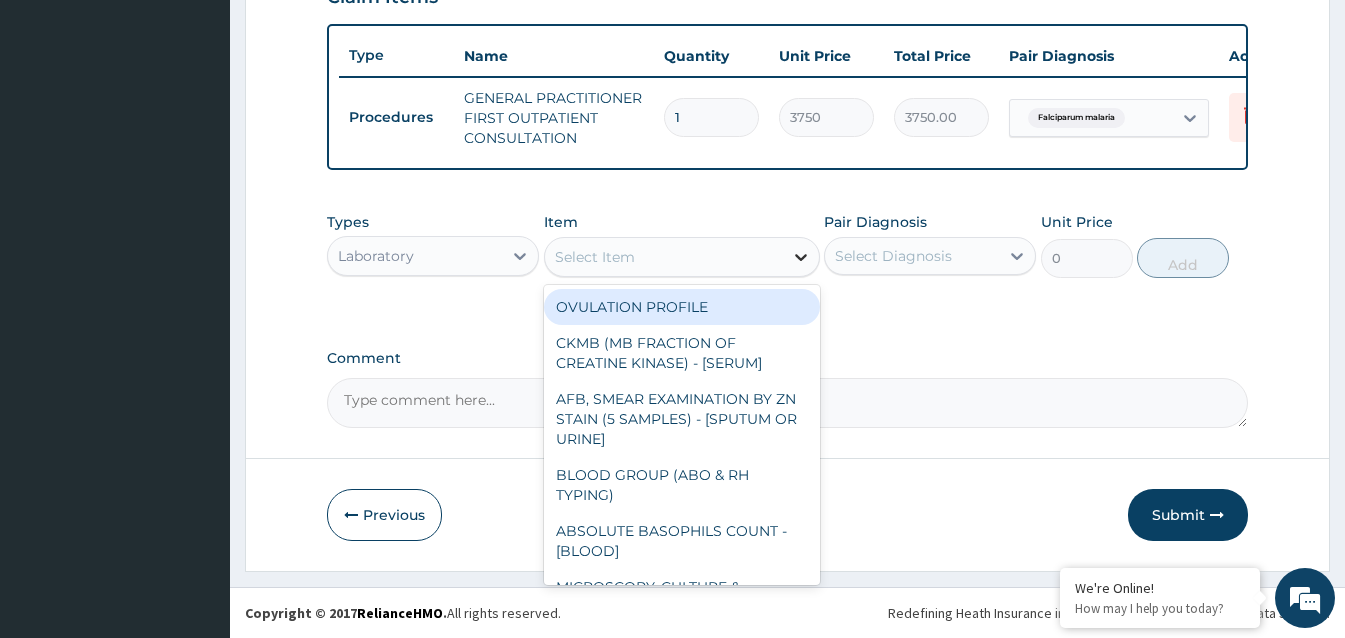 click 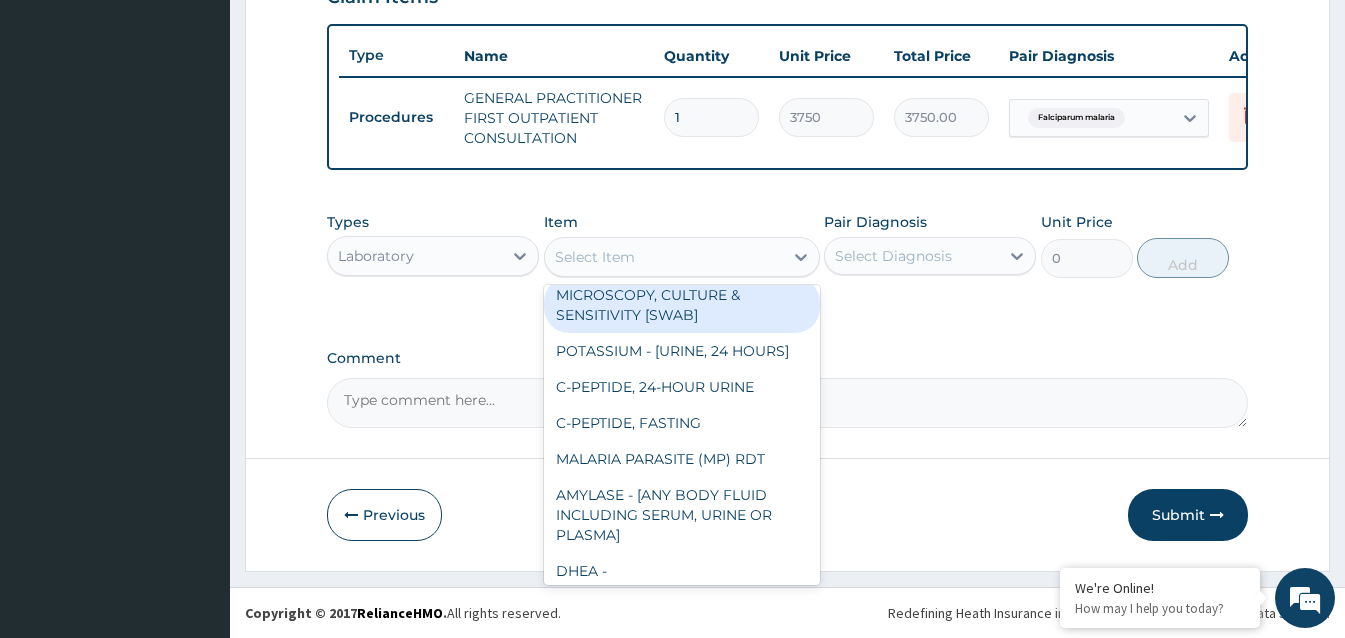 scroll, scrollTop: 1100, scrollLeft: 0, axis: vertical 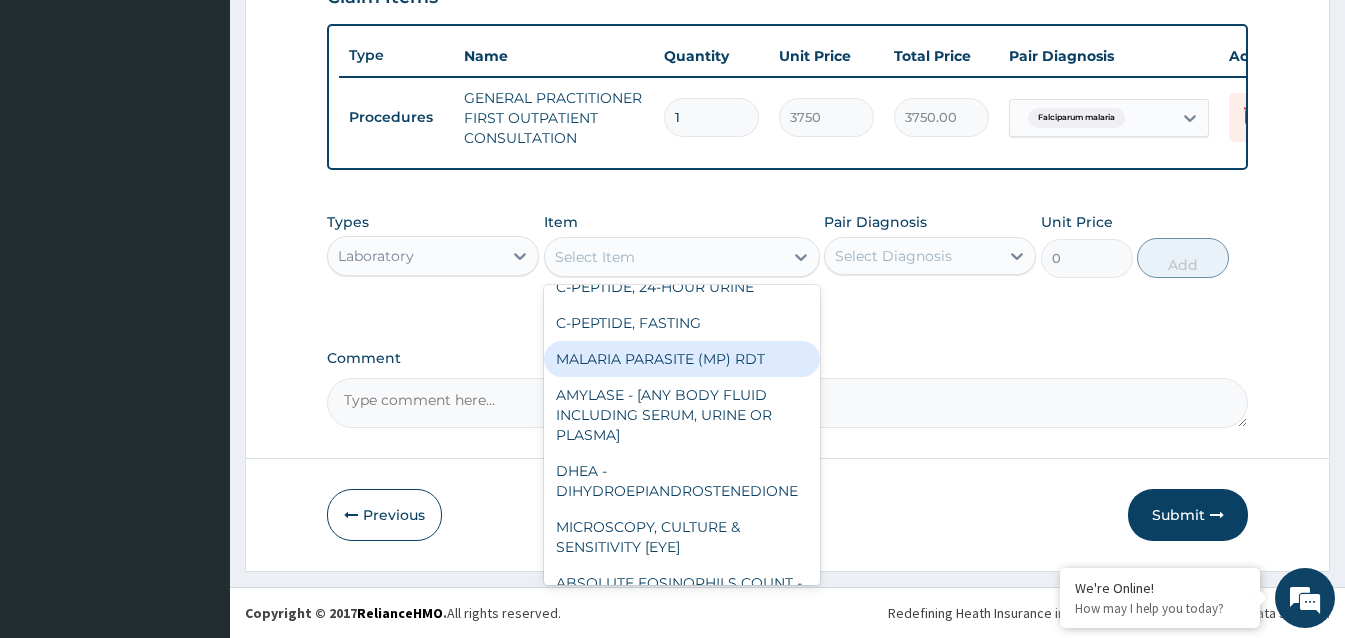 click on "MALARIA PARASITE (MP) RDT" at bounding box center [682, 359] 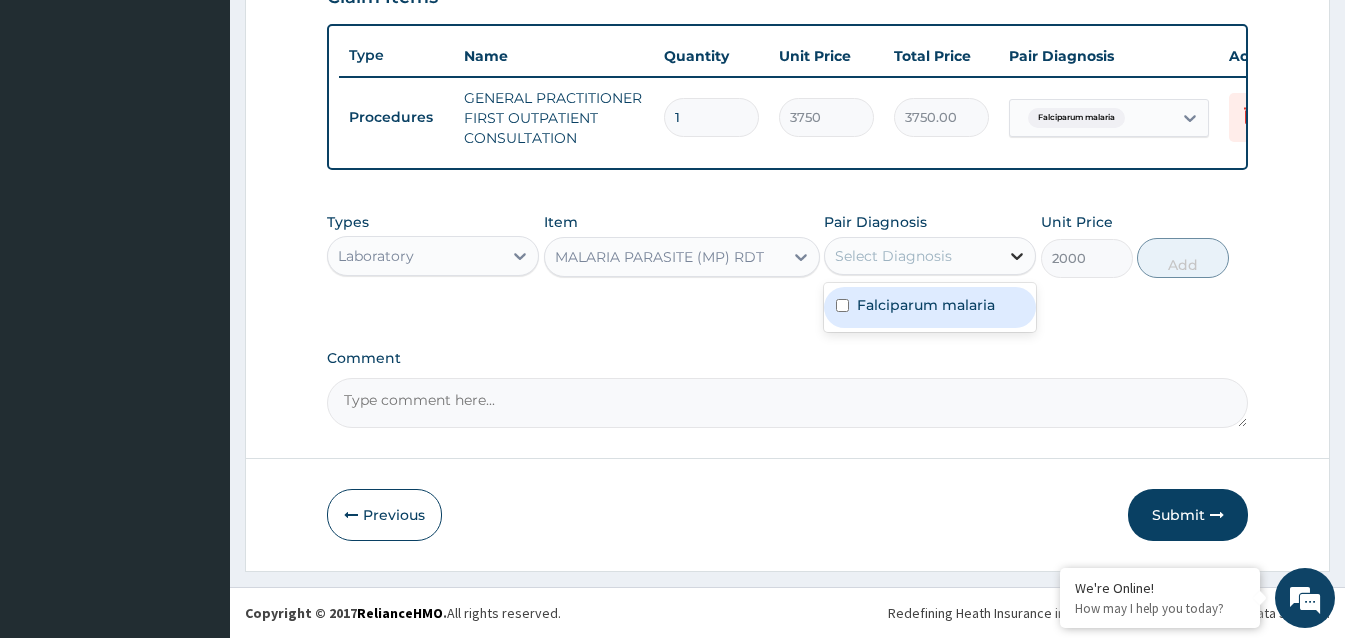 click 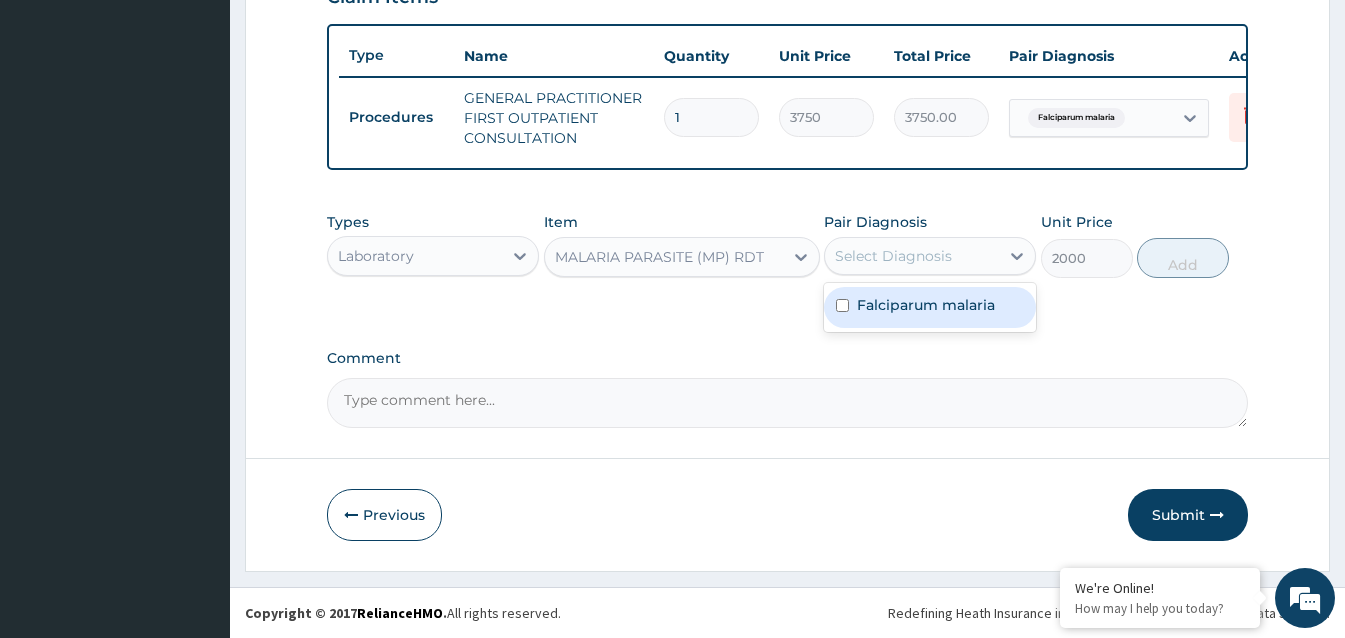 click on "Falciparum malaria" at bounding box center (926, 305) 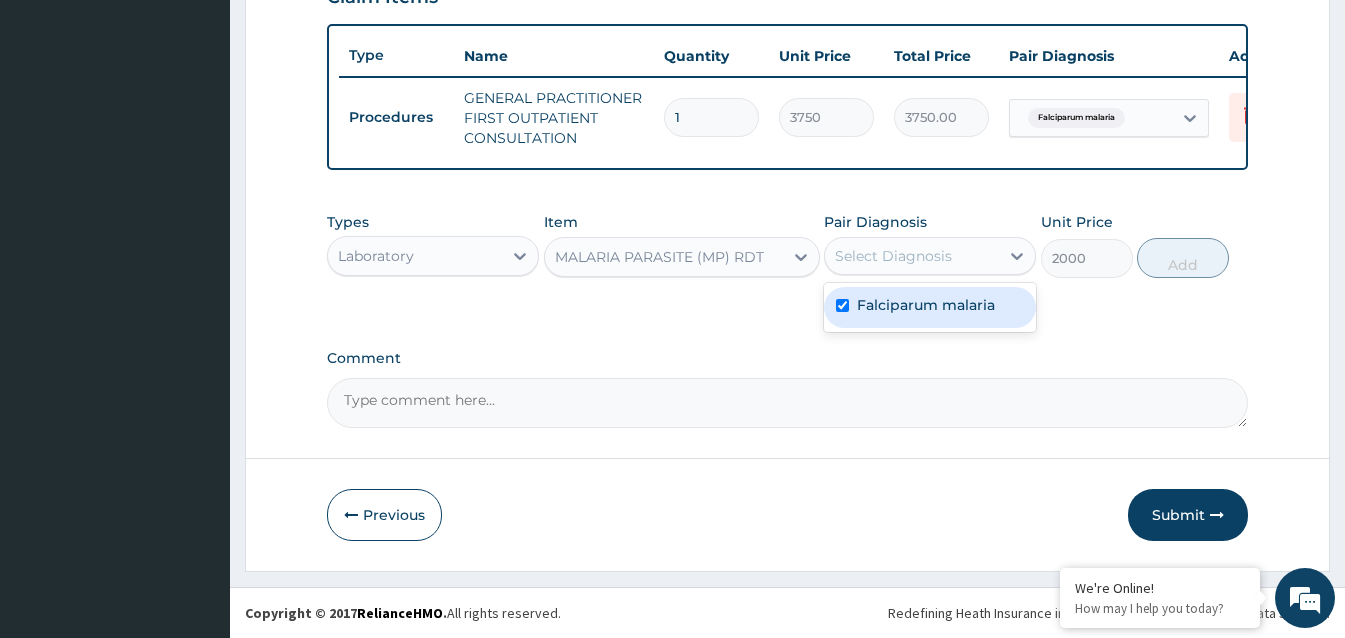 checkbox on "true" 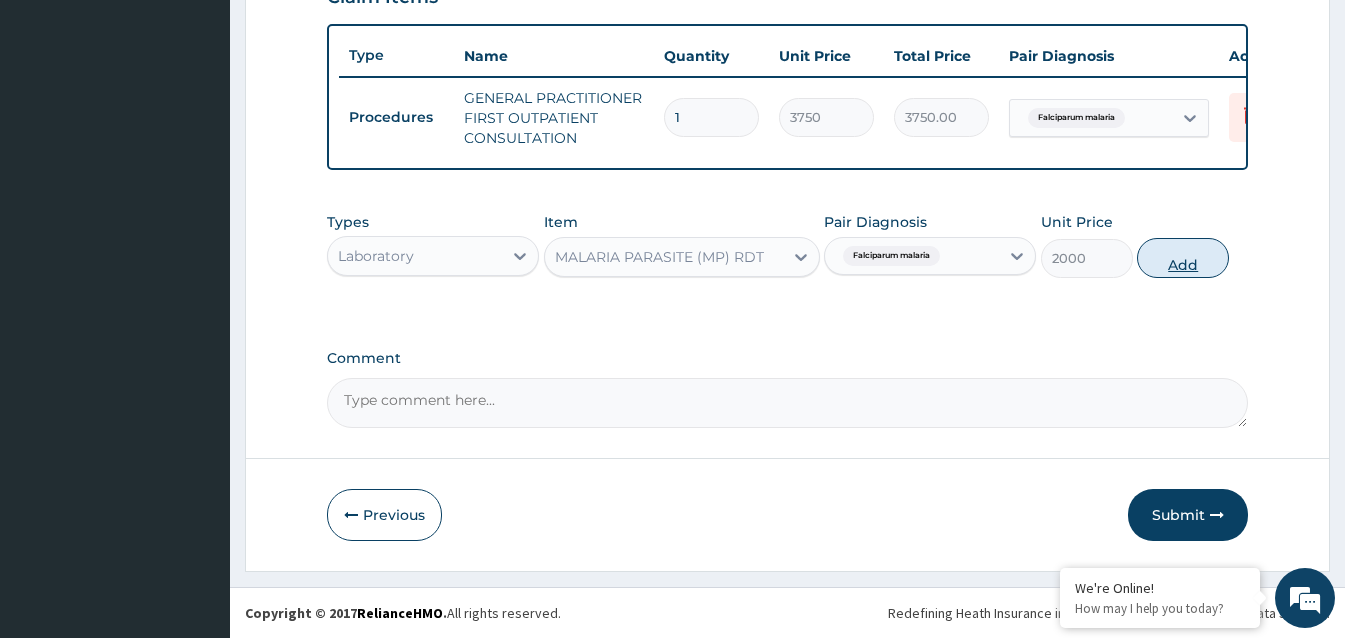 click on "Add" at bounding box center (1183, 258) 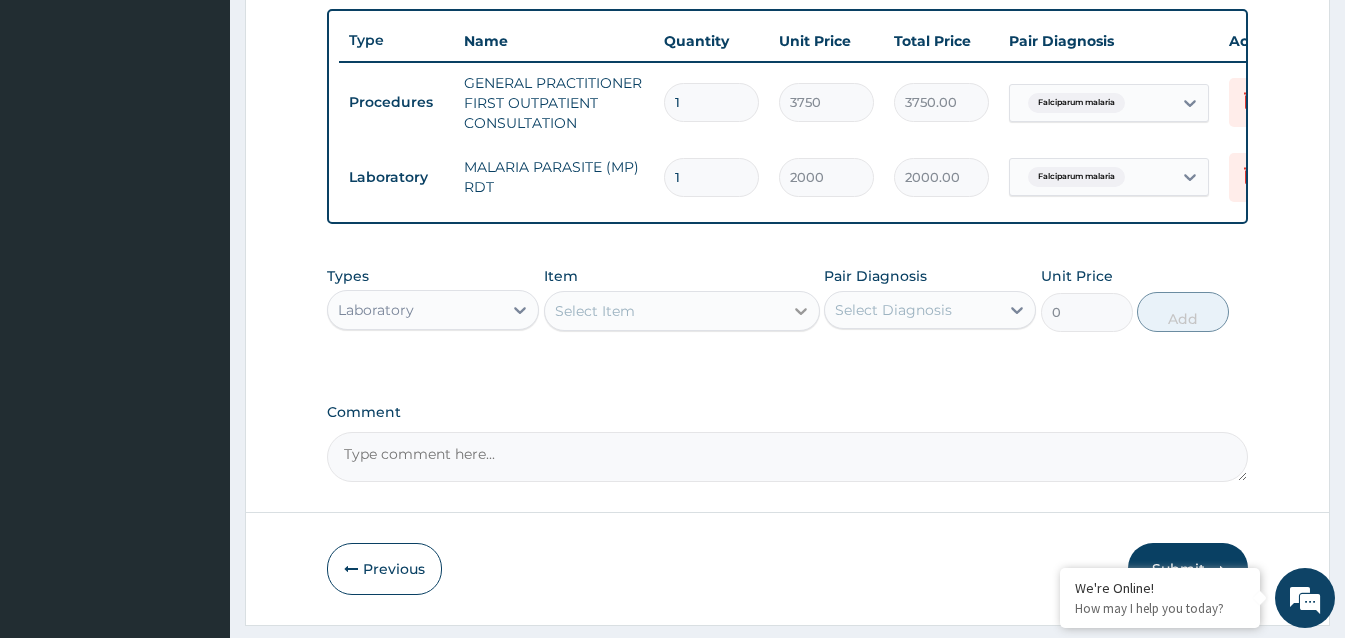 click 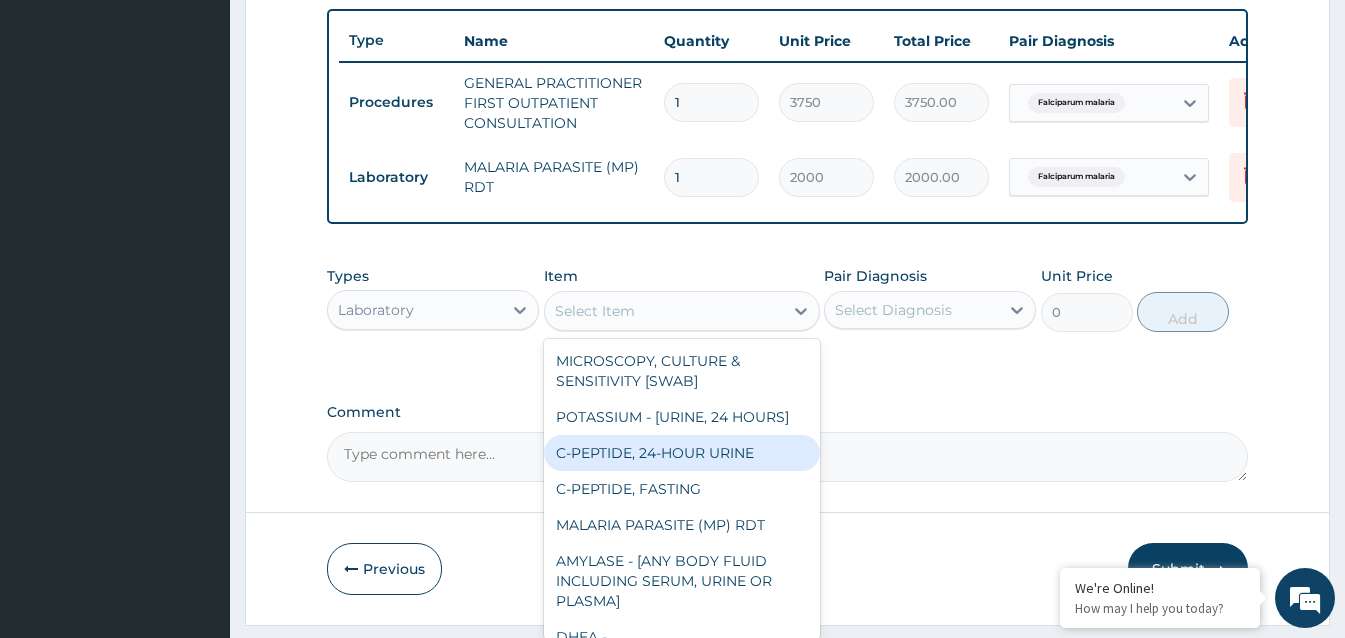 scroll, scrollTop: 1100, scrollLeft: 0, axis: vertical 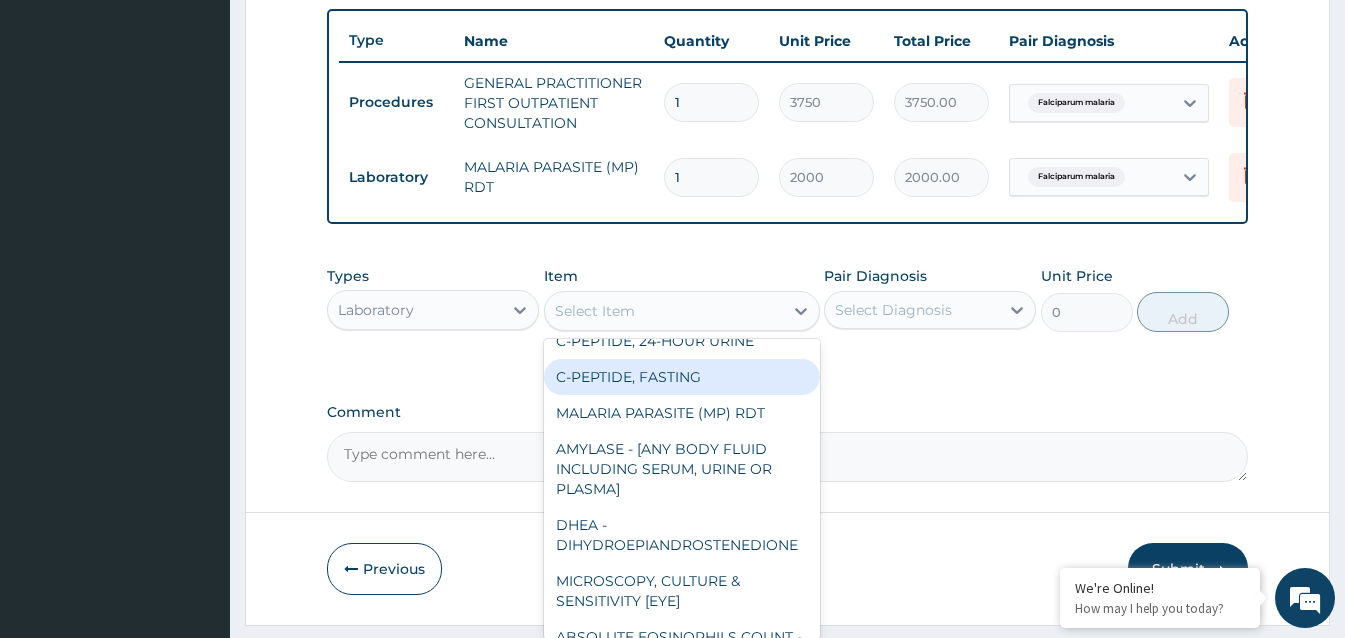 type on "9687.5" 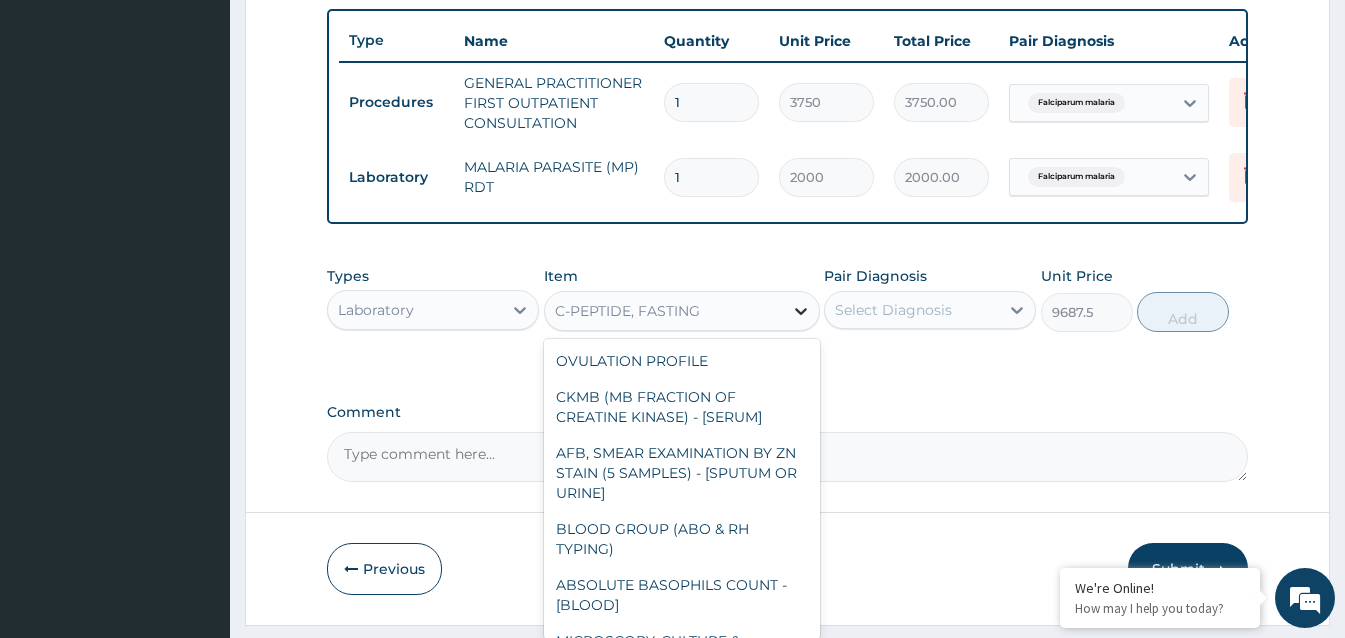 click 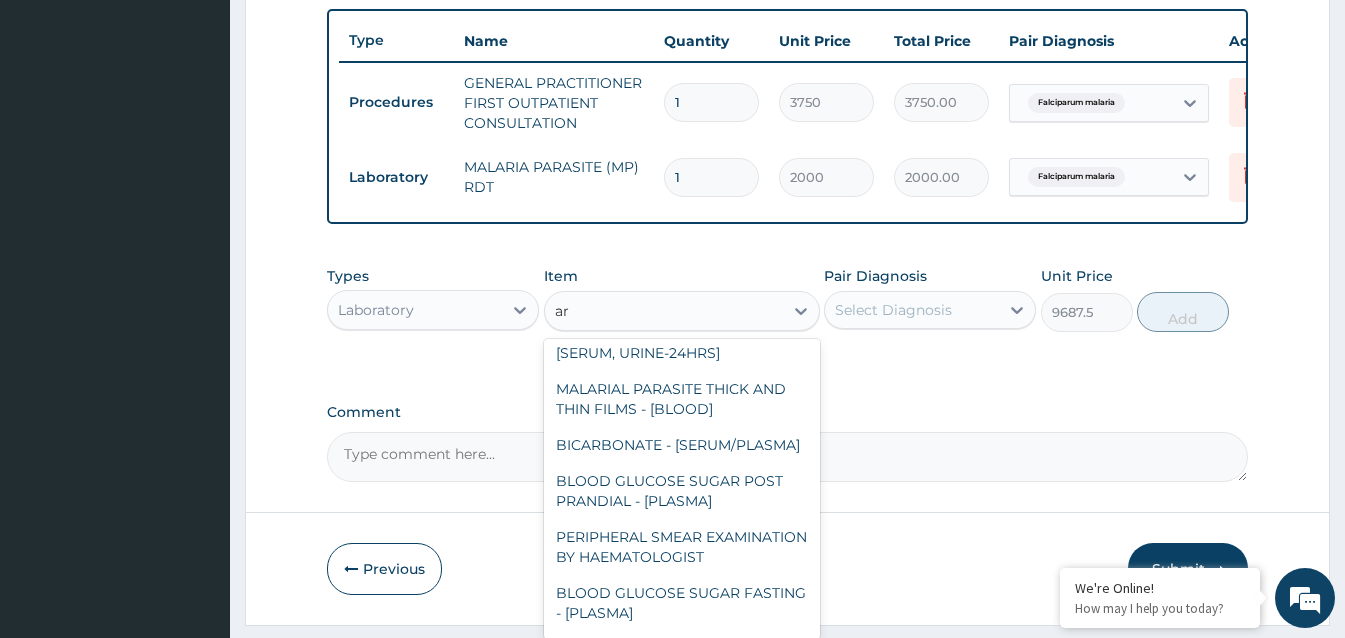 scroll, scrollTop: 0, scrollLeft: 0, axis: both 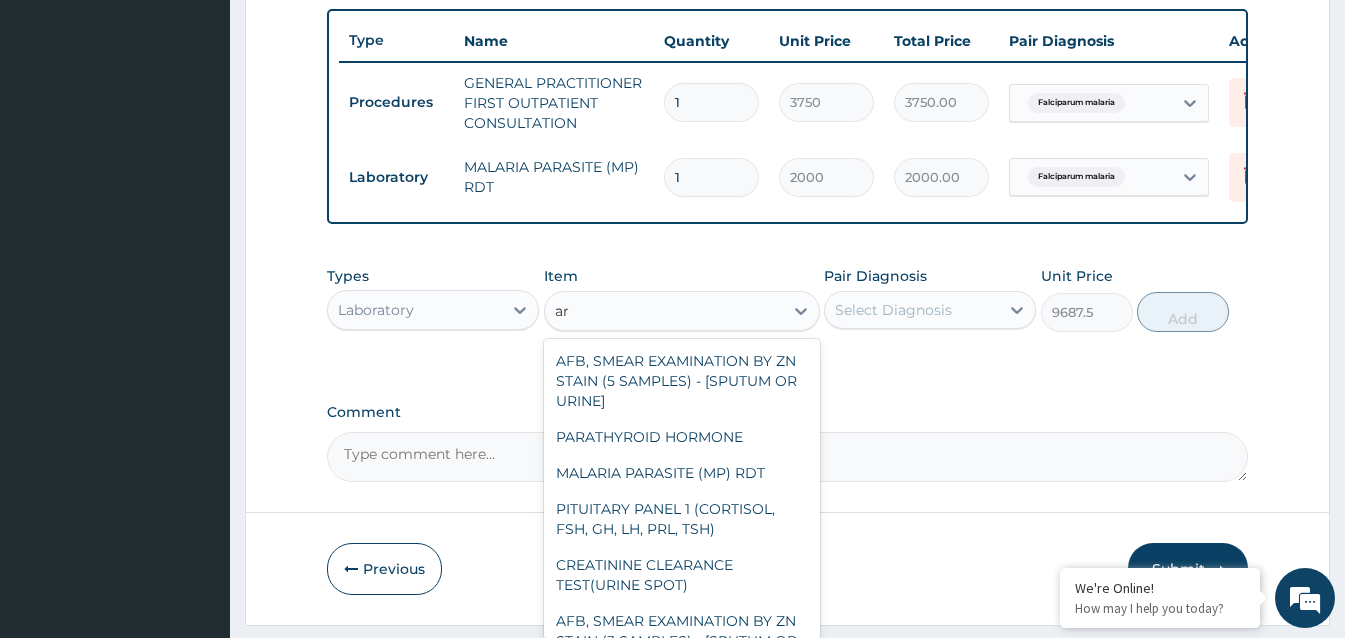 type on "a" 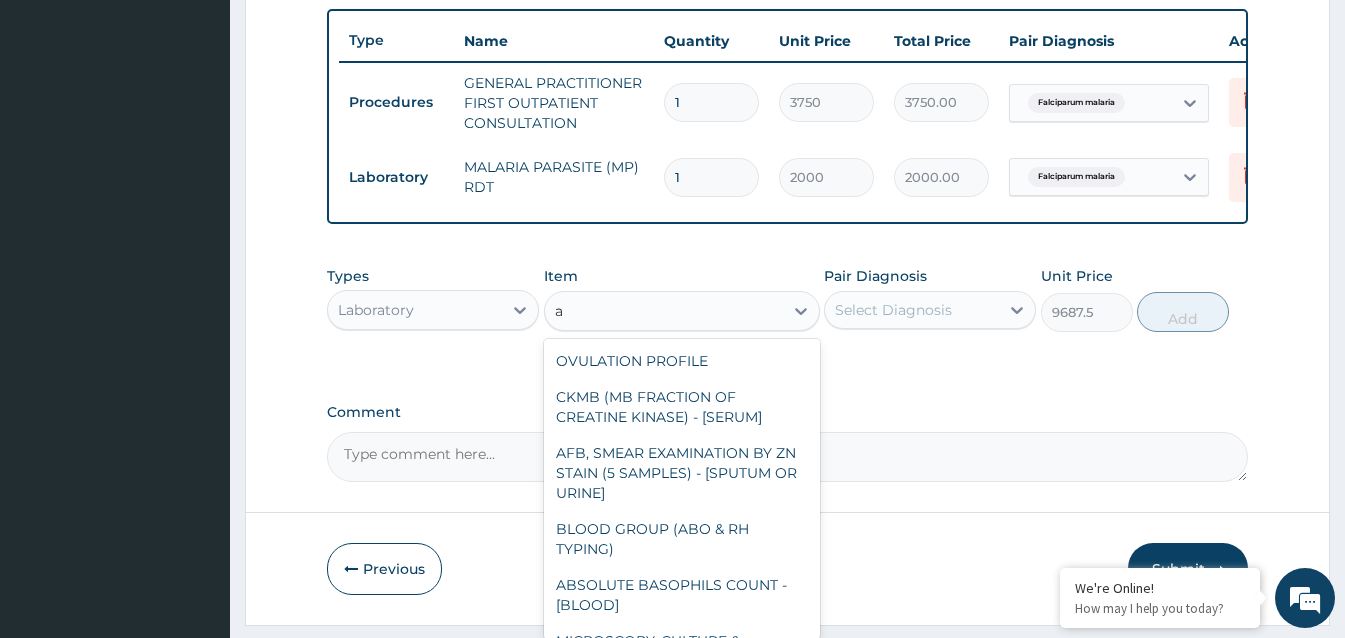 type 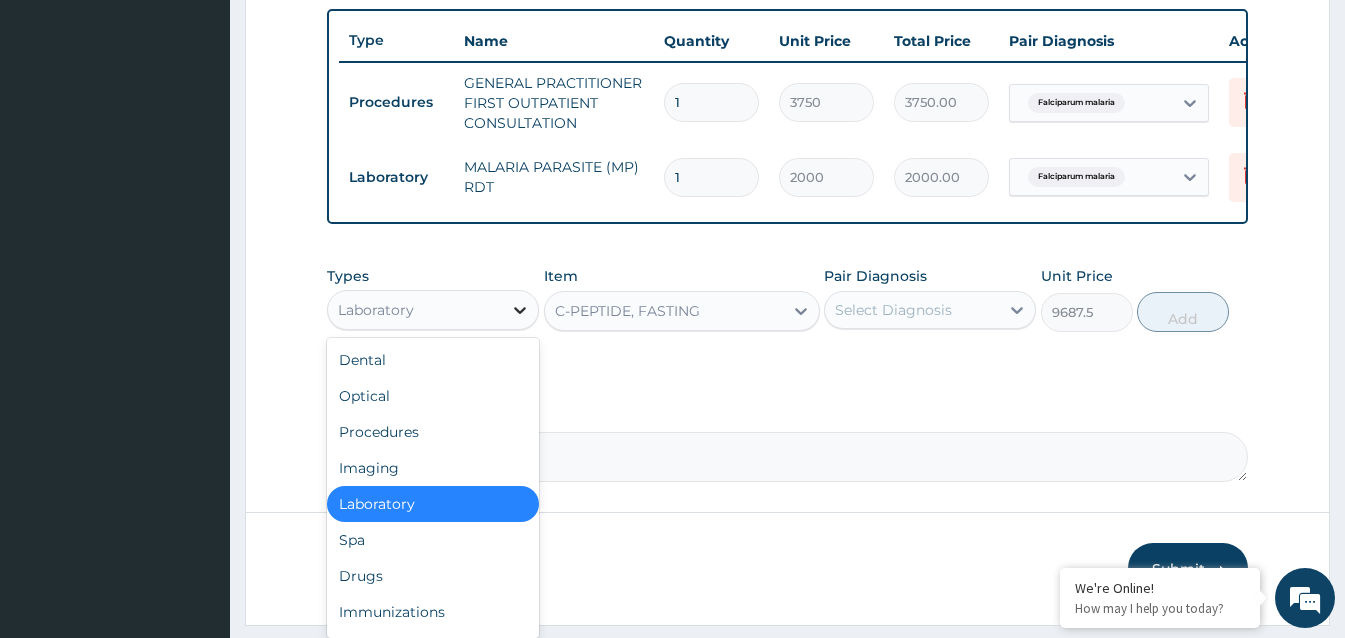 click 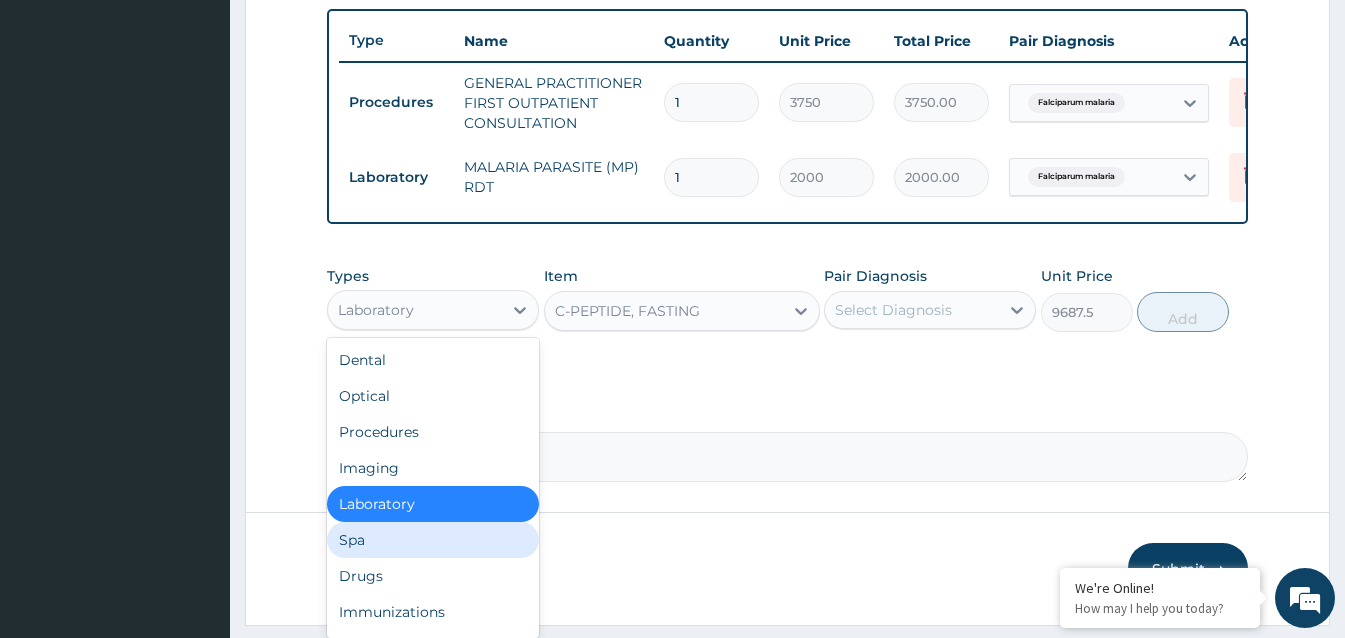 scroll, scrollTop: 68, scrollLeft: 0, axis: vertical 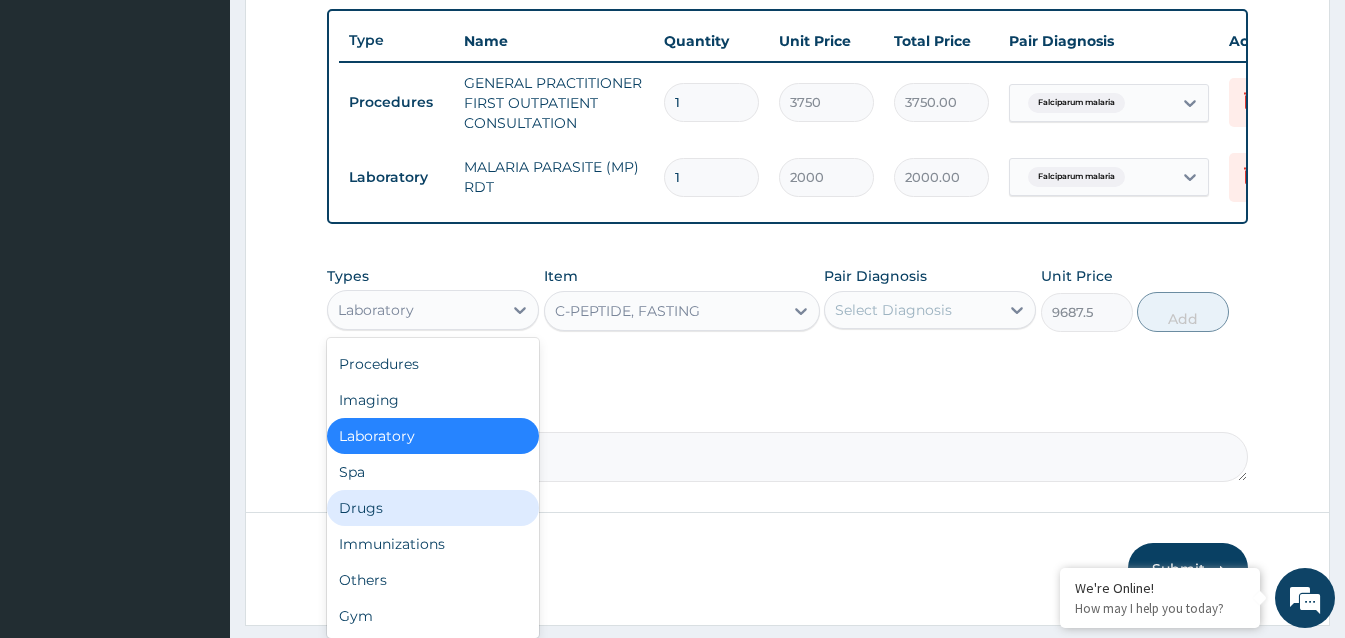 click on "Drugs" at bounding box center [433, 508] 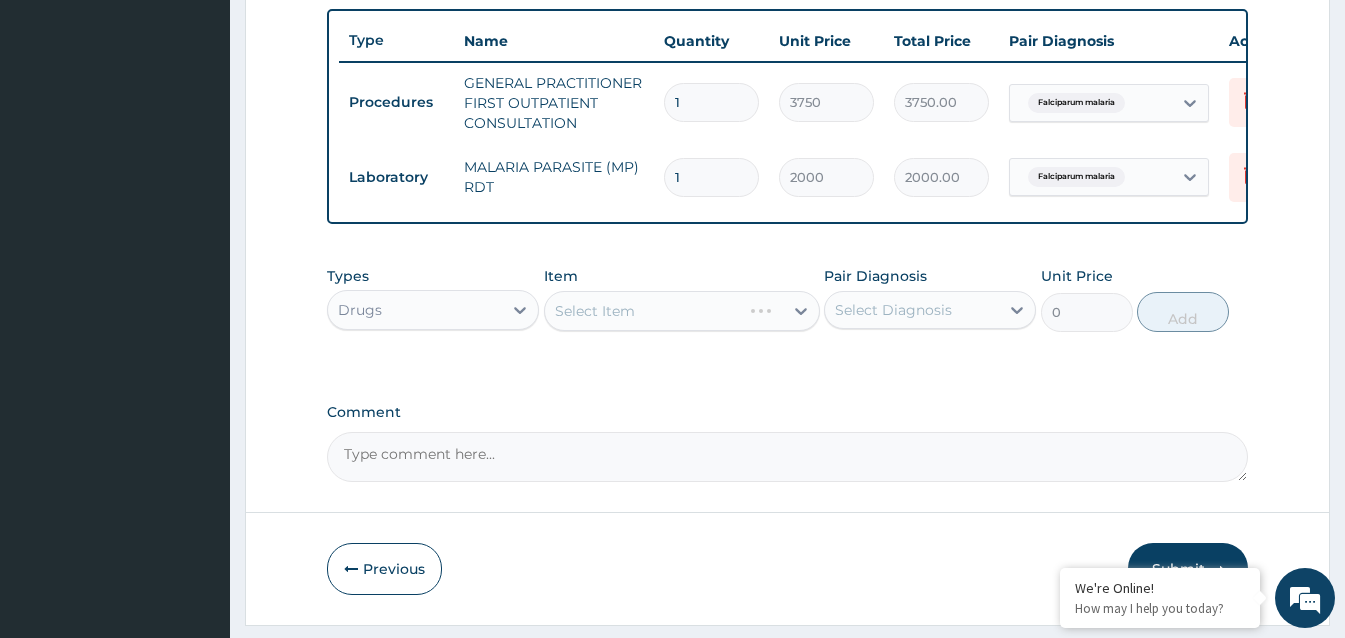 click on "Select Item" at bounding box center [682, 311] 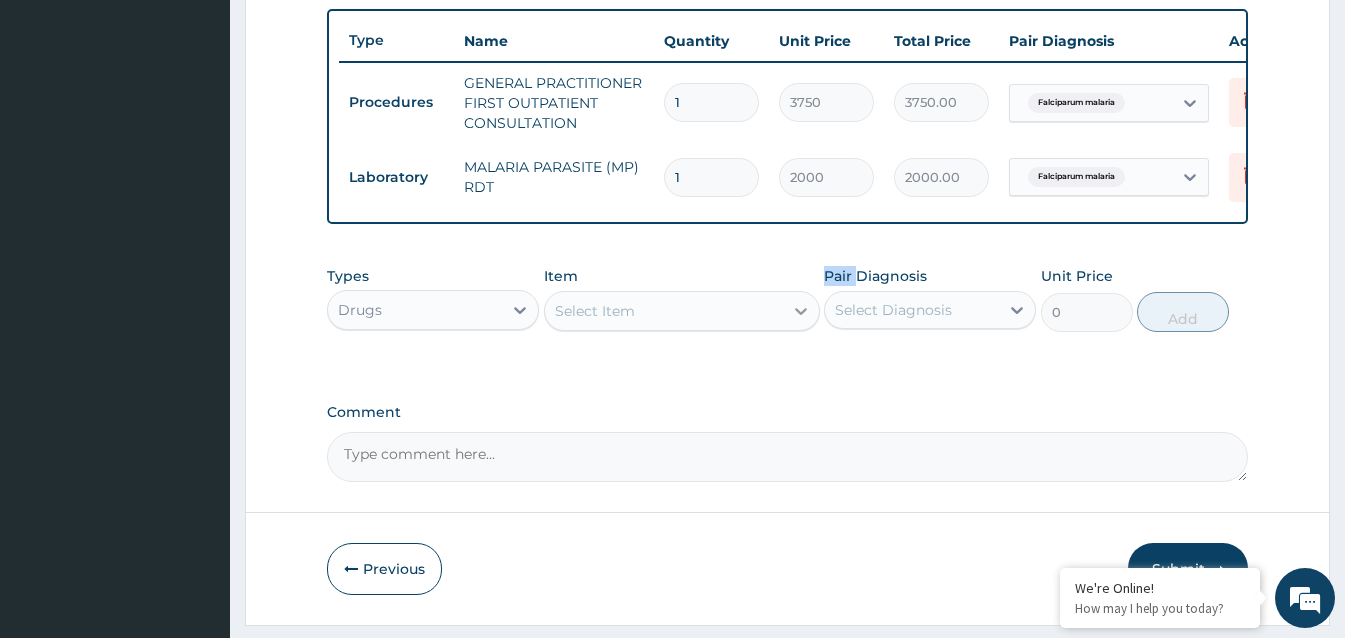 click 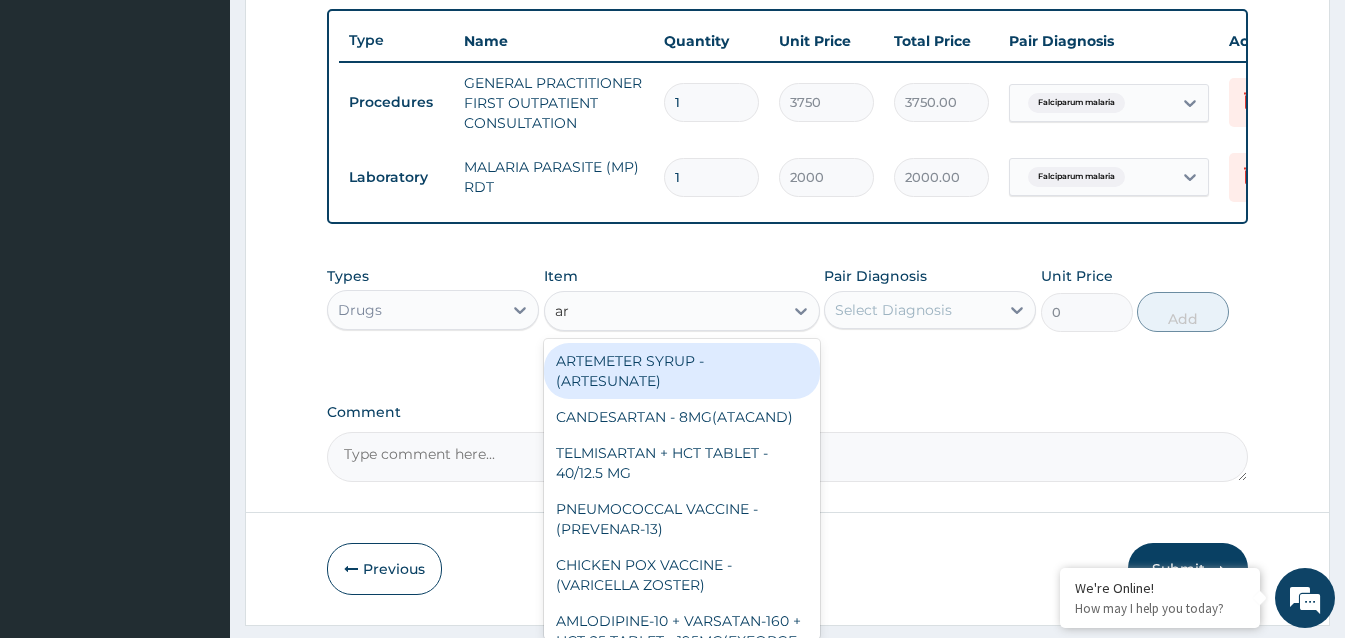 type on "art" 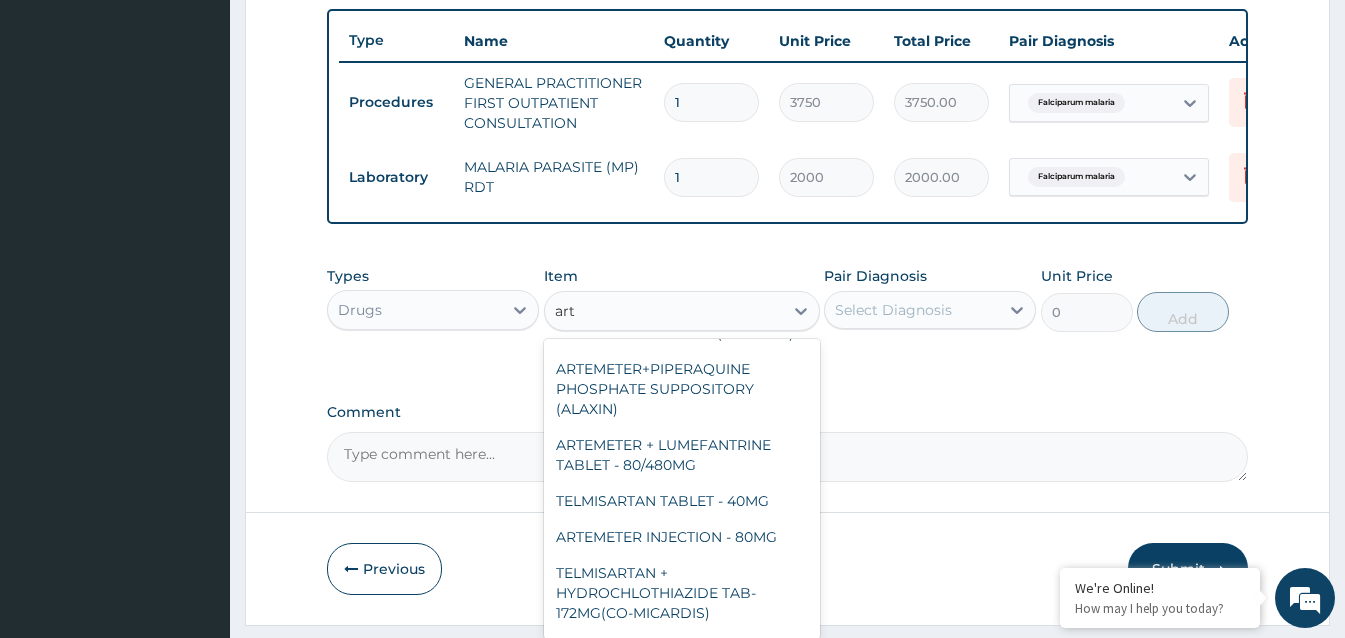 scroll, scrollTop: 500, scrollLeft: 0, axis: vertical 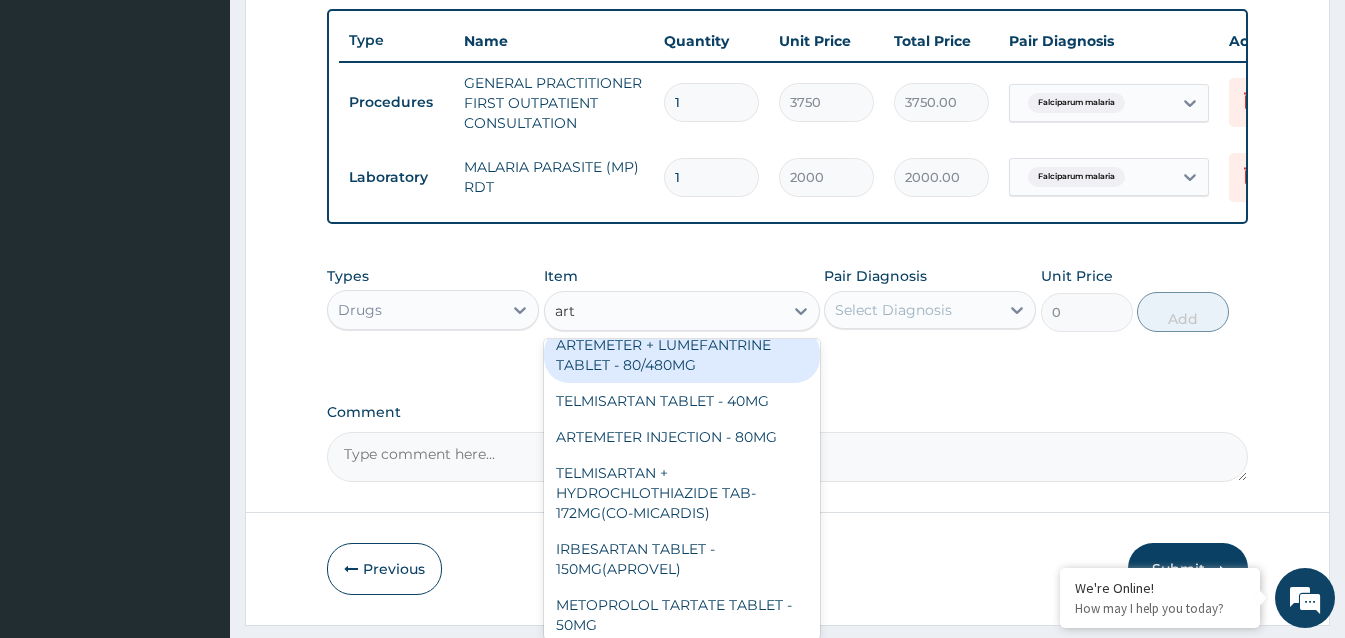 click on "ARTEMETER + LUMEFANTRINE TABLET - 80/480MG" at bounding box center (682, 355) 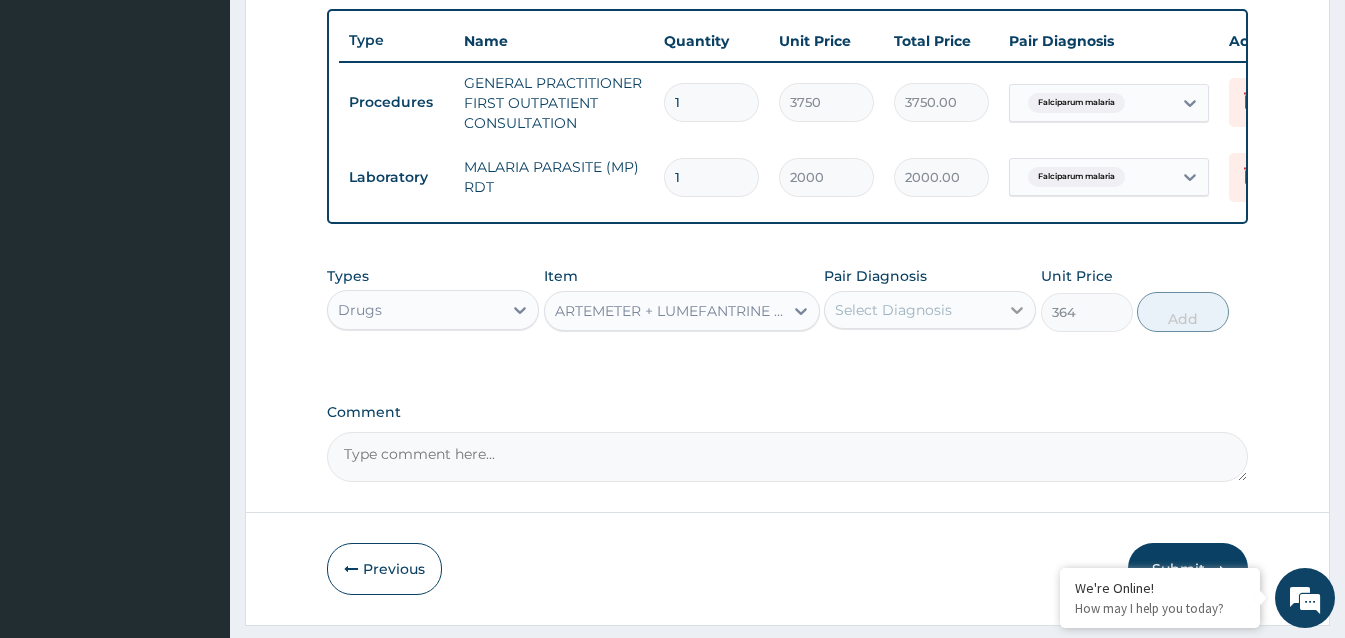click 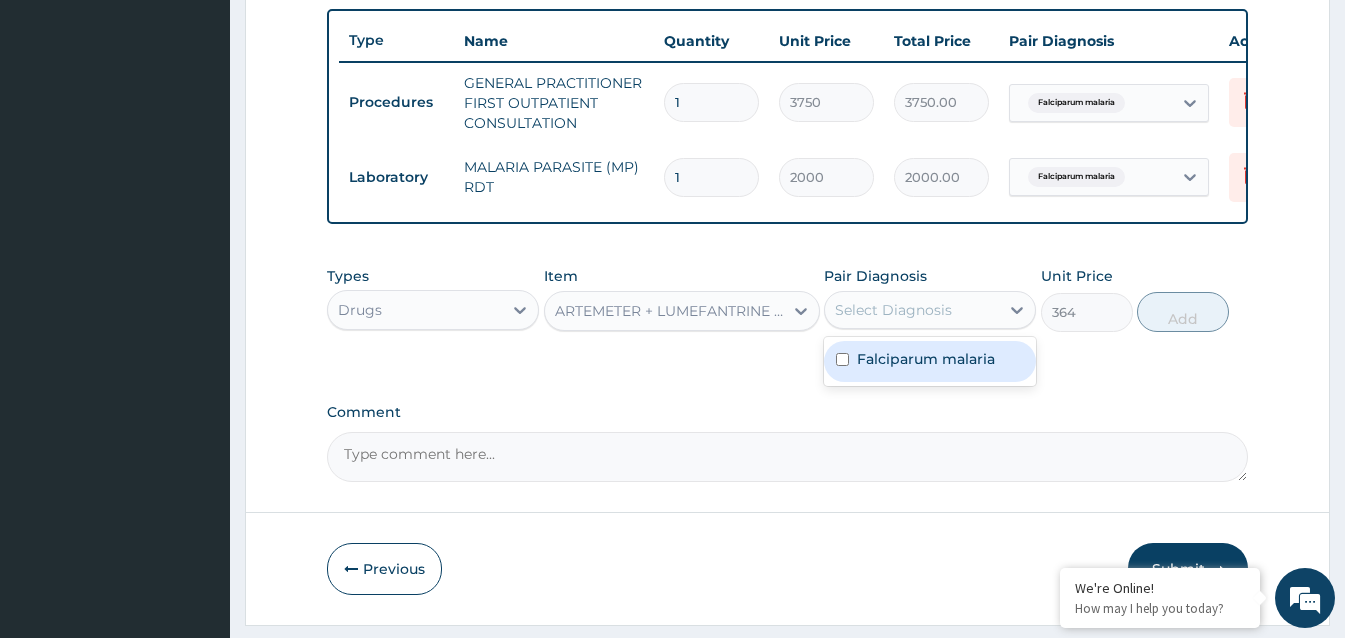 click on "Falciparum malaria" at bounding box center [926, 359] 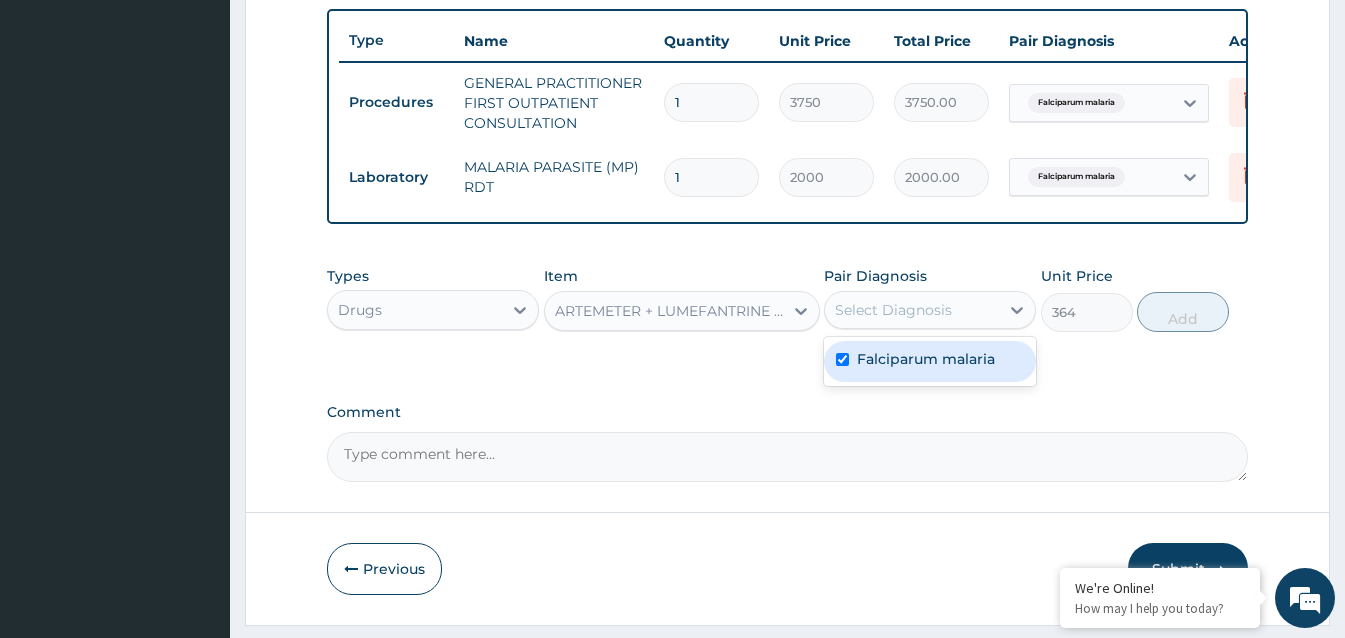 checkbox on "true" 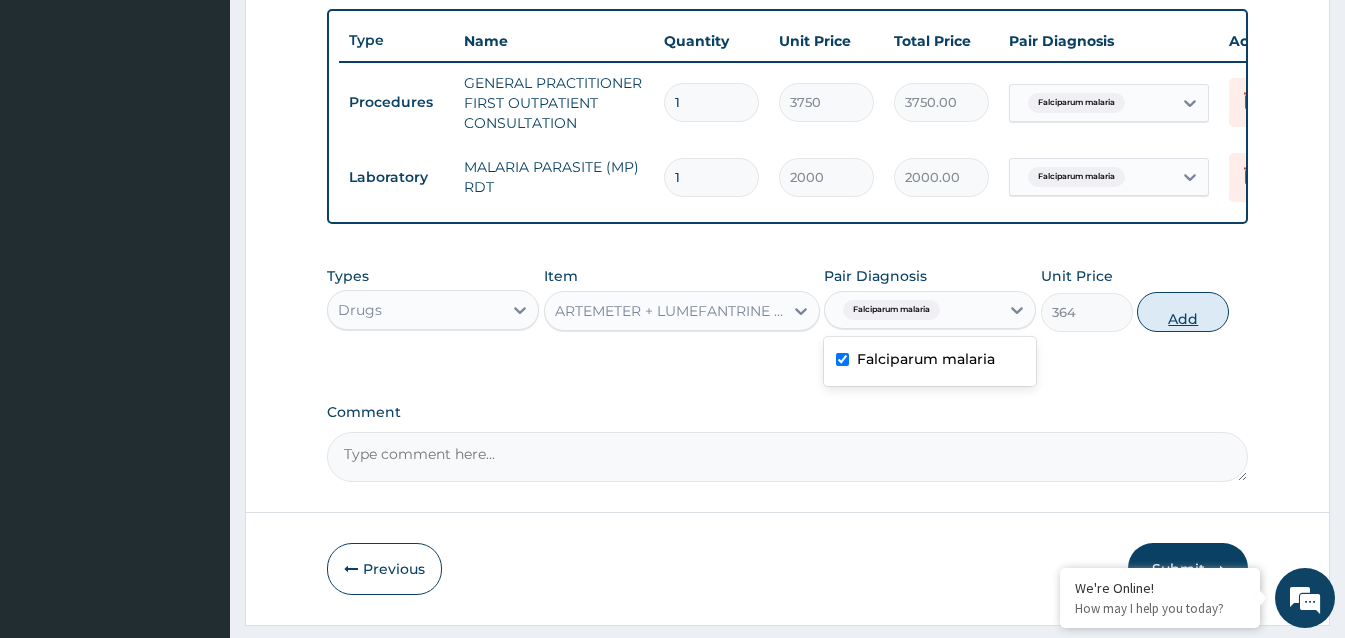 click on "Add" at bounding box center [1183, 312] 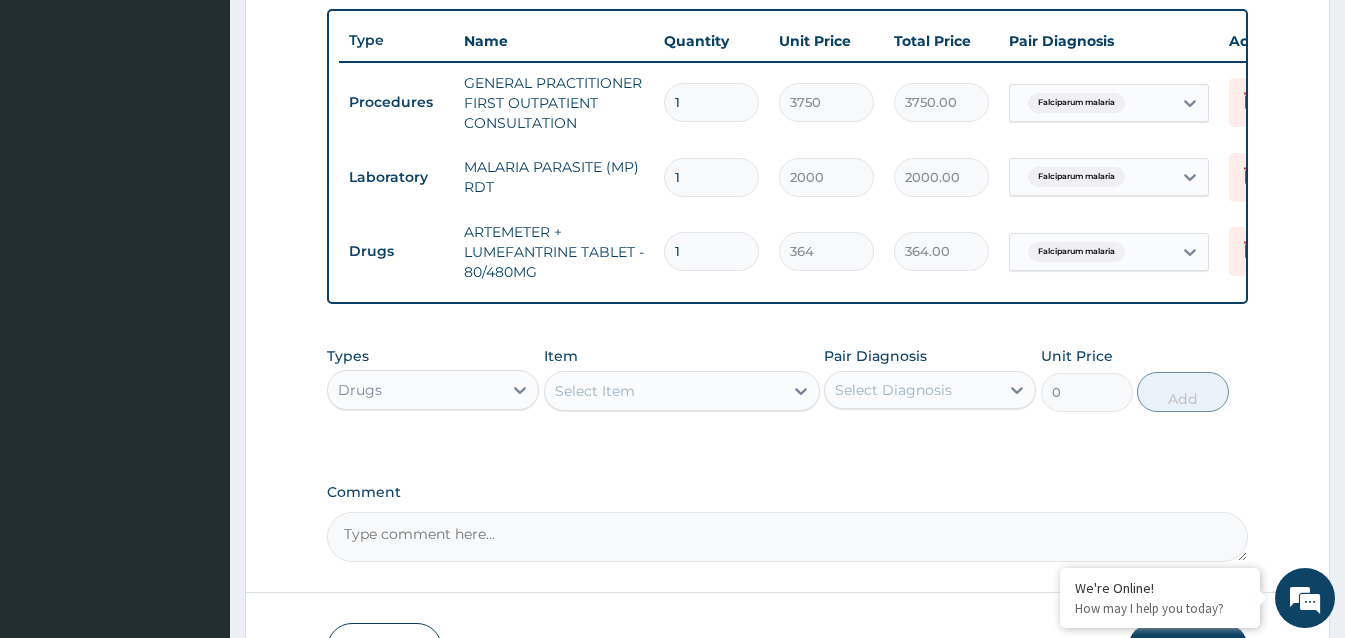 scroll, scrollTop: 835, scrollLeft: 0, axis: vertical 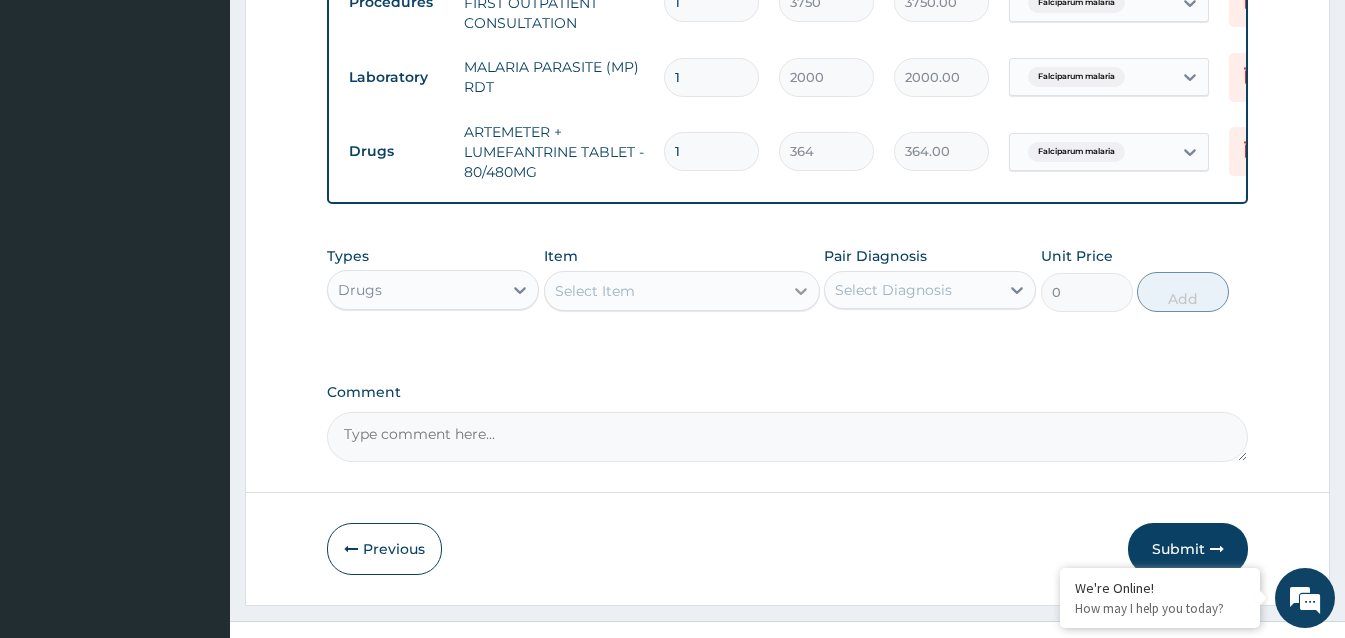 click 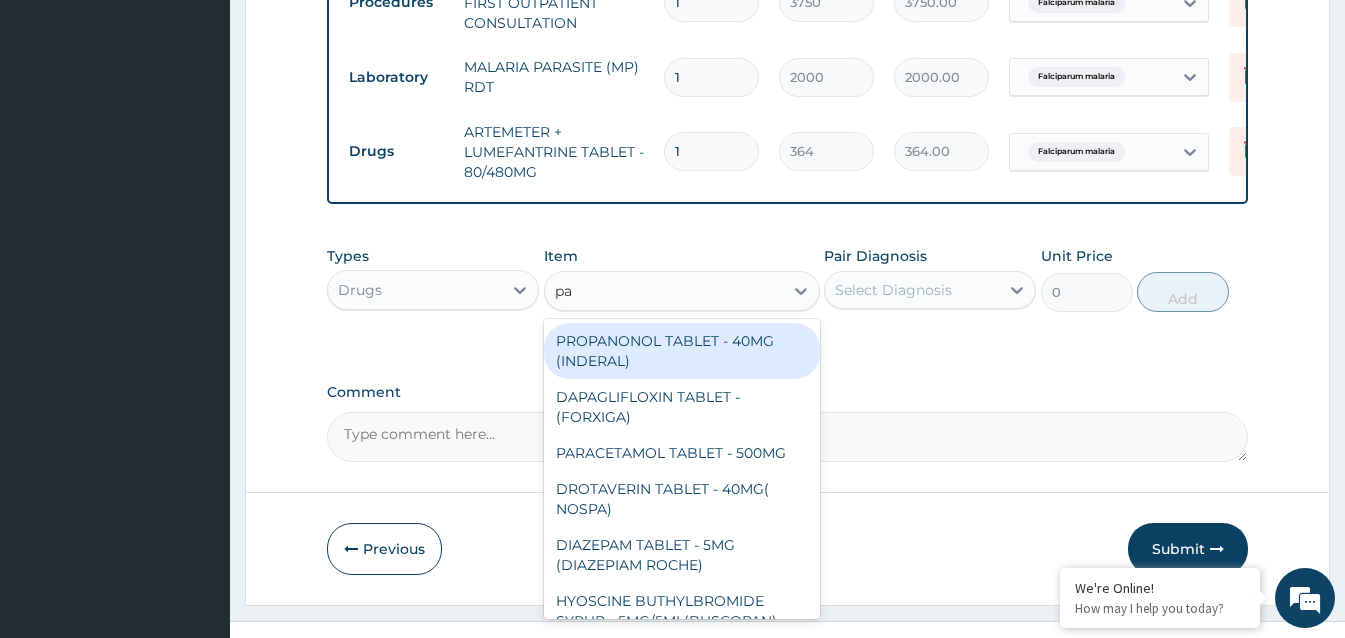 type on "par" 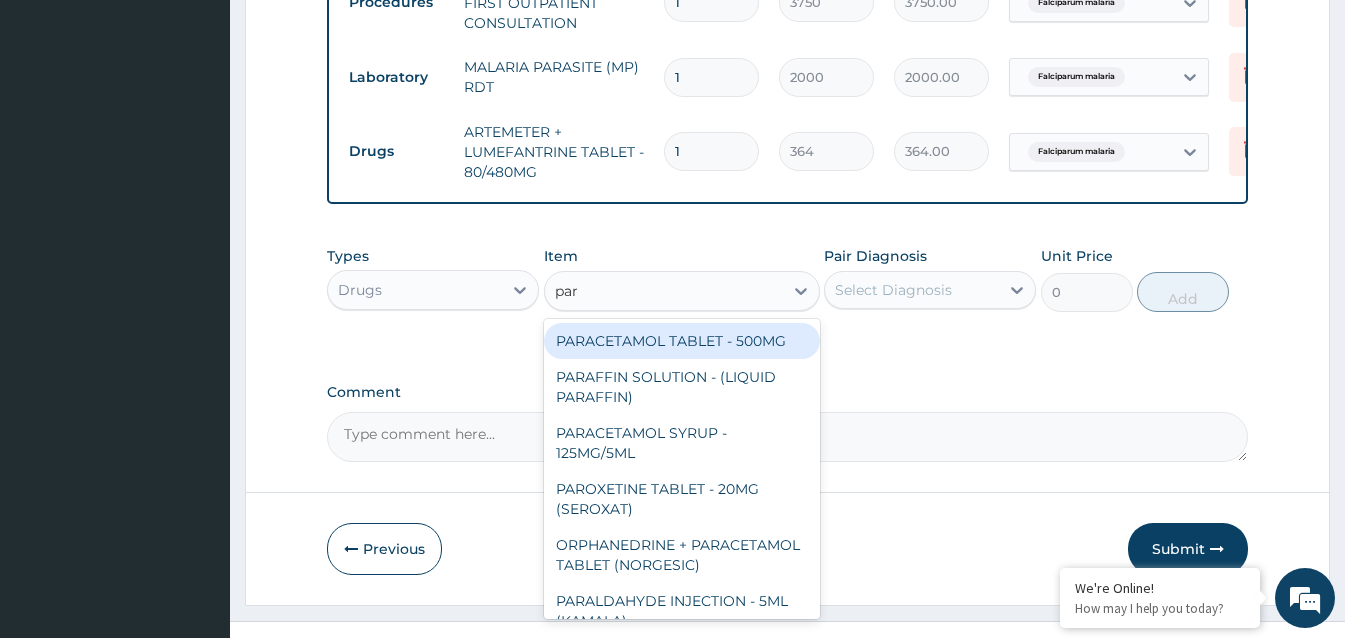 click on "PARACETAMOL TABLET - 500MG" at bounding box center [682, 341] 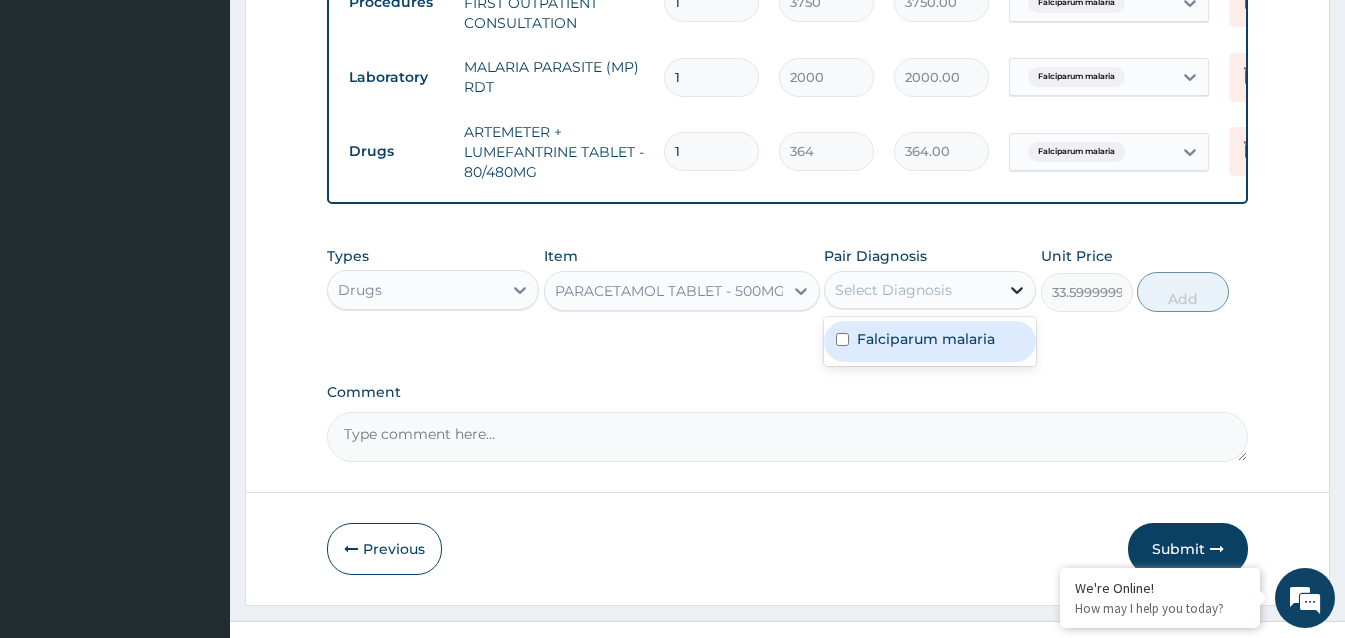 click 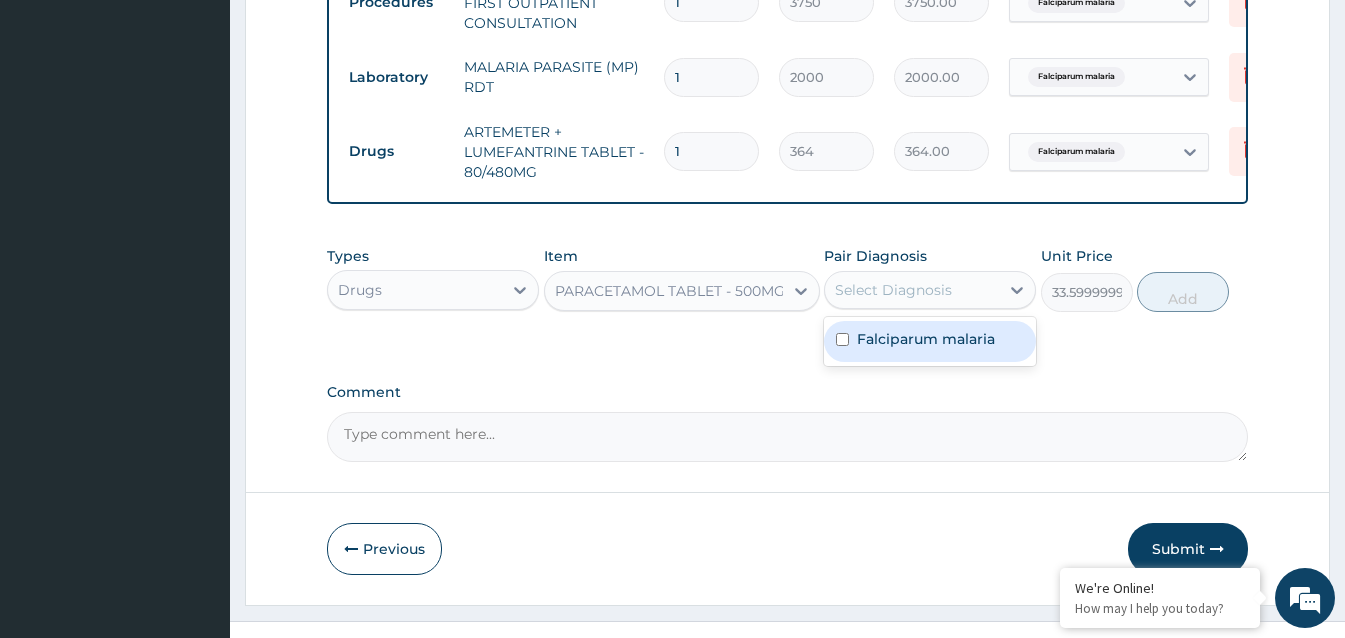 click on "Falciparum malaria" at bounding box center [926, 339] 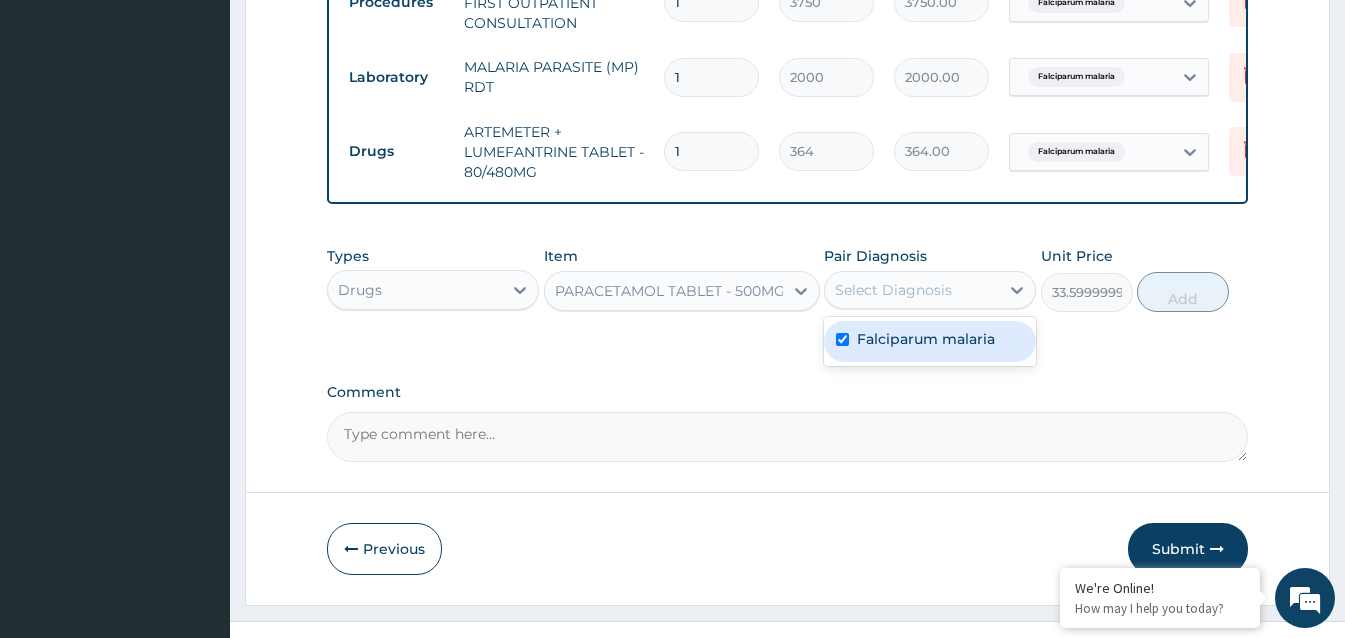 checkbox on "true" 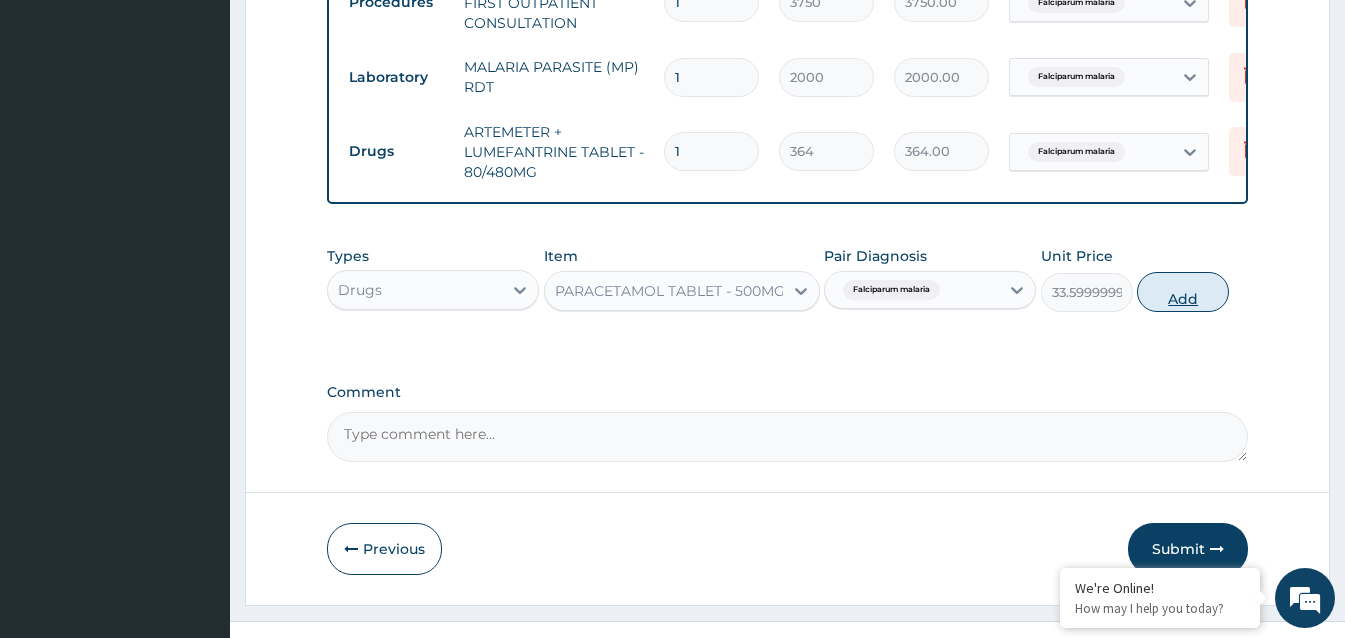 click on "Add" at bounding box center [1183, 292] 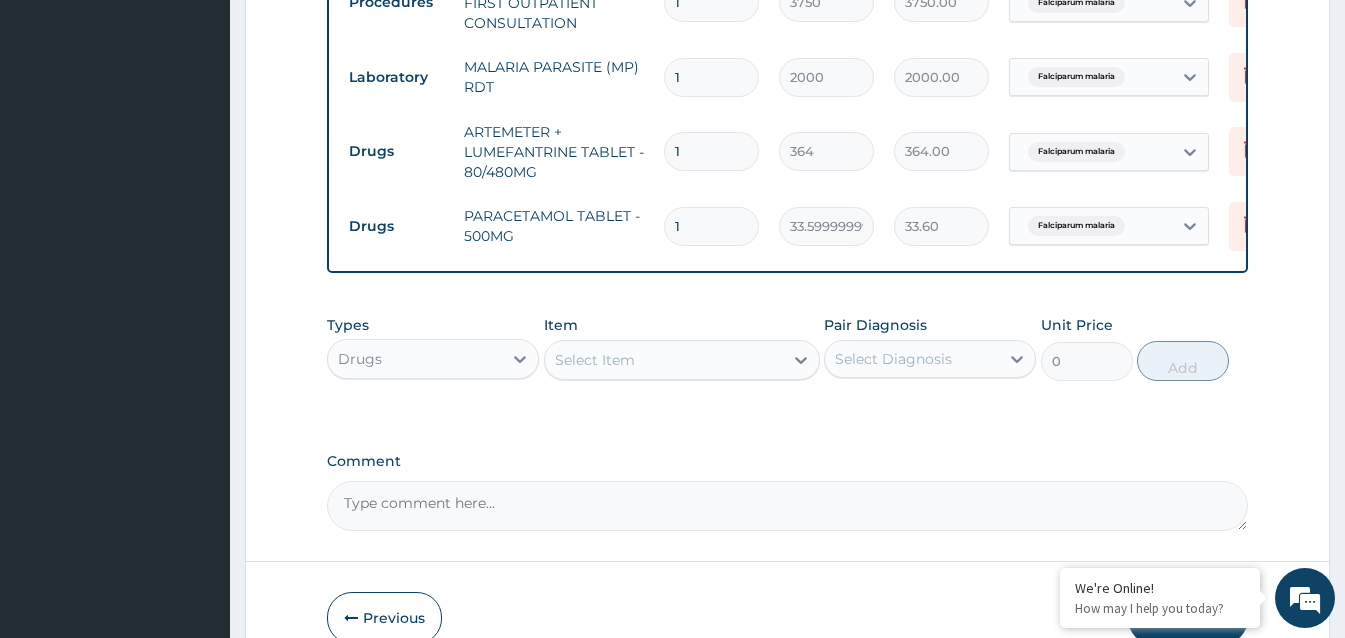 type 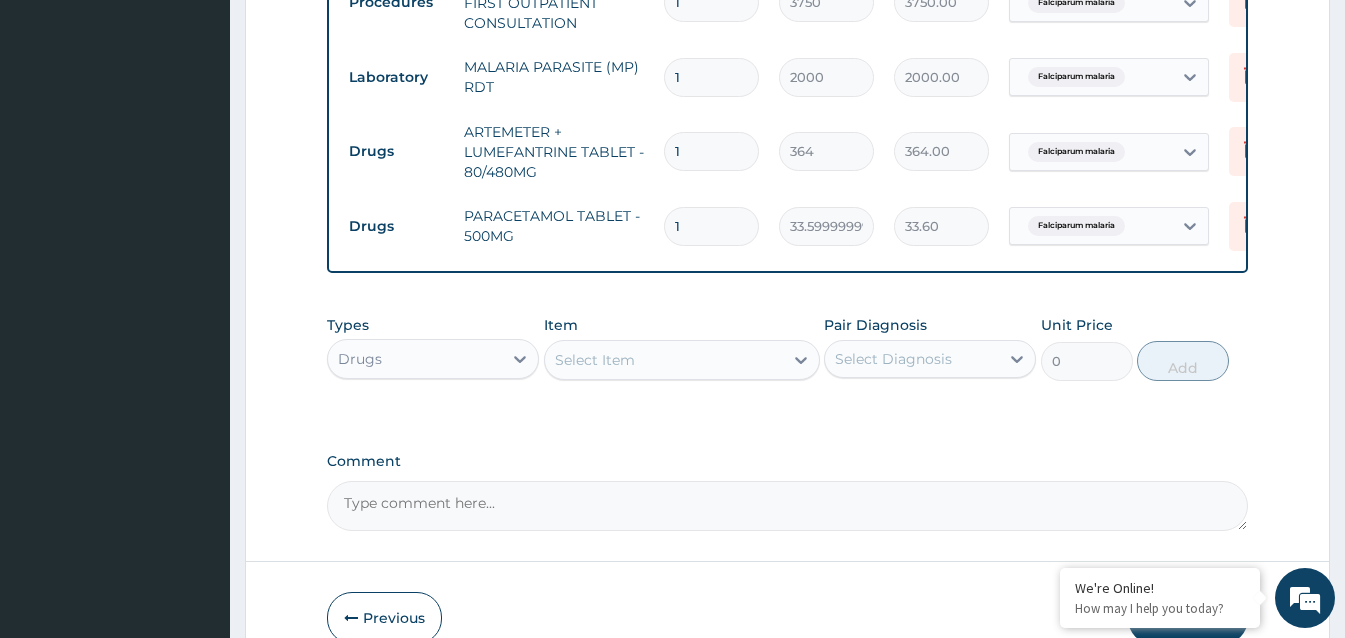 type on "0.00" 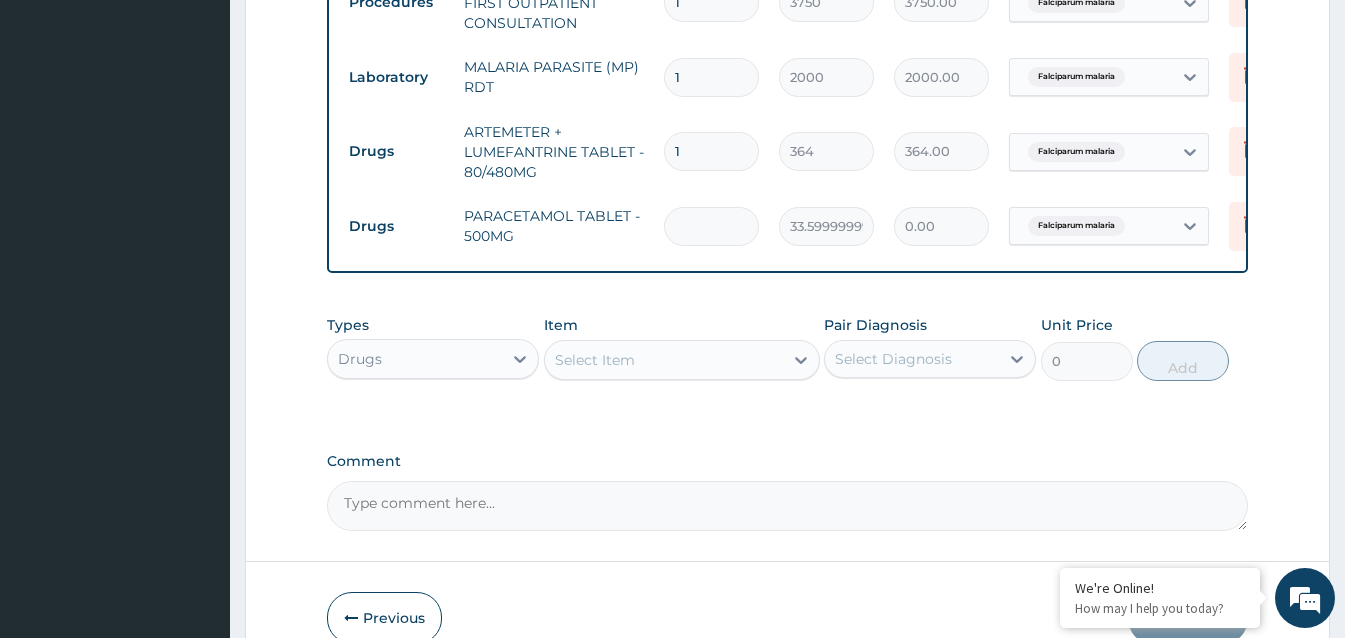 type on "1" 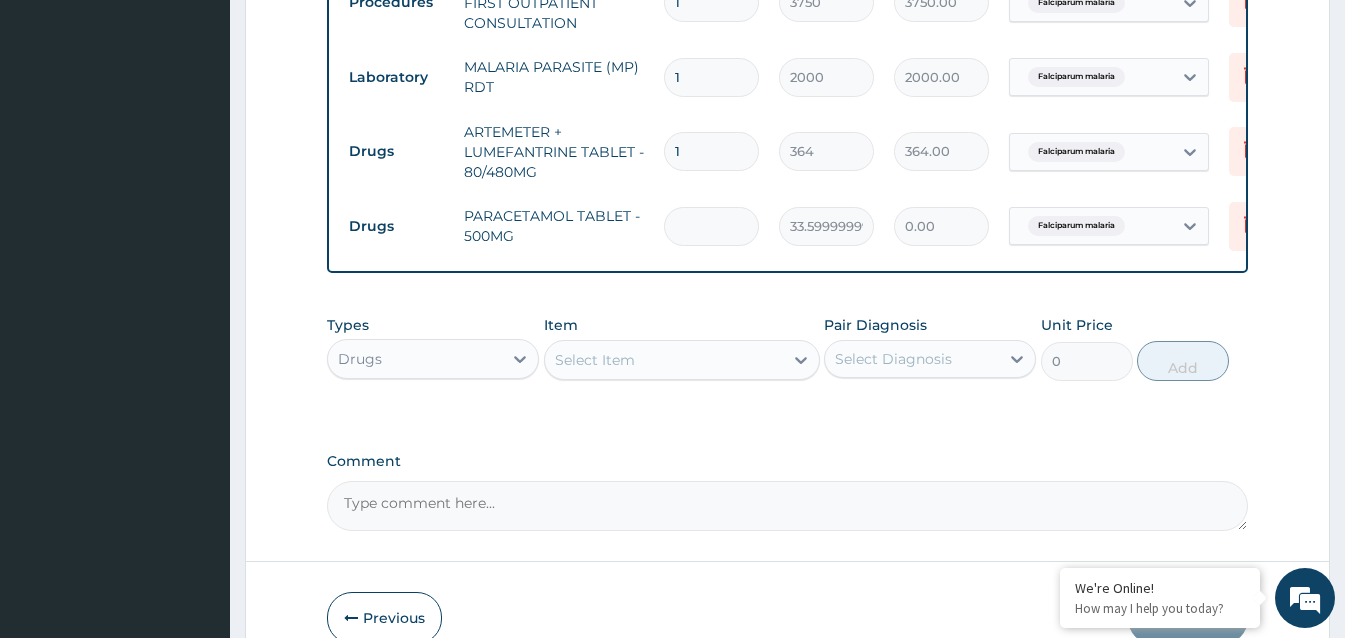type on "33.60" 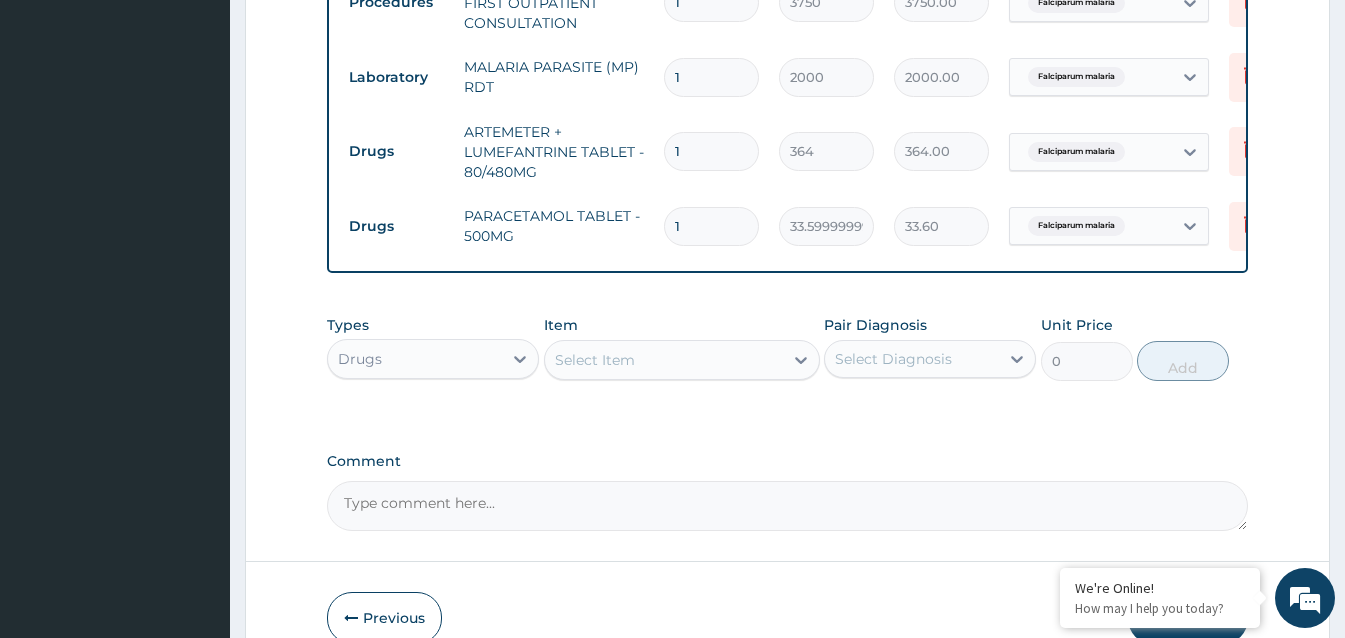 type on "18" 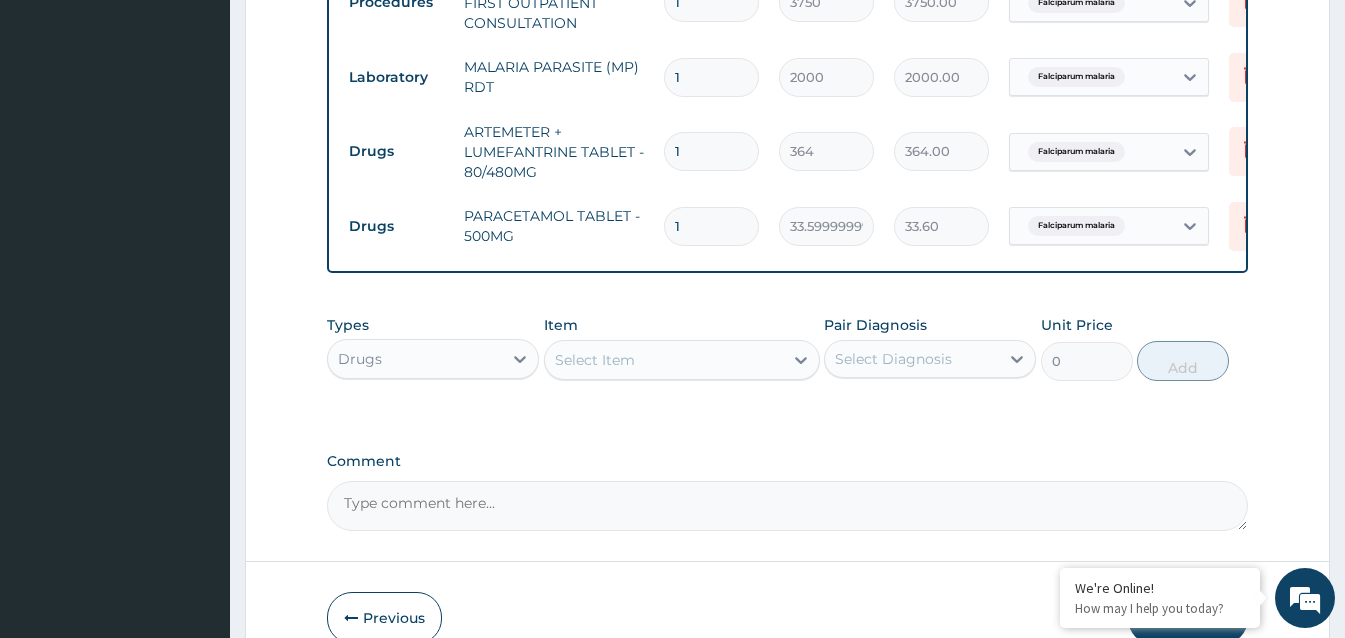 type on "604.80" 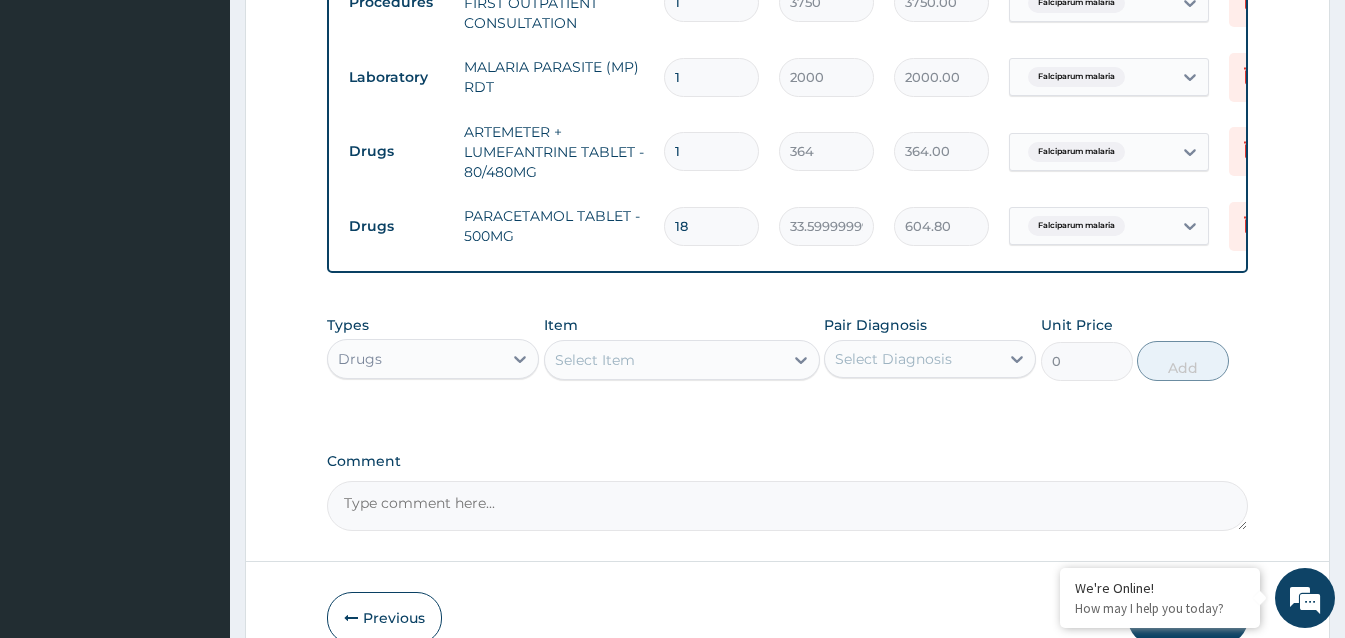 type on "18" 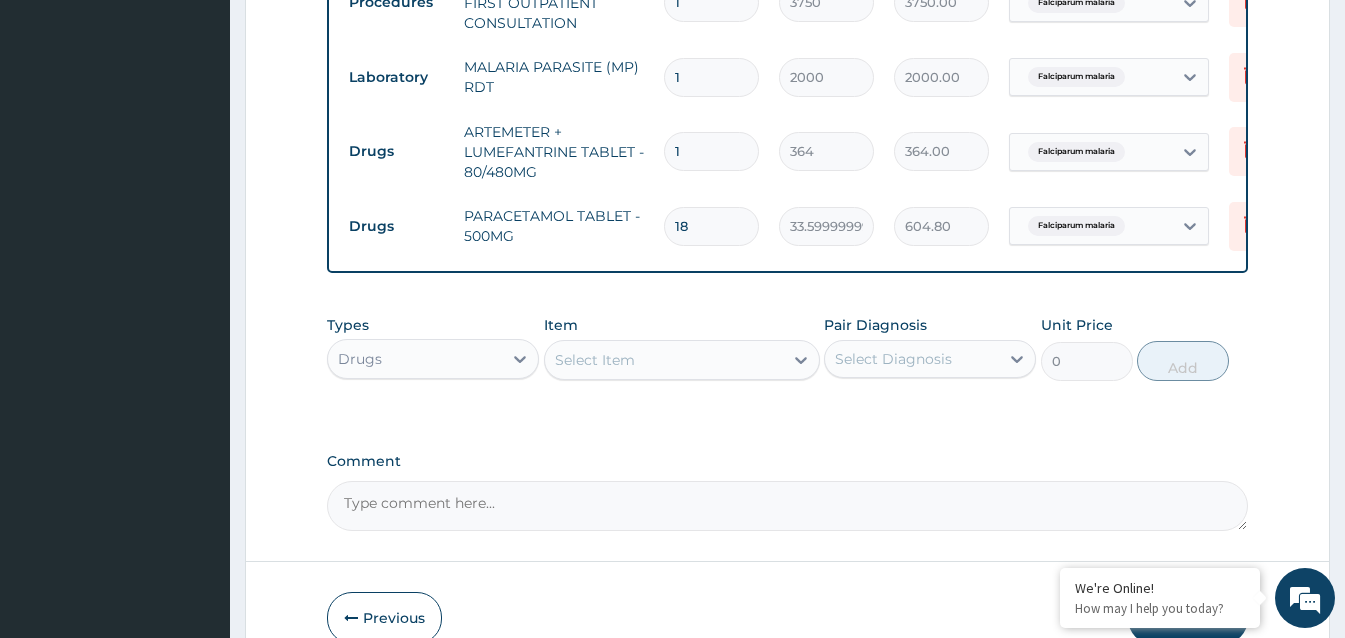 type 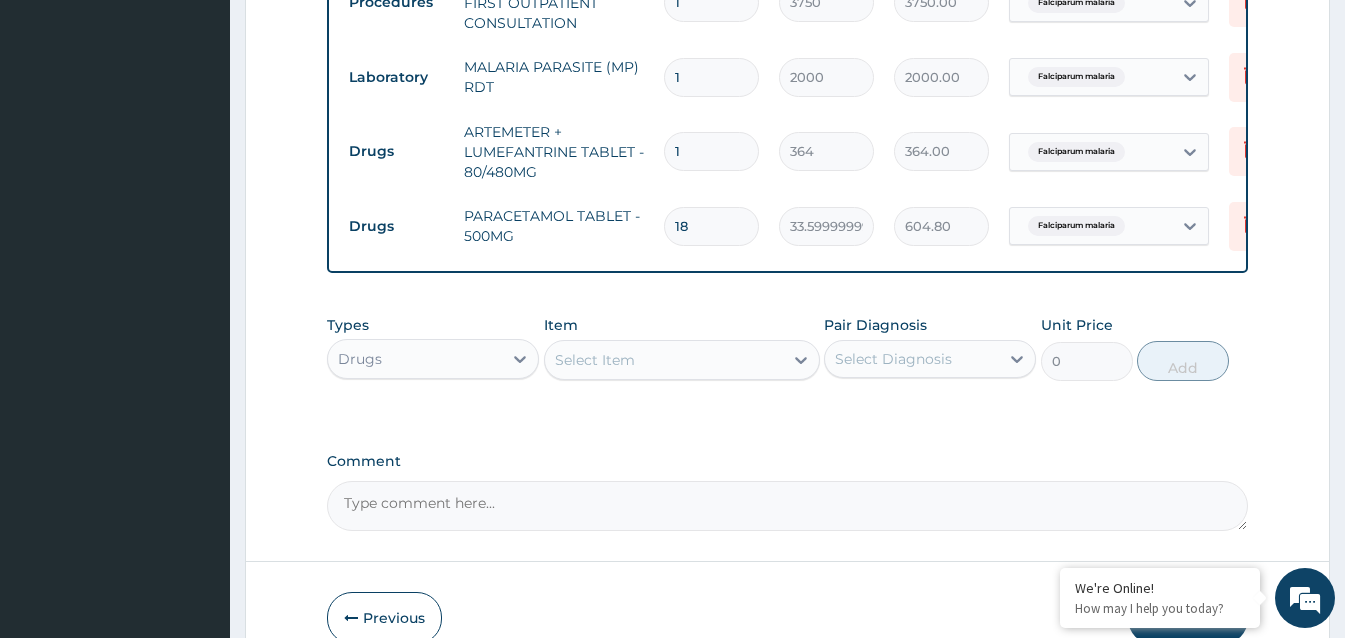 type on "0.00" 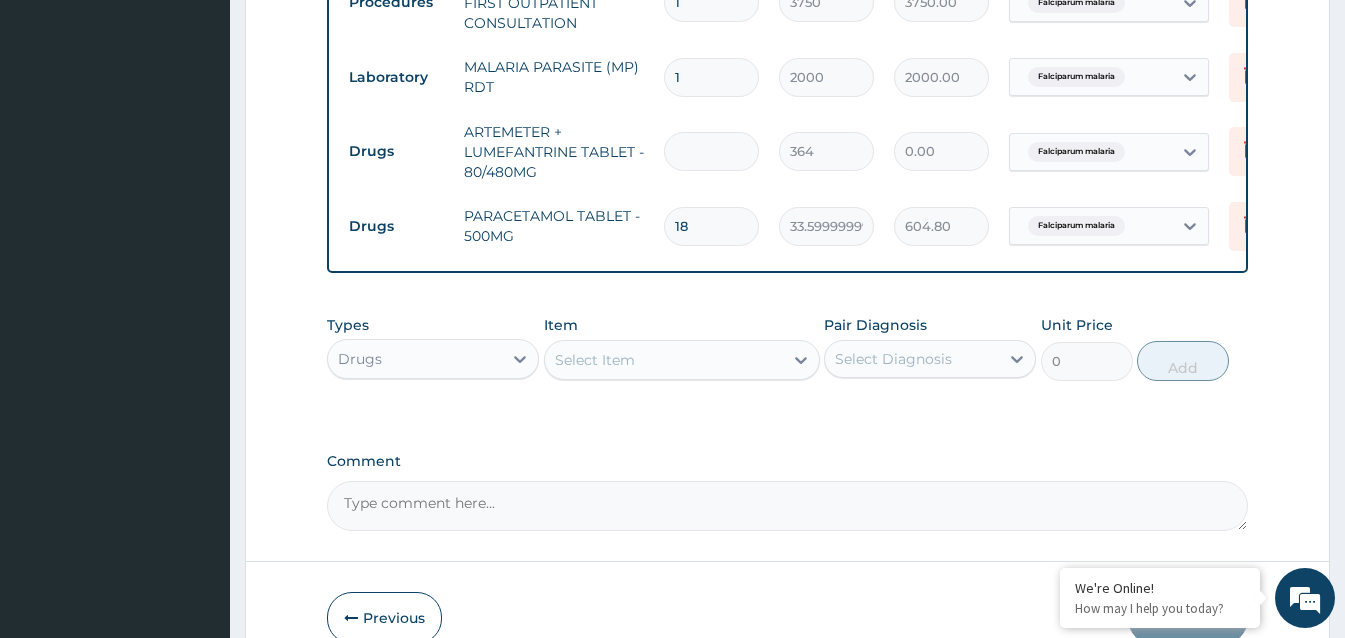 type on "6" 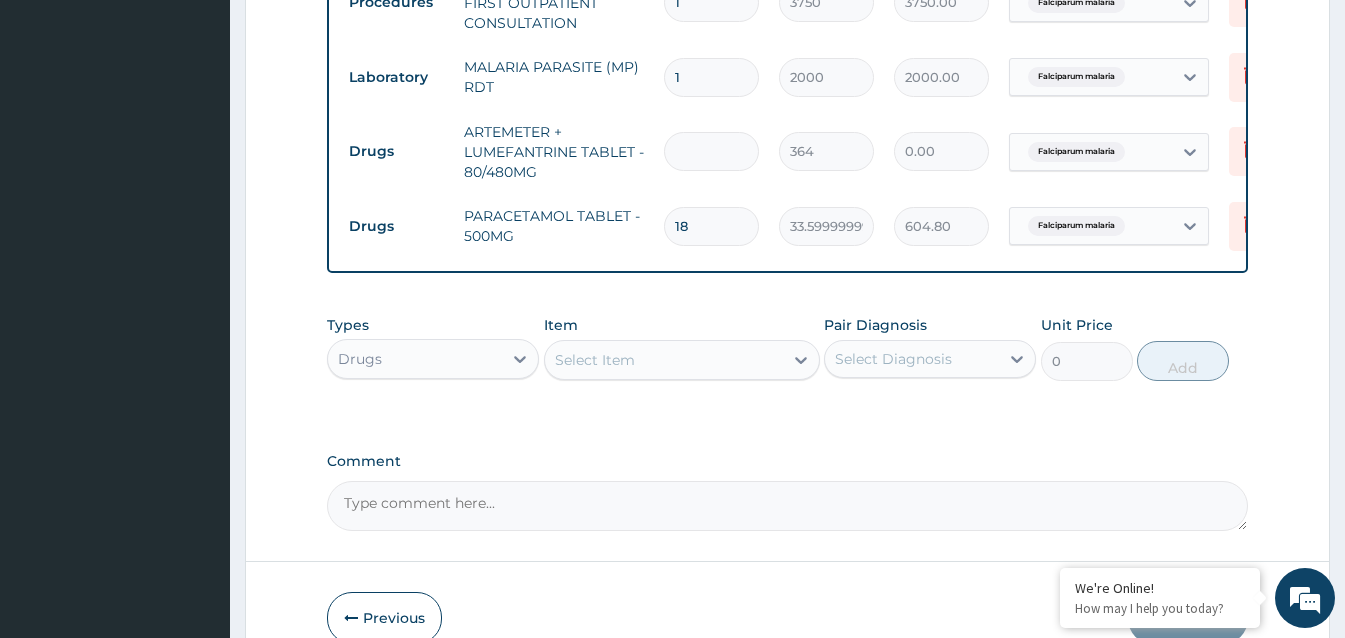type on "2184.00" 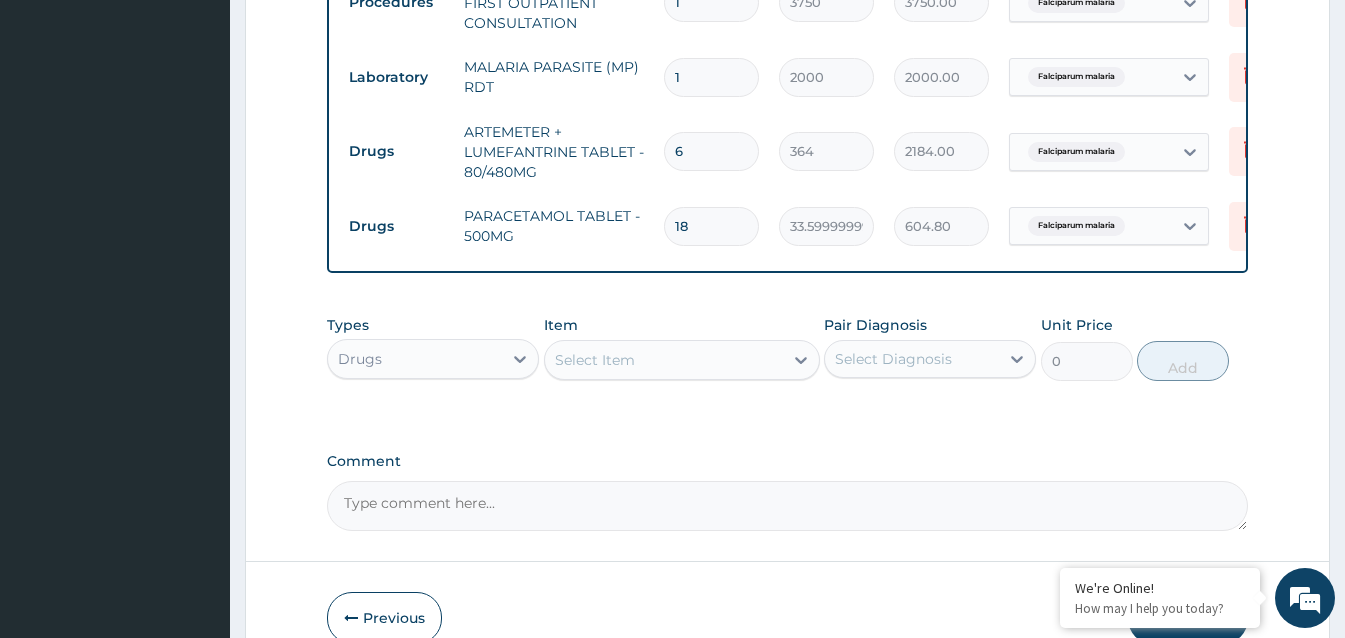 type on "7" 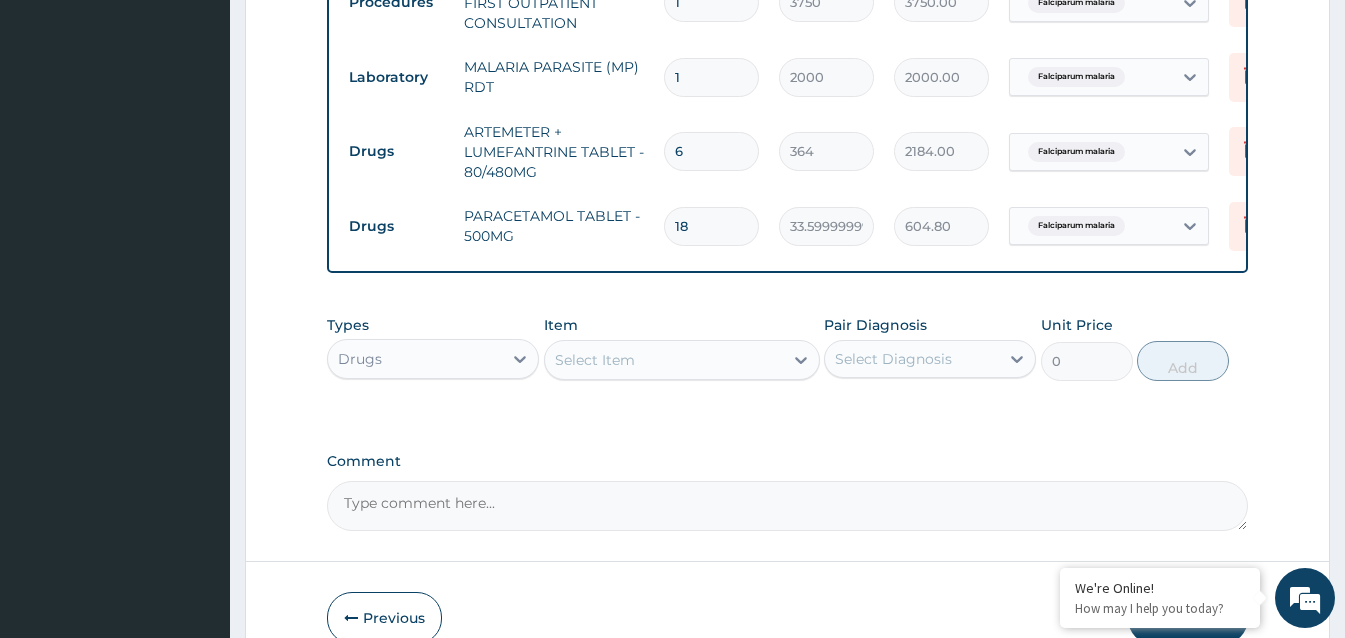 type on "2548.00" 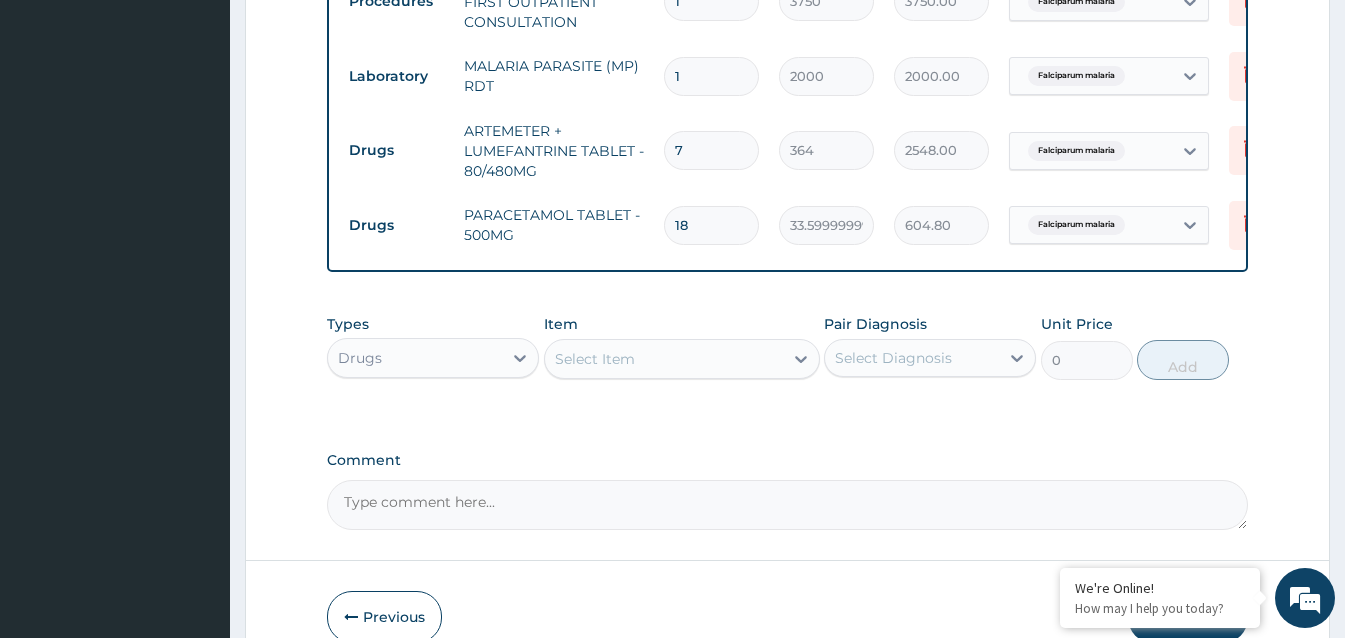 scroll, scrollTop: 835, scrollLeft: 0, axis: vertical 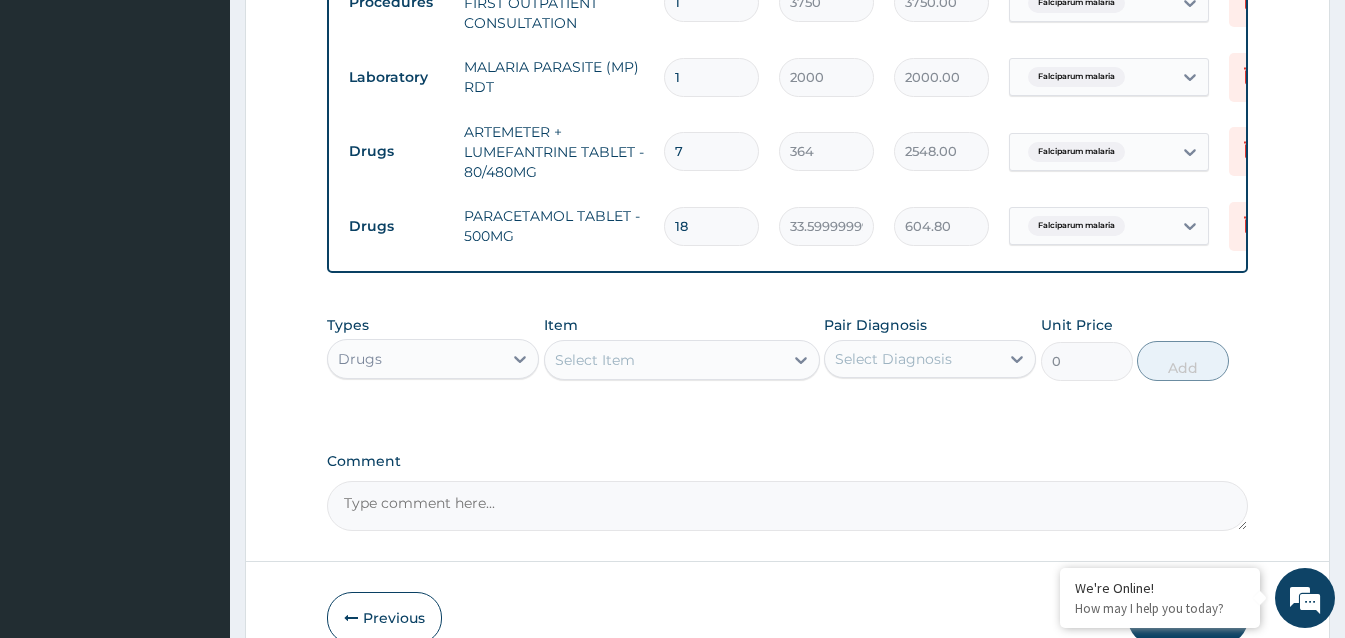 click on "7" at bounding box center [711, 151] 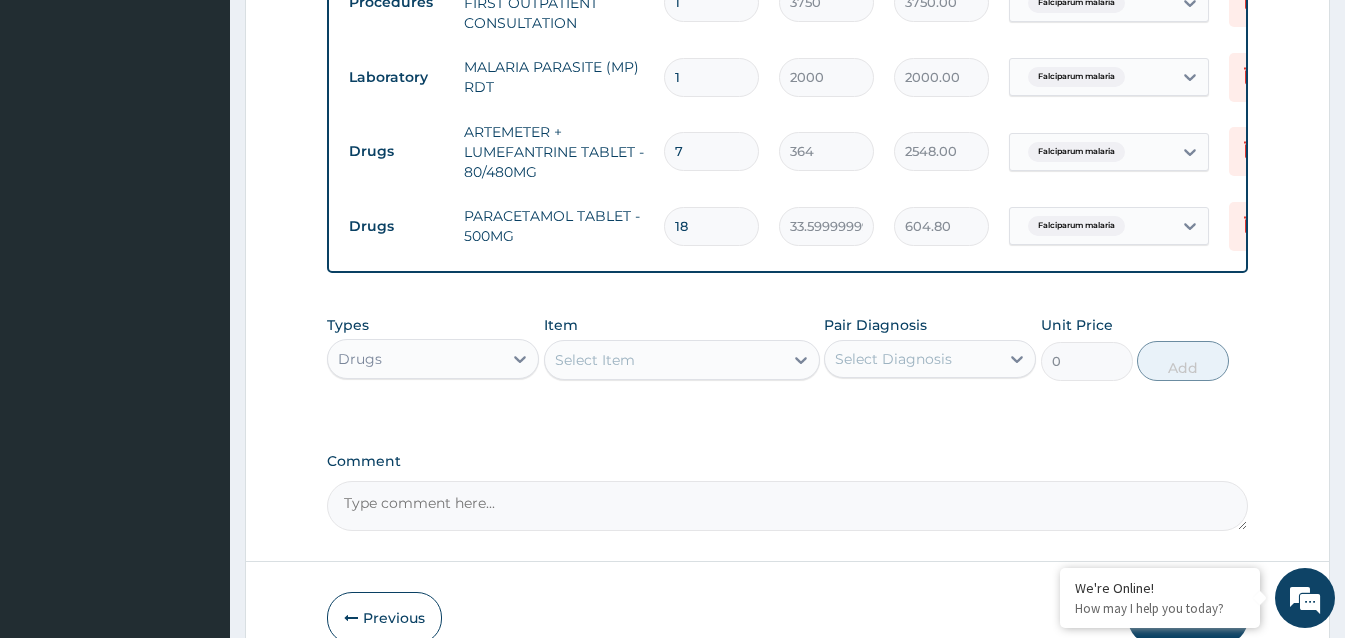 type 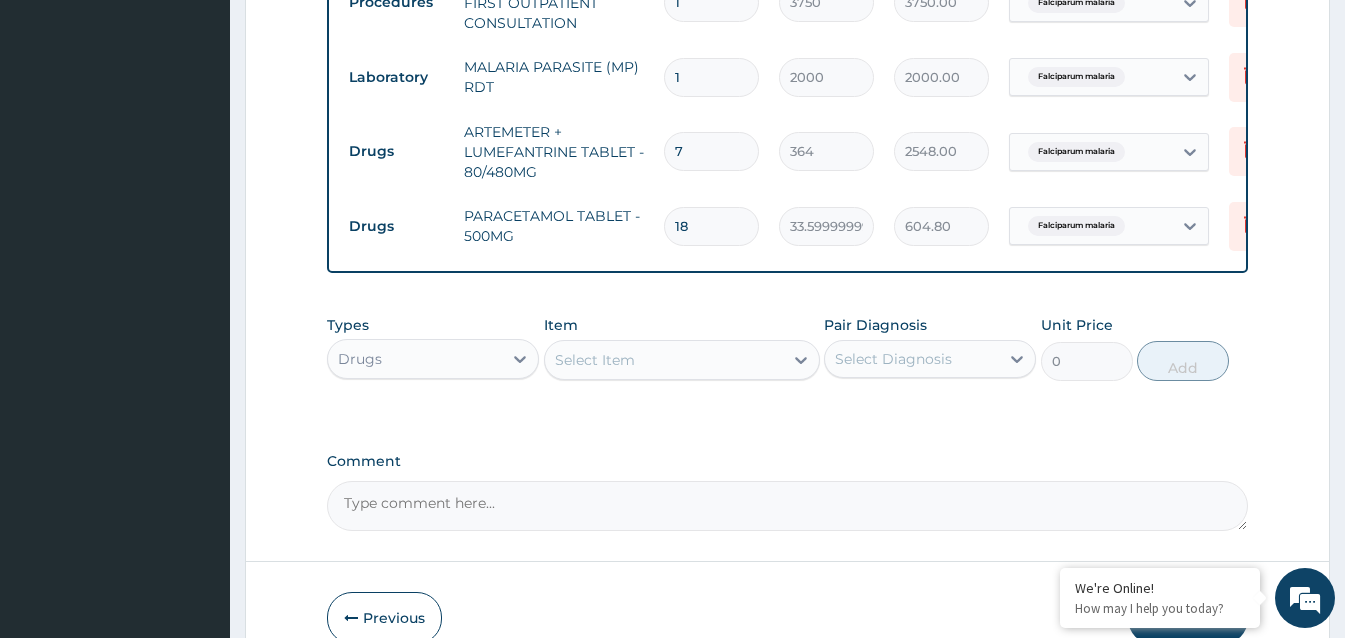 type on "0.00" 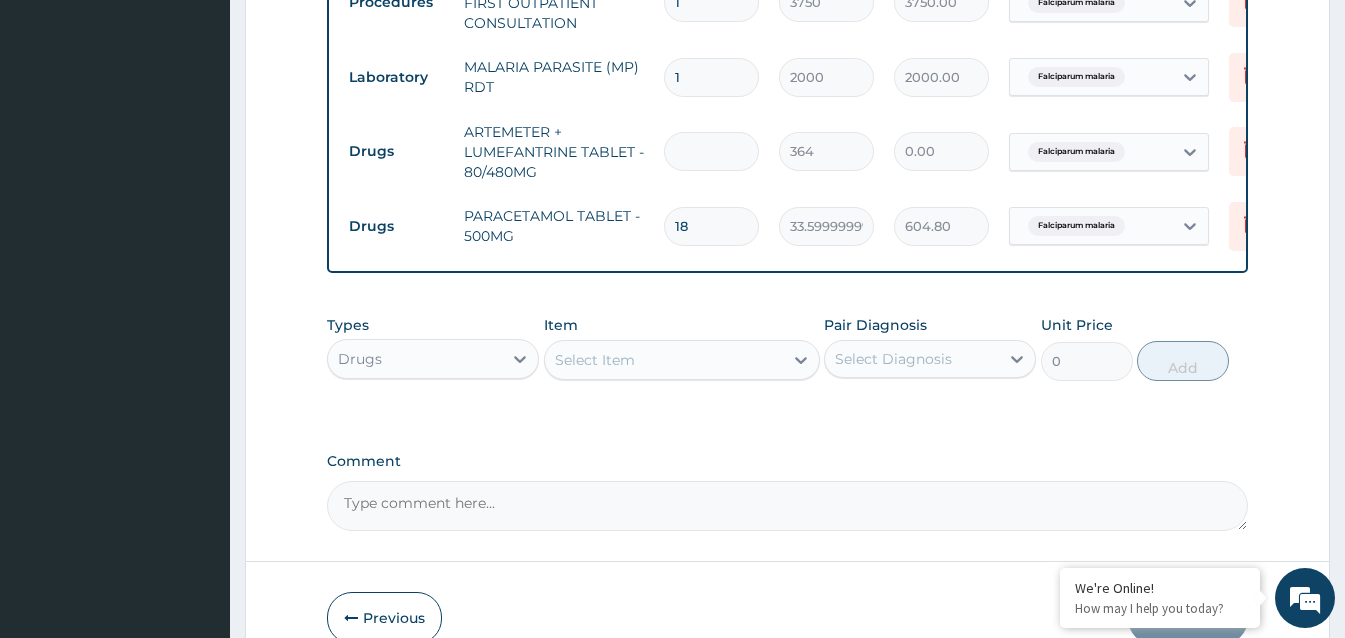 type on "6" 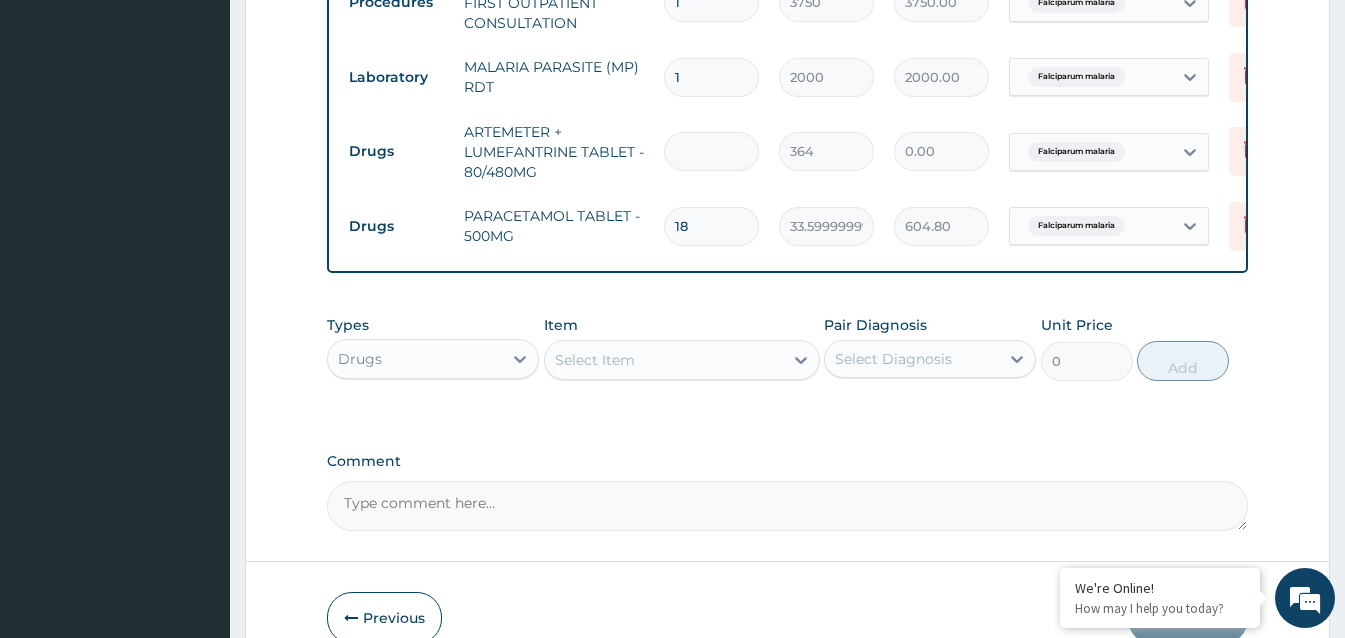 type on "2184.00" 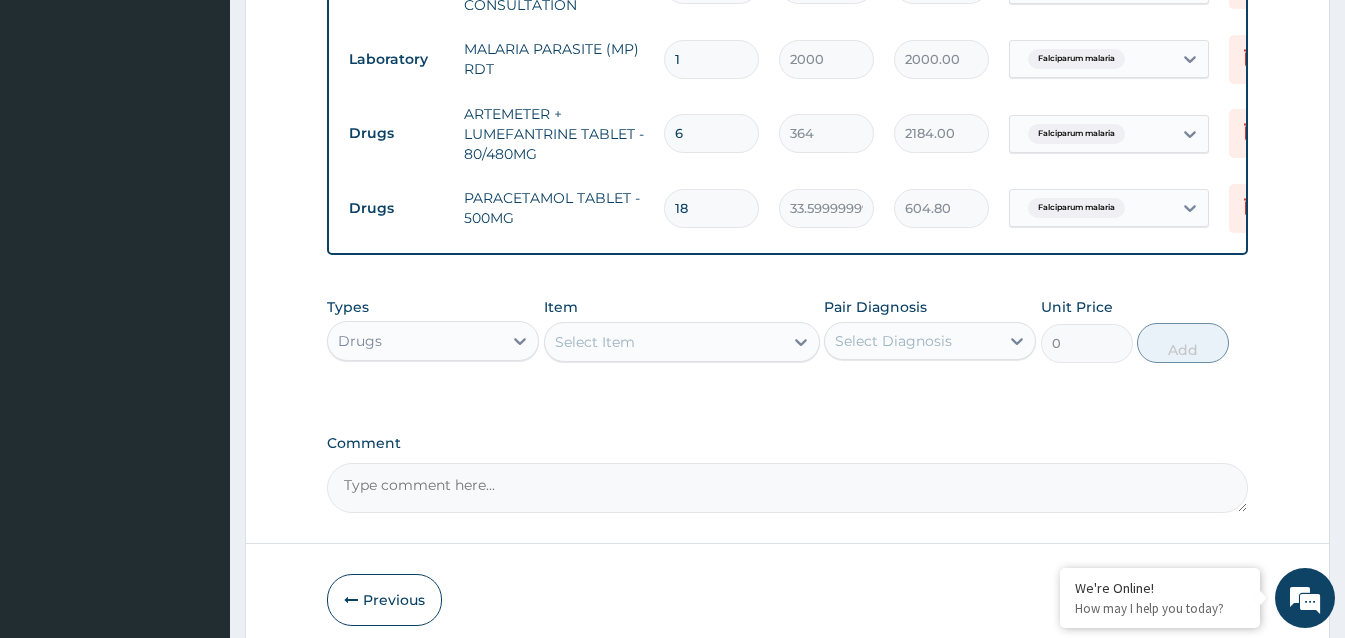 scroll, scrollTop: 953, scrollLeft: 0, axis: vertical 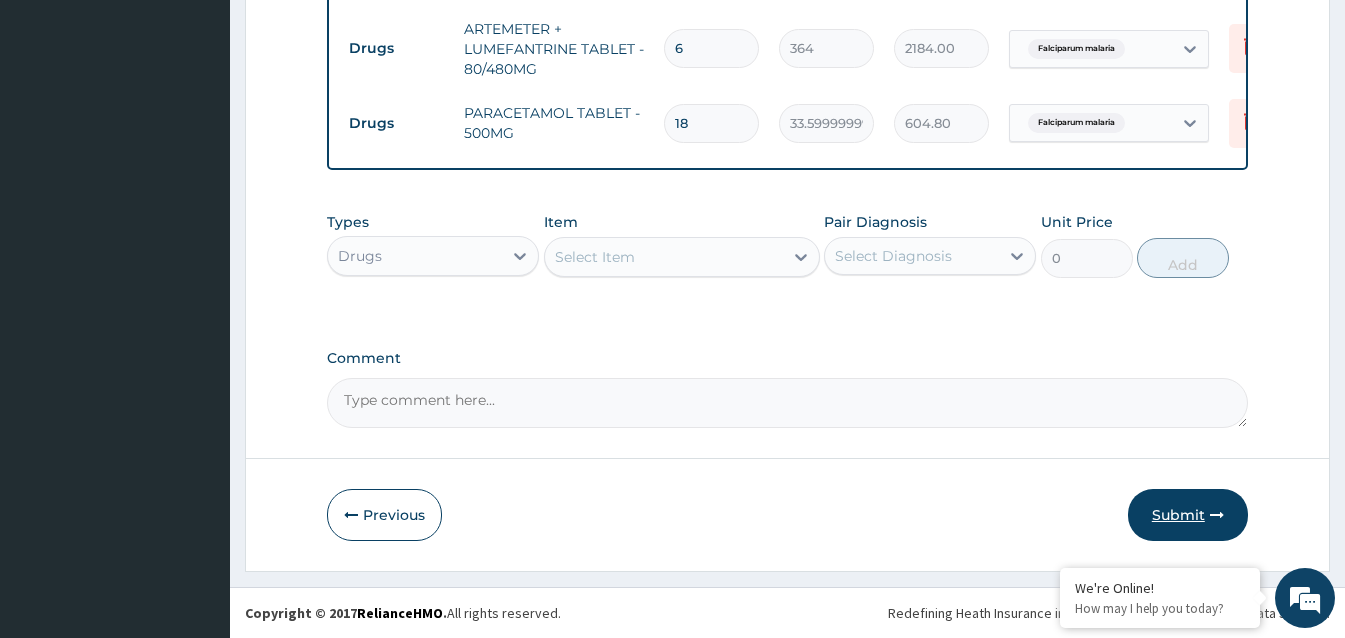 type on "6" 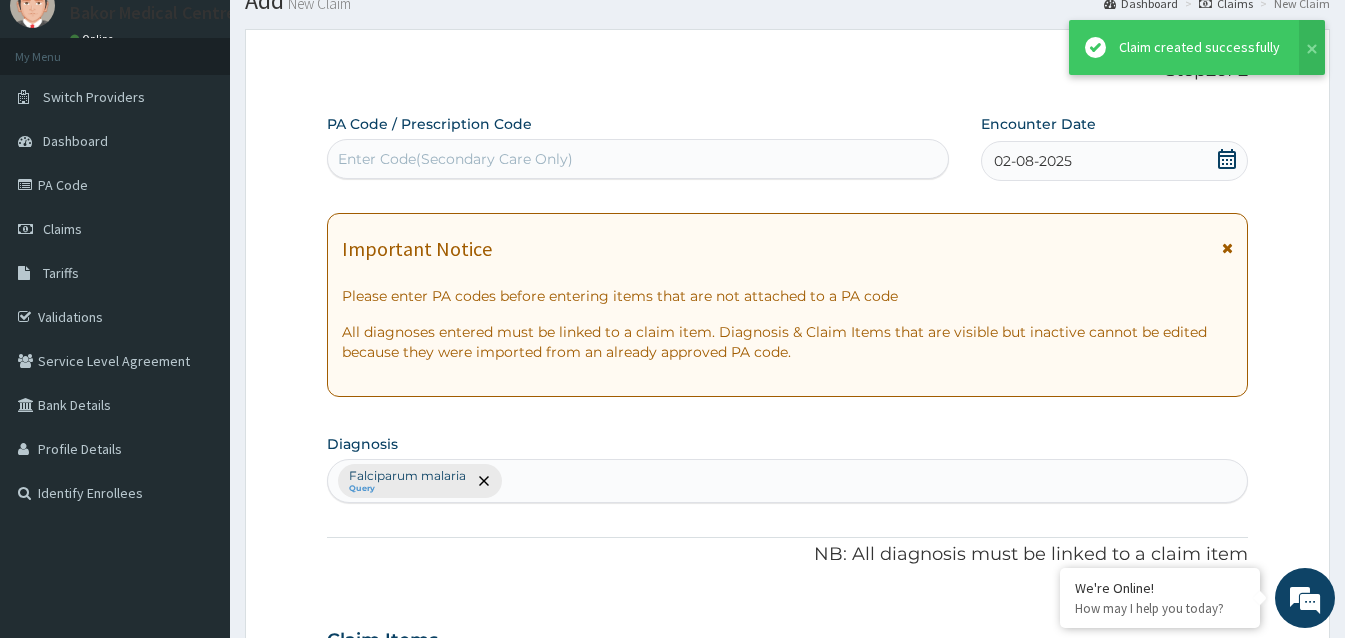 scroll, scrollTop: 953, scrollLeft: 0, axis: vertical 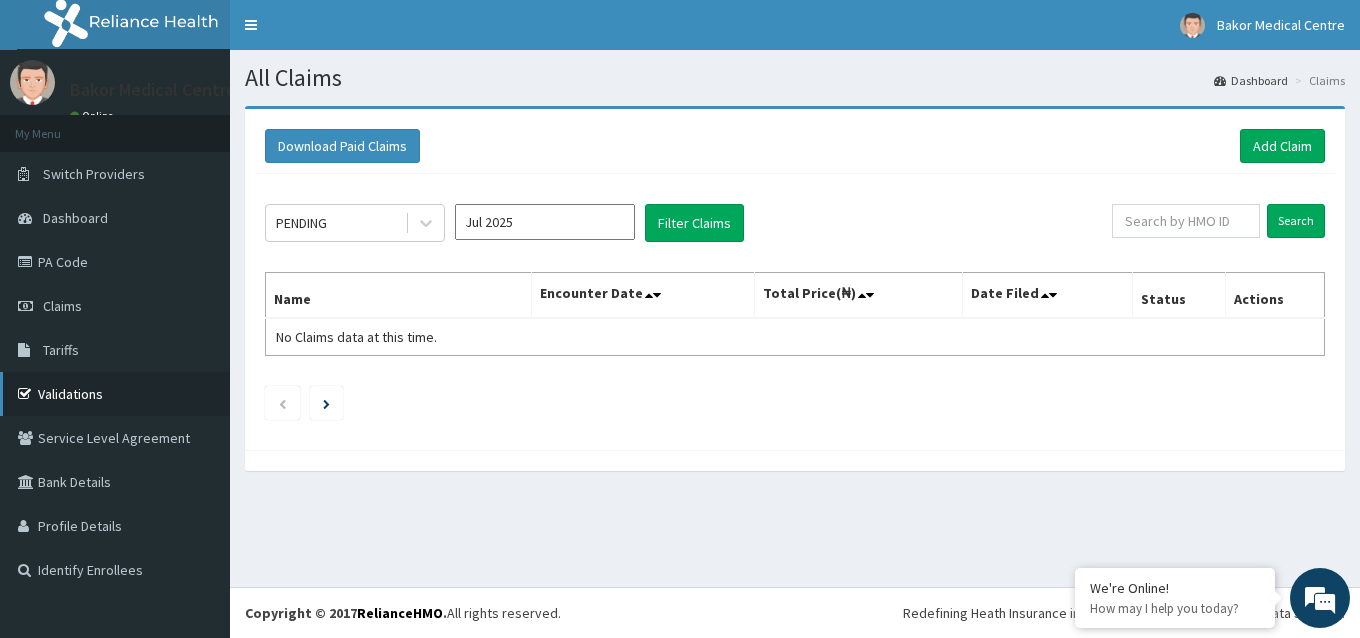 click on "Validations" at bounding box center (115, 394) 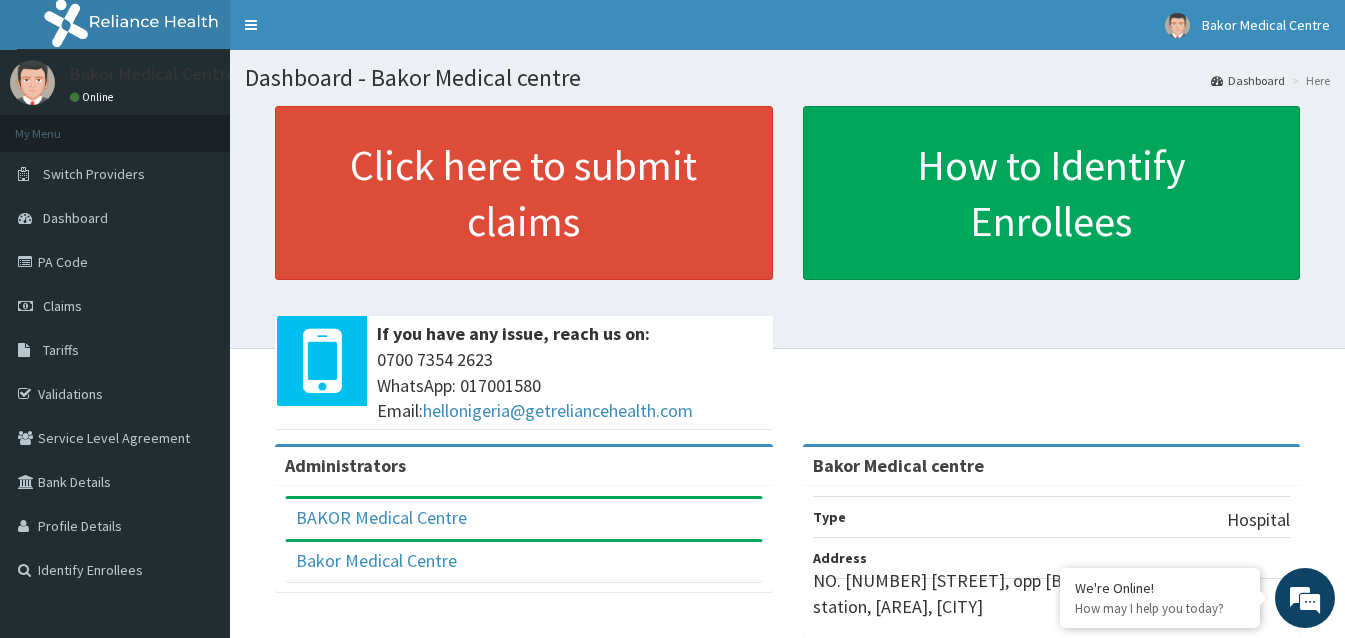 scroll, scrollTop: 140, scrollLeft: 0, axis: vertical 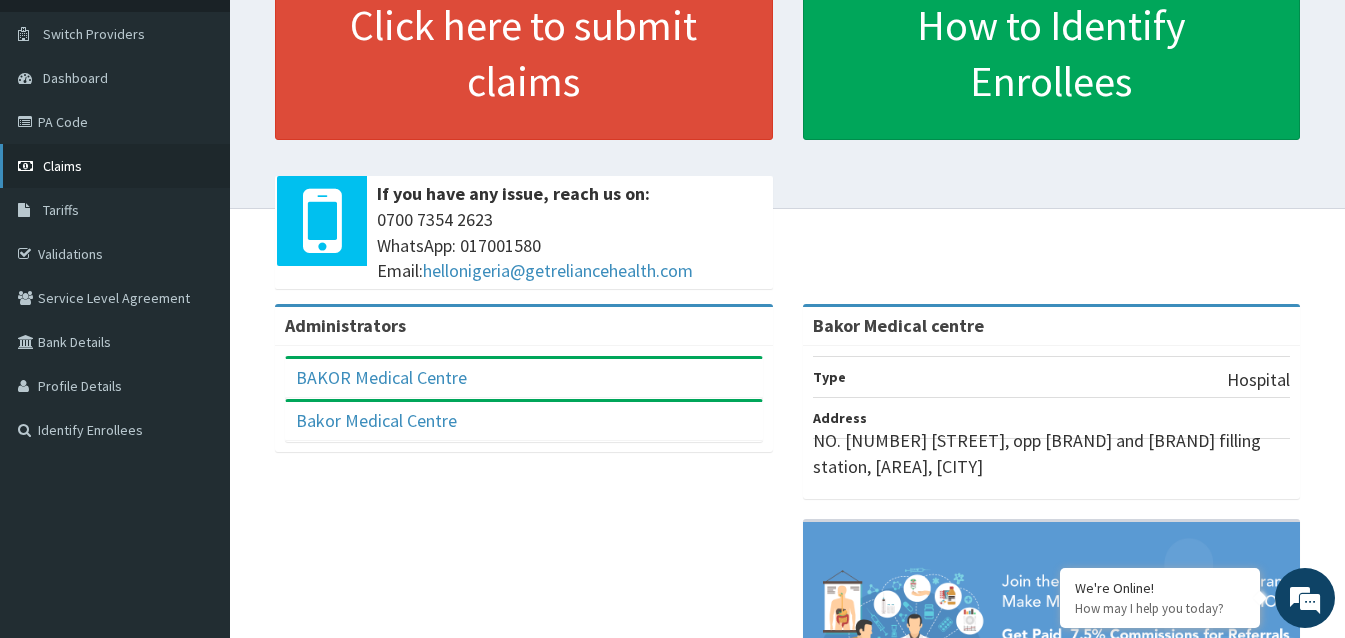 click on "Claims" at bounding box center [115, 166] 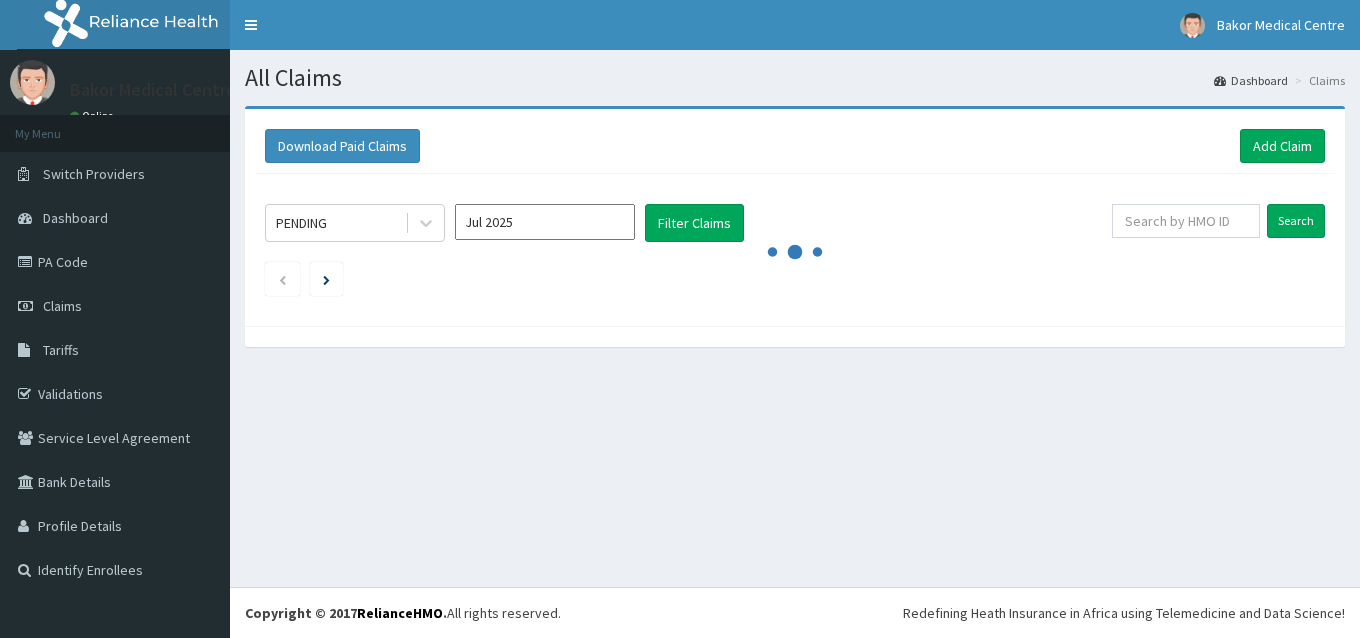 scroll, scrollTop: 0, scrollLeft: 0, axis: both 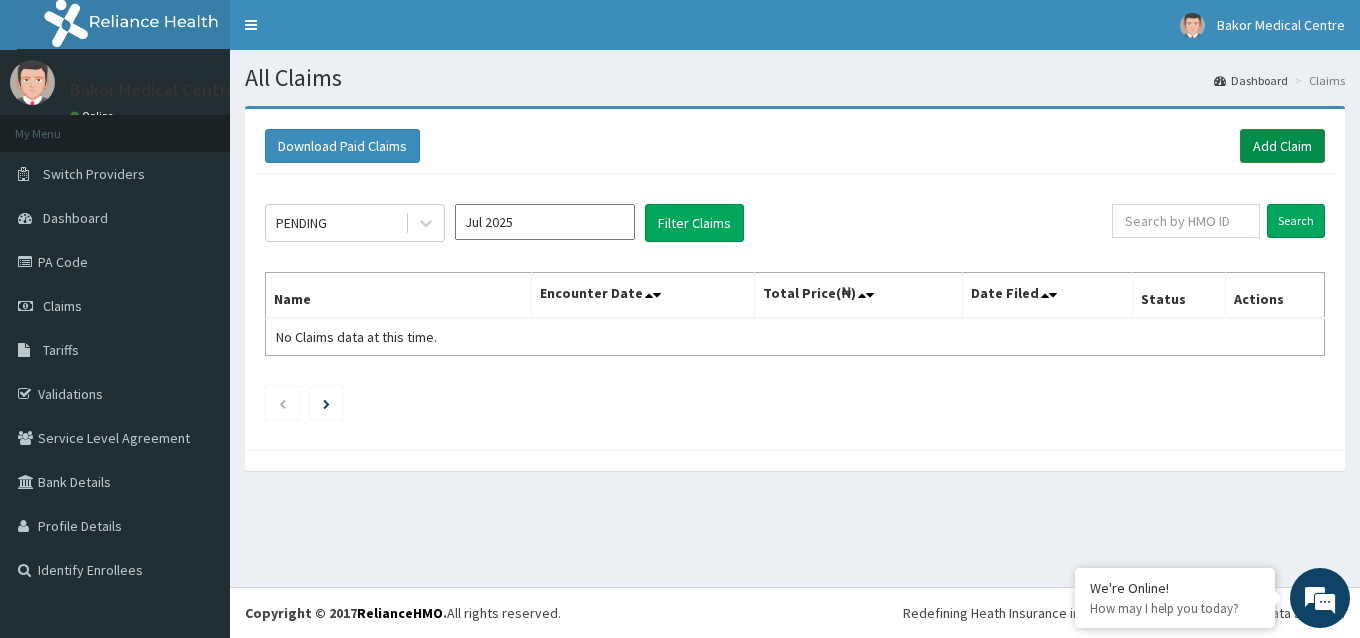 click on "Add Claim" at bounding box center [1282, 146] 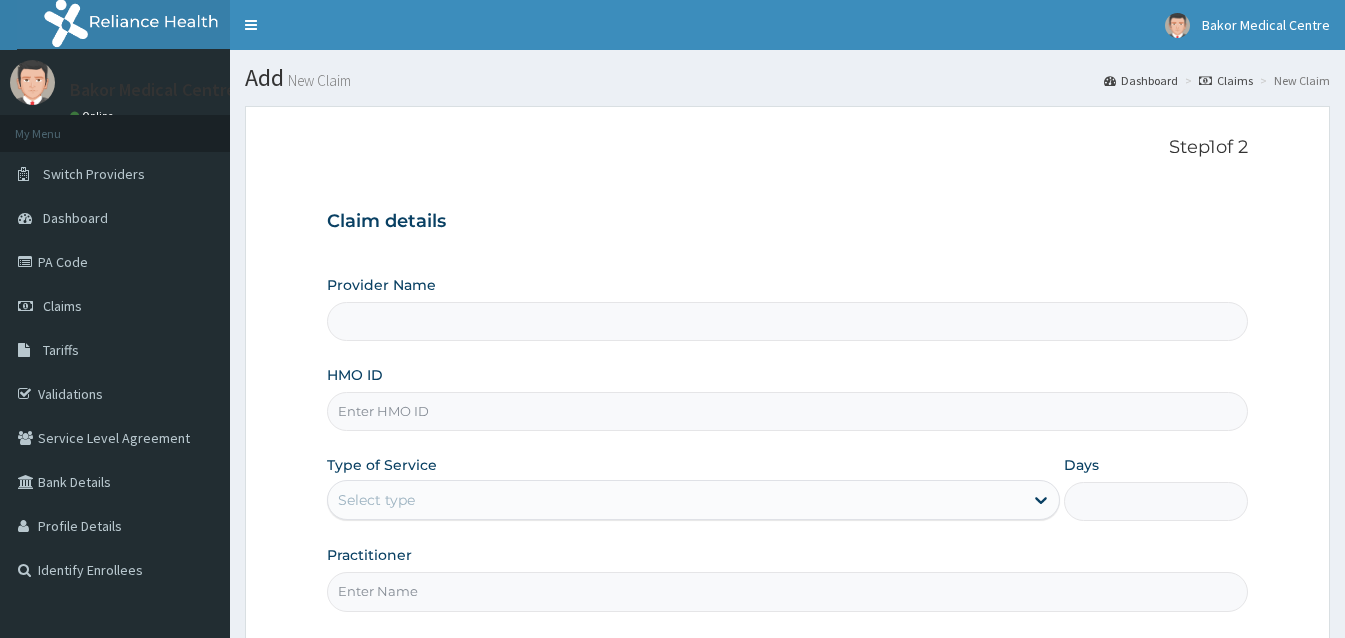 scroll, scrollTop: 100, scrollLeft: 0, axis: vertical 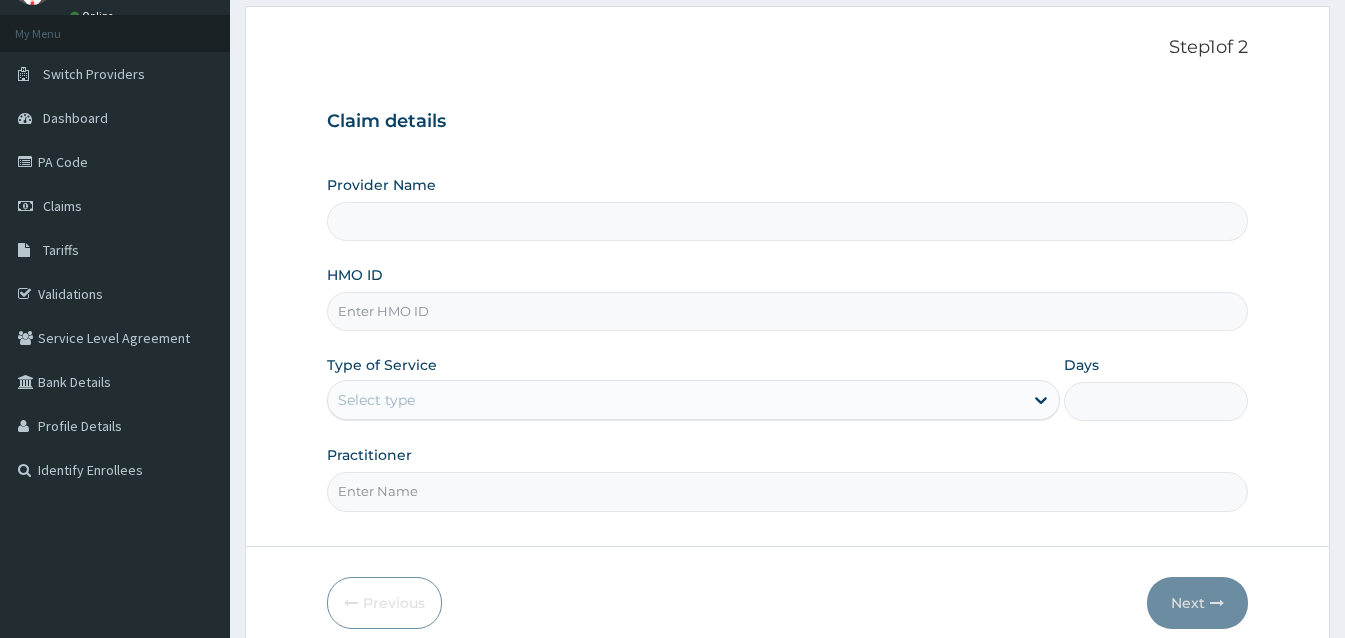 type on "Bakor Medical centre" 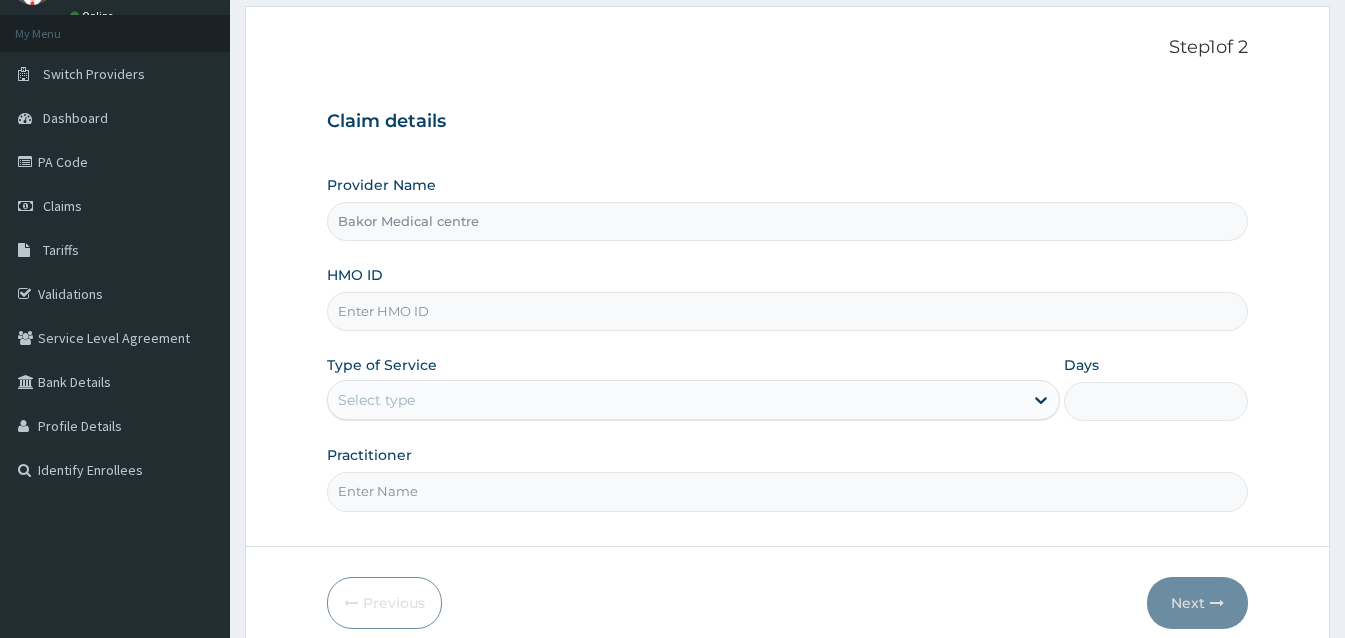 click on "HMO ID" at bounding box center (787, 311) 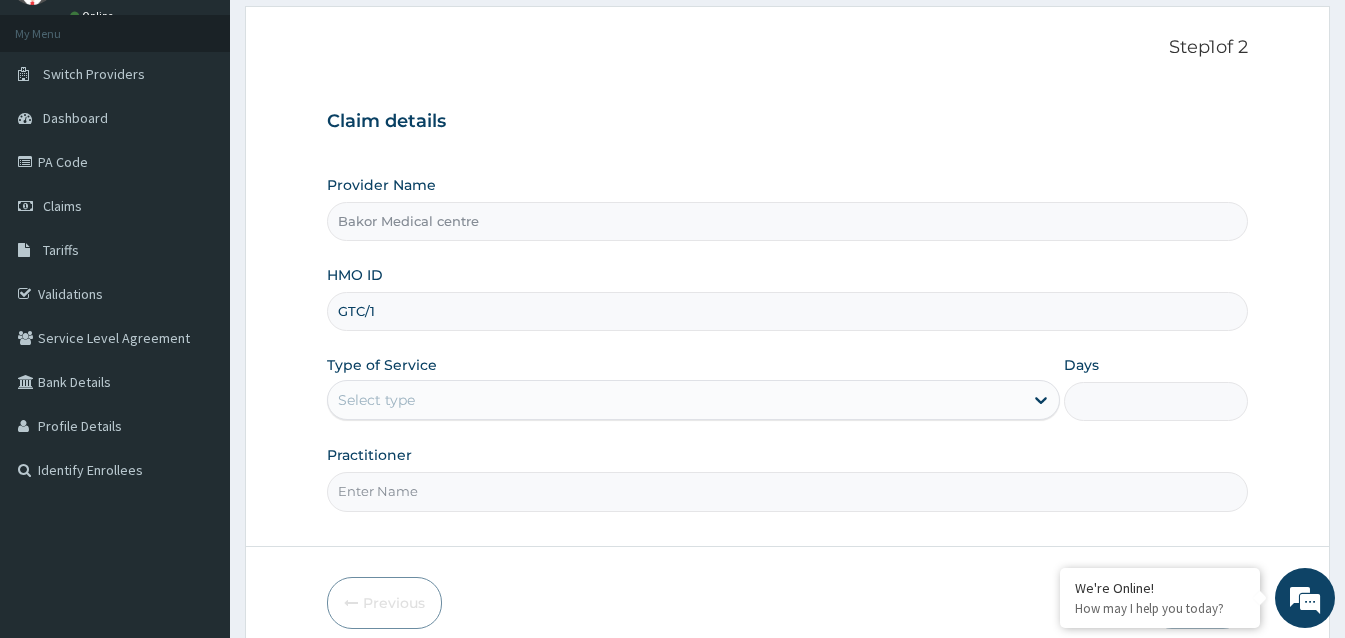 scroll, scrollTop: 0, scrollLeft: 0, axis: both 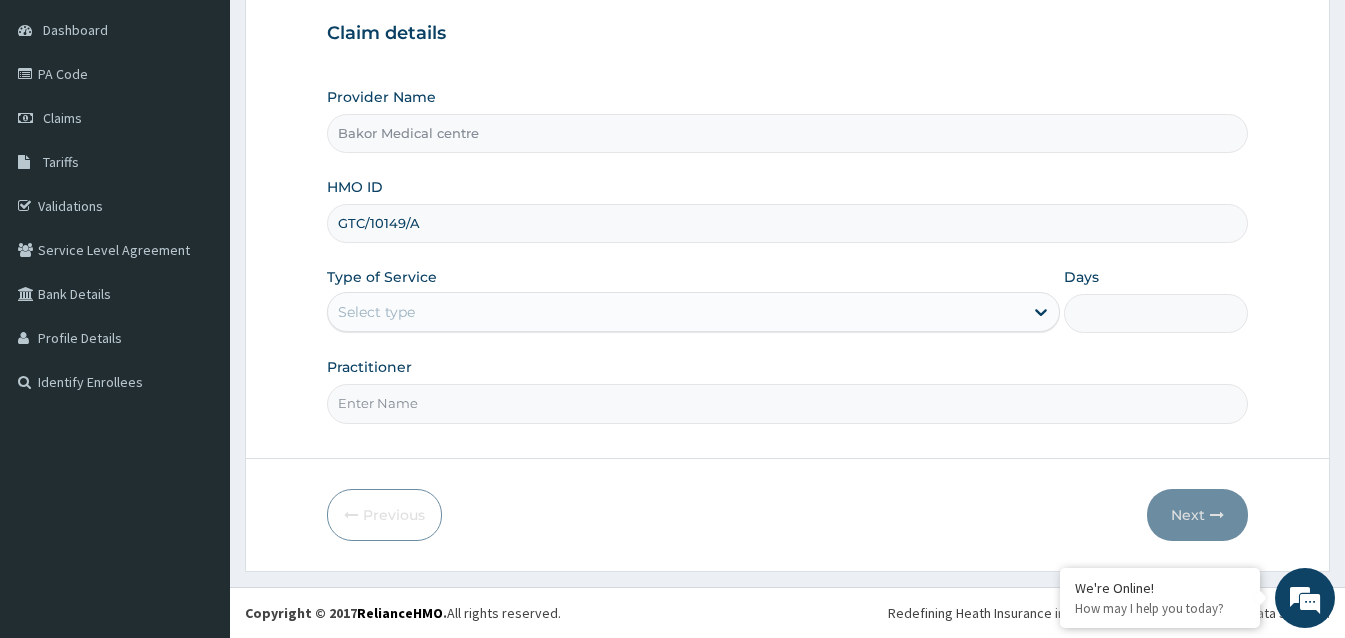 type on "GTC/10149/A" 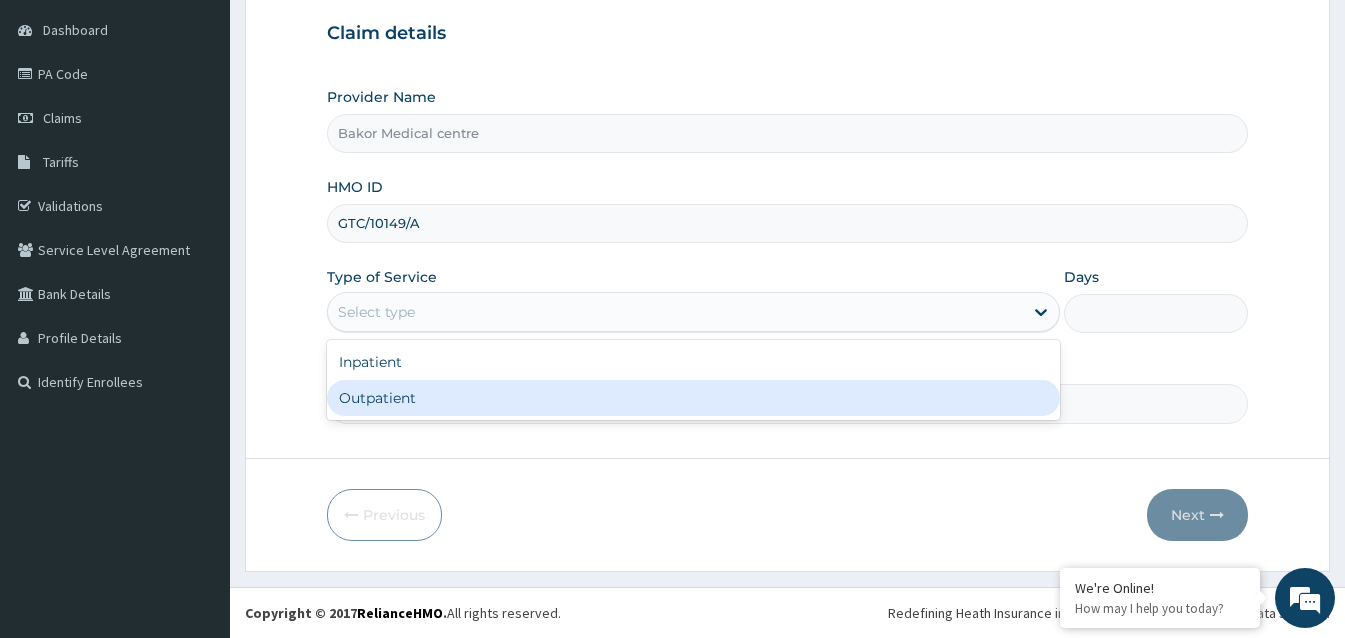 click on "Outpatient" at bounding box center [693, 398] 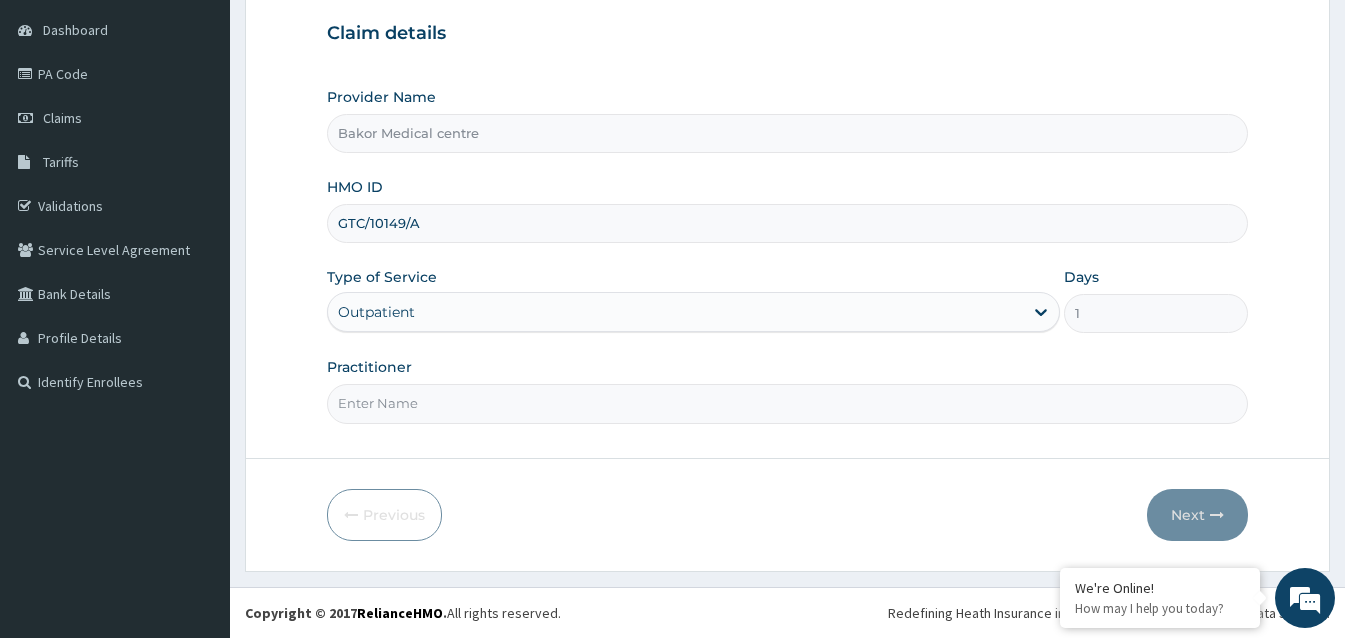 click on "Practitioner" at bounding box center (787, 403) 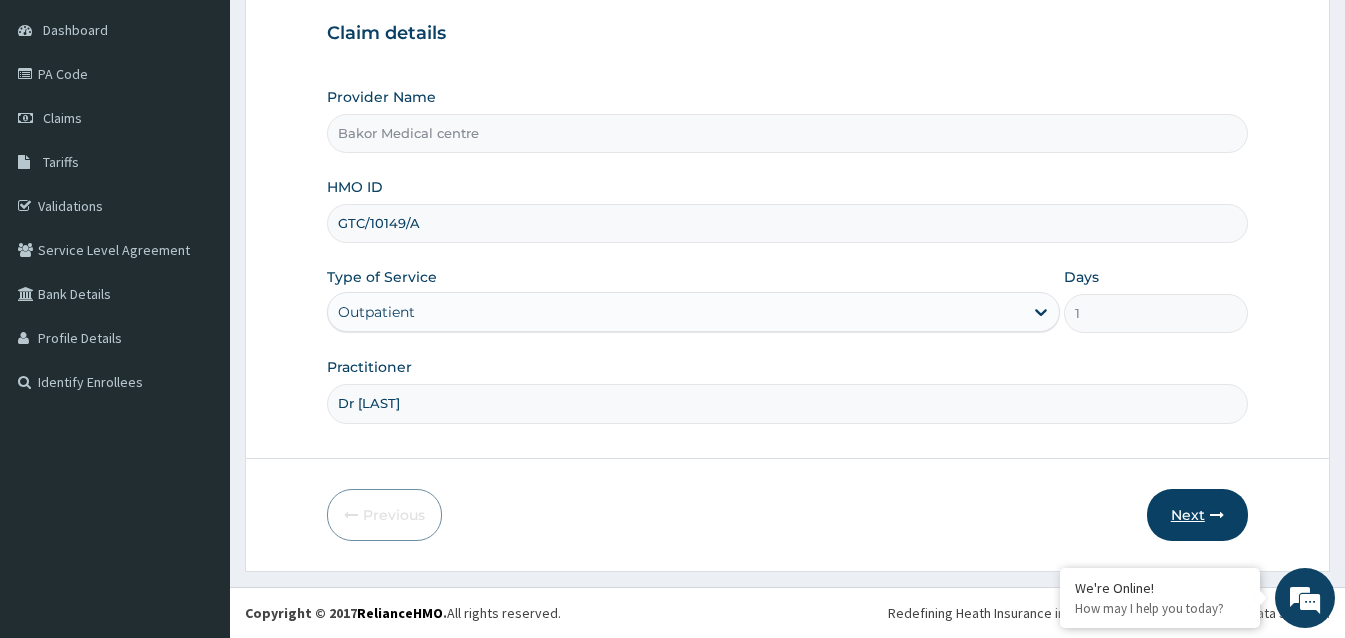type on "Dr [LAST]" 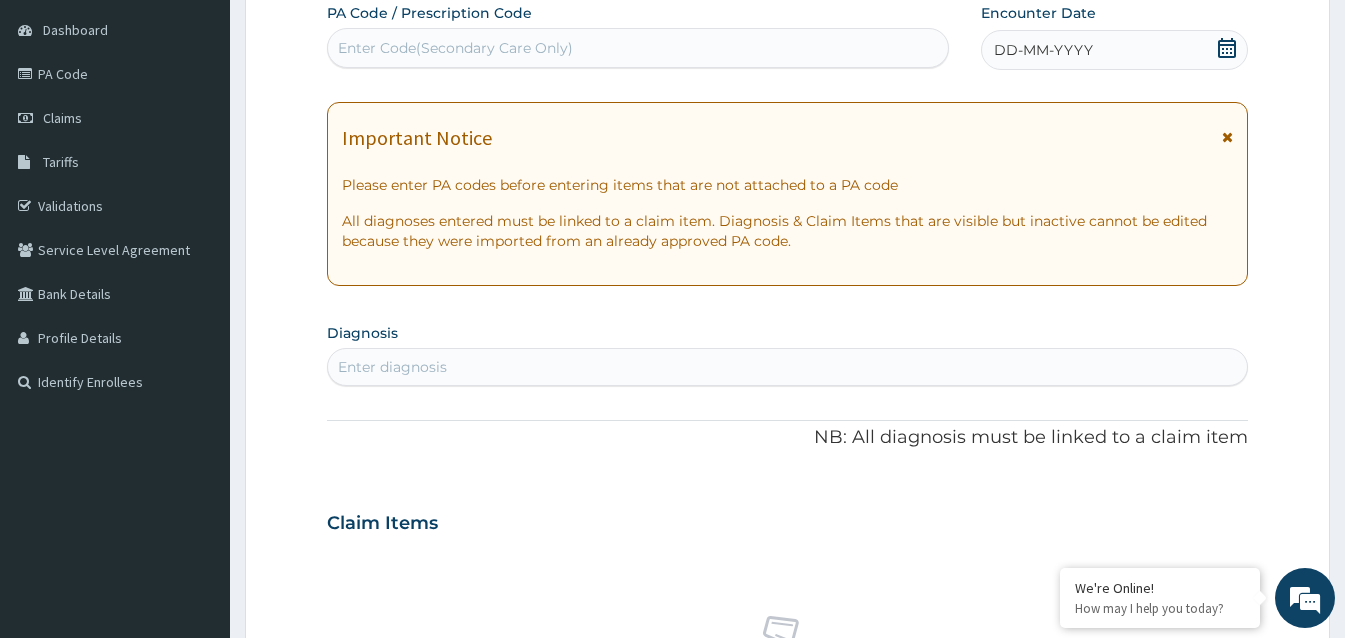click 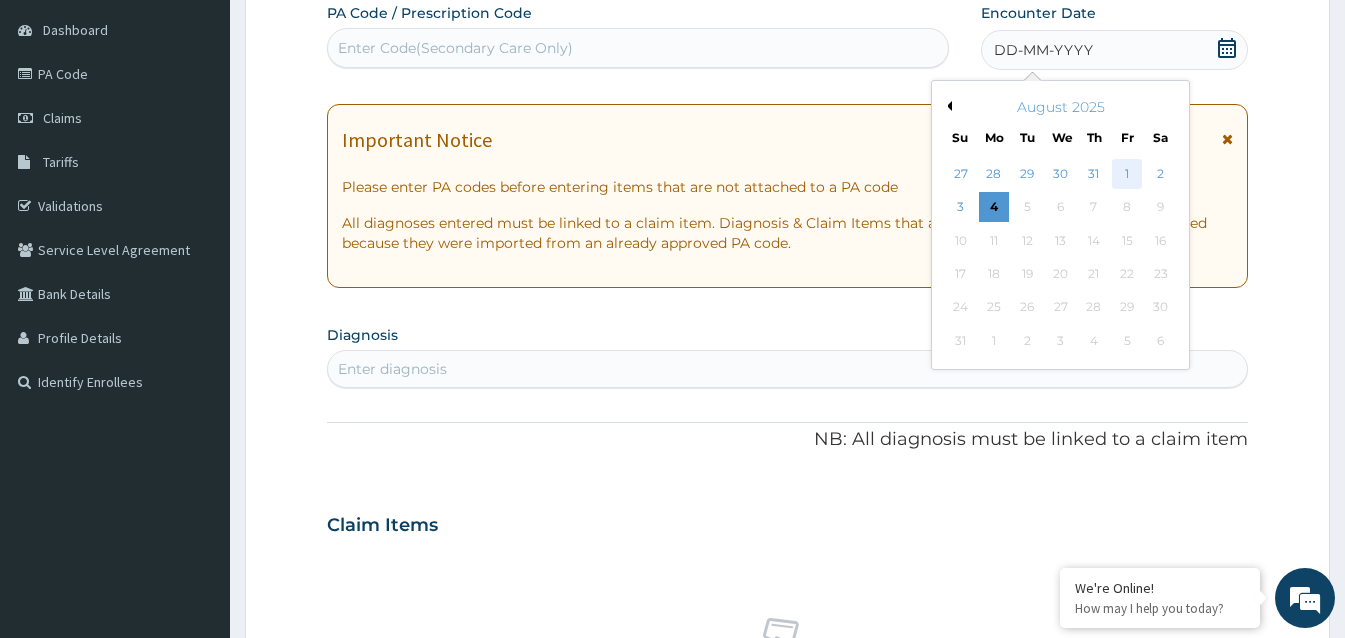 click on "1" at bounding box center (1127, 174) 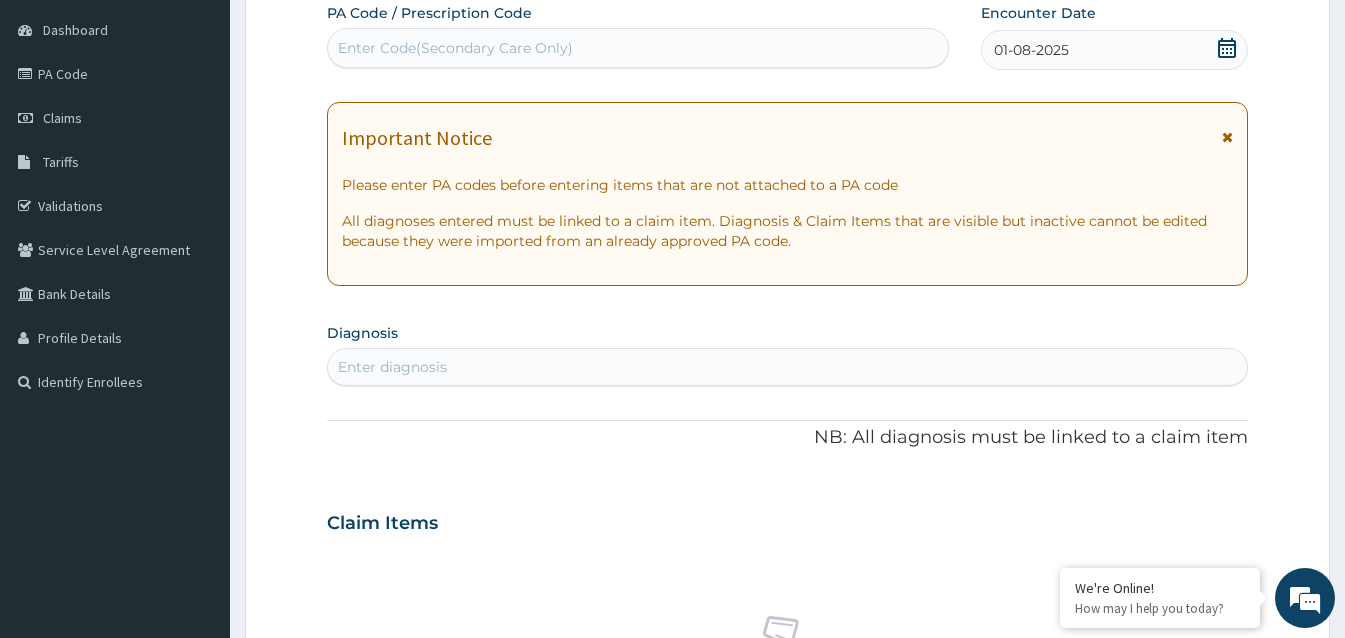 scroll, scrollTop: 288, scrollLeft: 0, axis: vertical 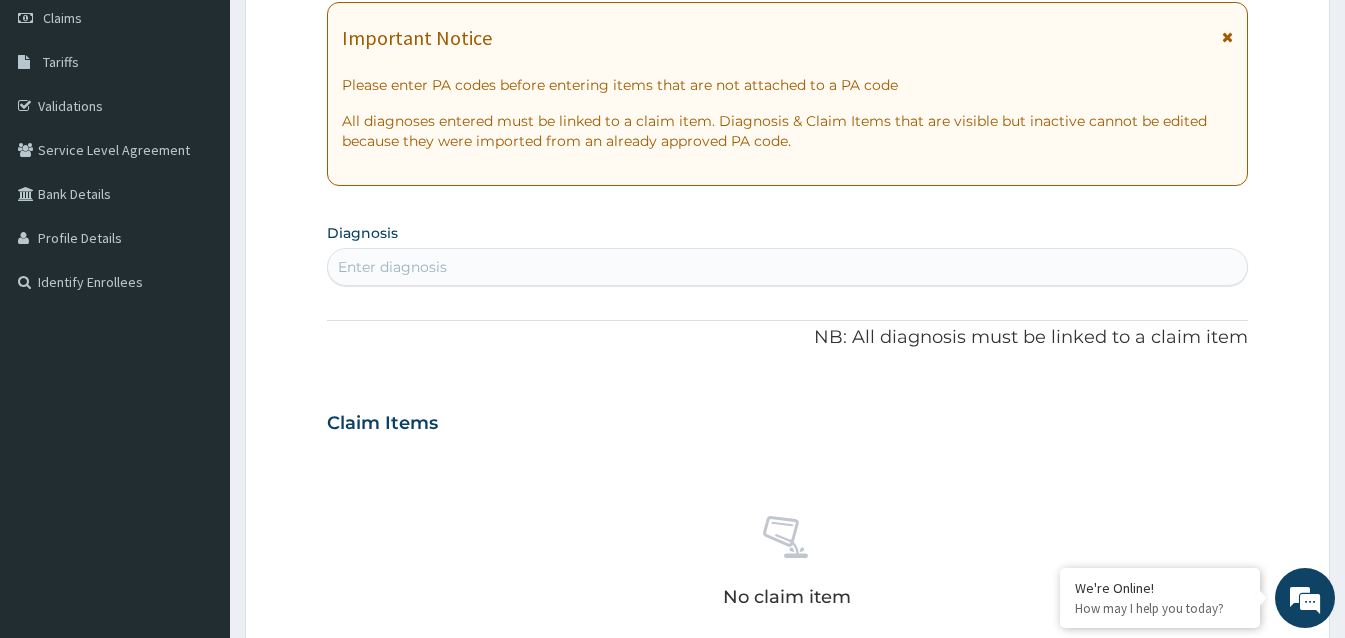 click on "Enter diagnosis" at bounding box center (787, 267) 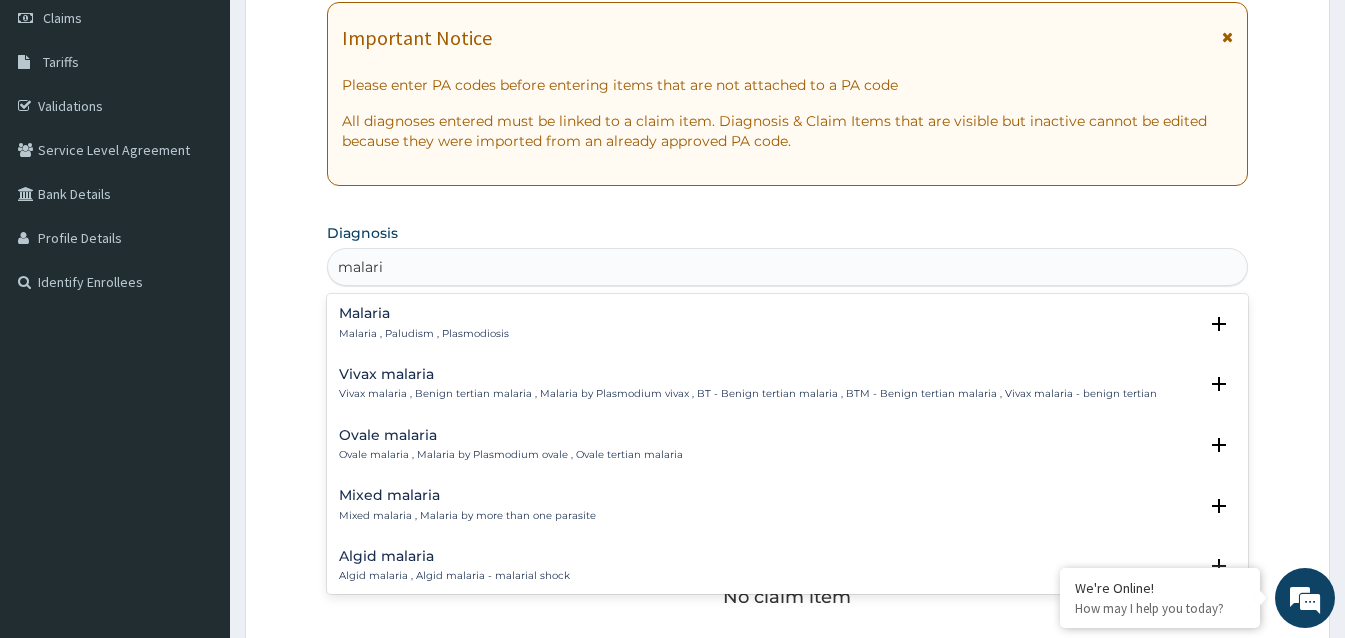 type on "malaria" 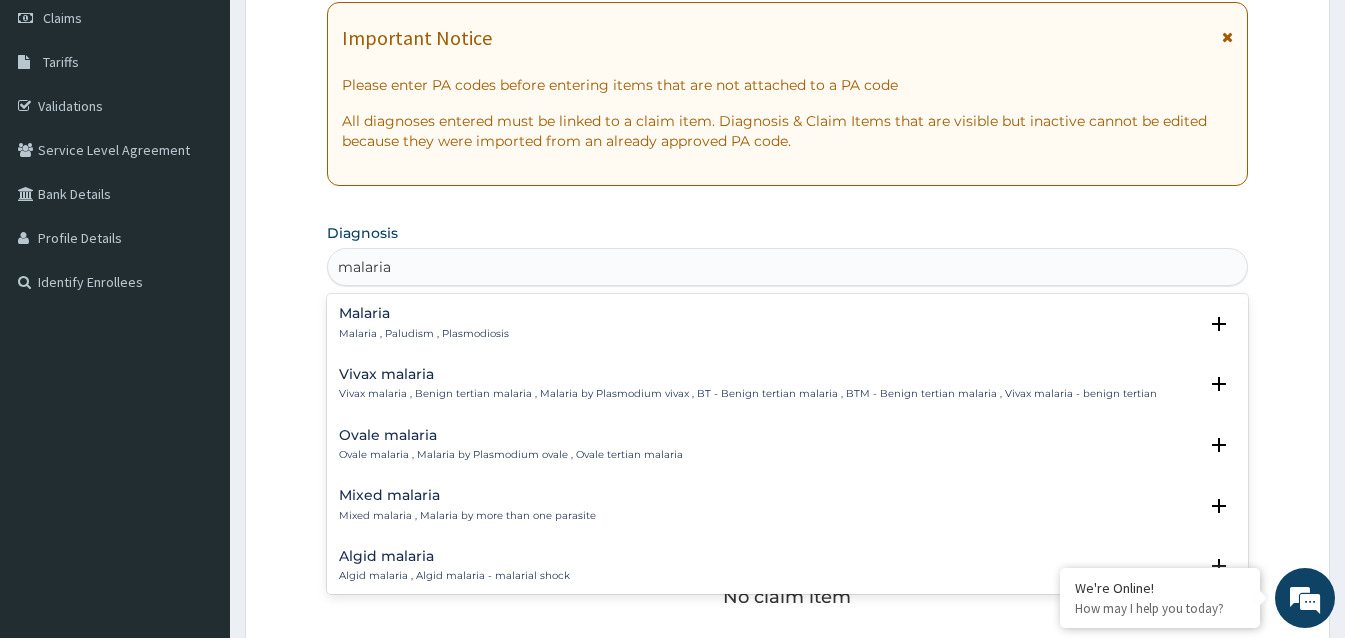 click on "Malaria Malaria , Paludism , Plasmodiosis" at bounding box center [424, 323] 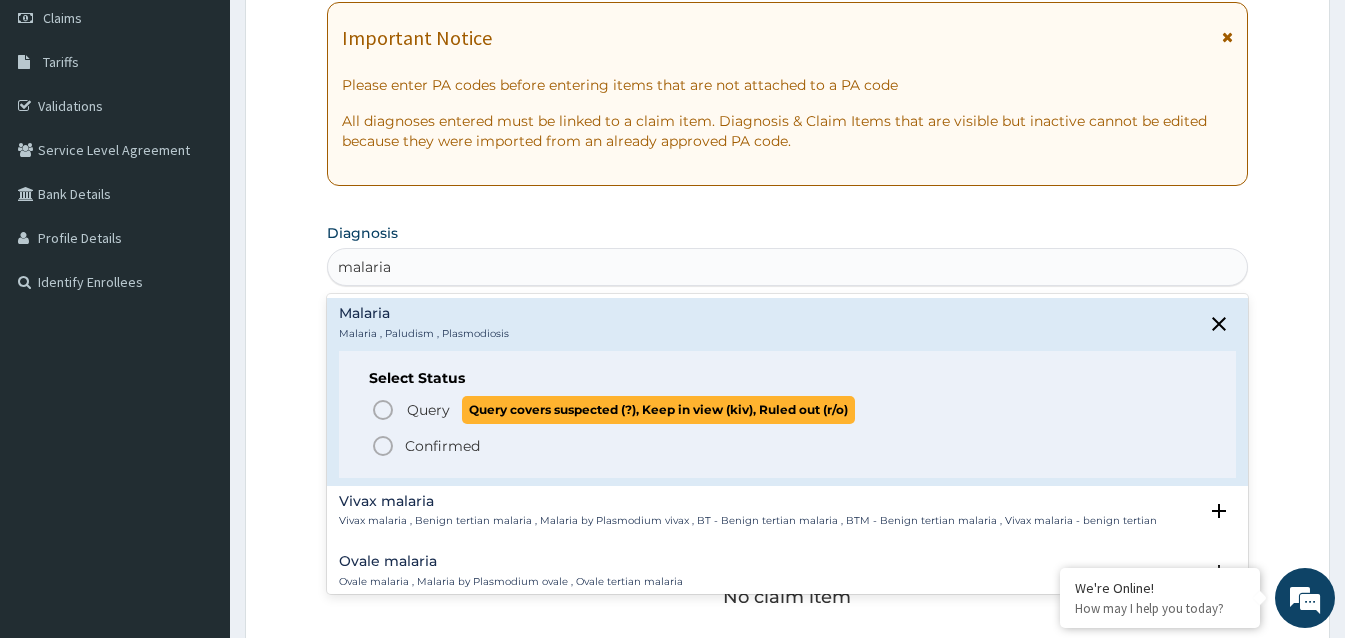 click 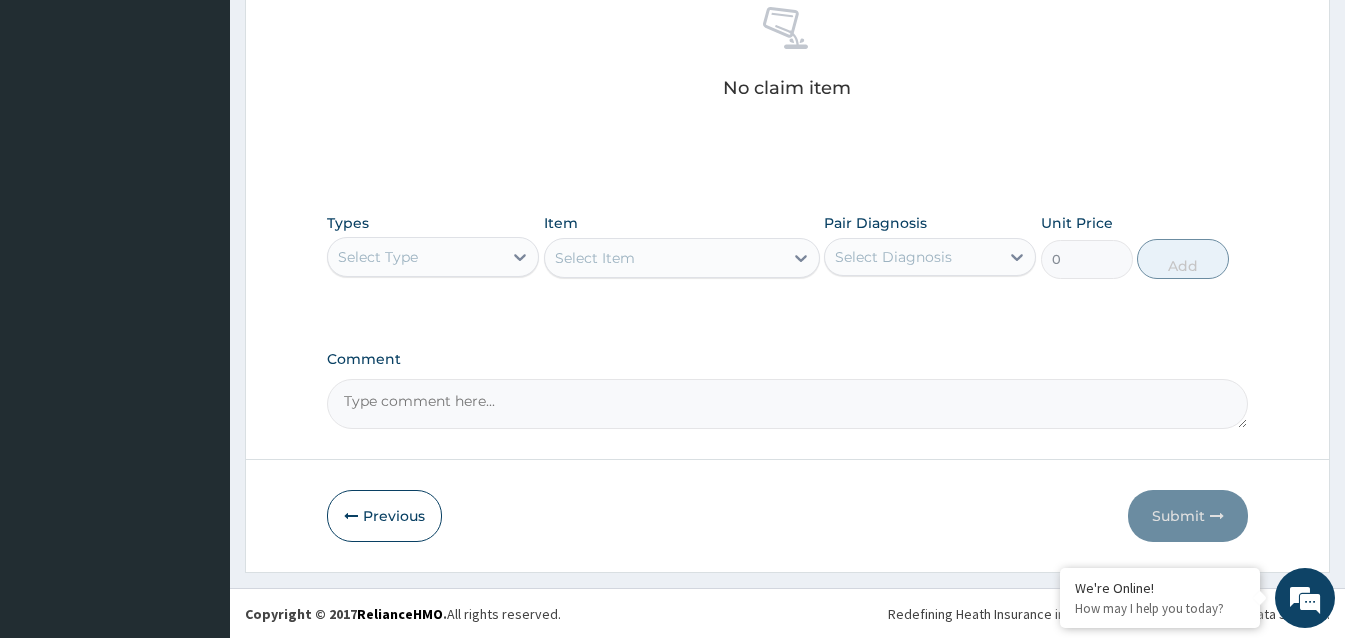 scroll, scrollTop: 804, scrollLeft: 0, axis: vertical 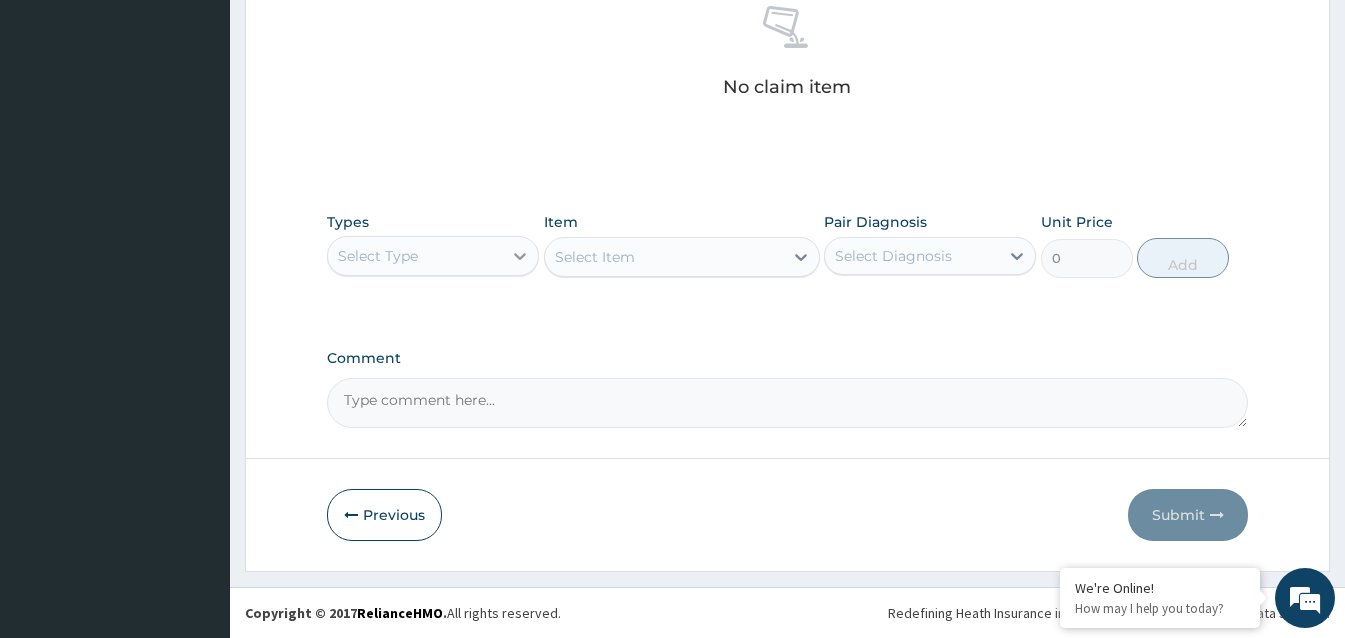 click 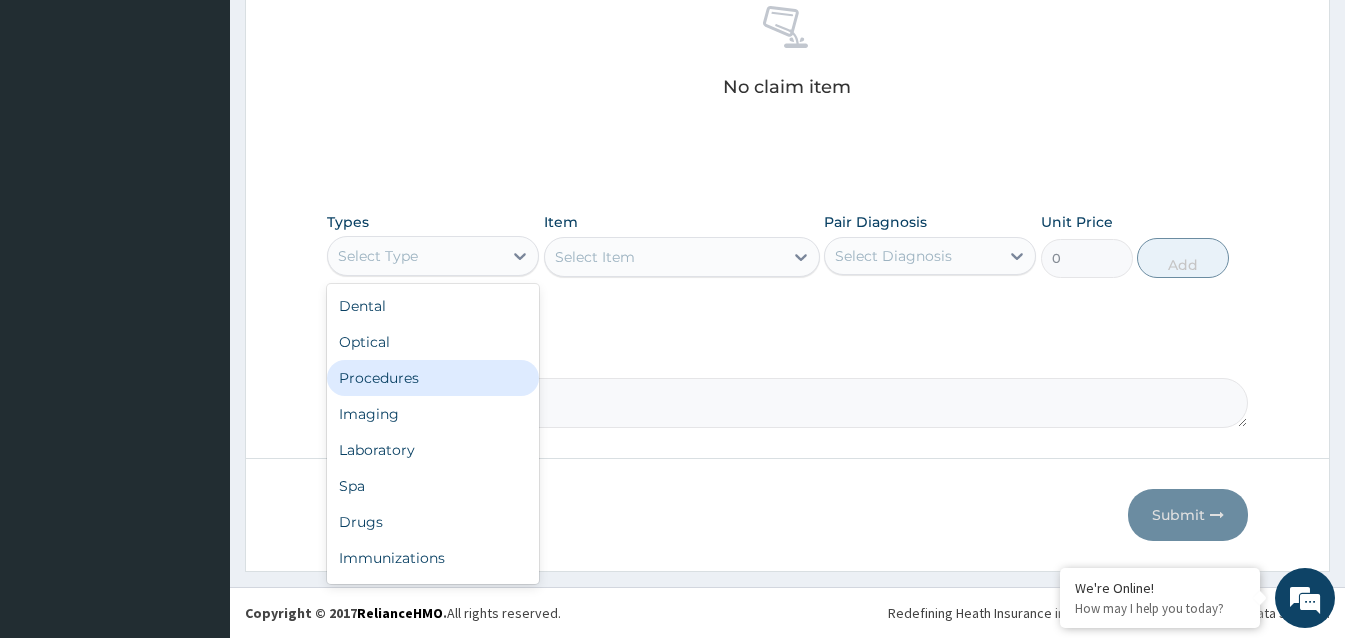 click on "Procedures" at bounding box center (433, 378) 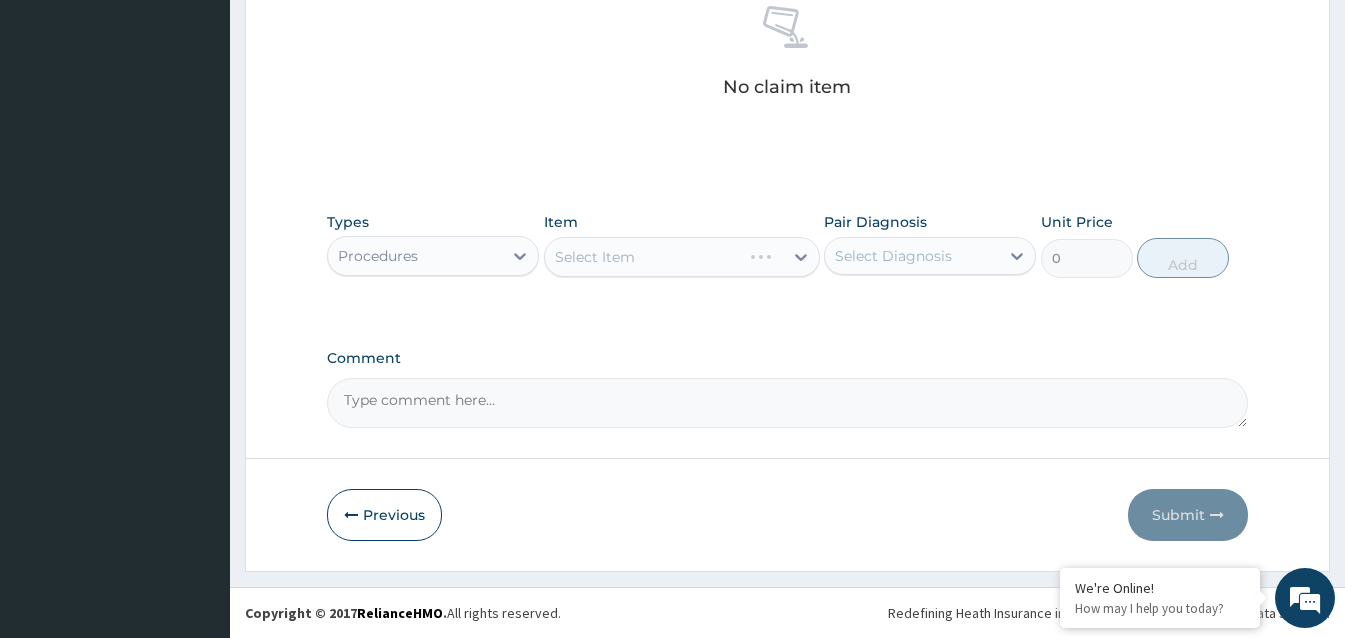 click on "Select Item" at bounding box center (682, 257) 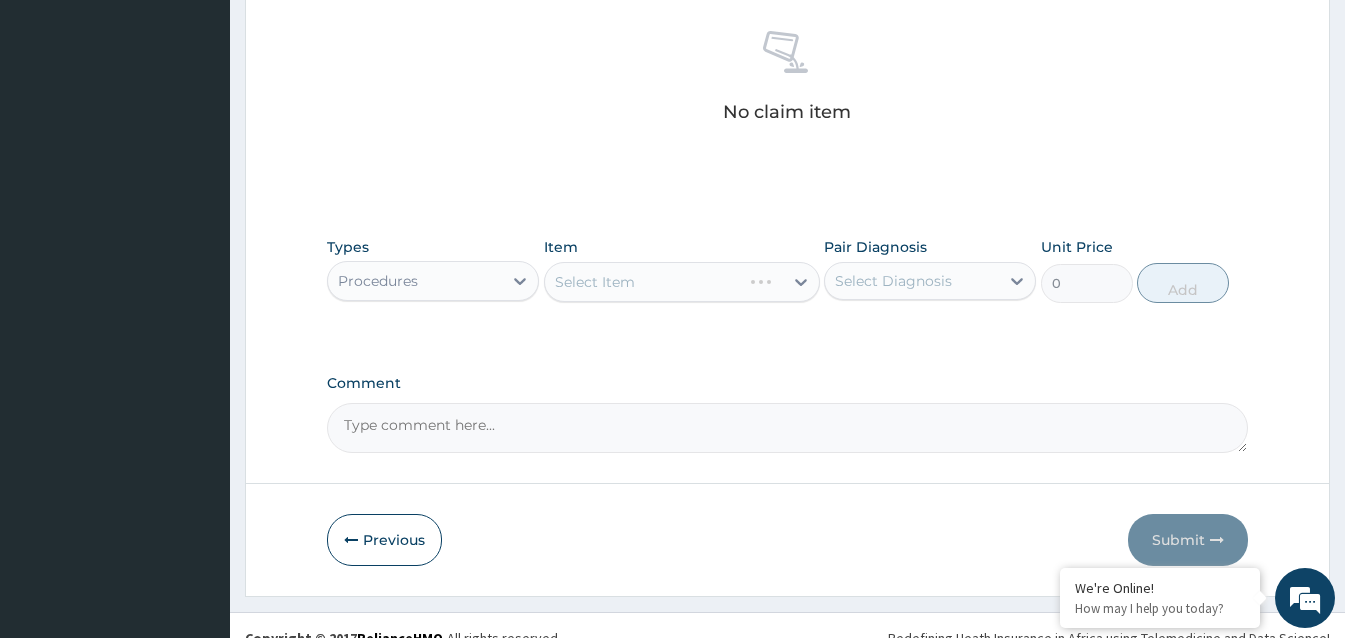 scroll, scrollTop: 804, scrollLeft: 0, axis: vertical 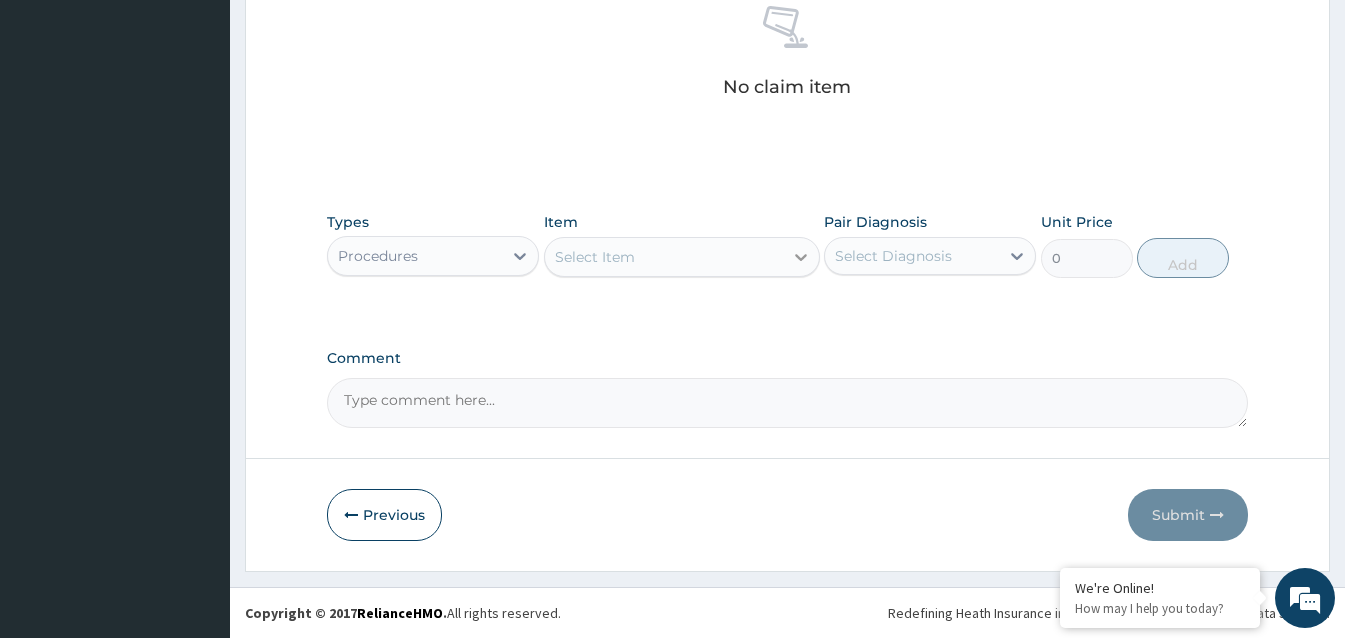 click 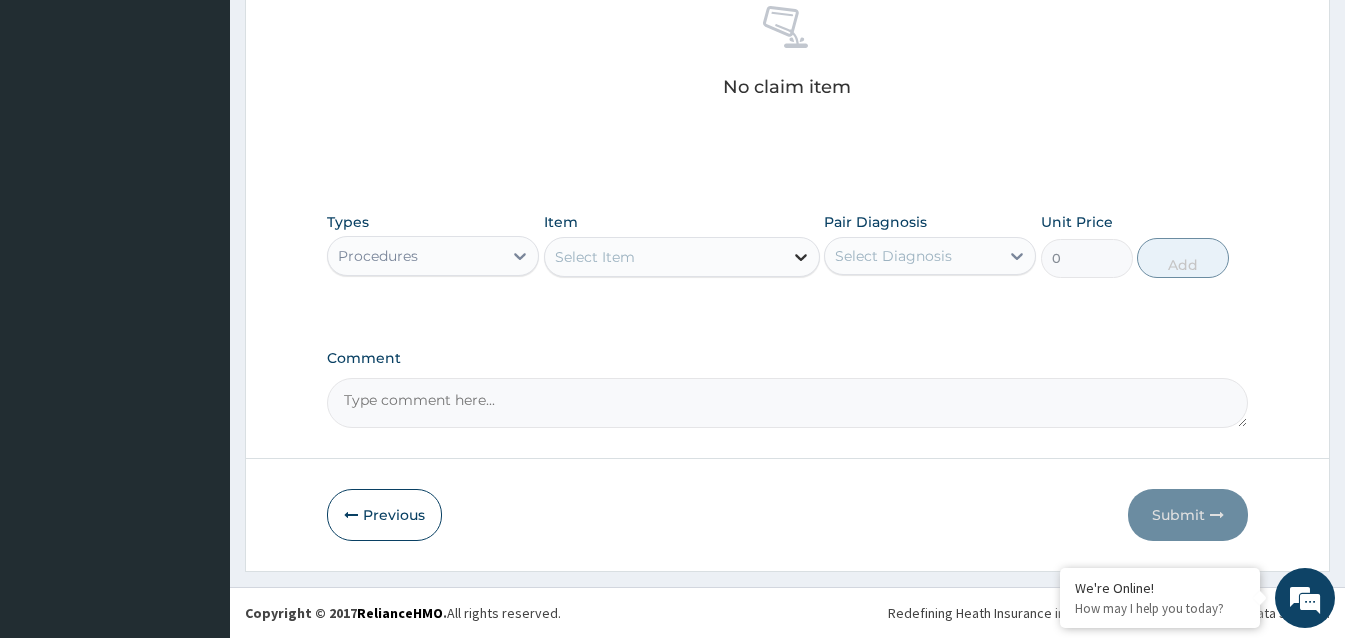 click 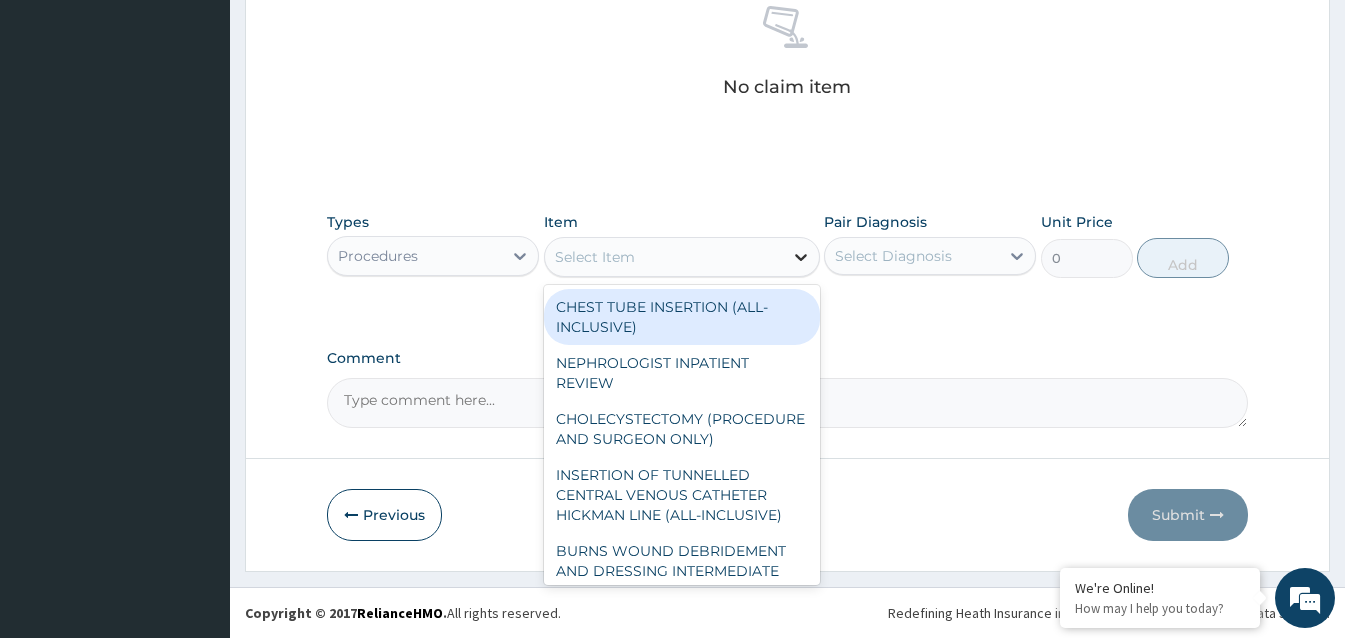 click 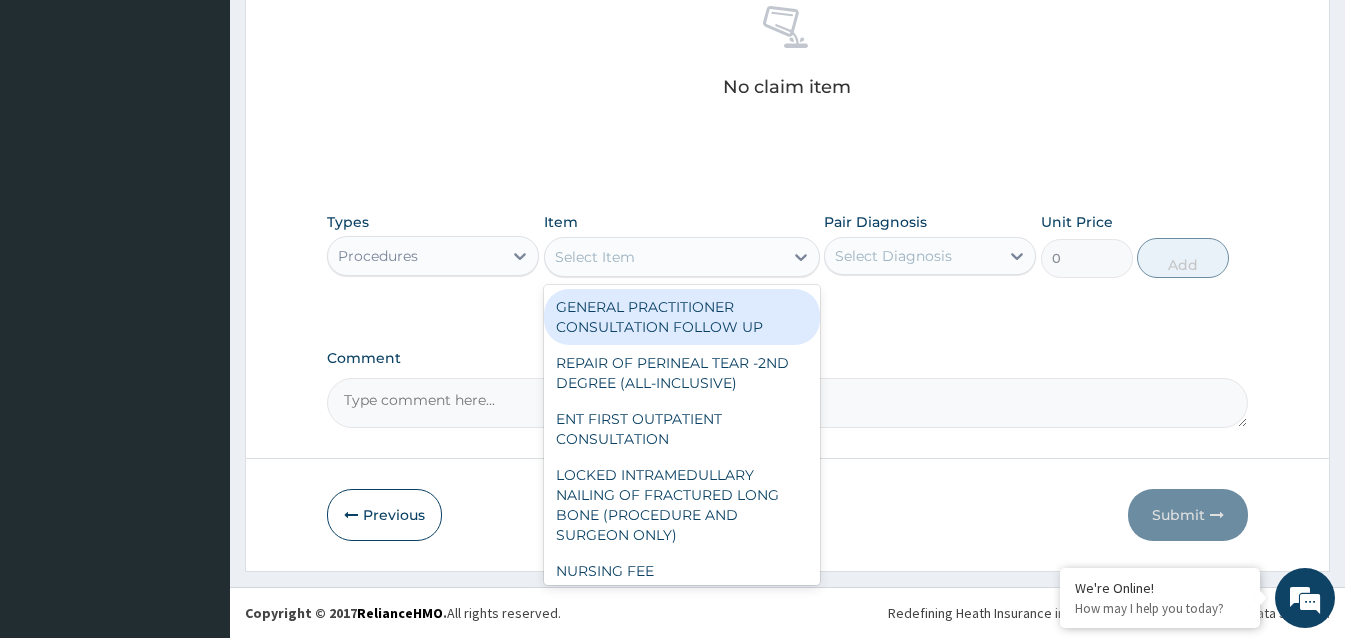 scroll, scrollTop: 6900, scrollLeft: 0, axis: vertical 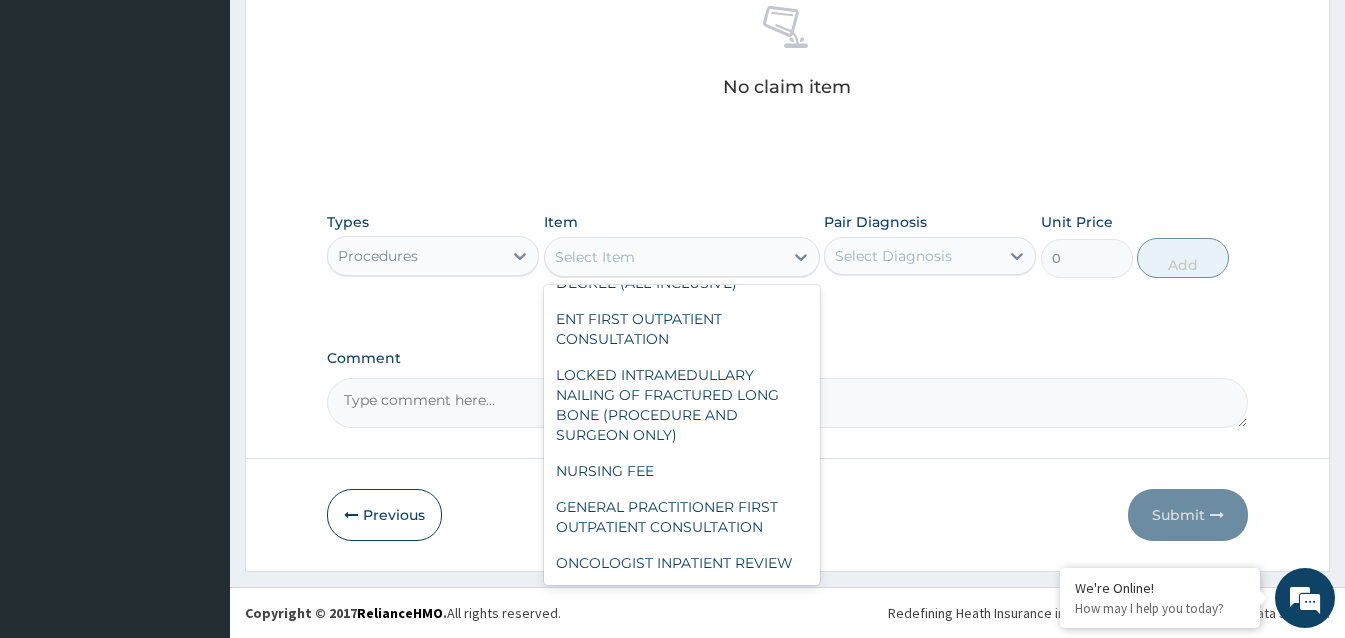 click on "GENERAL PRACTITIONER CONSULTATION FOLLOW UP" at bounding box center (682, 217) 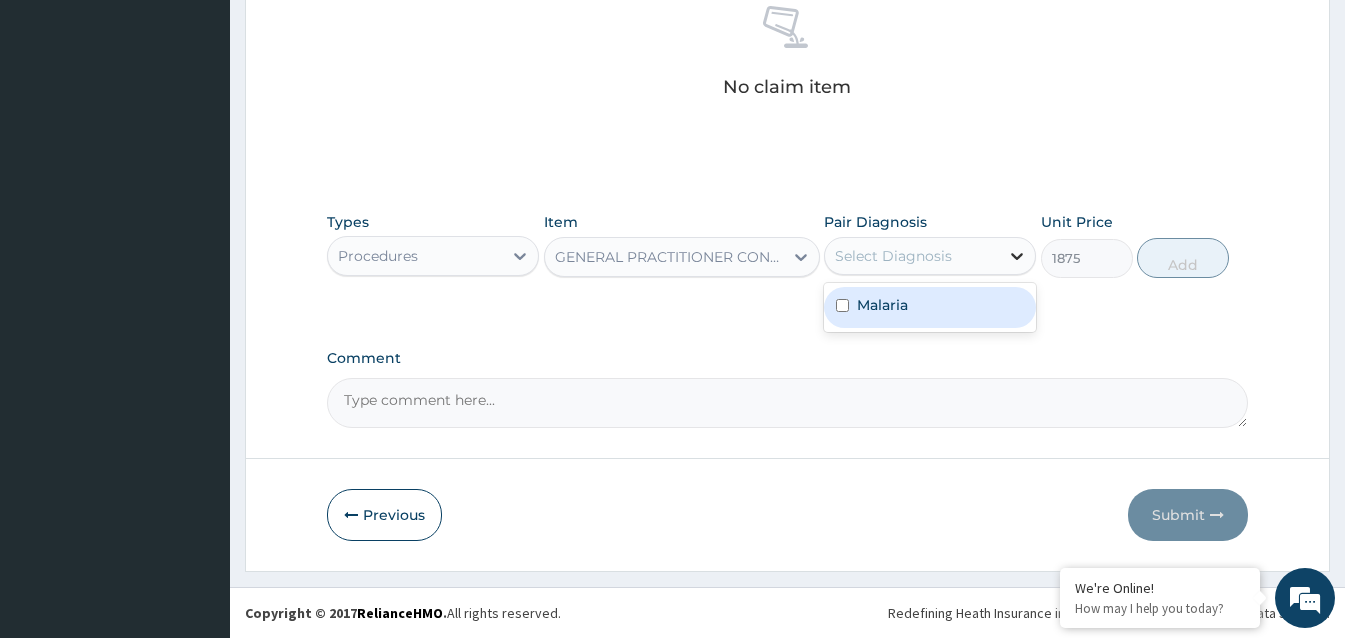 click 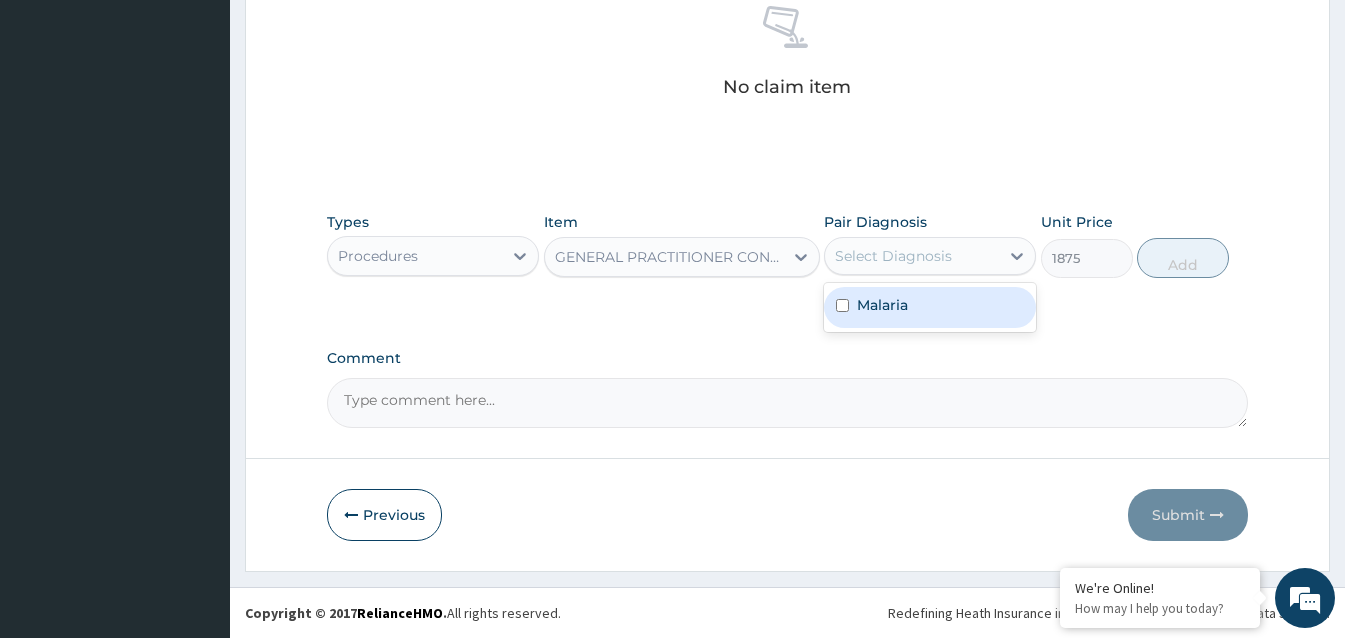 click at bounding box center [842, 305] 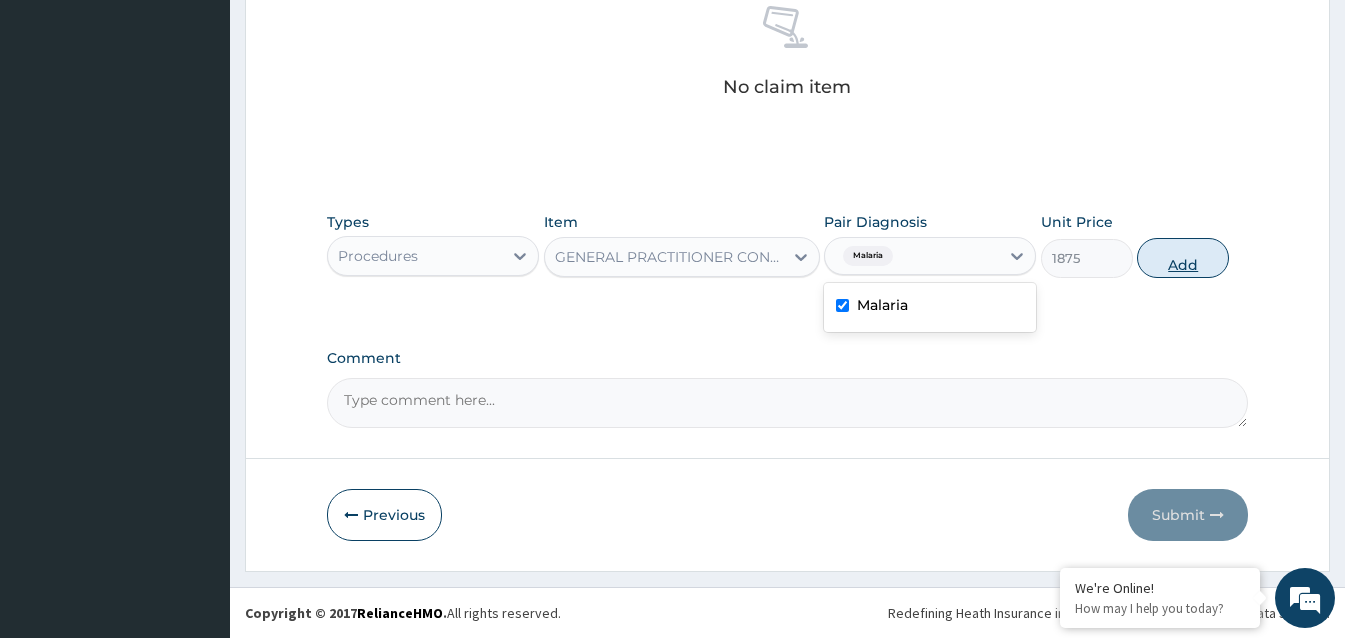 click on "Add" at bounding box center [1183, 258] 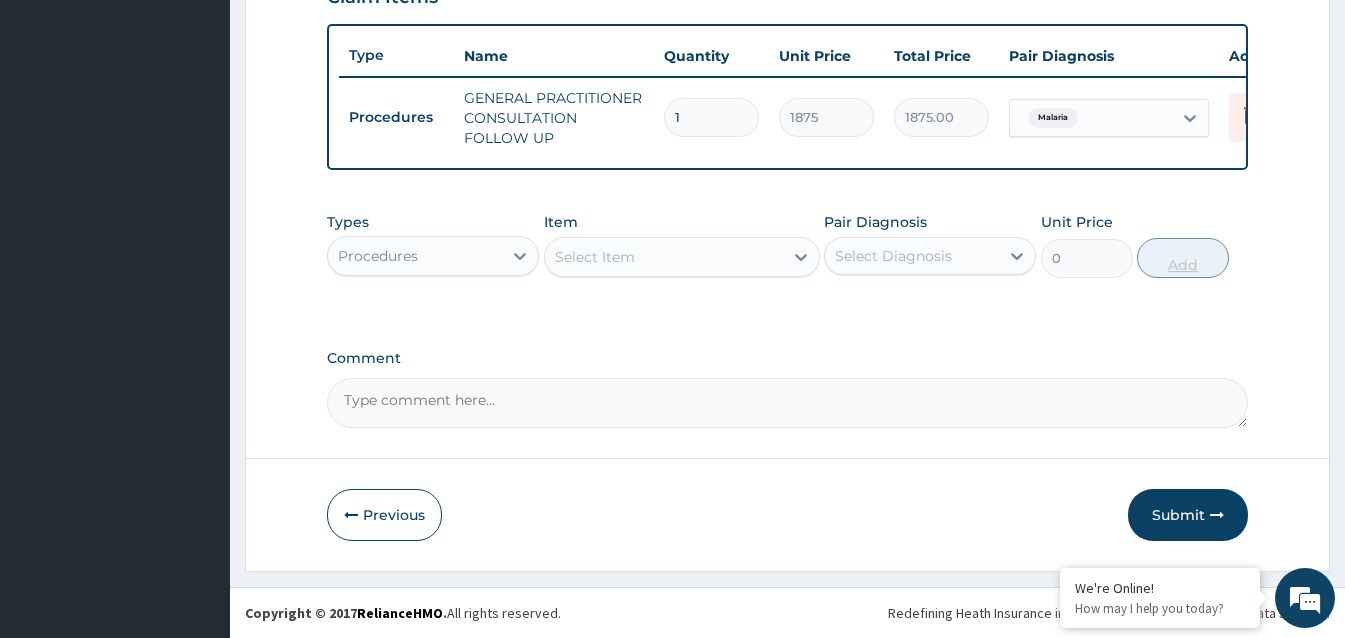 scroll, scrollTop: 735, scrollLeft: 0, axis: vertical 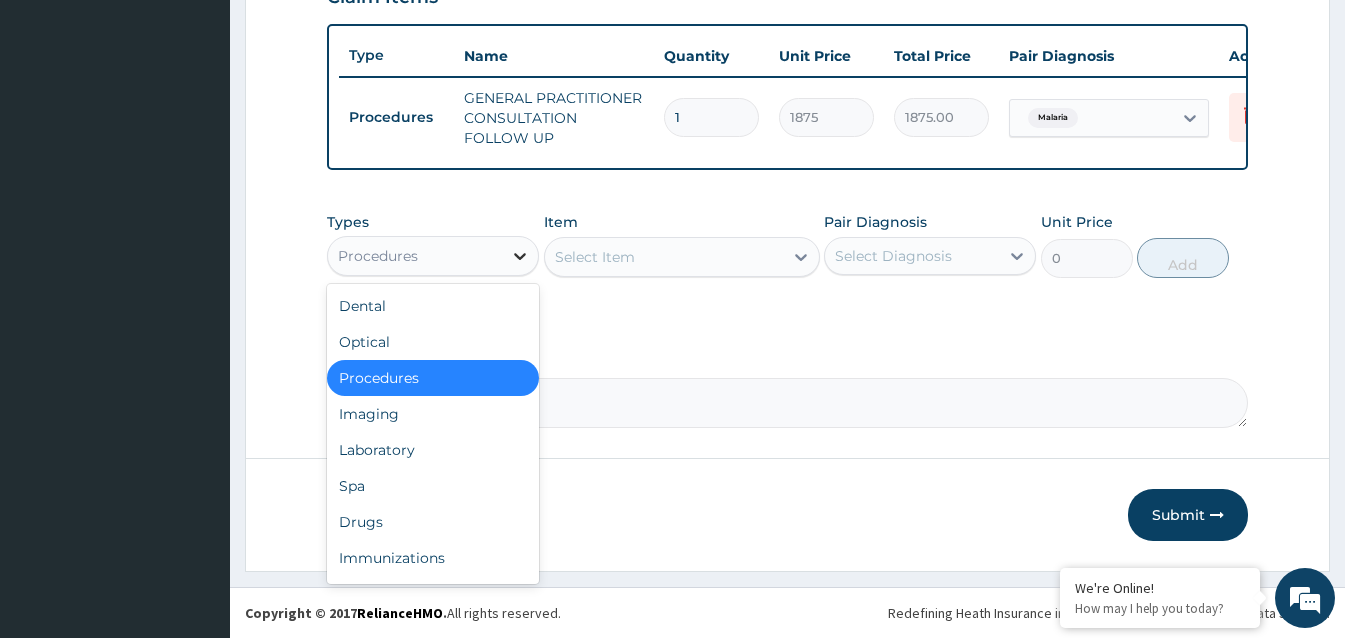 click 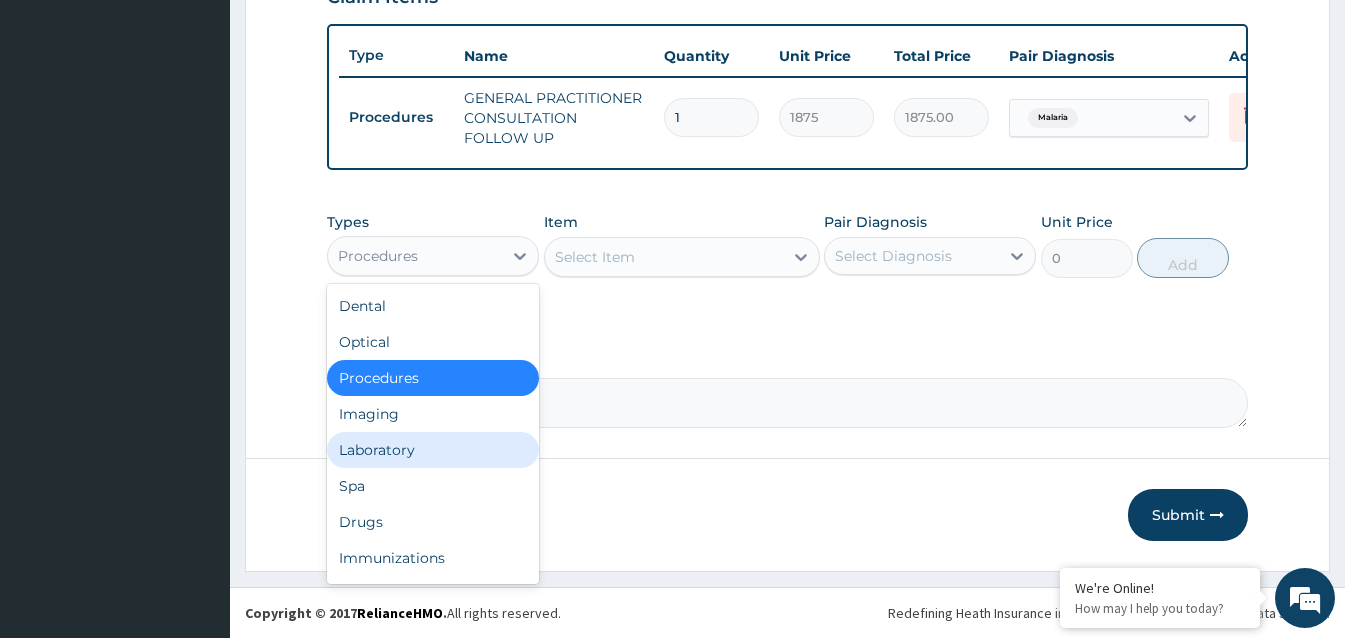 click on "Laboratory" at bounding box center [433, 450] 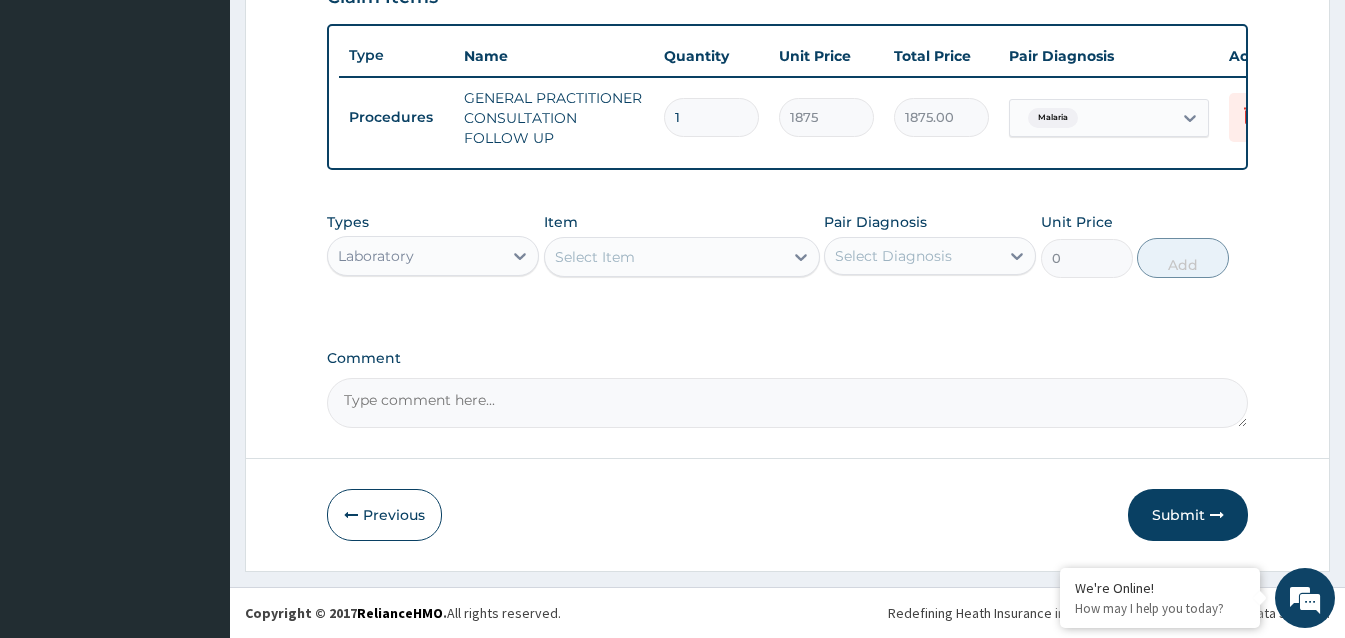 click 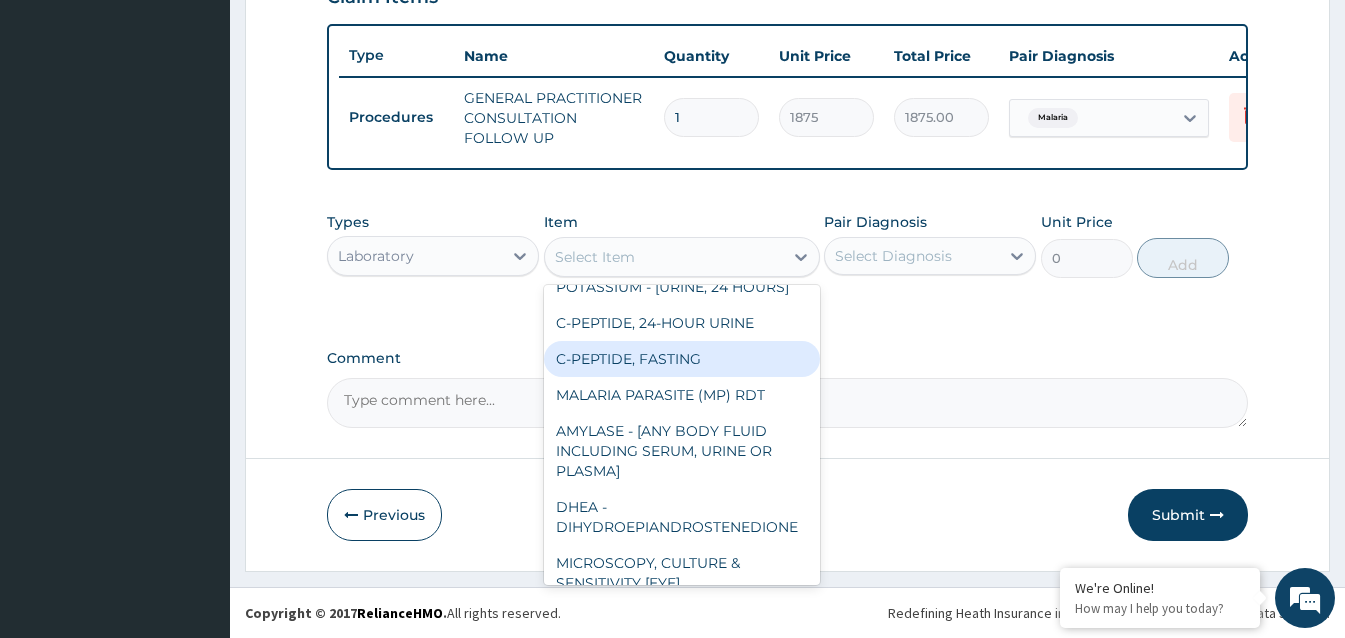 scroll, scrollTop: 1100, scrollLeft: 0, axis: vertical 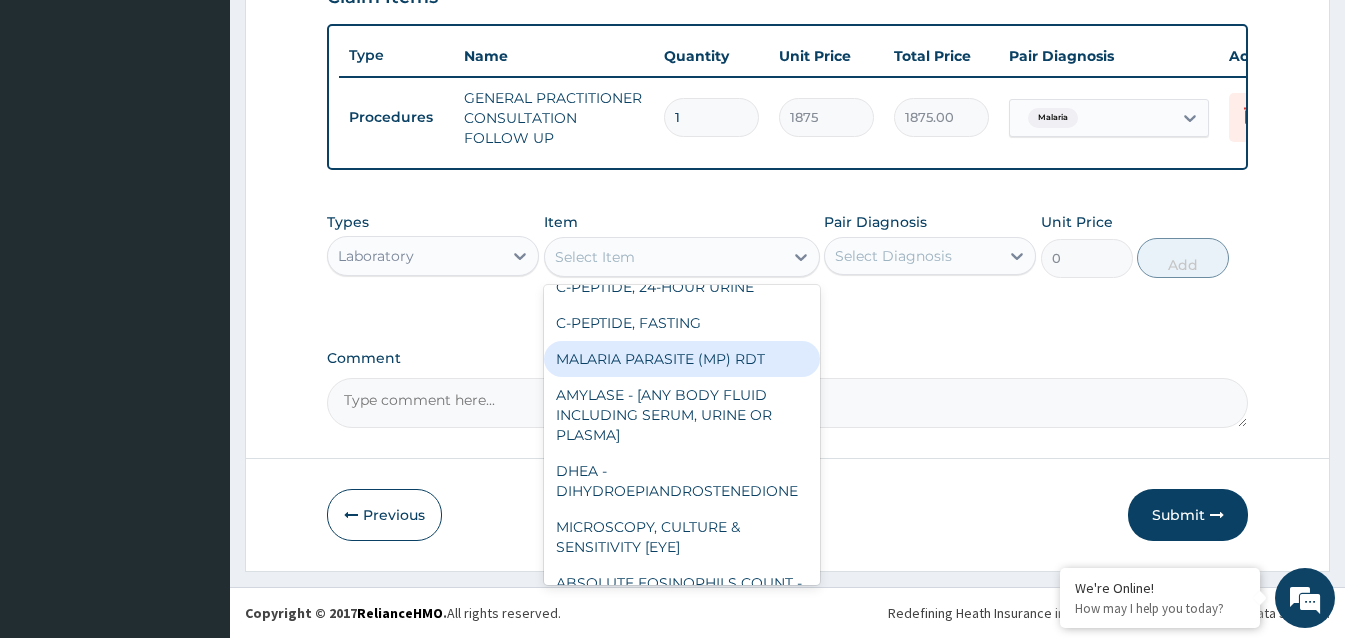 click on "MALARIA PARASITE (MP) RDT" at bounding box center (682, 359) 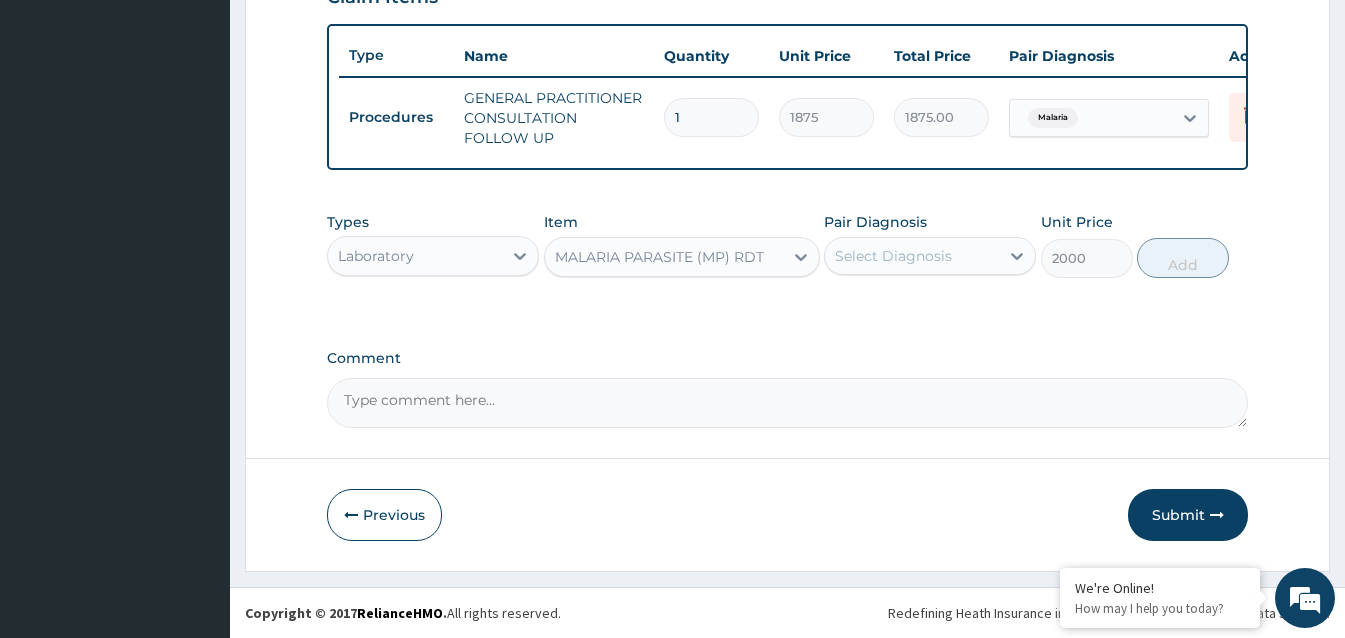 click on "Select Diagnosis" at bounding box center (912, 256) 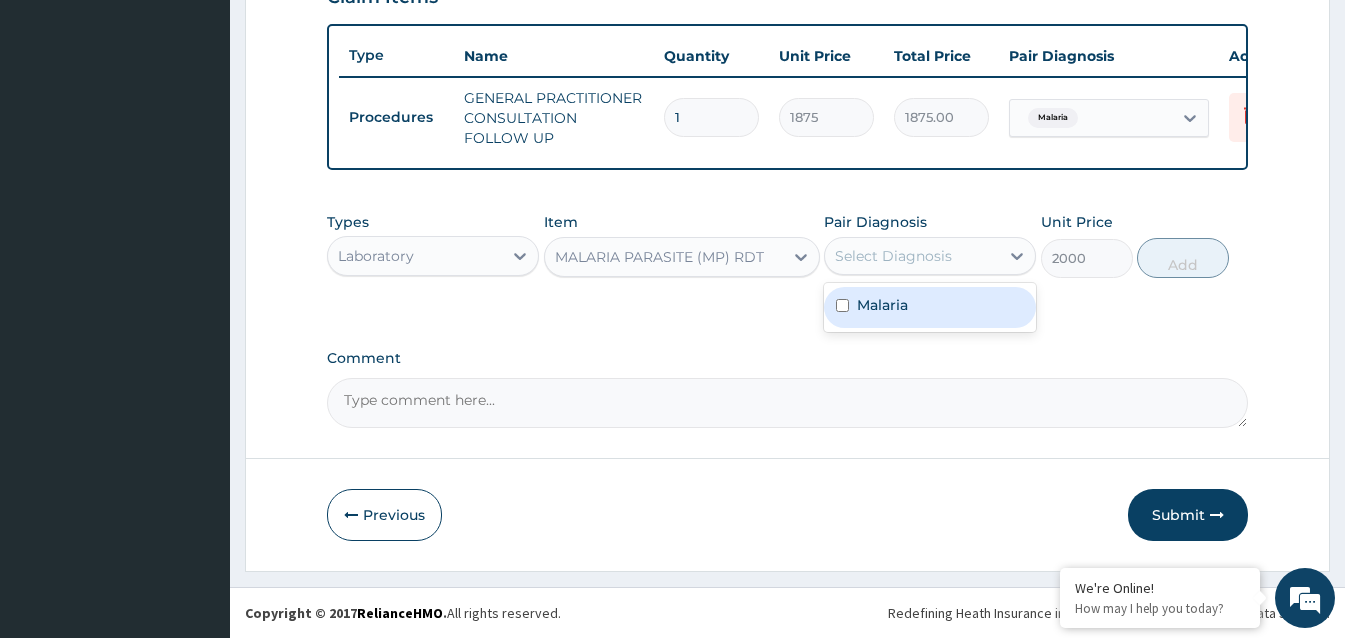 click at bounding box center [842, 305] 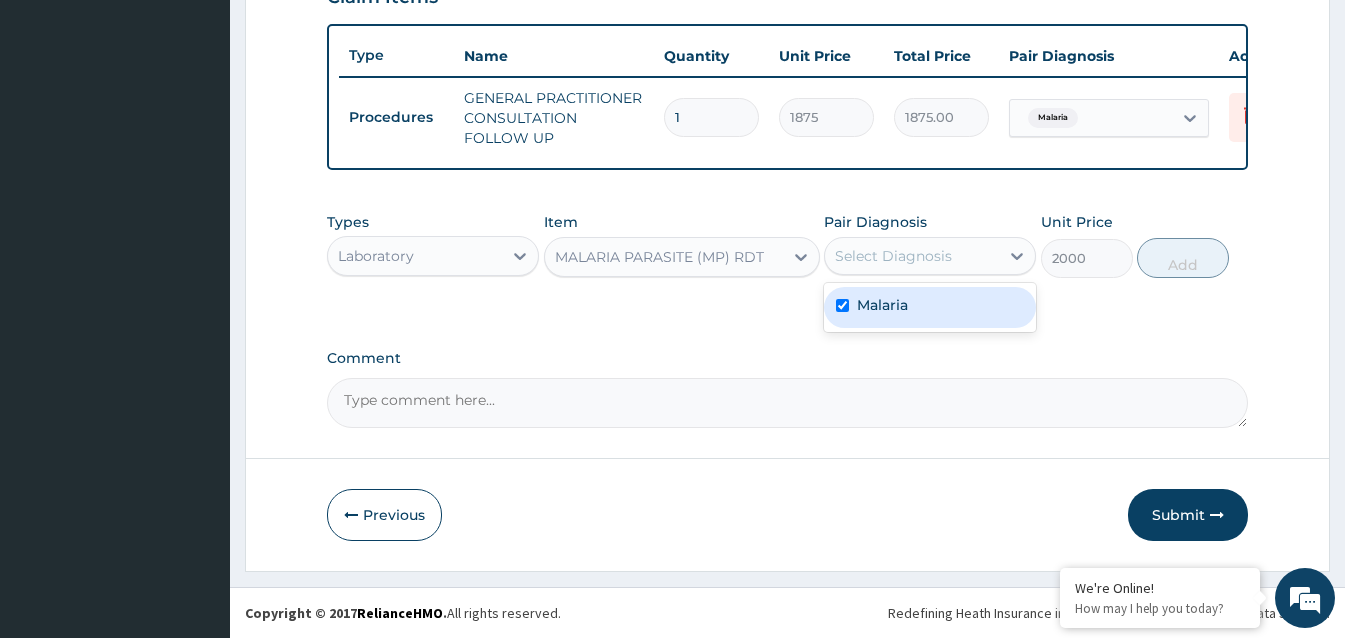 checkbox on "true" 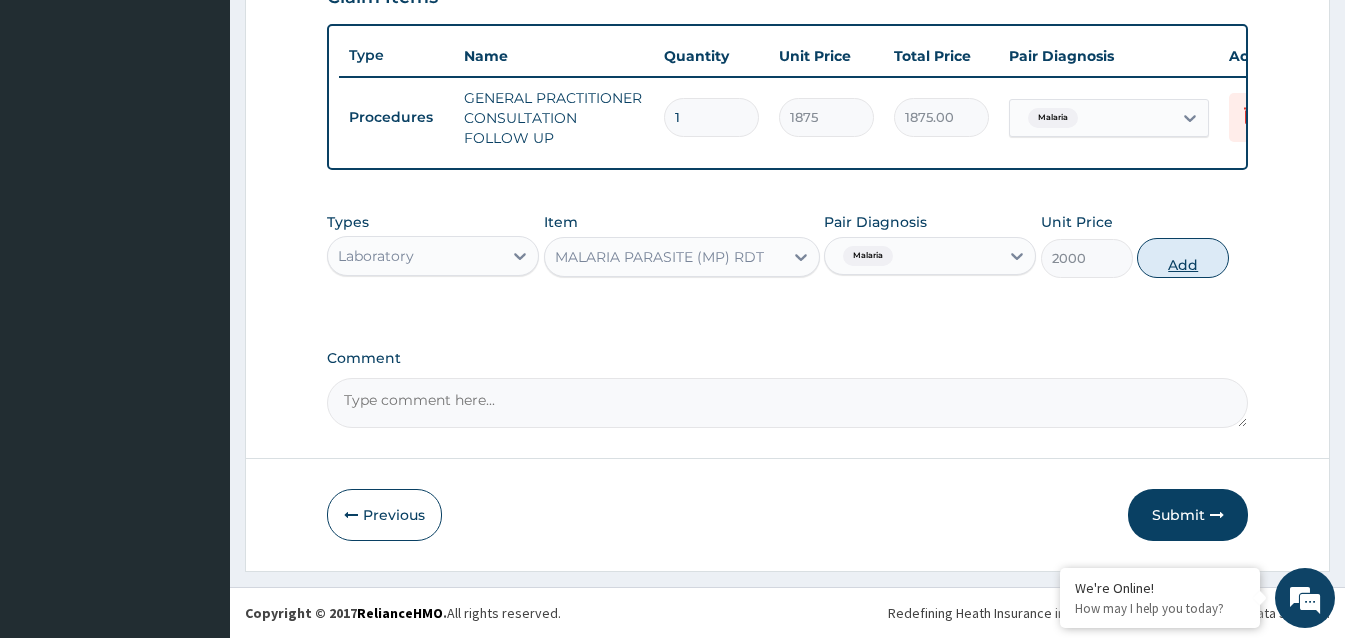 click on "Add" at bounding box center (1183, 258) 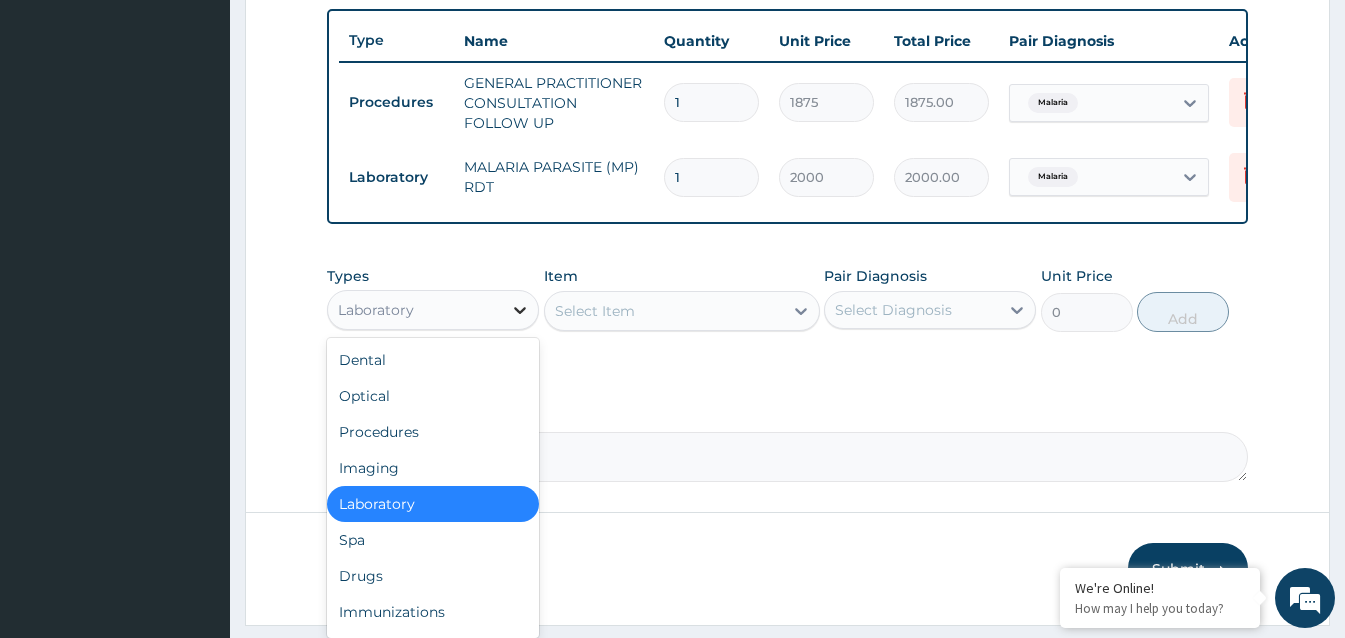 click 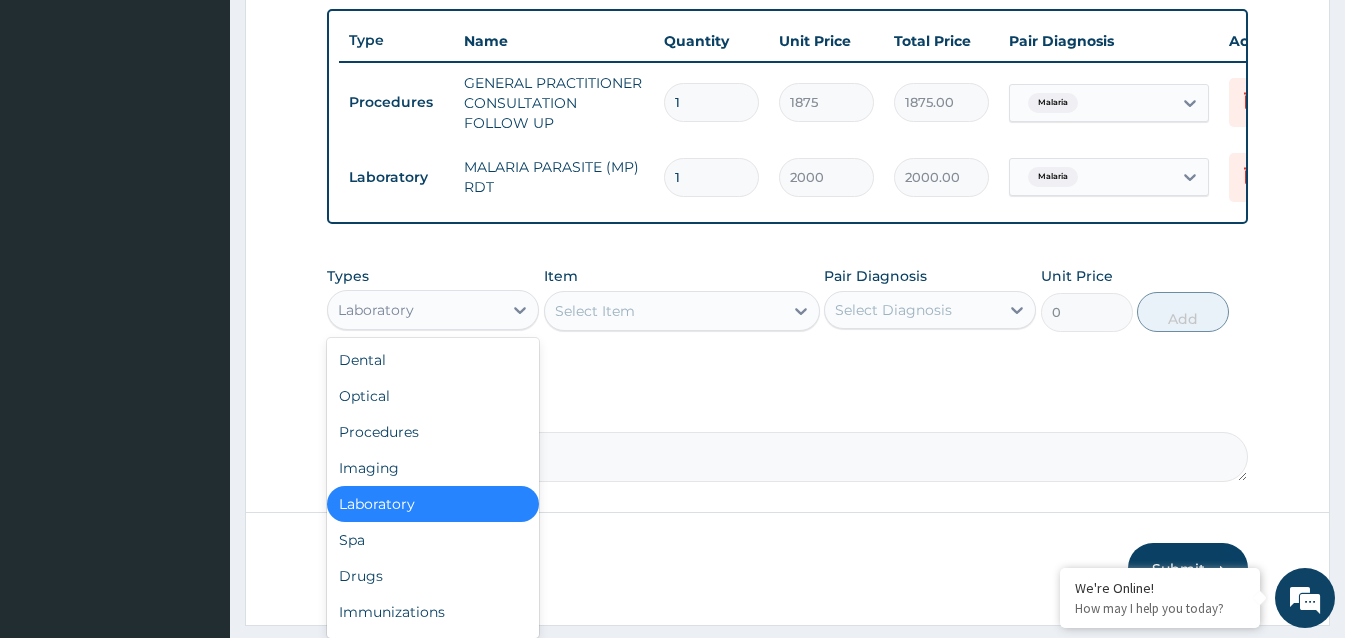 scroll, scrollTop: 68, scrollLeft: 0, axis: vertical 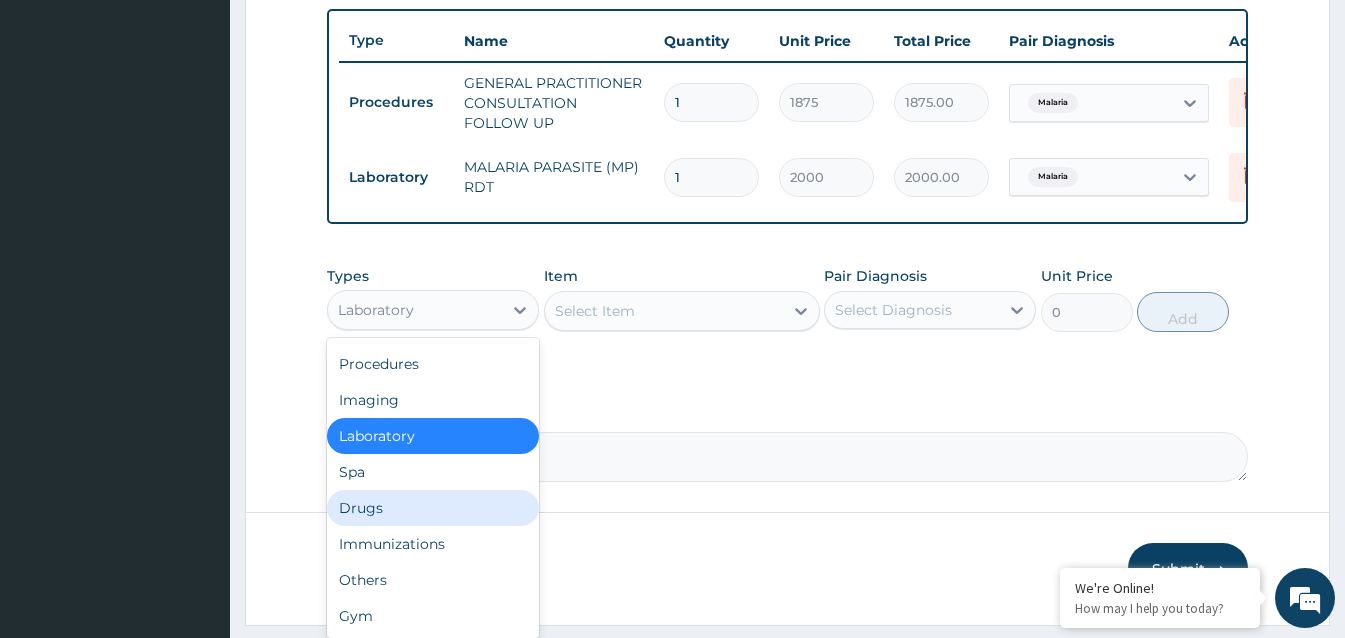 click on "Drugs" at bounding box center (433, 508) 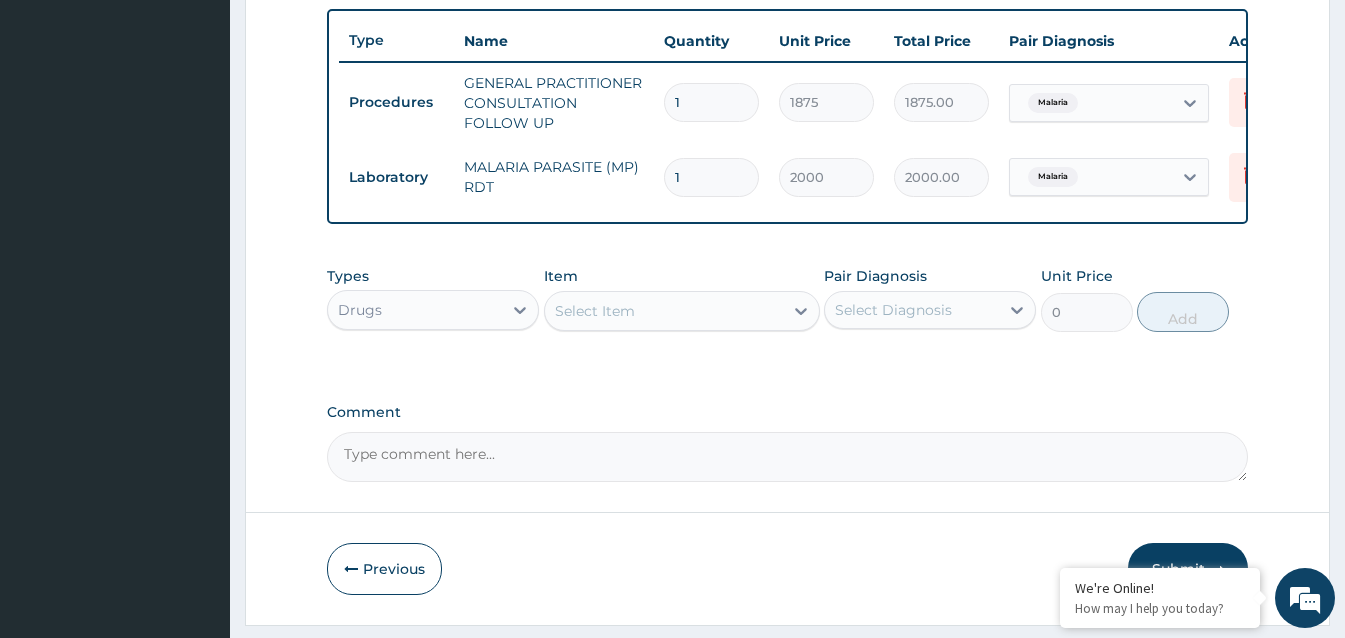 click 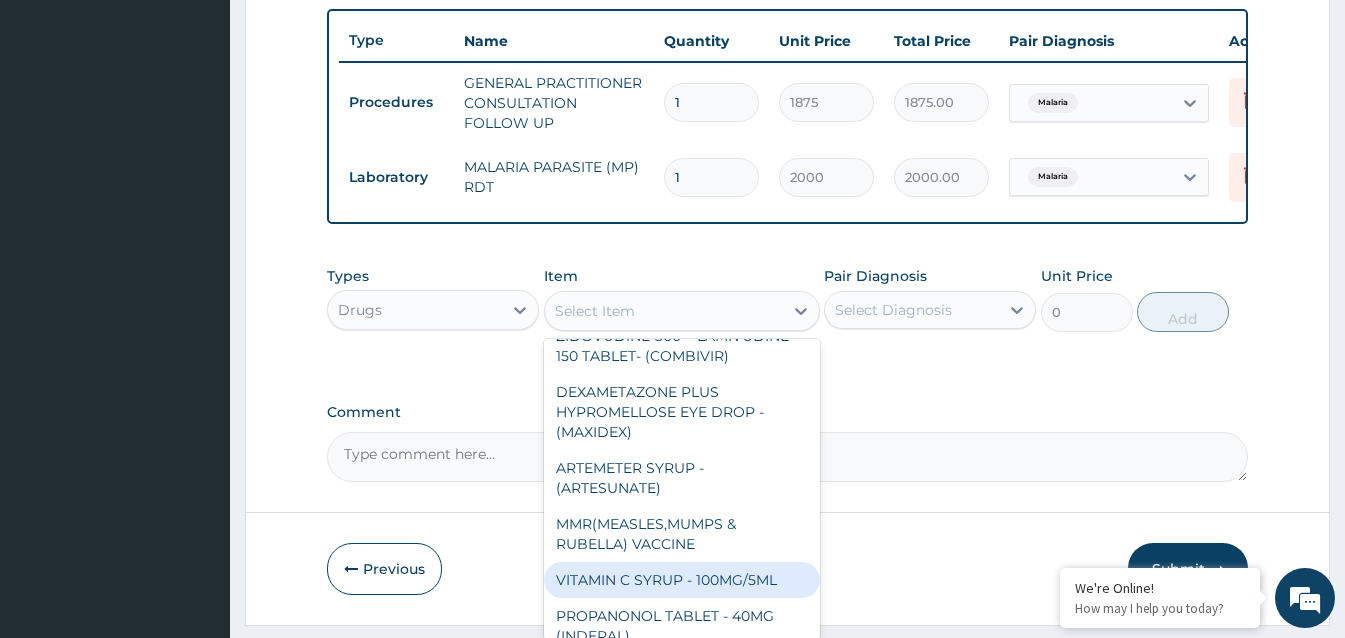 scroll, scrollTop: 0, scrollLeft: 0, axis: both 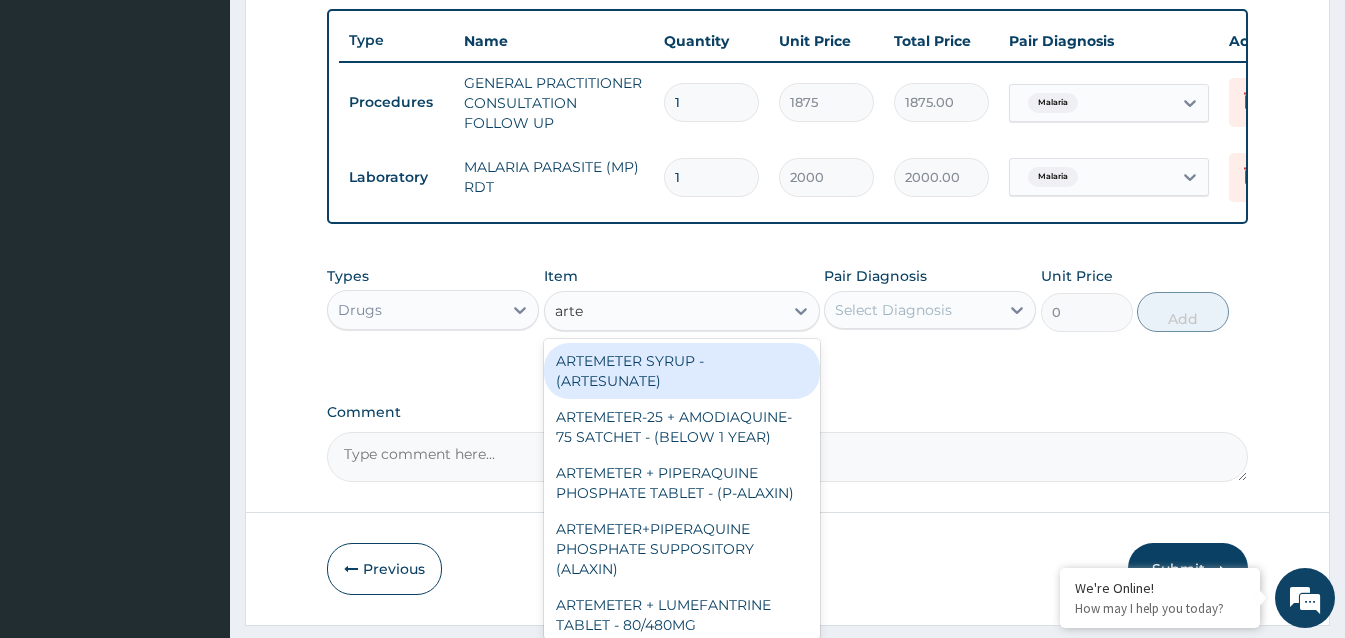 type on "artem" 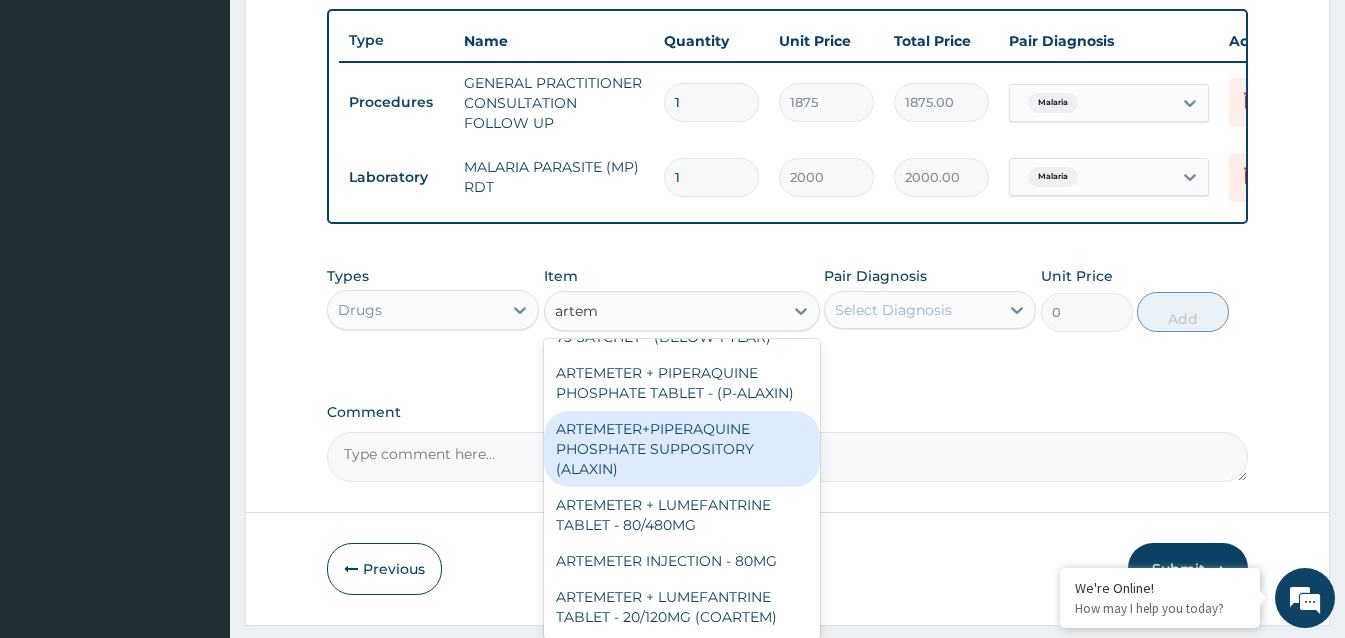 scroll, scrollTop: 200, scrollLeft: 0, axis: vertical 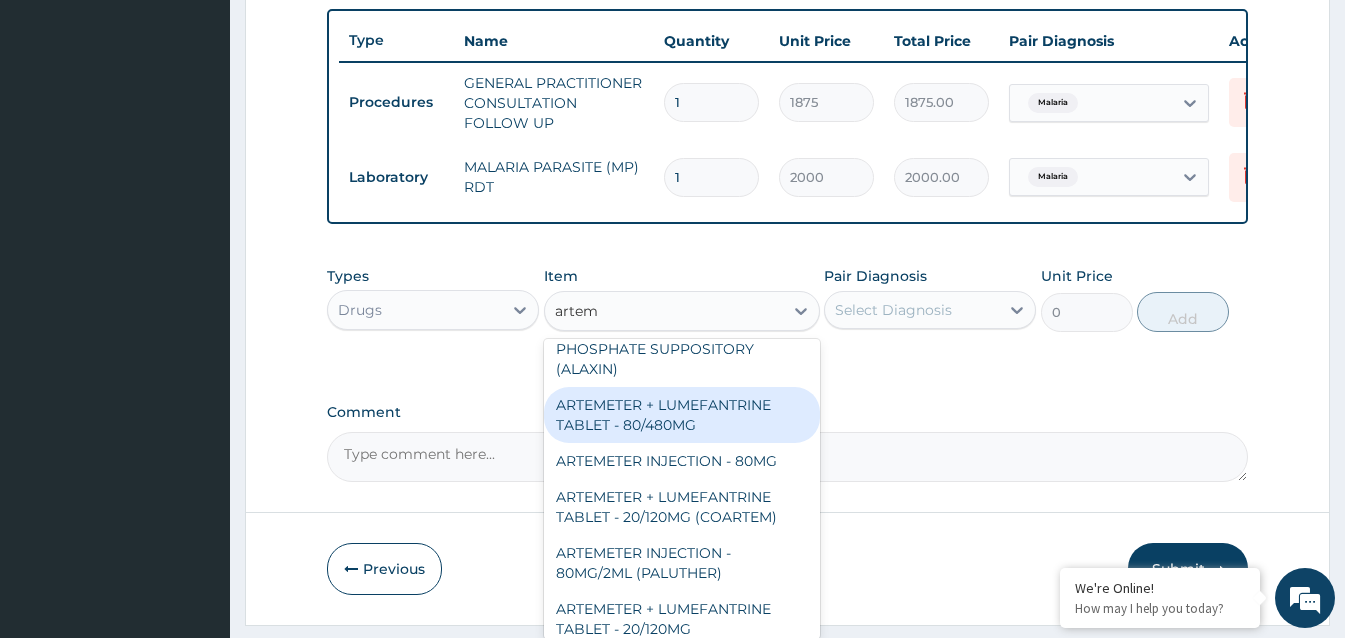 click on "ARTEMETER + LUMEFANTRINE TABLET - 80/480MG" at bounding box center (682, 415) 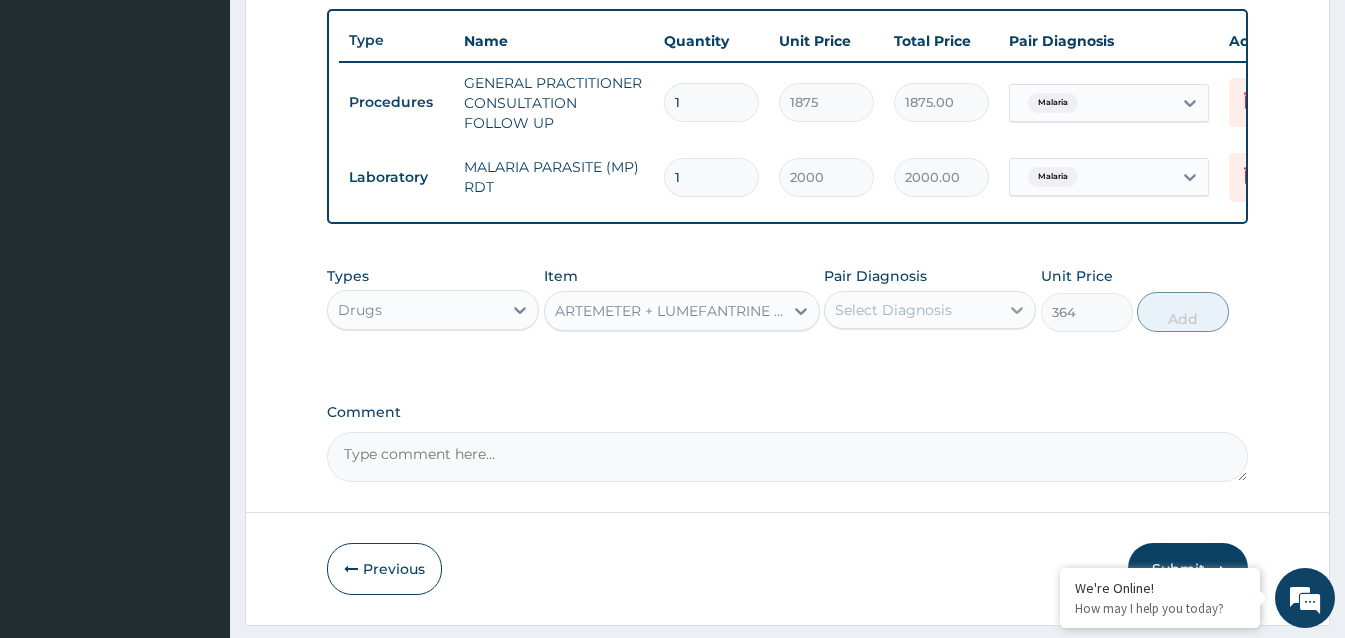 click 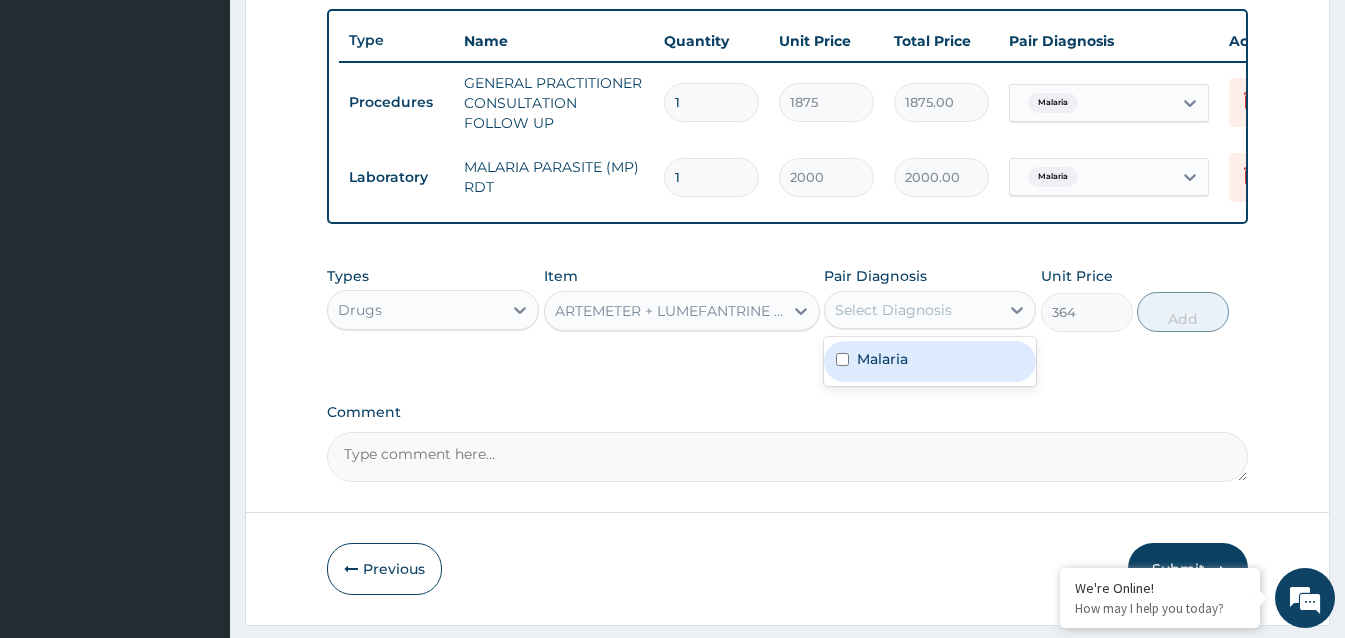 click at bounding box center [842, 359] 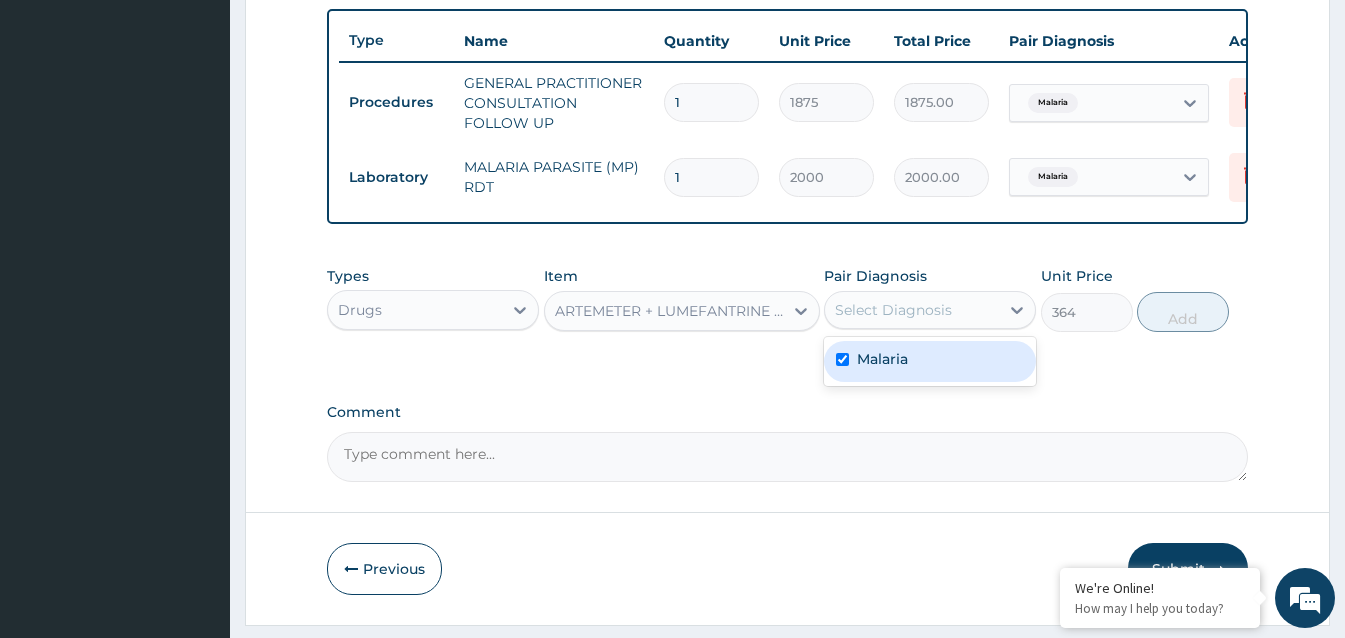 checkbox on "true" 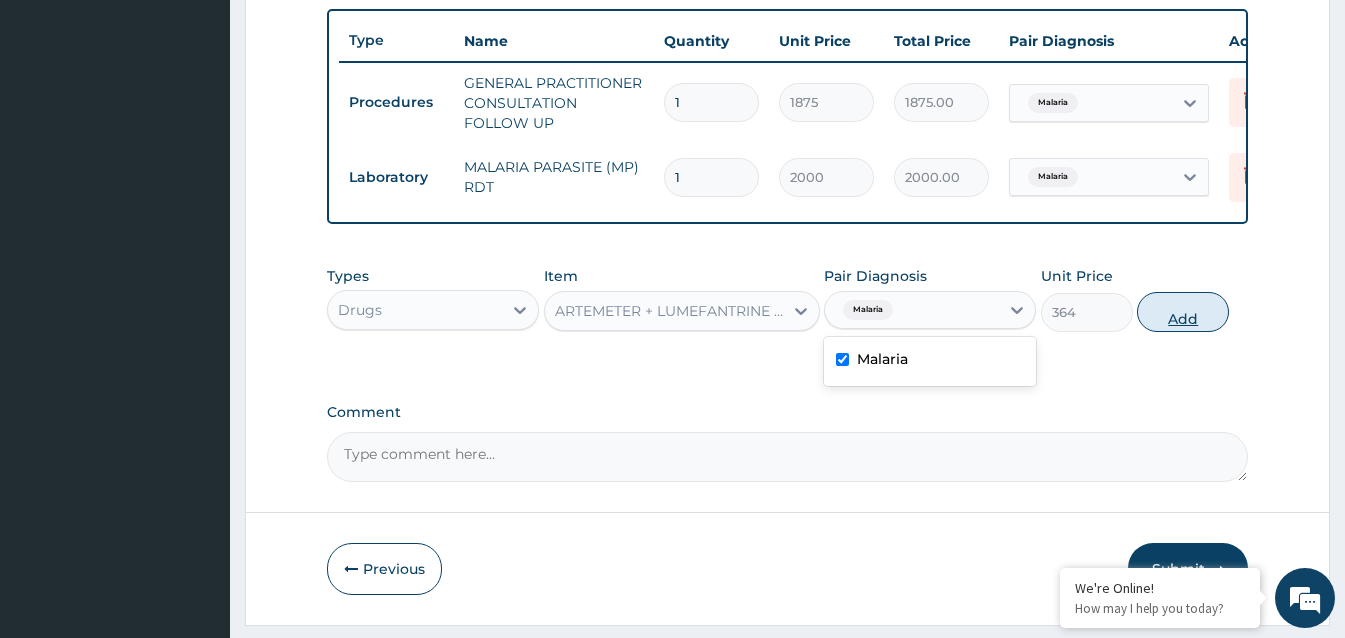 click on "Add" at bounding box center (1183, 312) 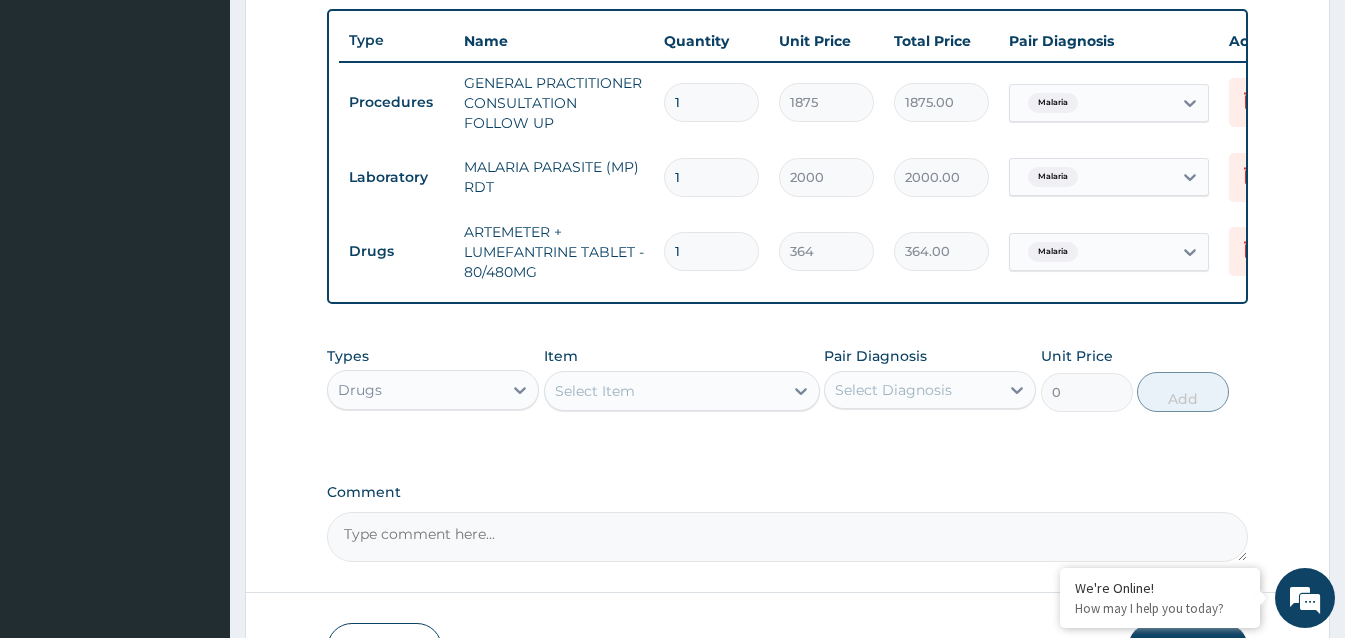 click on "1" at bounding box center (711, 251) 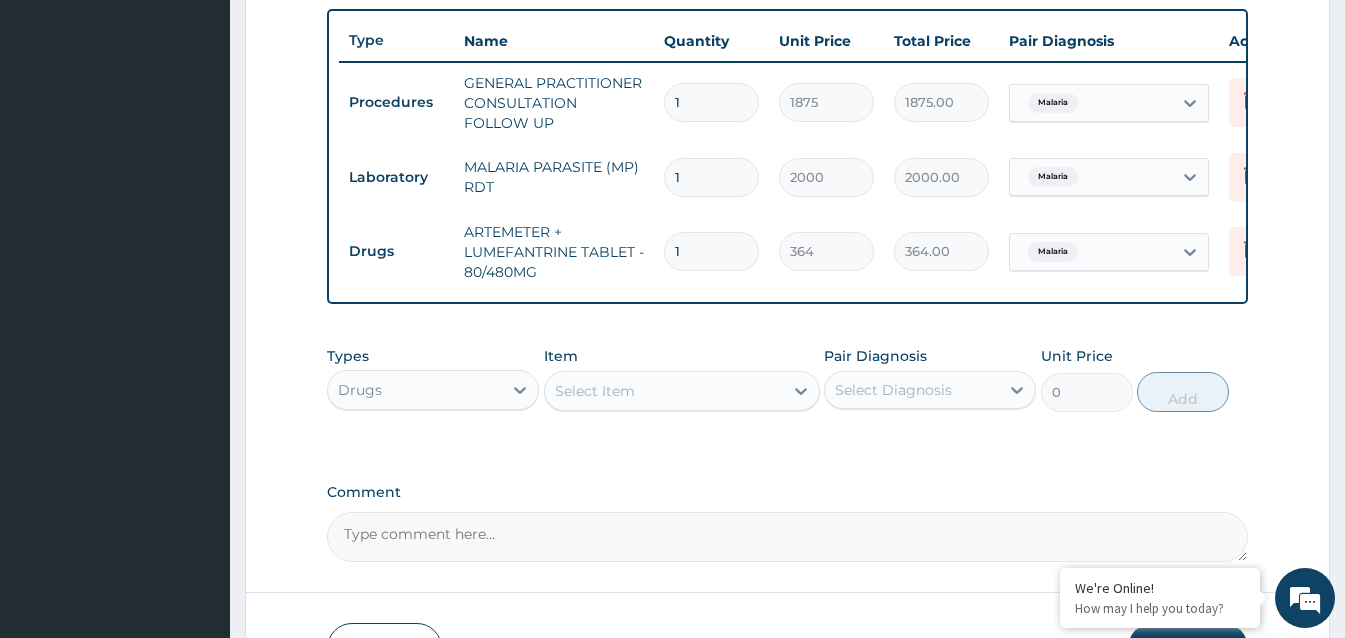 type 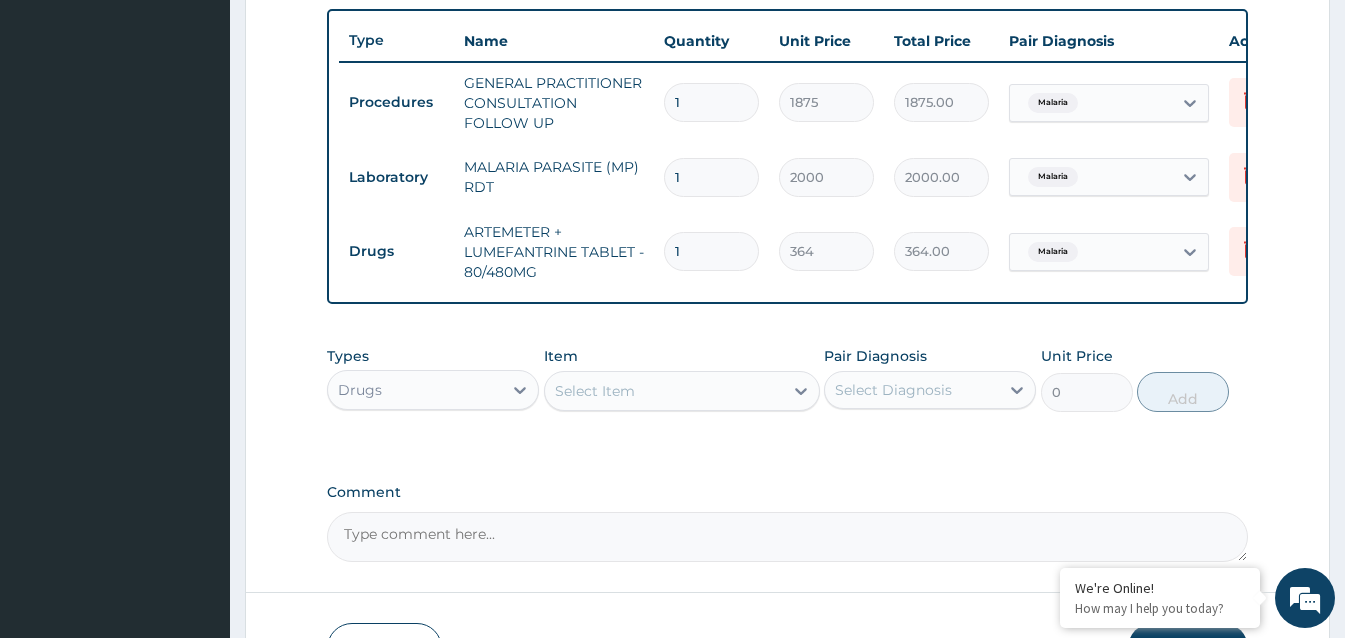 type on "0.00" 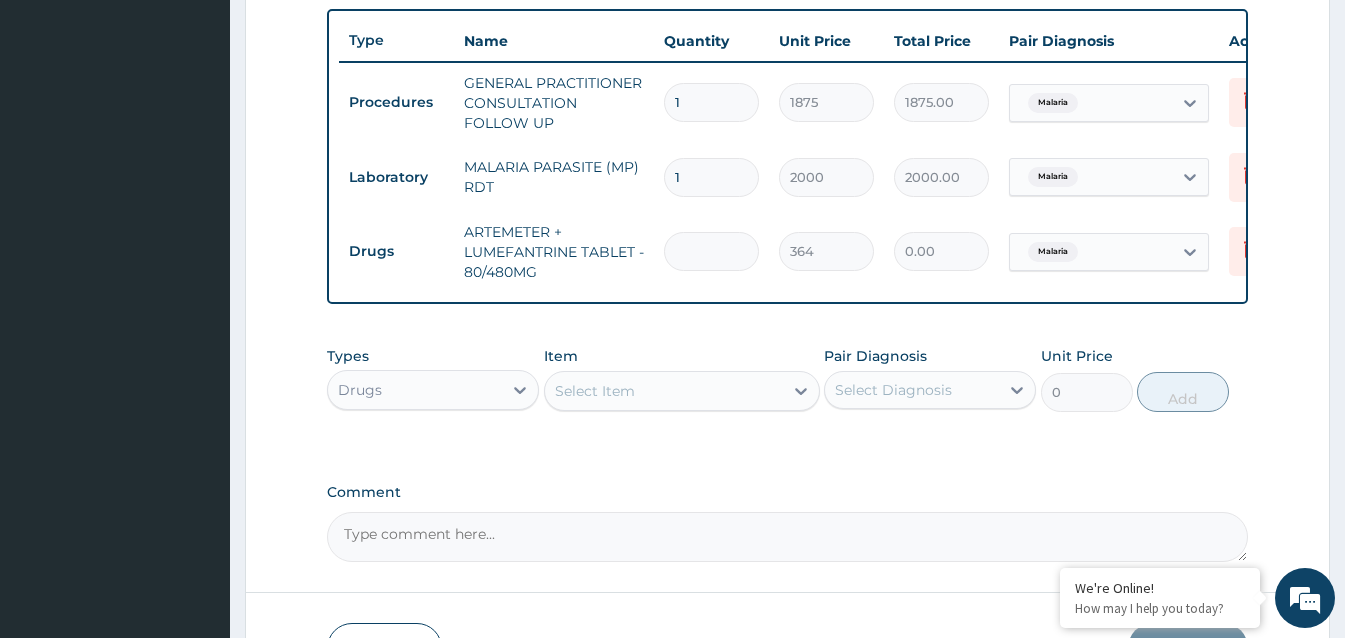 type on "6" 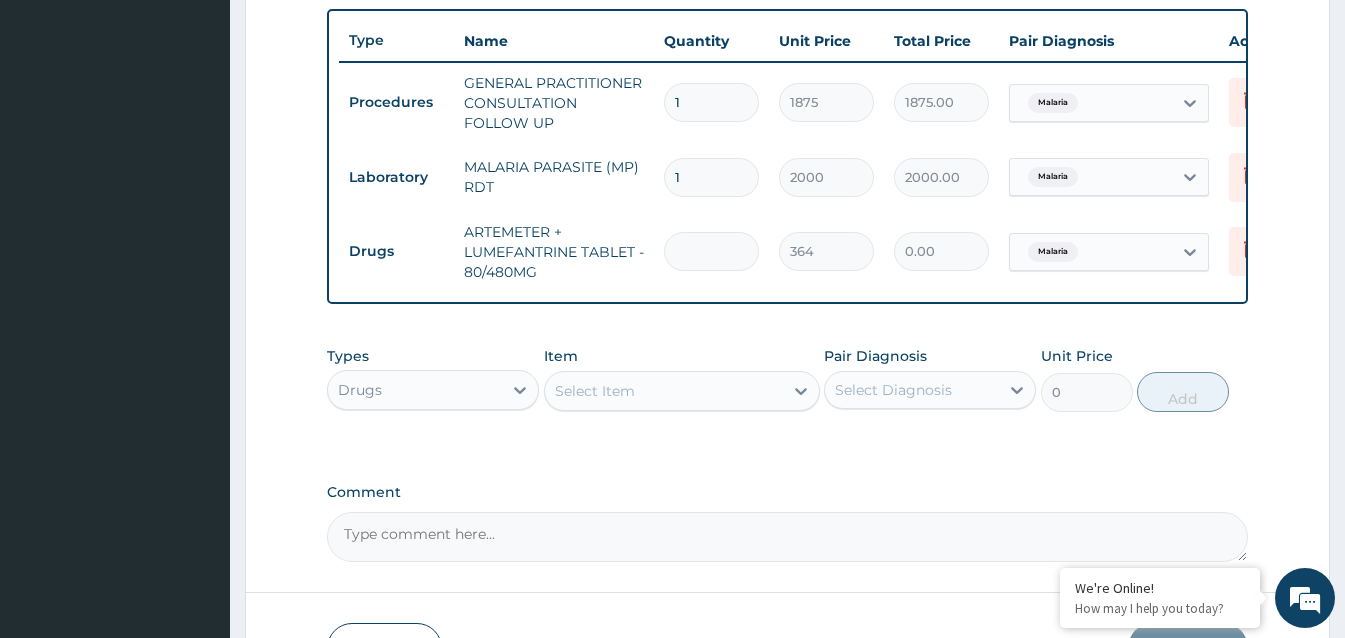 type on "2184.00" 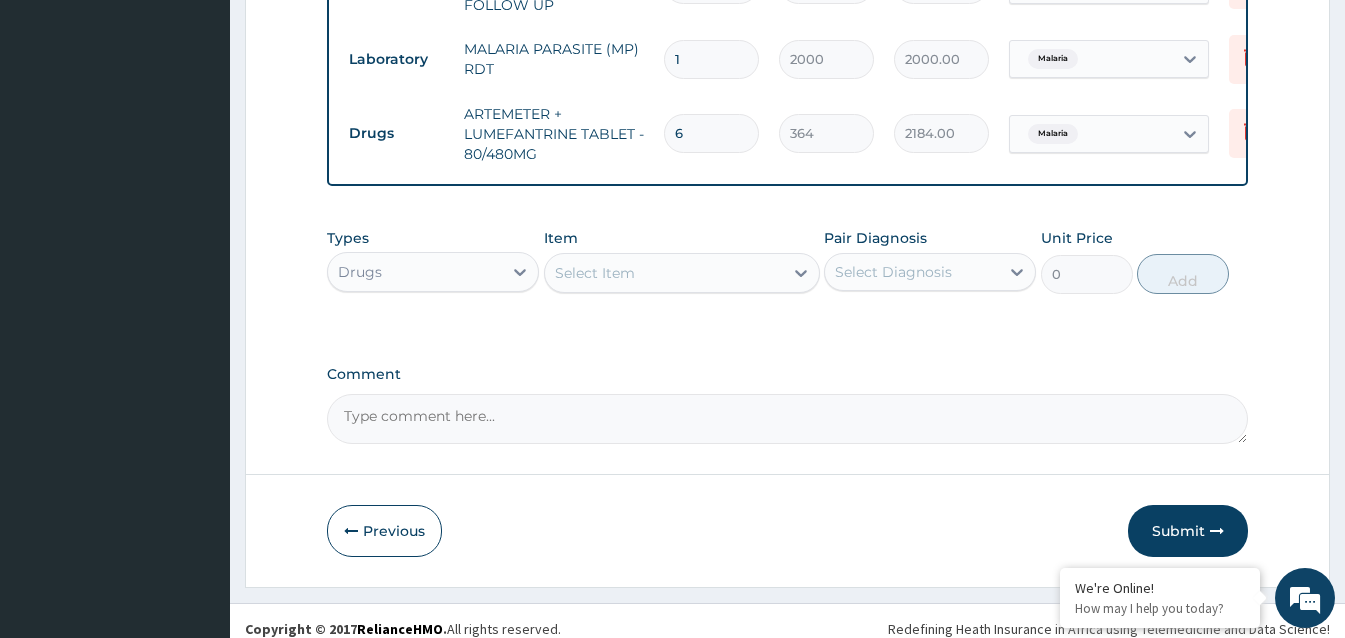 scroll, scrollTop: 884, scrollLeft: 0, axis: vertical 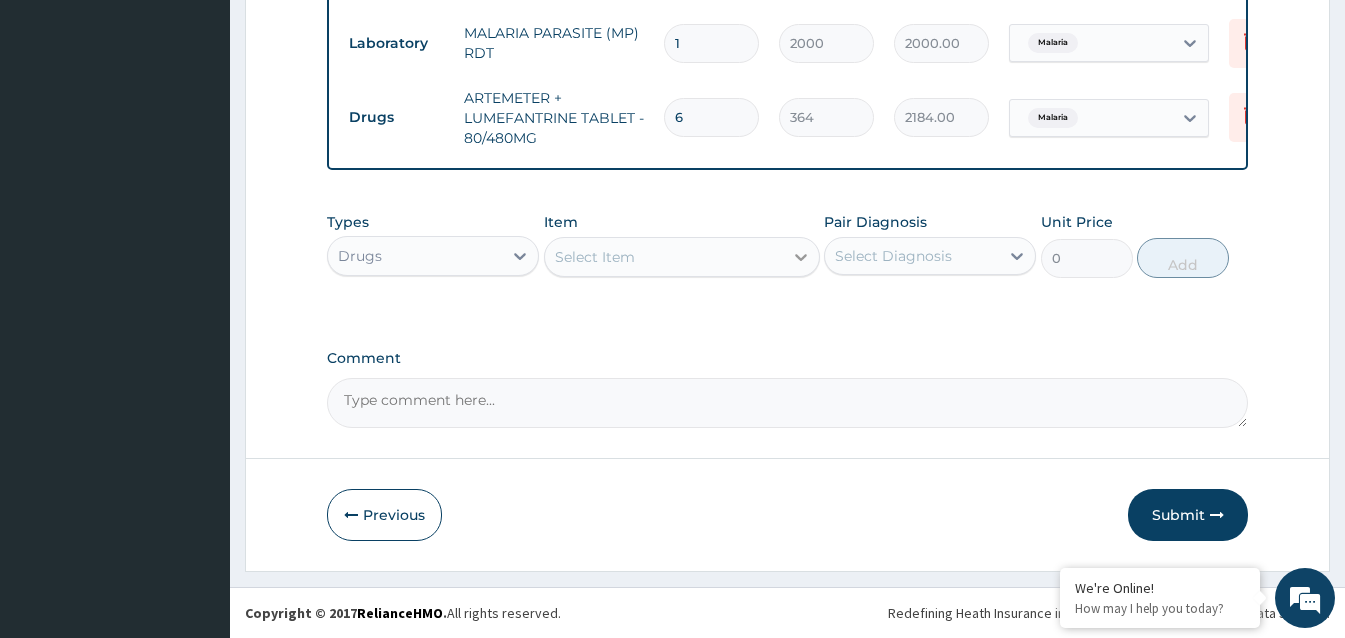 type on "6" 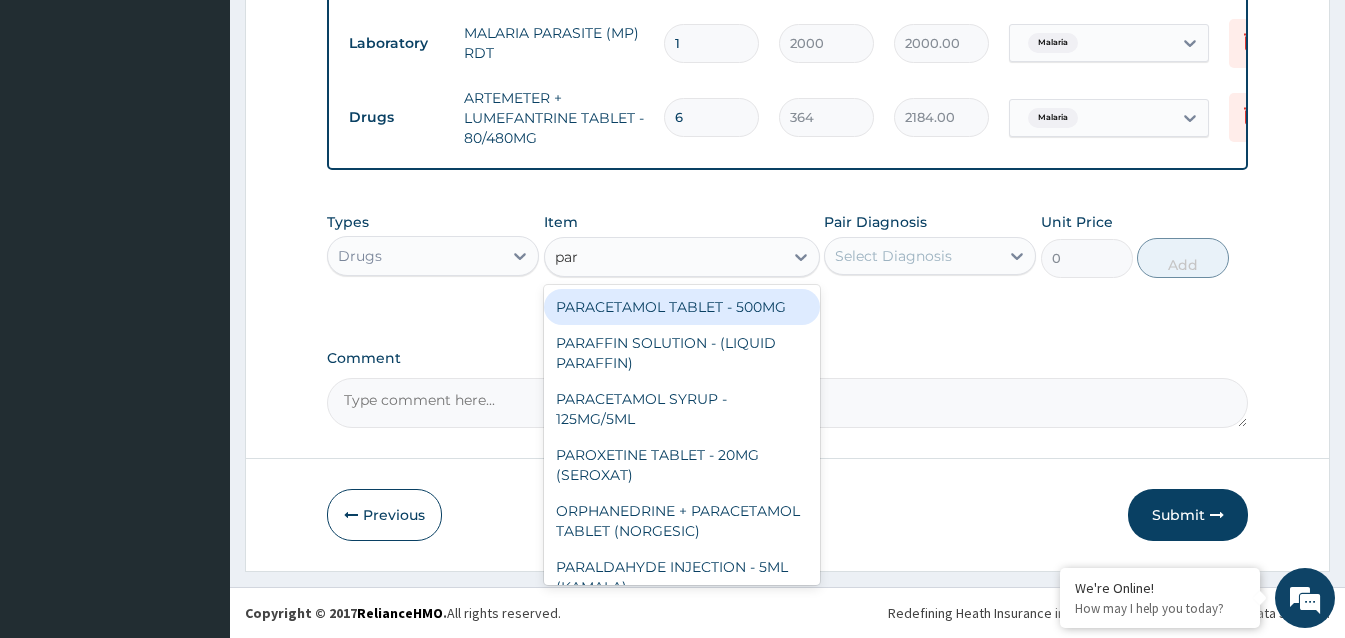 type on "para" 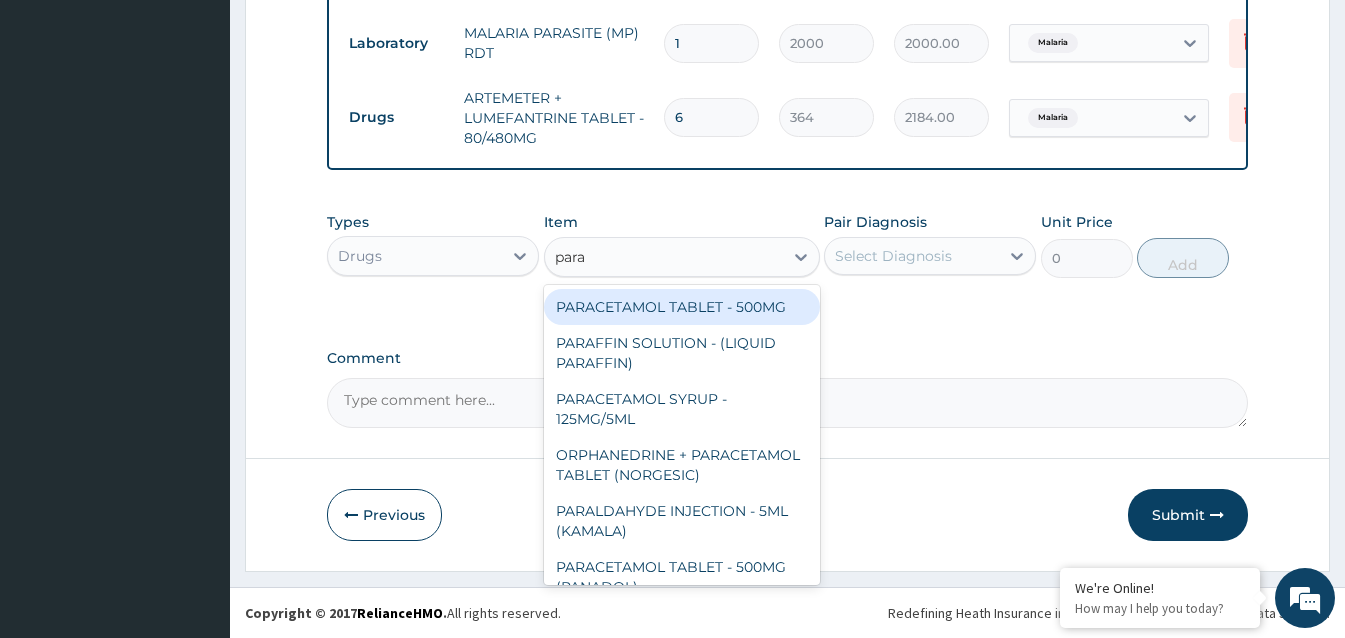 click on "PARACETAMOL TABLET - 500MG" at bounding box center (682, 307) 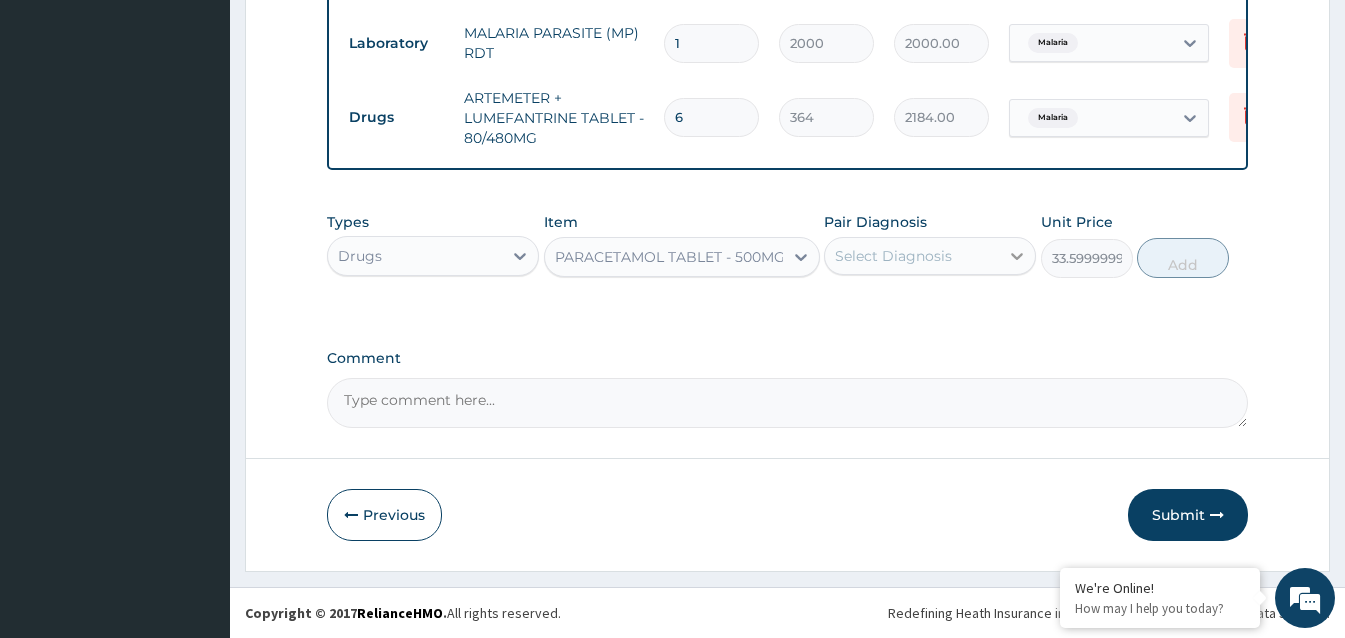 click 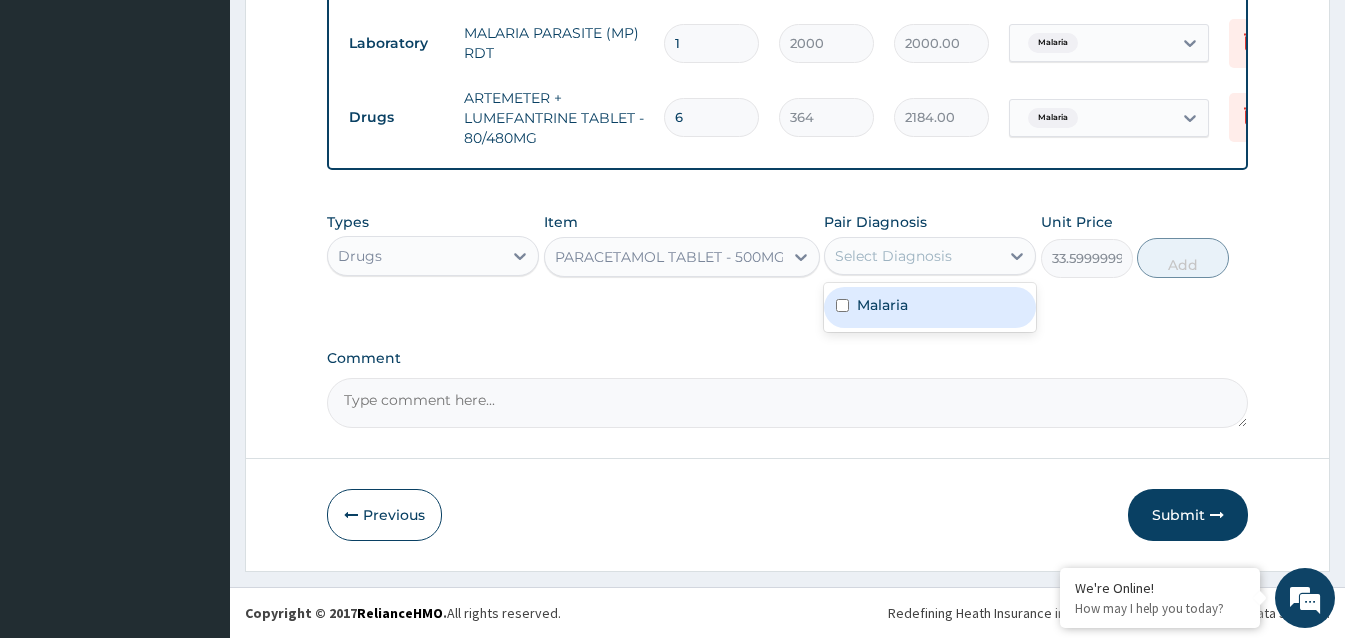 click at bounding box center [842, 305] 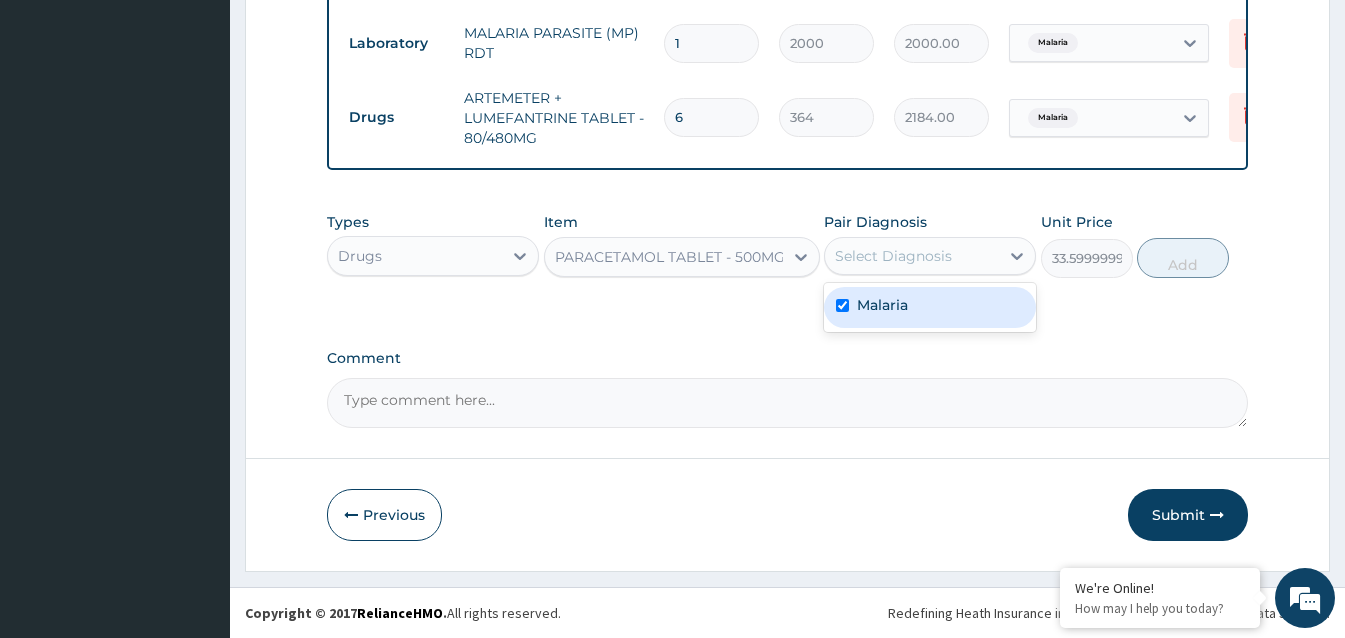 checkbox on "true" 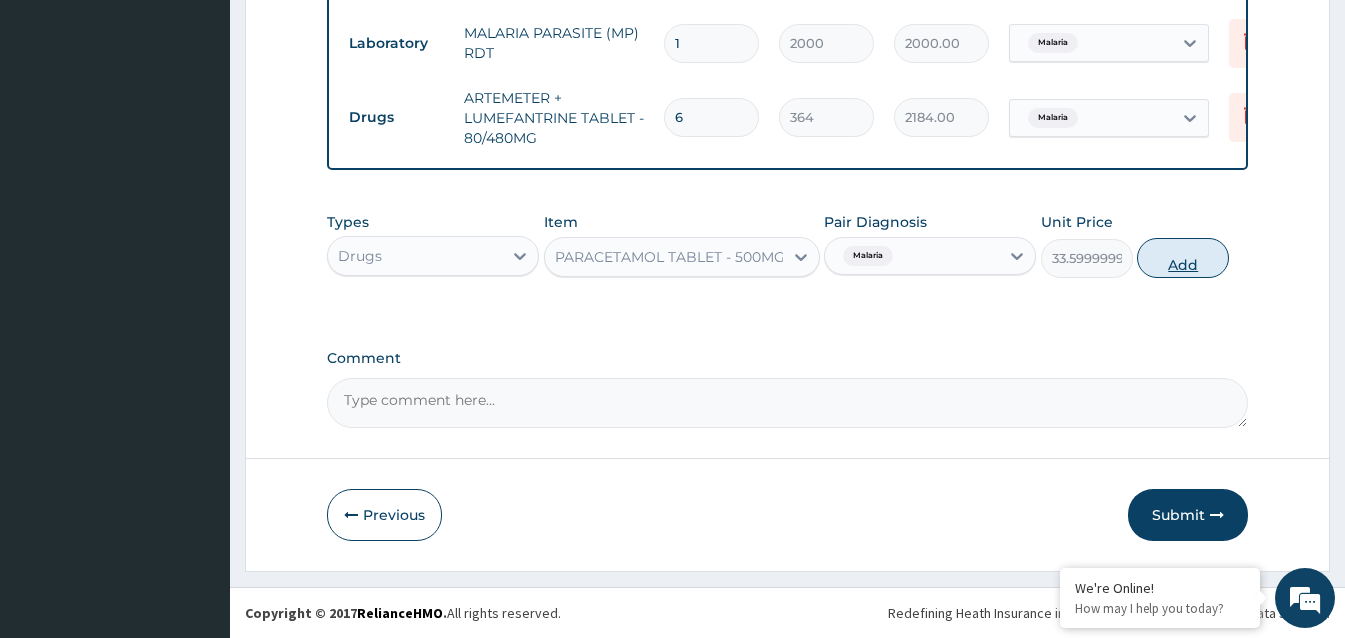 click on "Add" at bounding box center (1183, 258) 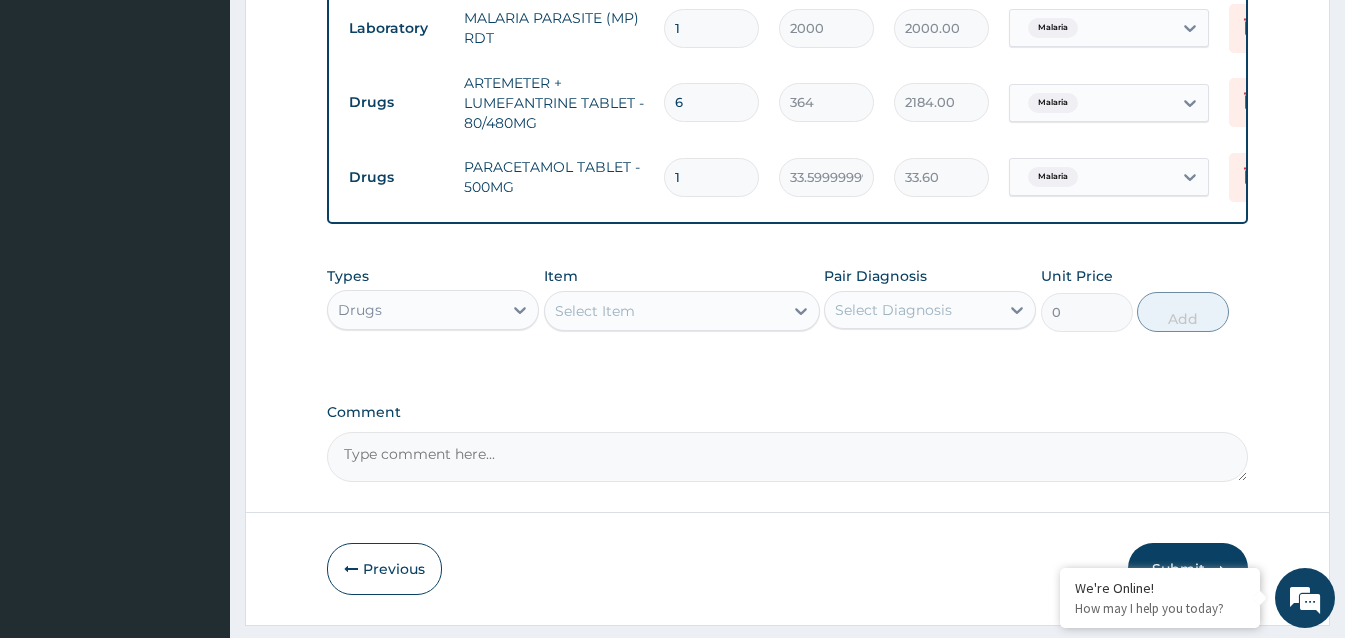 type 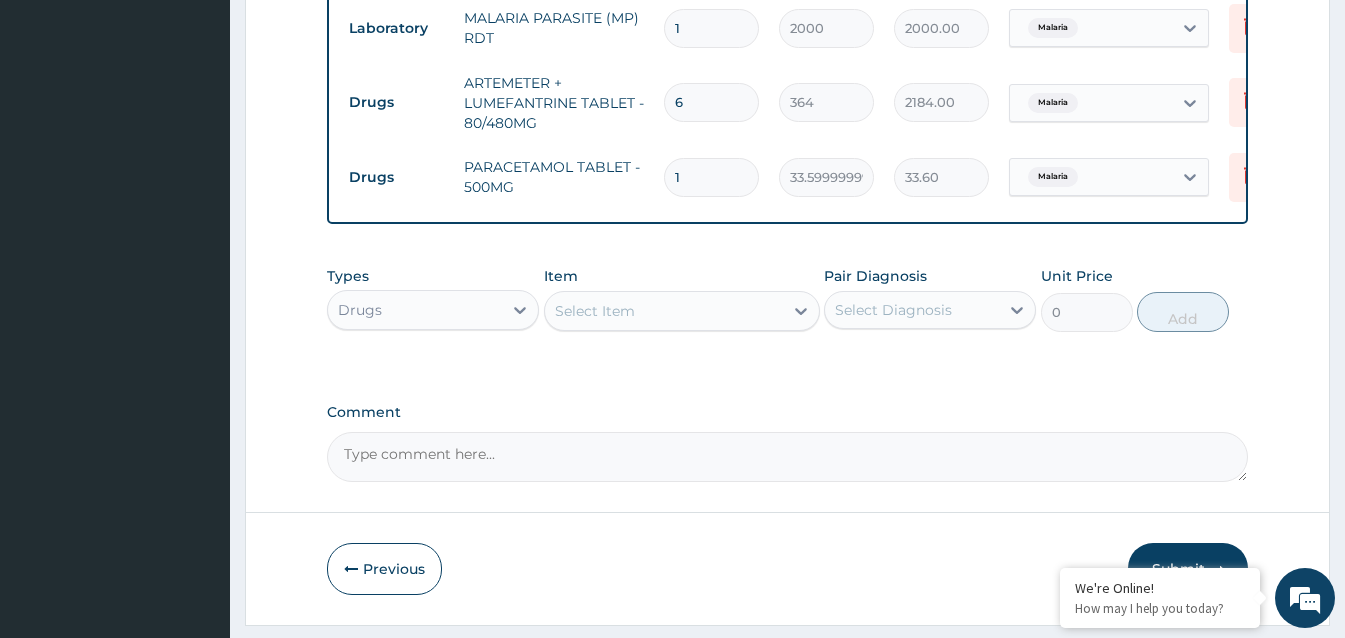 type on "0.00" 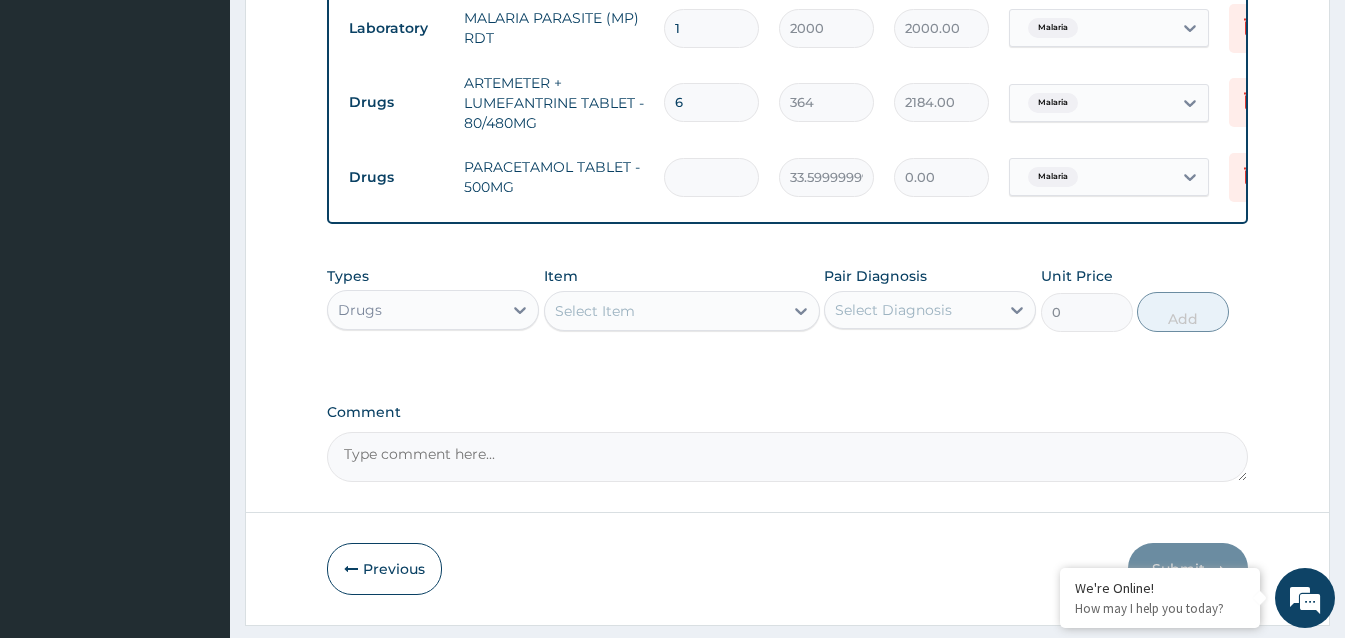 type on "1" 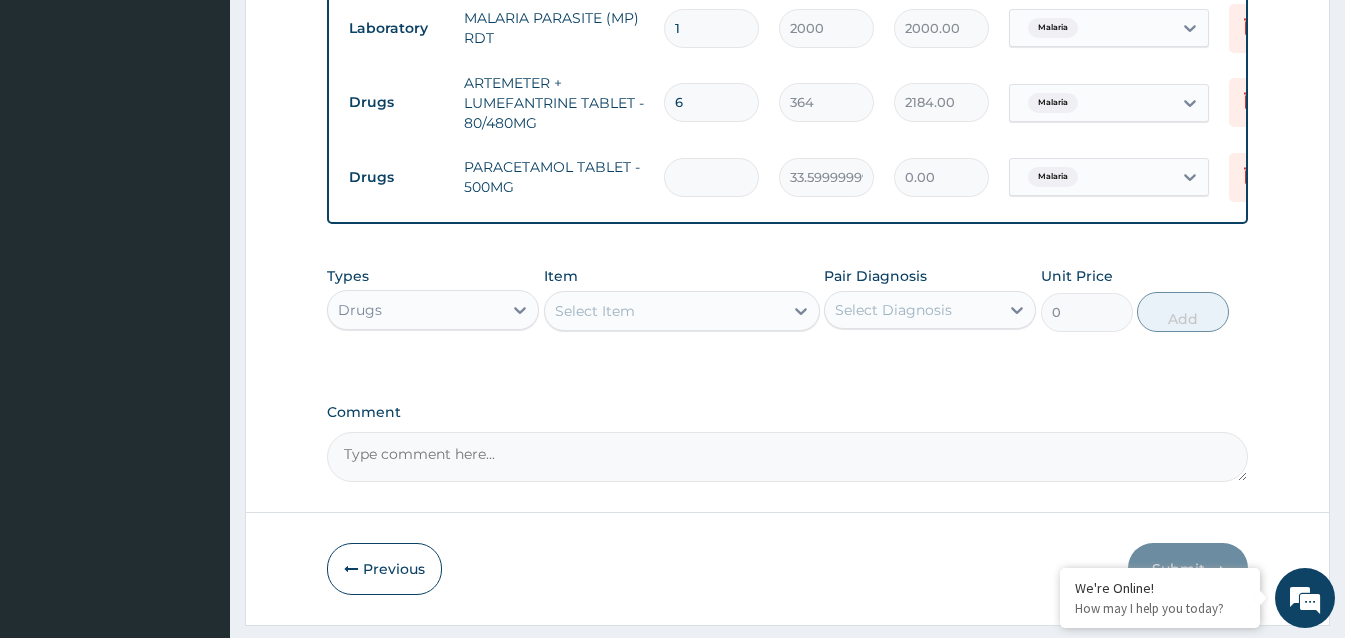 type on "33.60" 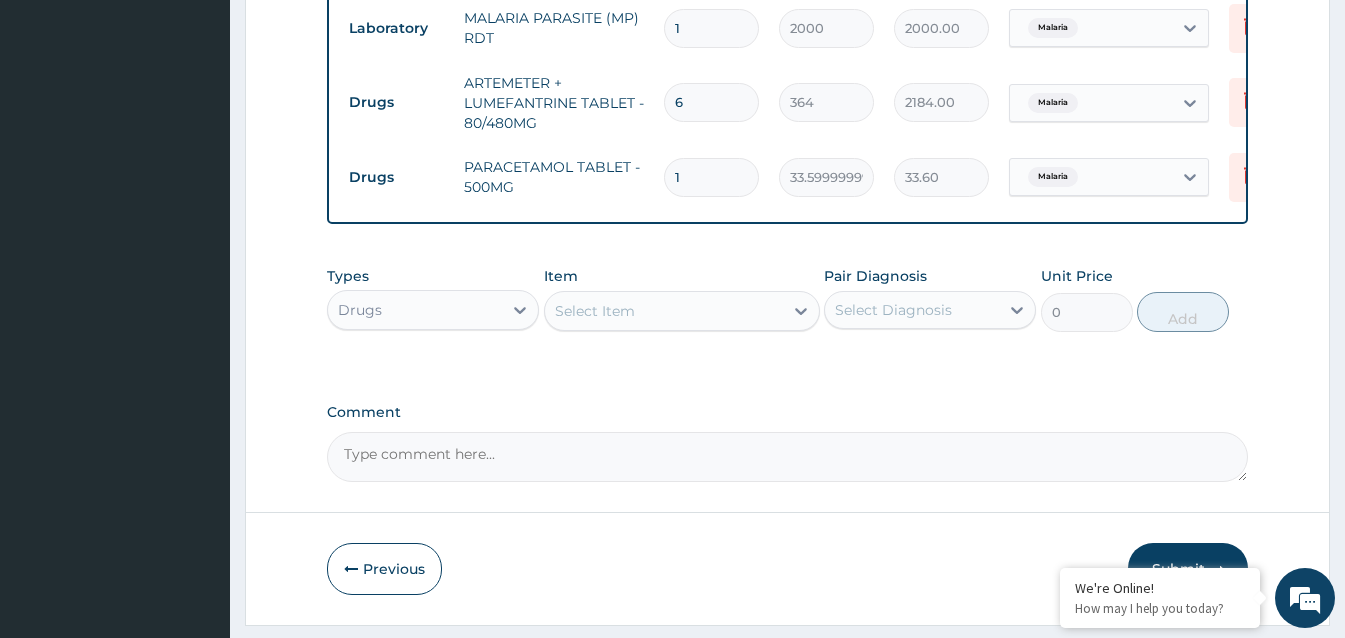 type on "18" 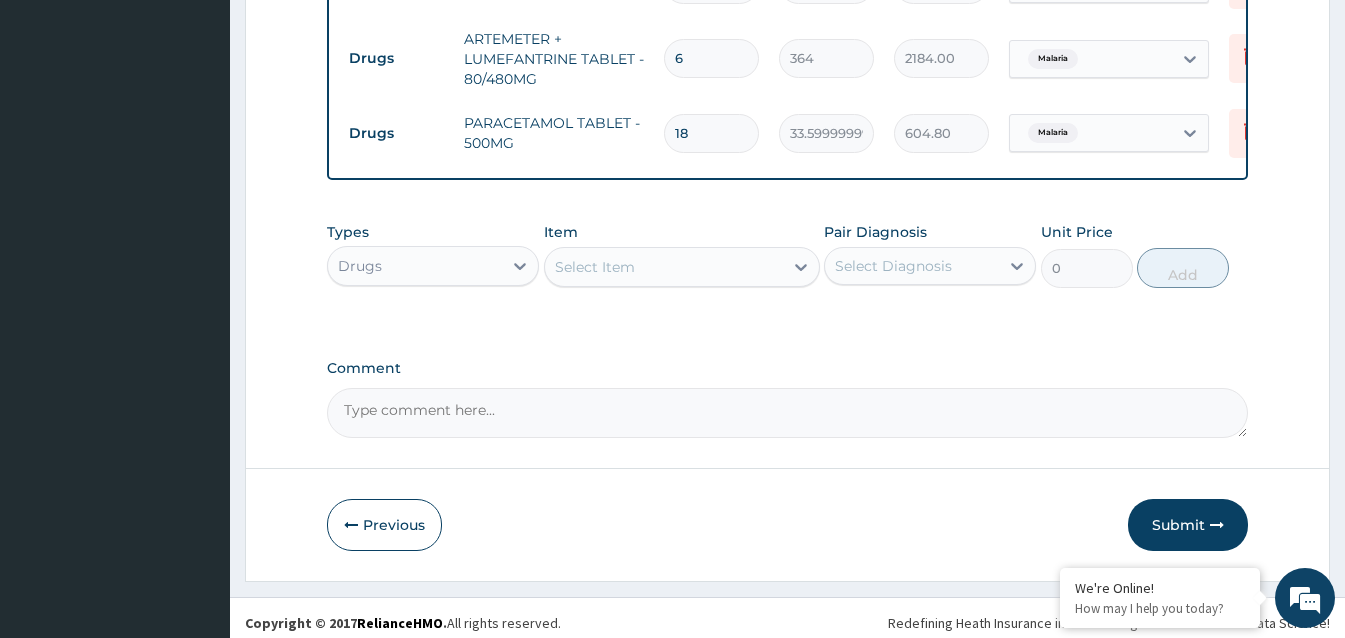 scroll, scrollTop: 953, scrollLeft: 0, axis: vertical 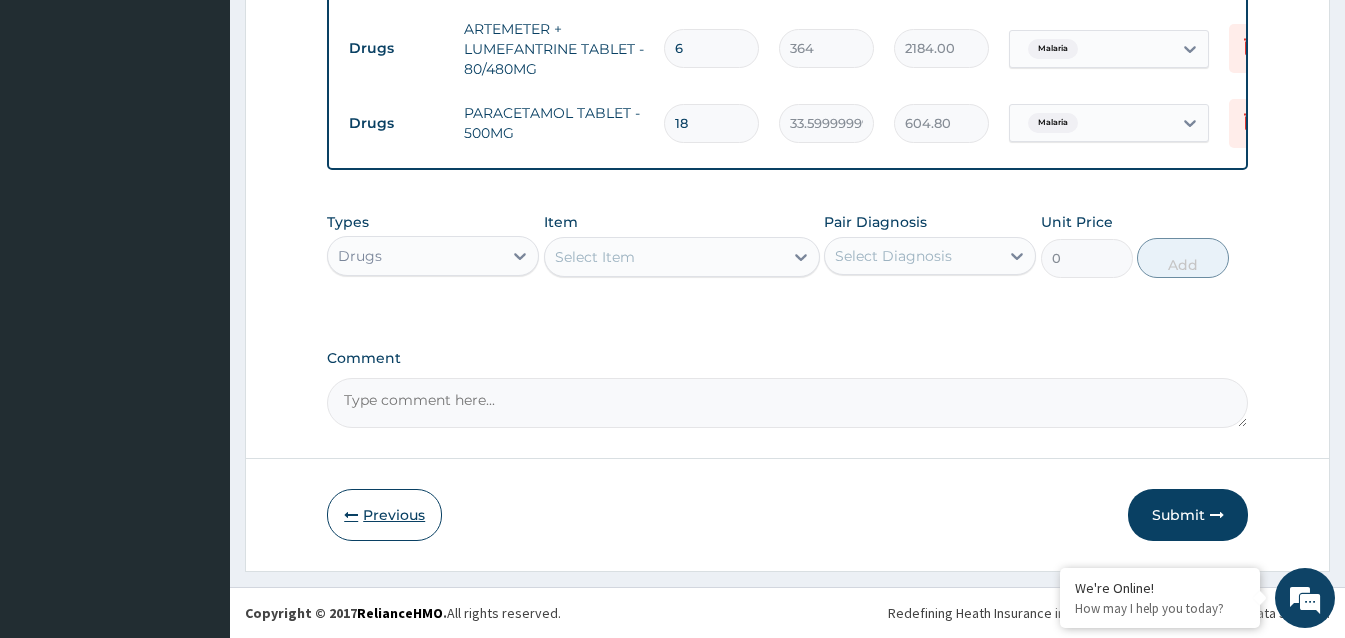 type on "18" 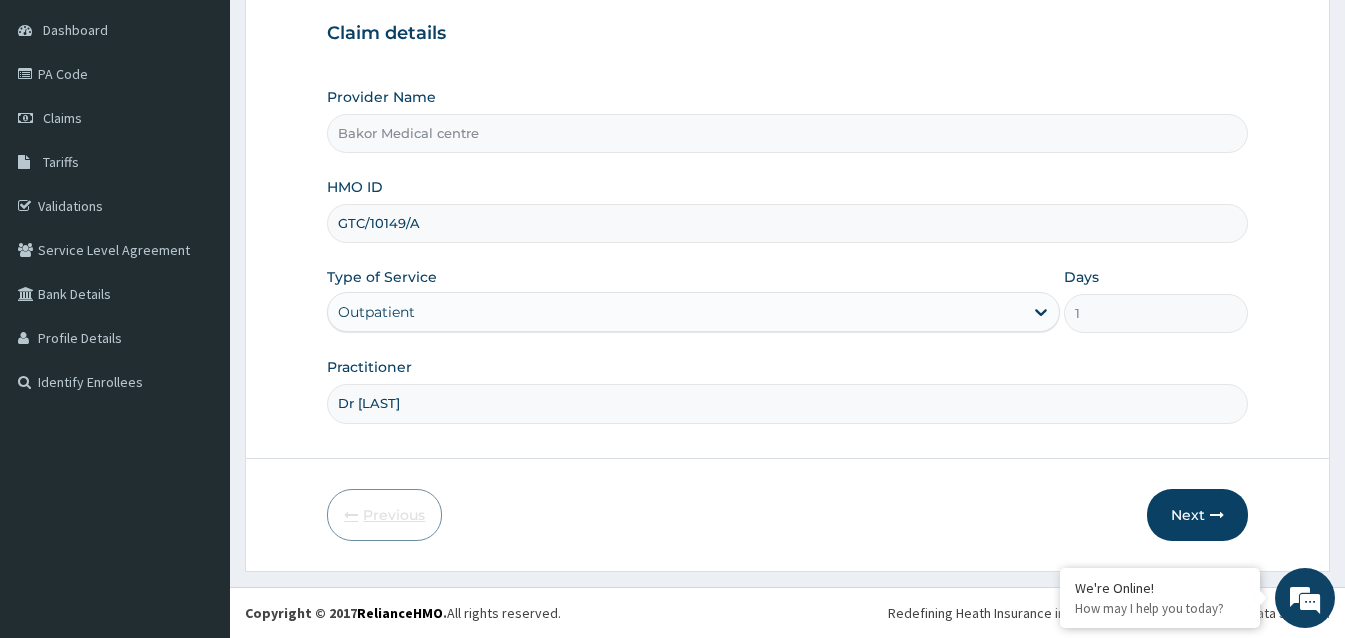scroll, scrollTop: 188, scrollLeft: 0, axis: vertical 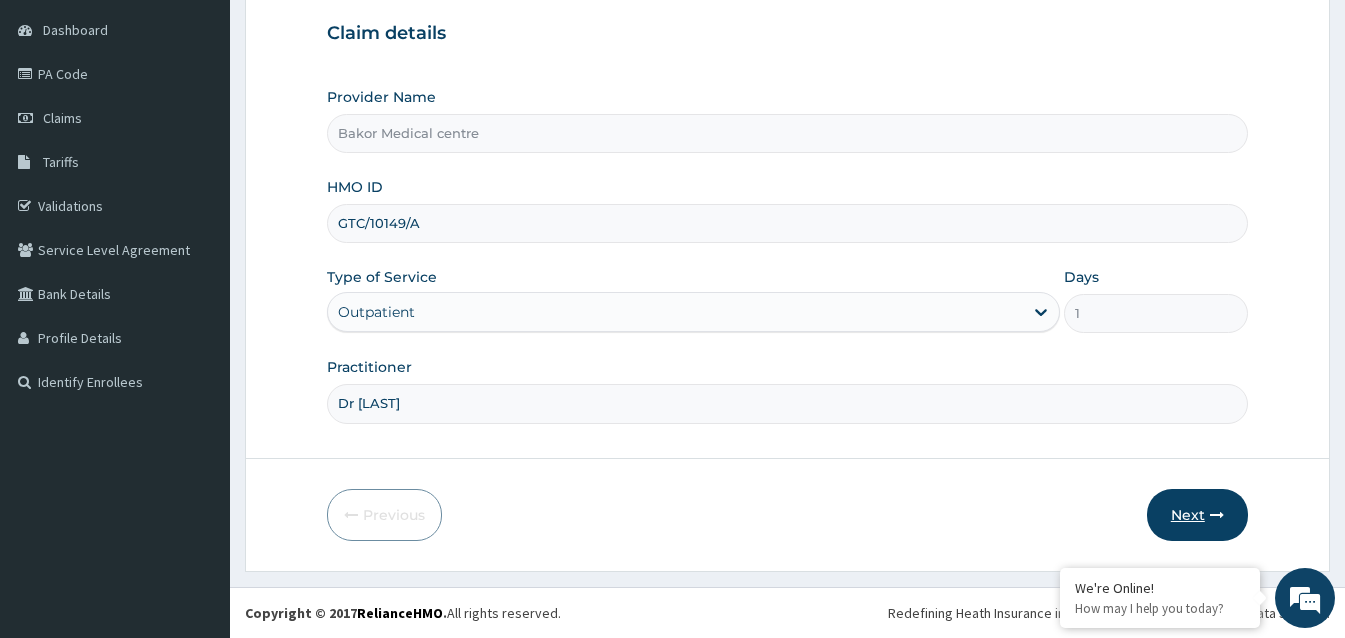 click on "Next" at bounding box center [1197, 515] 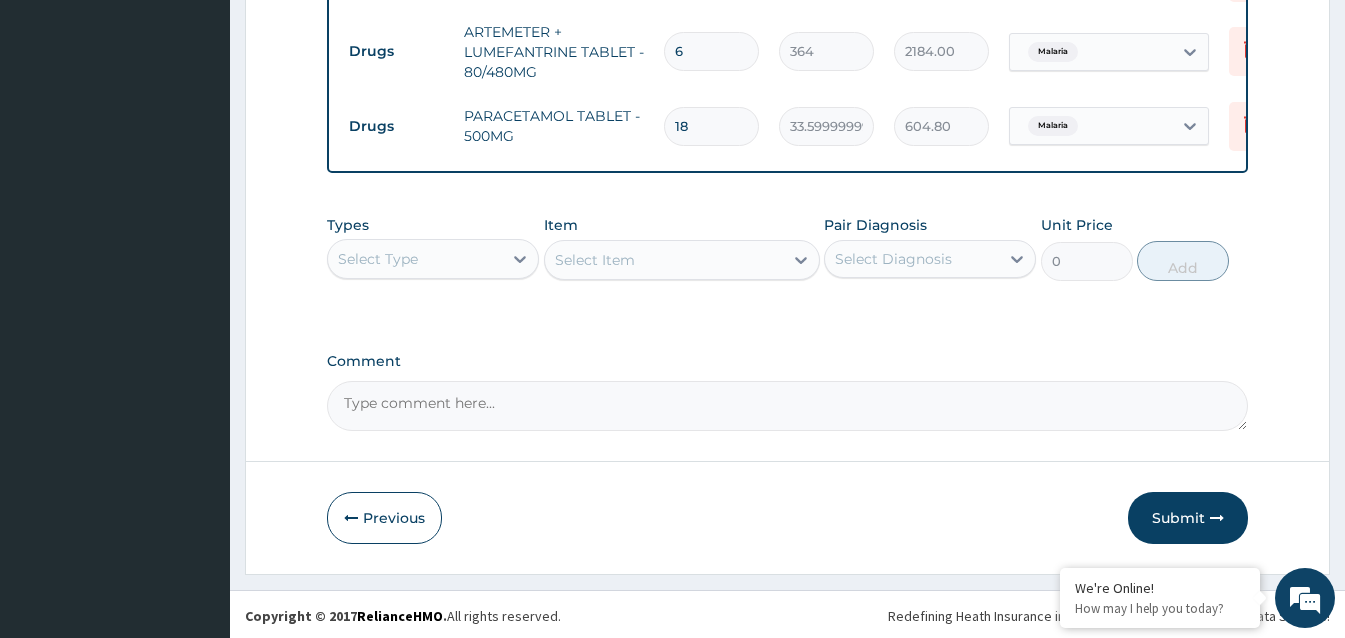 scroll, scrollTop: 953, scrollLeft: 0, axis: vertical 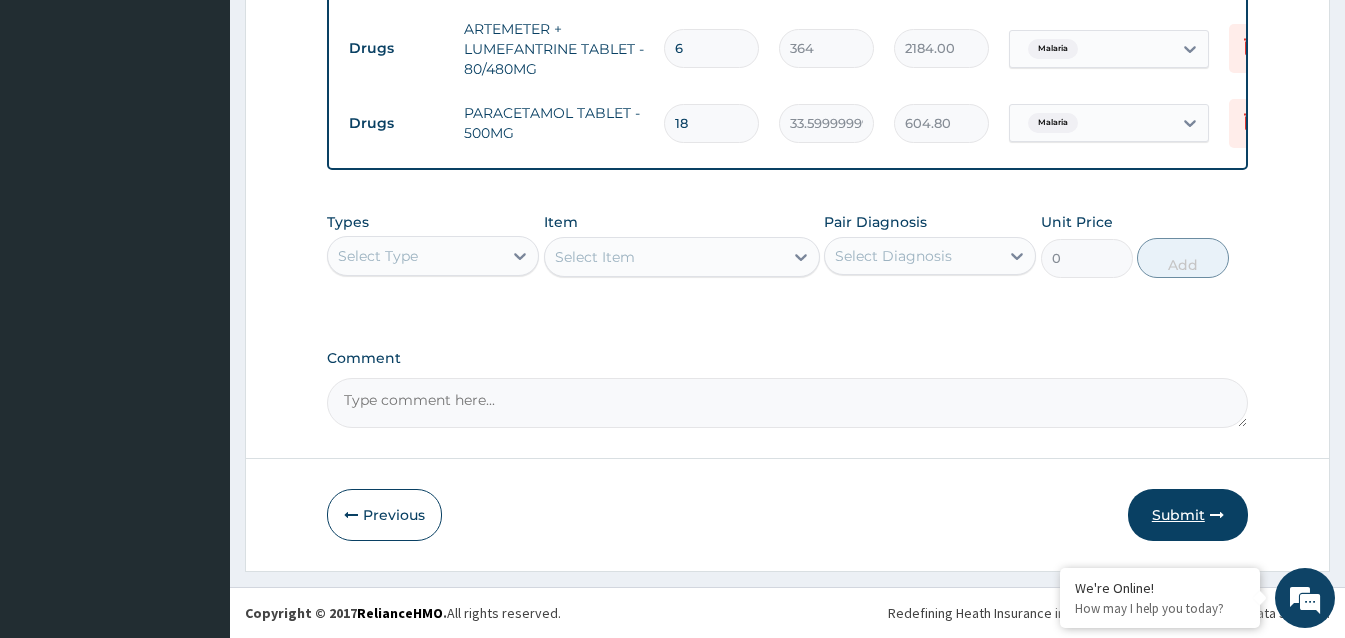 click on "Submit" at bounding box center (1188, 515) 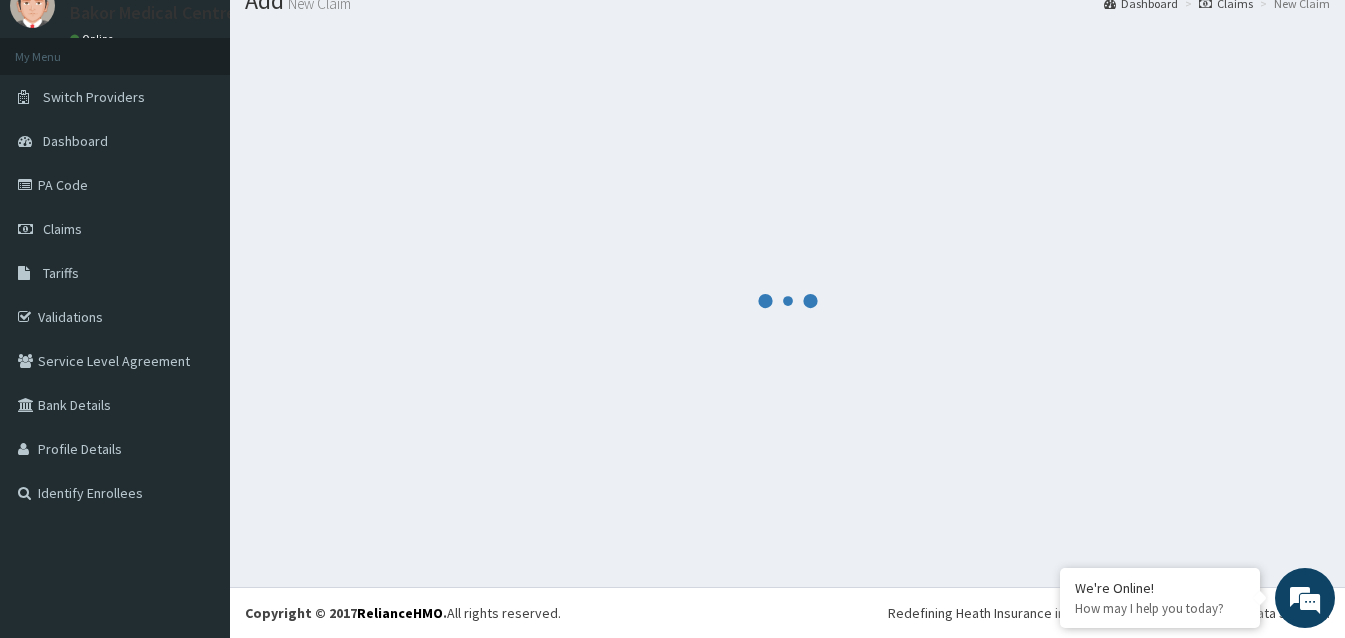 scroll, scrollTop: 953, scrollLeft: 0, axis: vertical 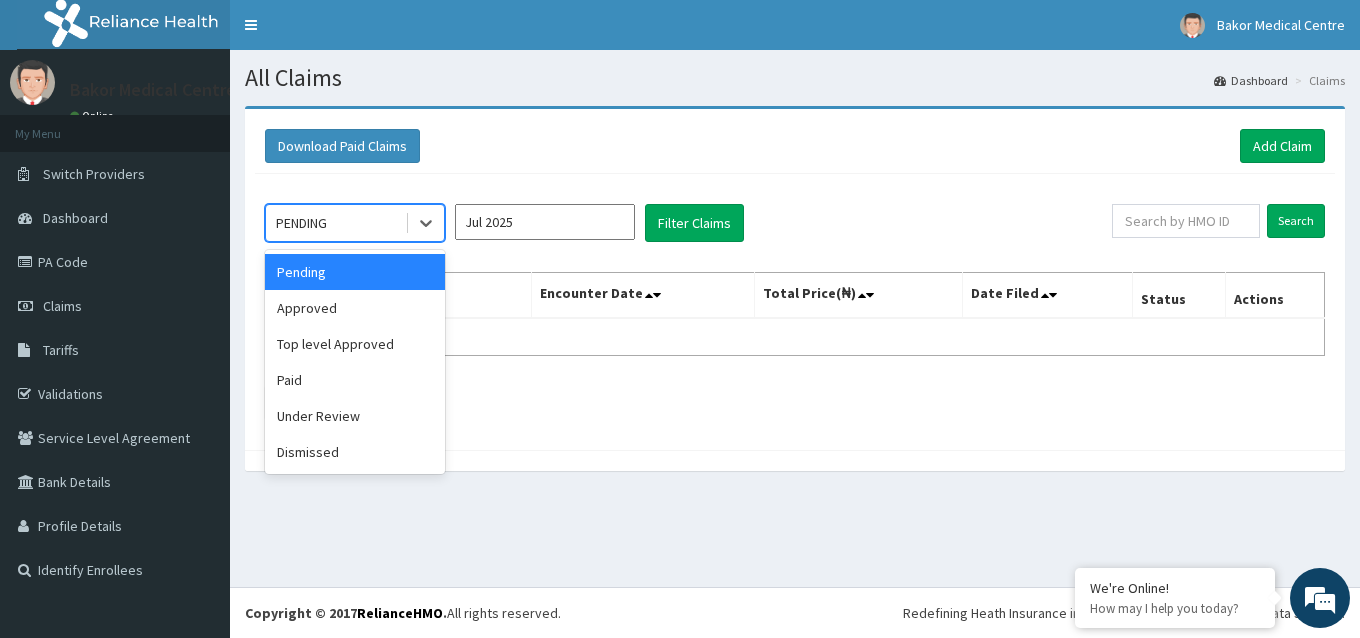 click on "PENDING" at bounding box center [301, 223] 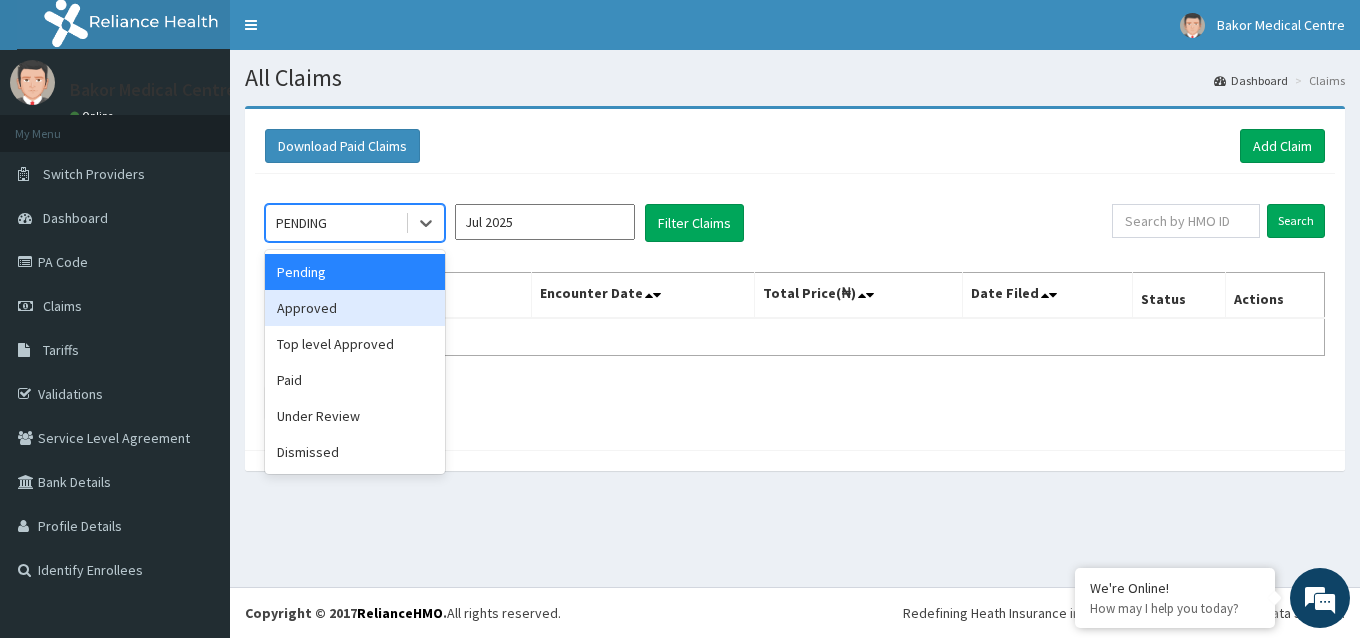 click on "Approved" at bounding box center (355, 308) 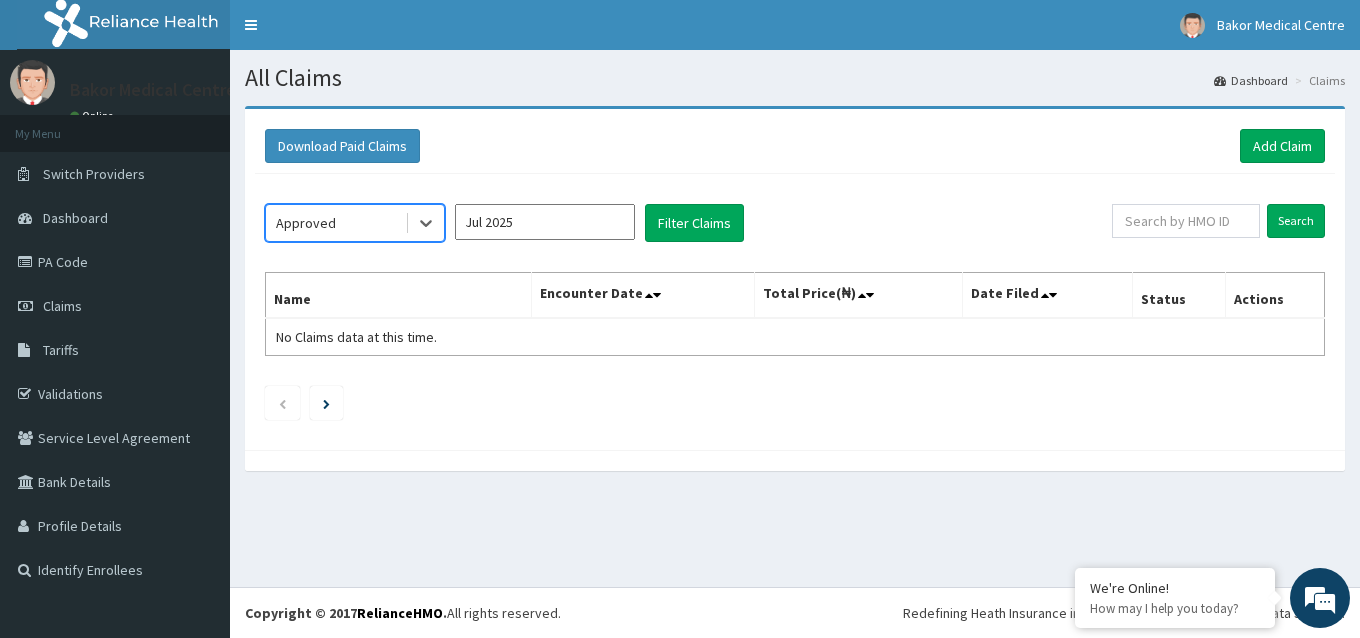 scroll, scrollTop: 0, scrollLeft: 0, axis: both 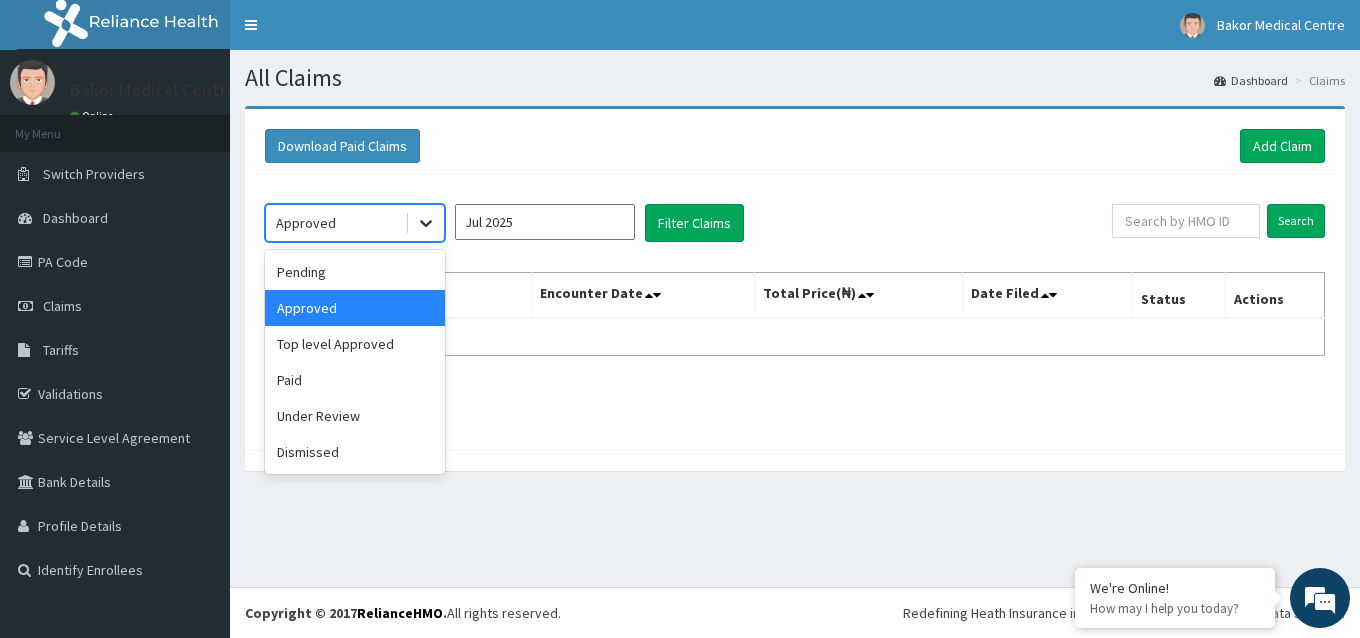 click 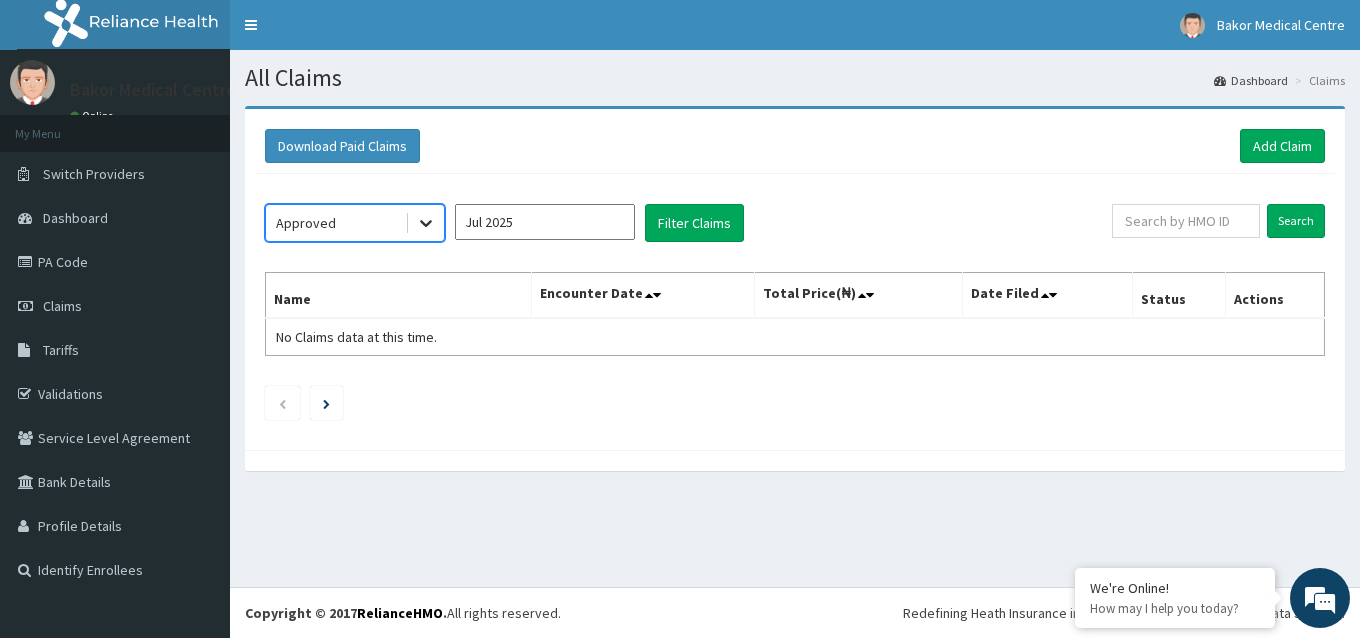 click 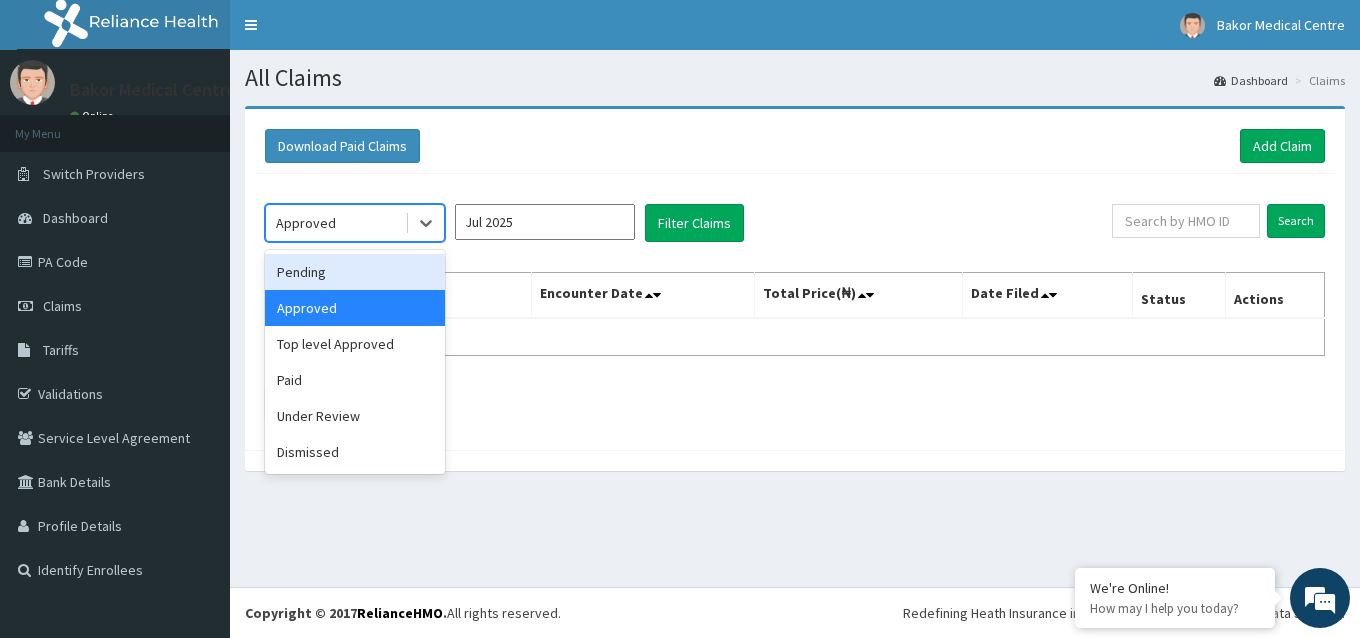 click on "Pending" at bounding box center (355, 272) 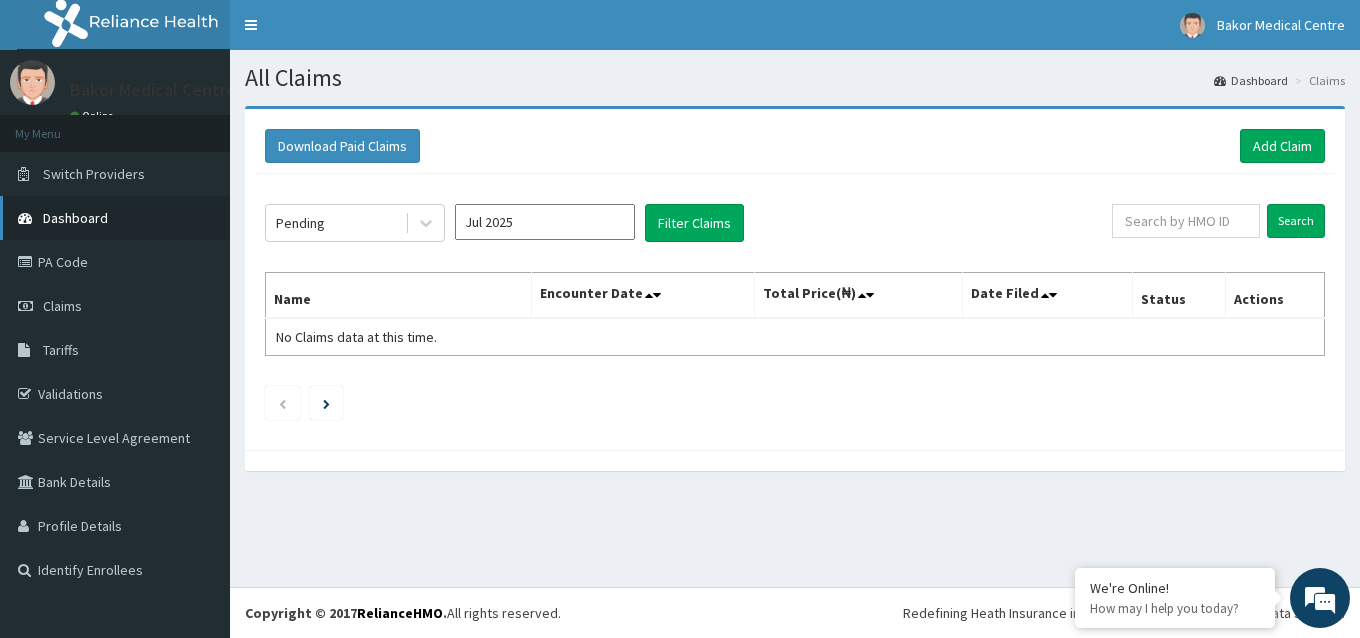 click on "Dashboard" at bounding box center (75, 218) 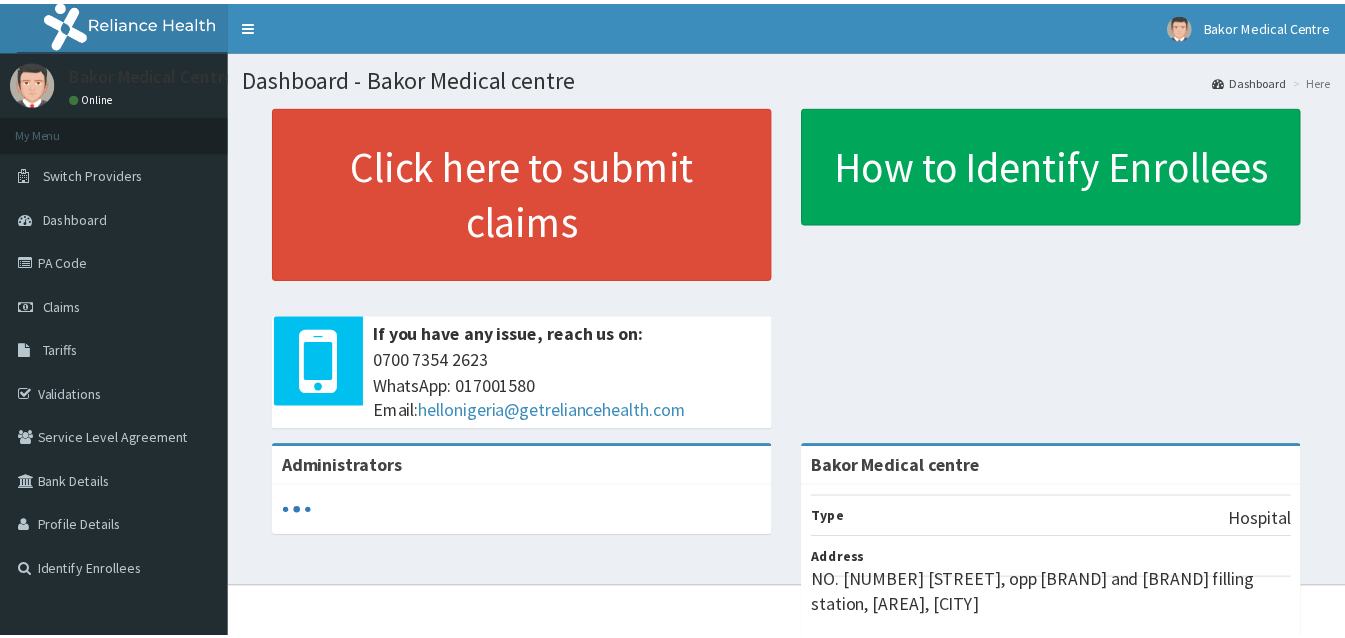 scroll, scrollTop: 0, scrollLeft: 0, axis: both 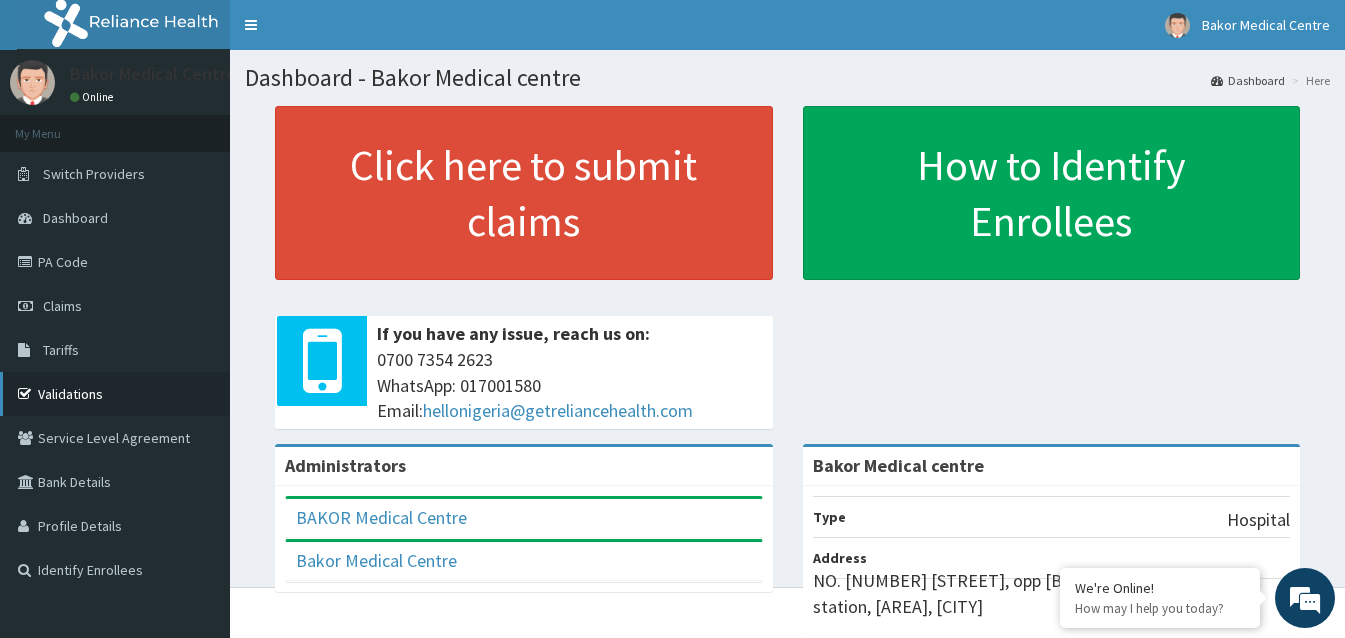 click on "Validations" at bounding box center [115, 394] 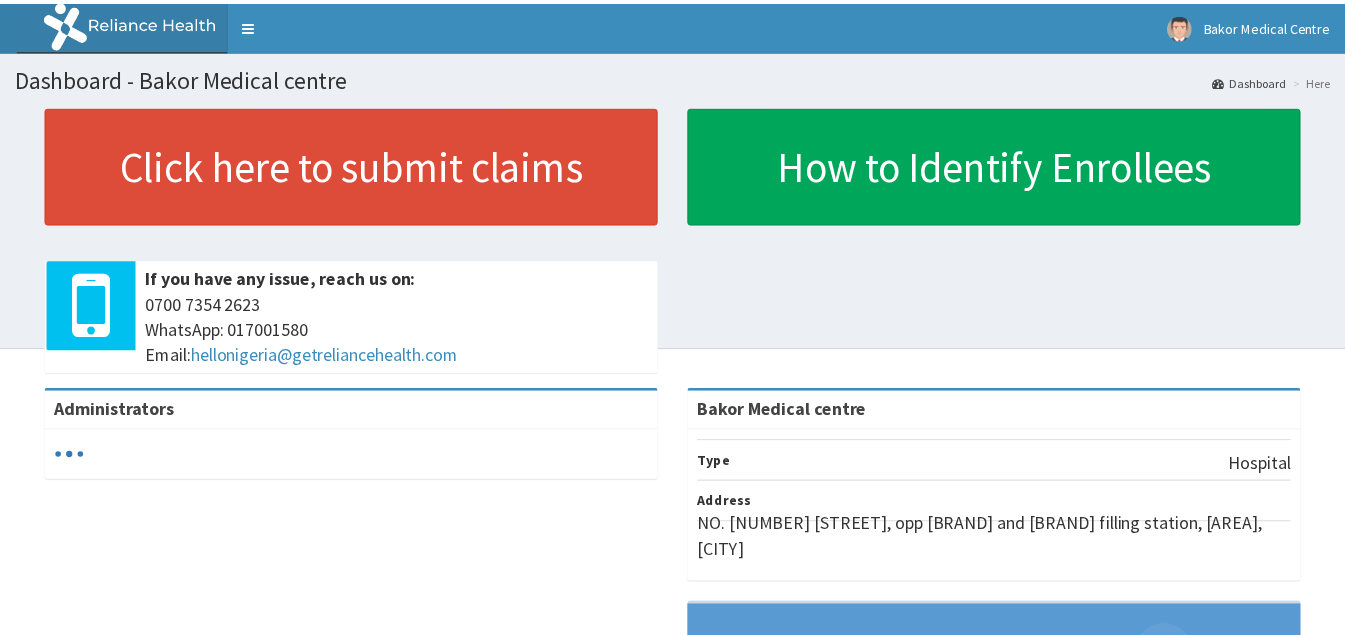 scroll, scrollTop: 0, scrollLeft: 0, axis: both 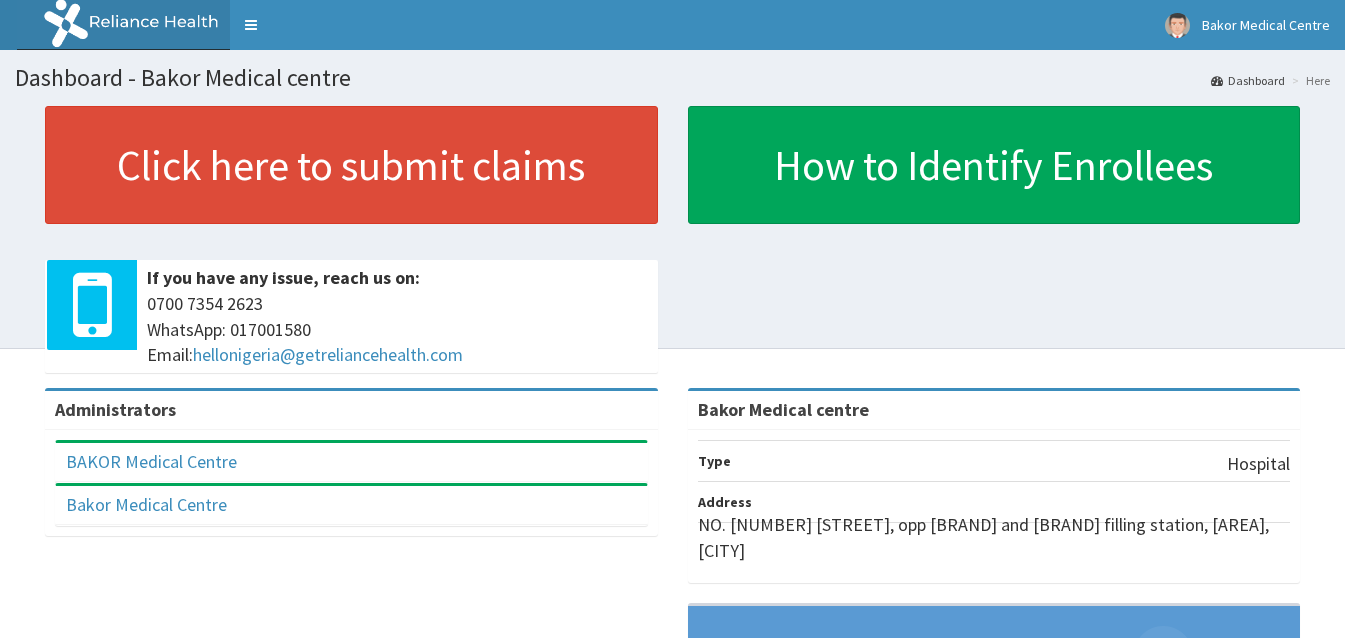 click on "Toggle navigation" at bounding box center [251, 25] 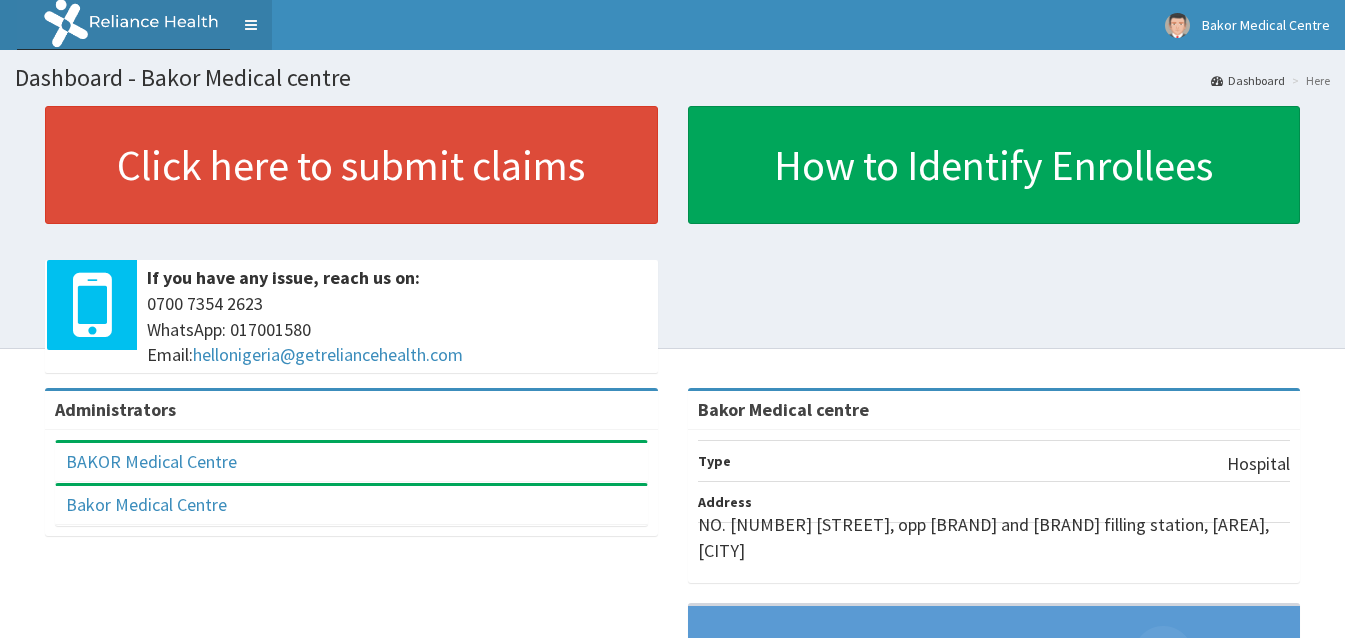click on "Toggle navigation" at bounding box center (251, 25) 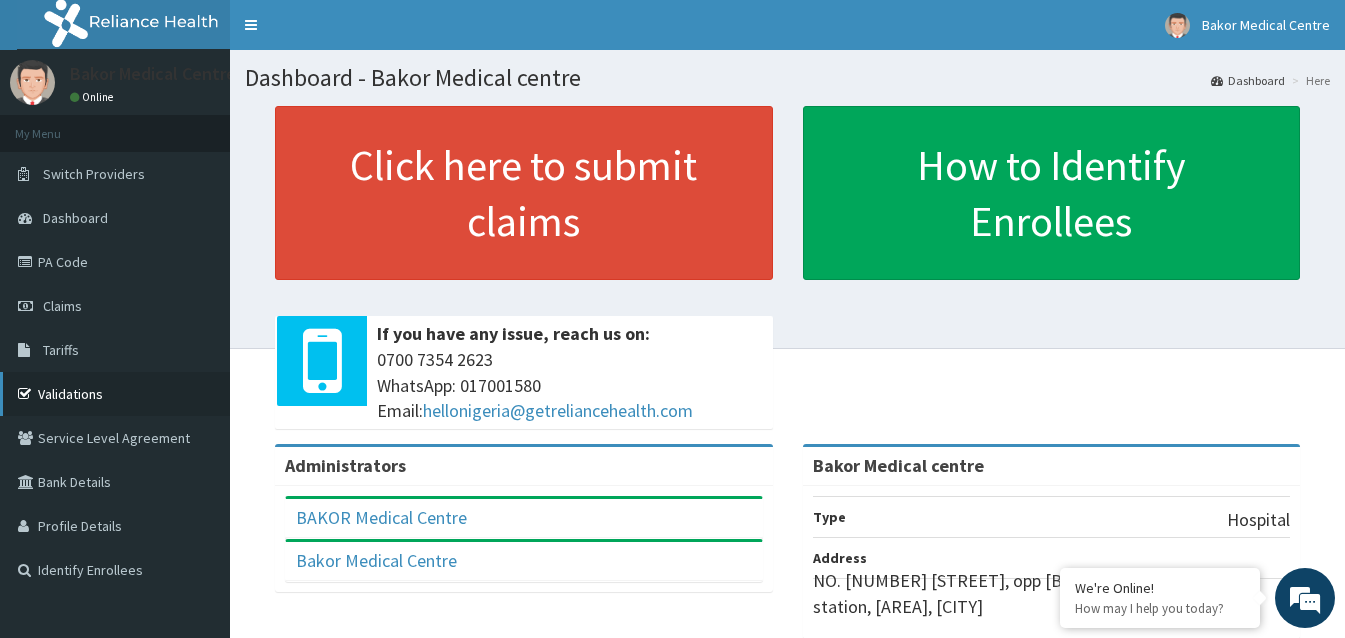 click on "Validations" at bounding box center (115, 394) 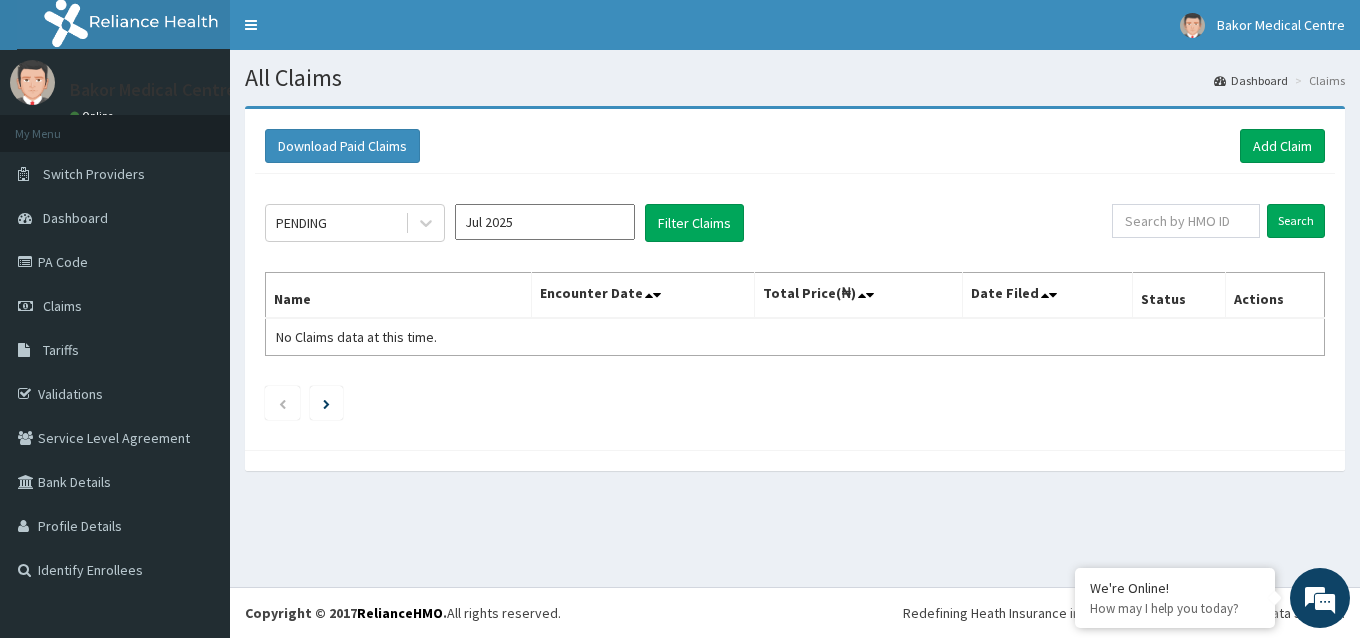 scroll, scrollTop: 0, scrollLeft: 0, axis: both 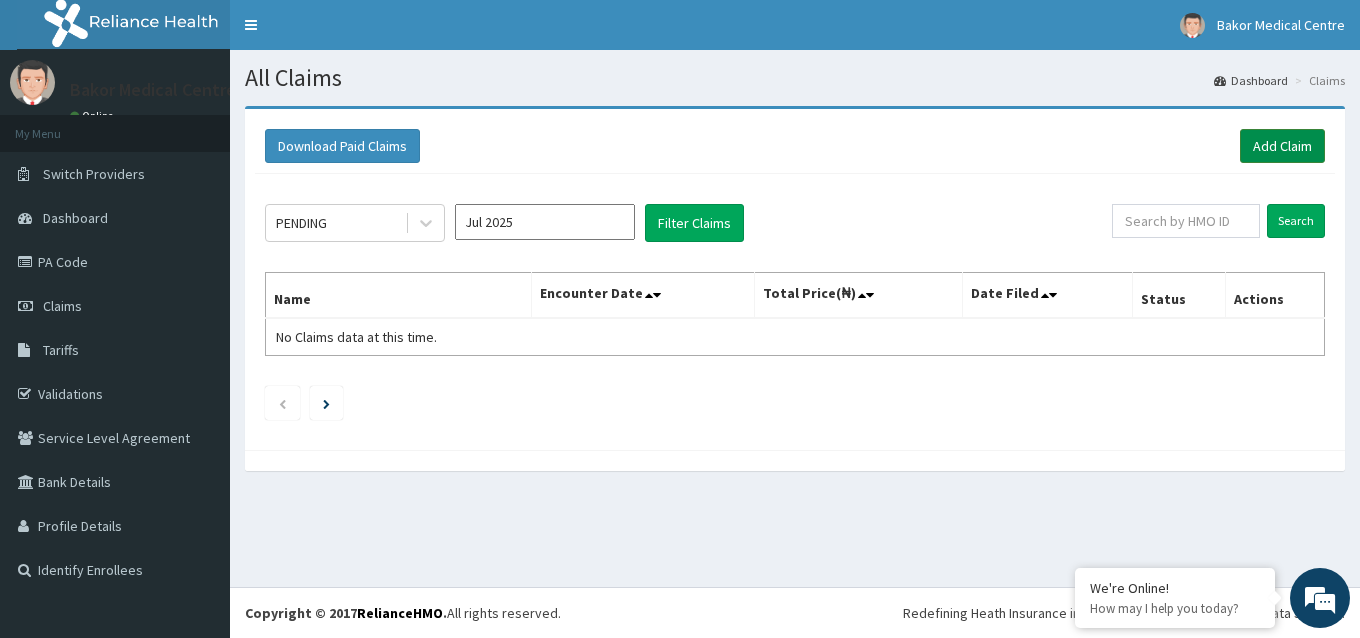 click on "Add Claim" at bounding box center (1282, 146) 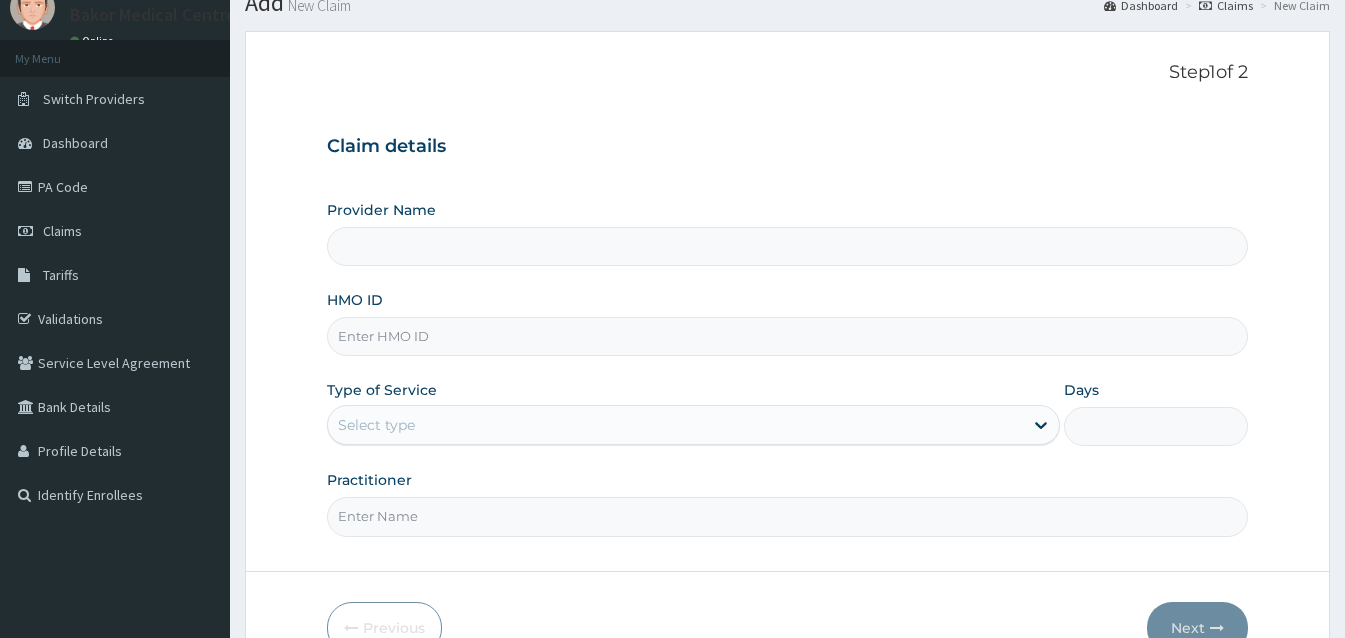 scroll, scrollTop: 0, scrollLeft: 0, axis: both 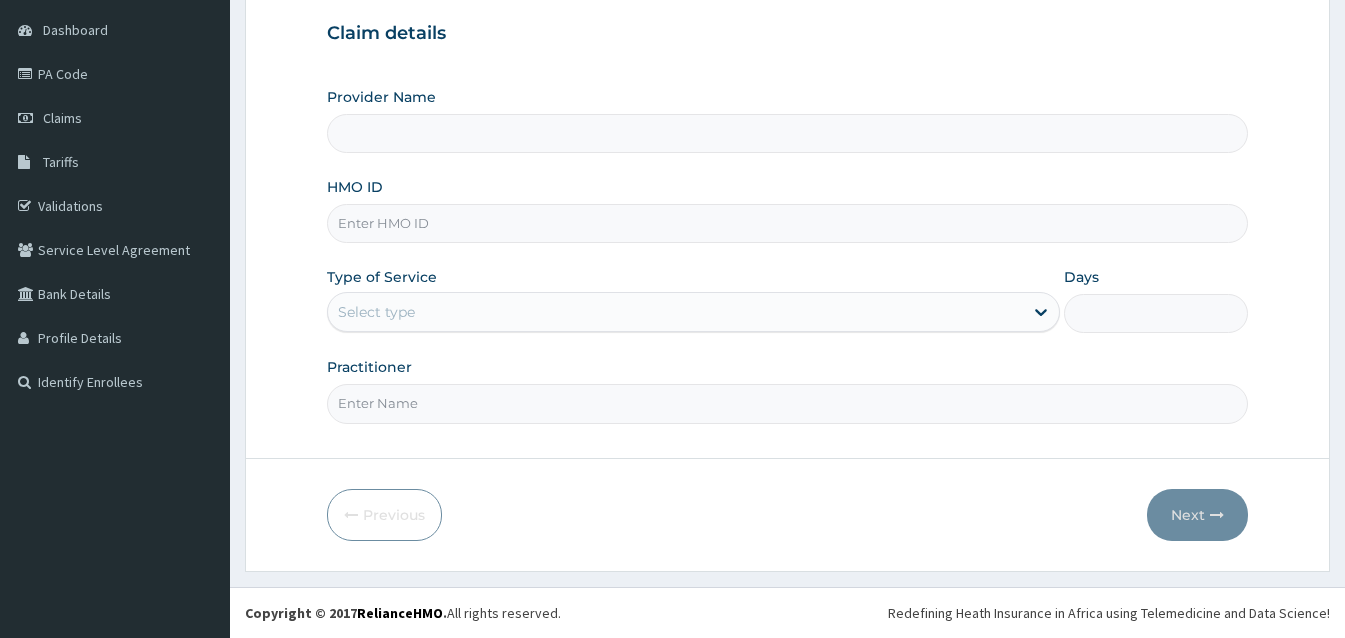 click on "HMO ID" at bounding box center [787, 223] 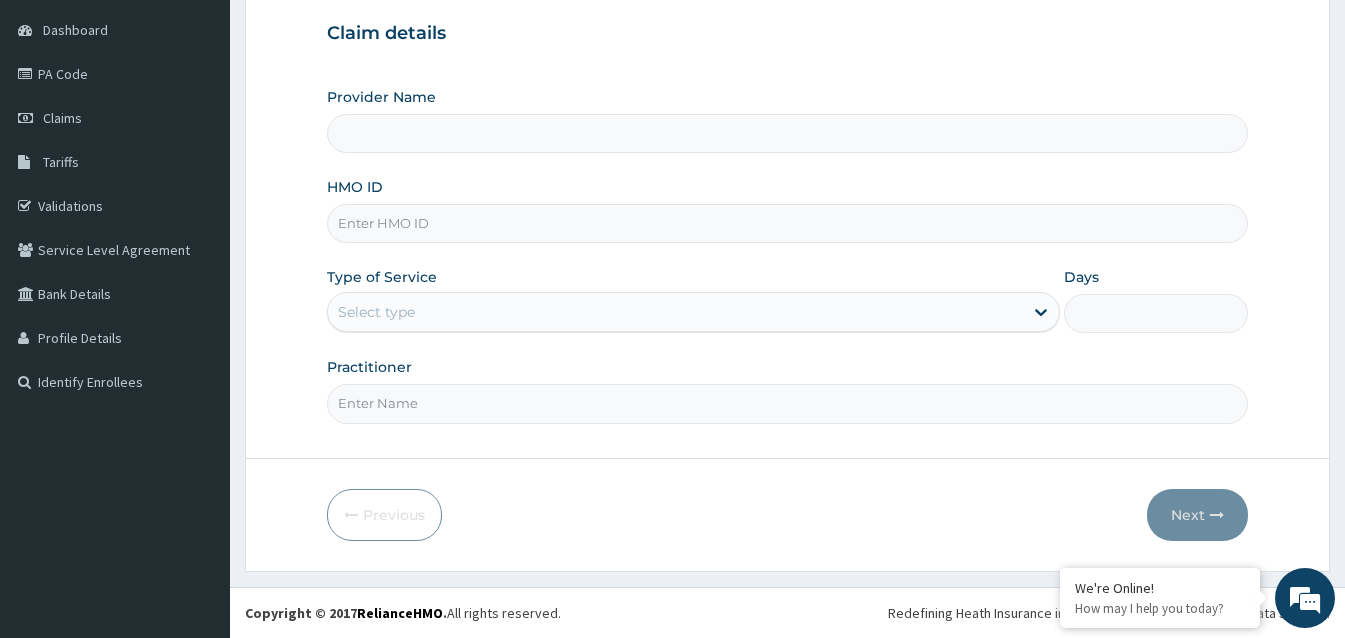 type on "Bakor Medical centre" 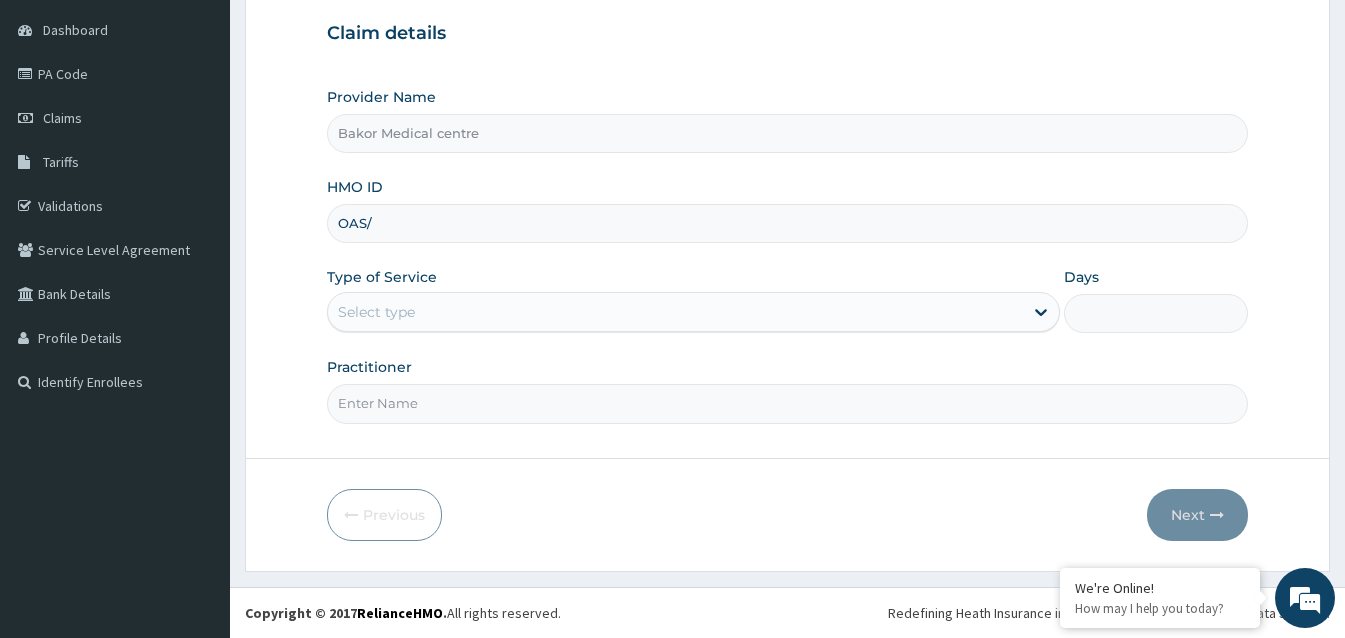 scroll, scrollTop: 0, scrollLeft: 0, axis: both 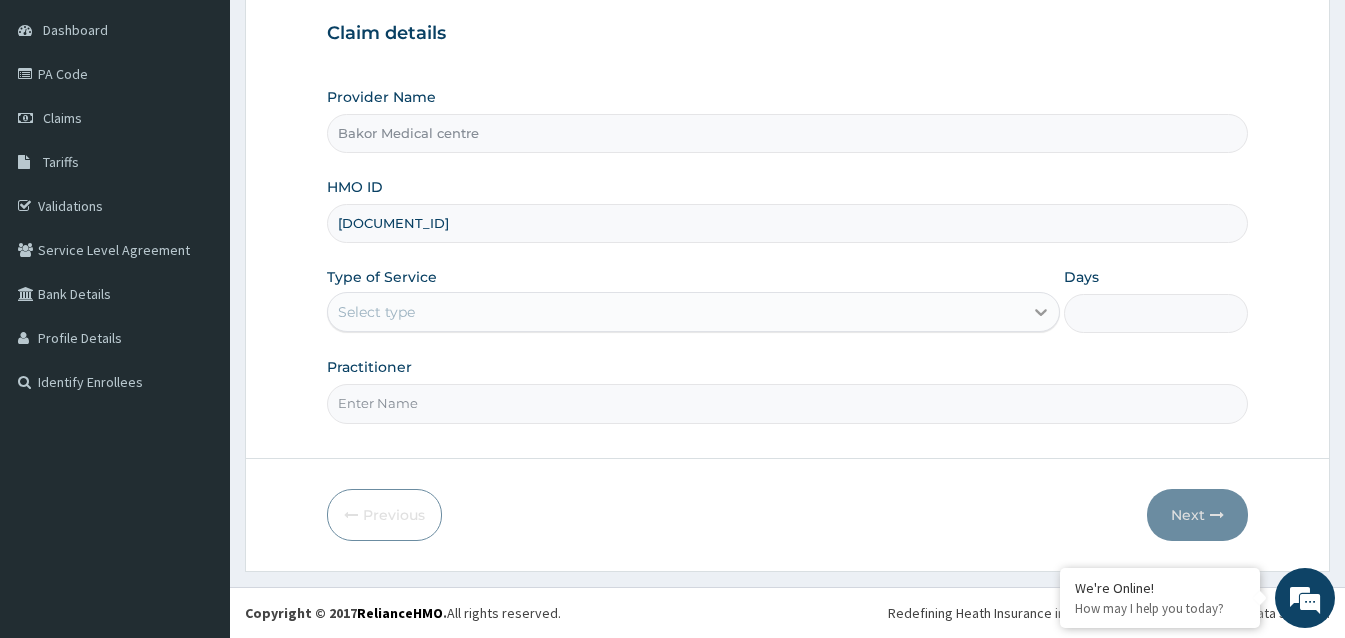 type on "[DOCUMENT_ID]" 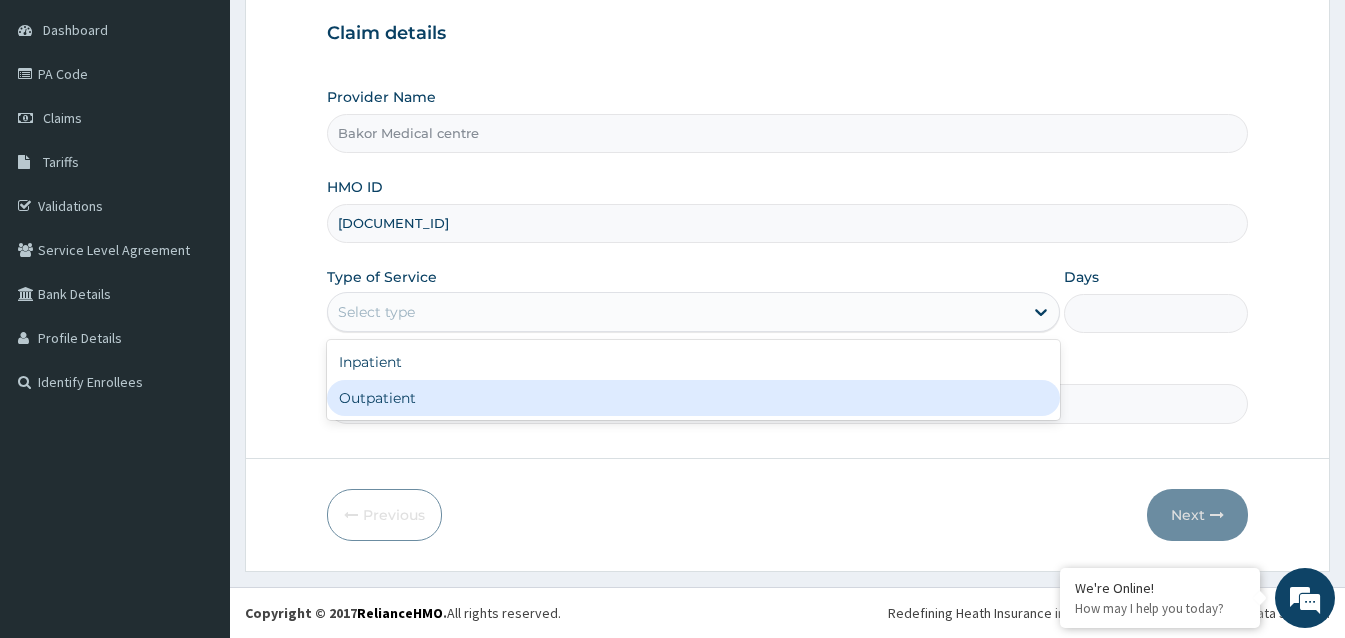 click on "Outpatient" at bounding box center (693, 398) 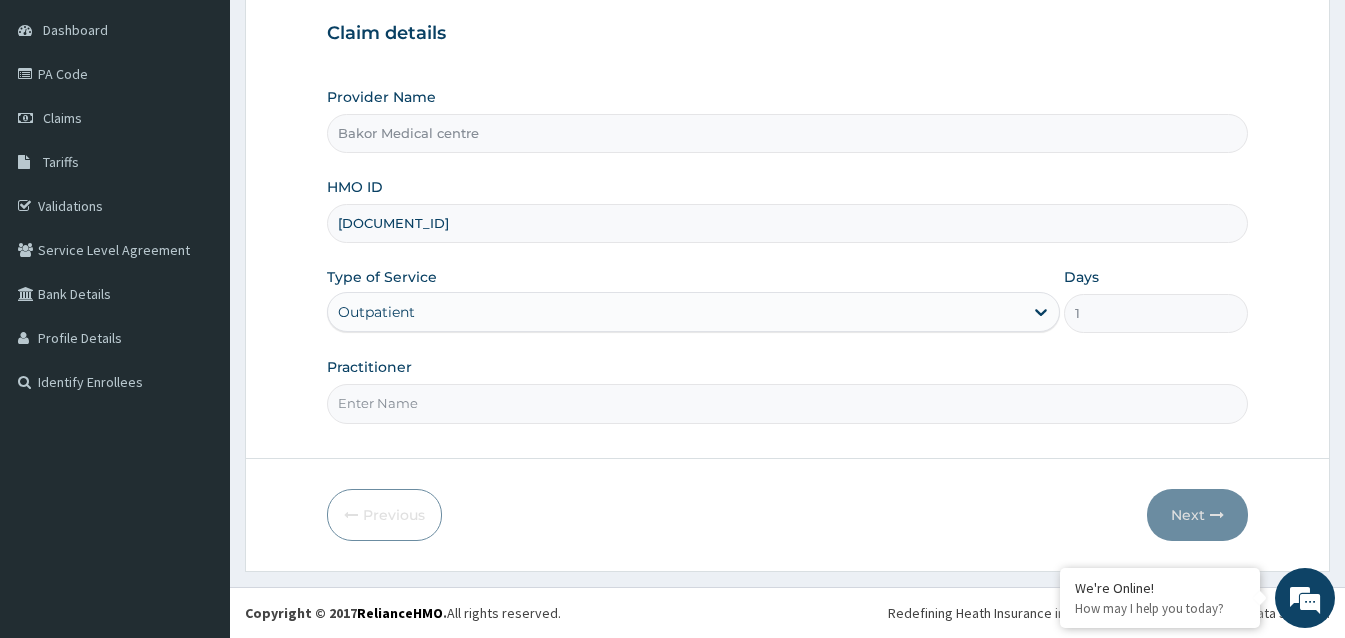 click on "Practitioner" at bounding box center [787, 403] 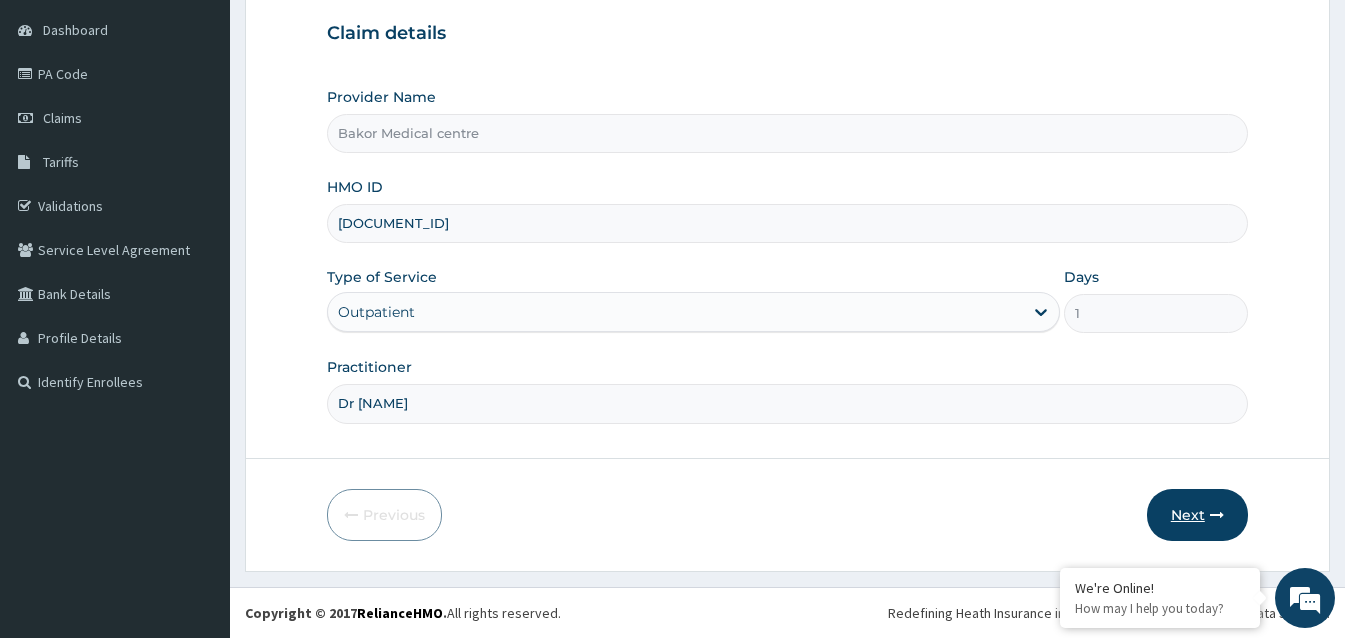type on "Dr [NAME]" 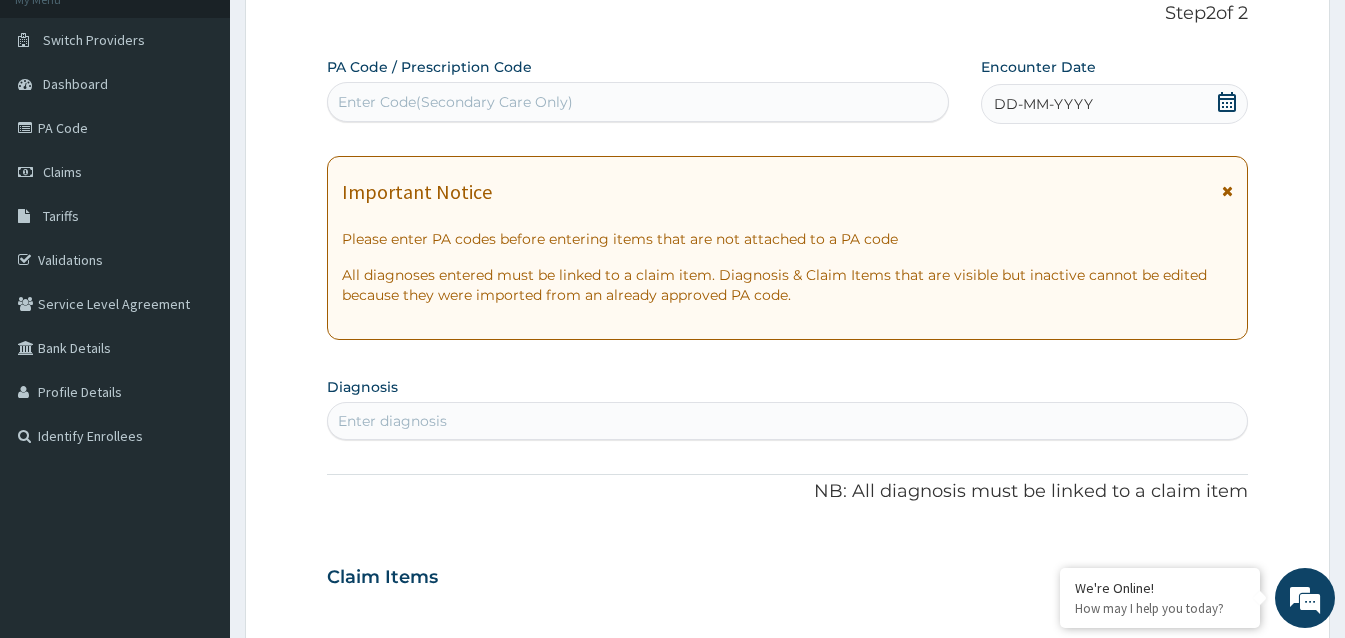 scroll, scrollTop: 88, scrollLeft: 0, axis: vertical 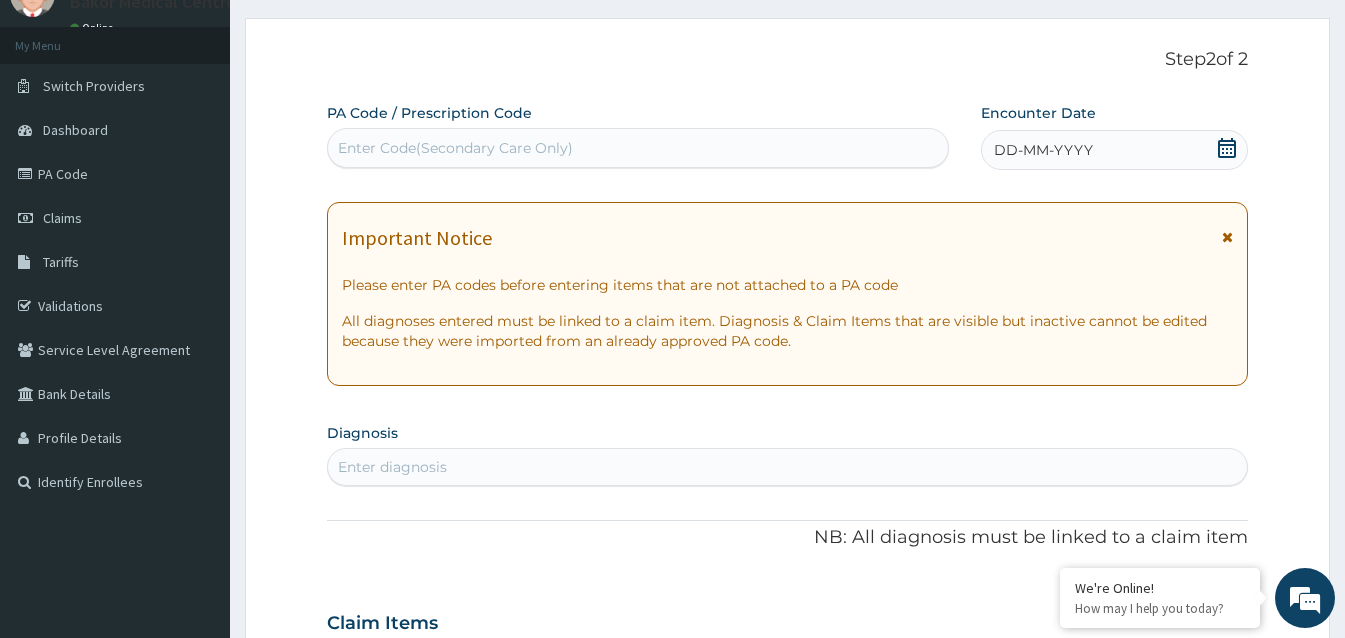 click 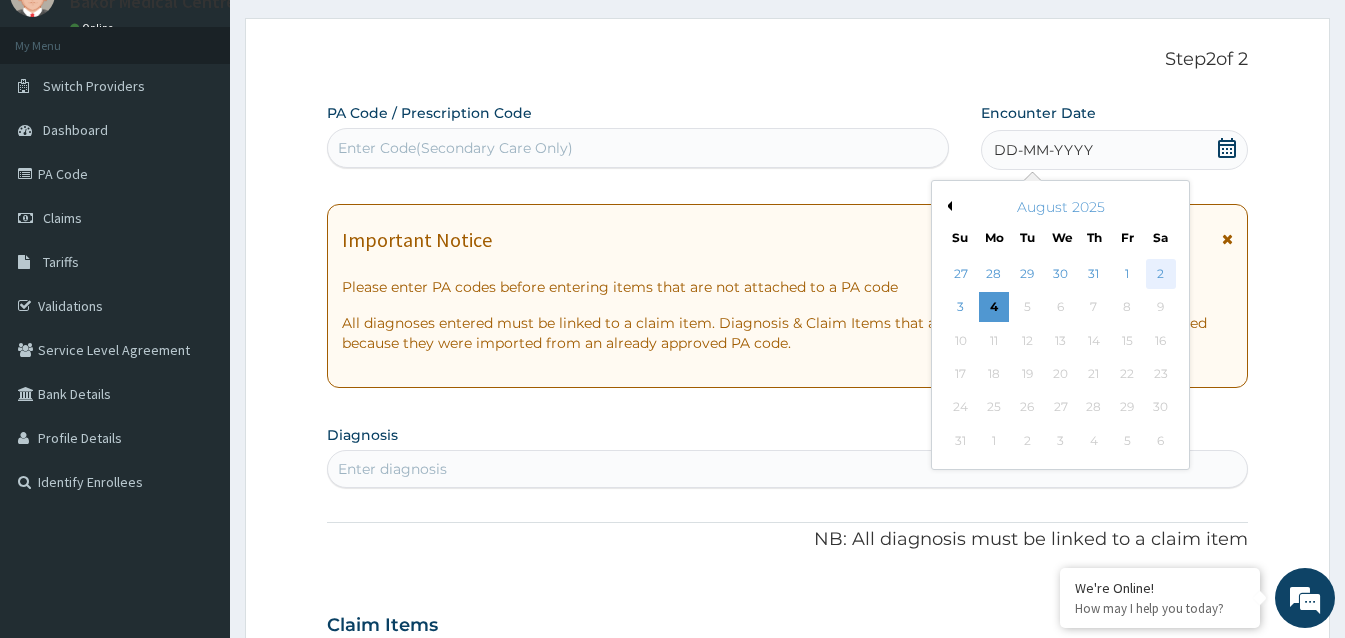 click on "2" at bounding box center [1161, 274] 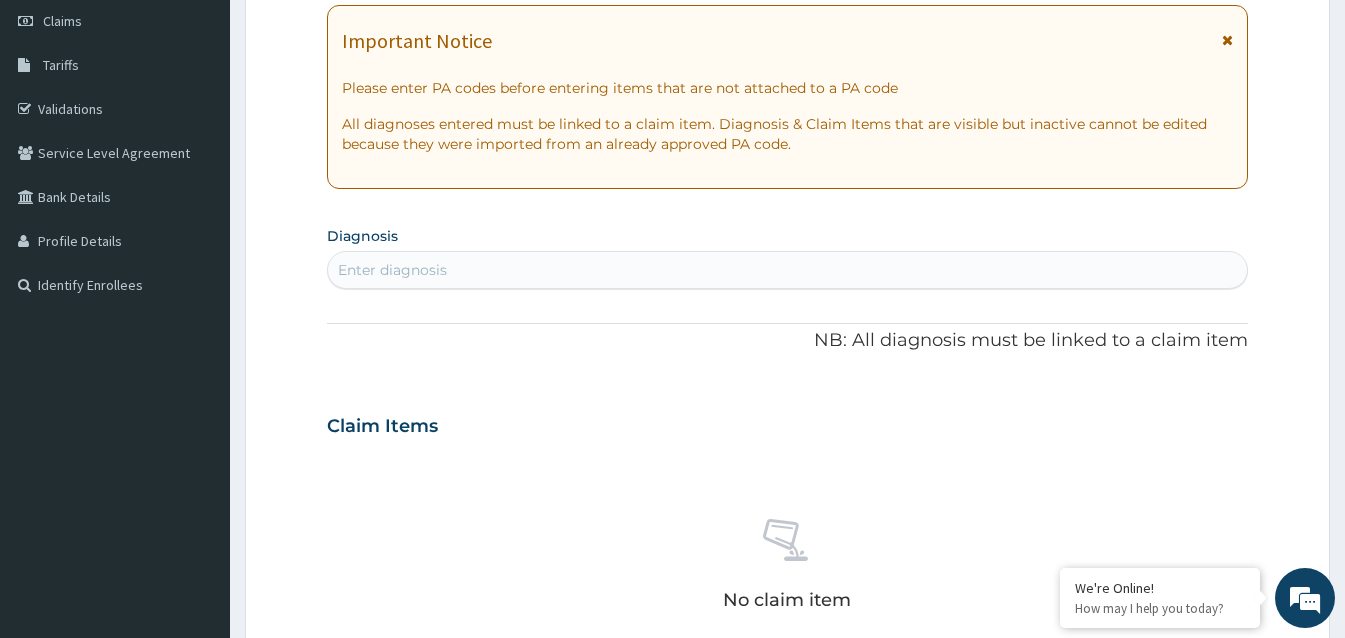 scroll, scrollTop: 288, scrollLeft: 0, axis: vertical 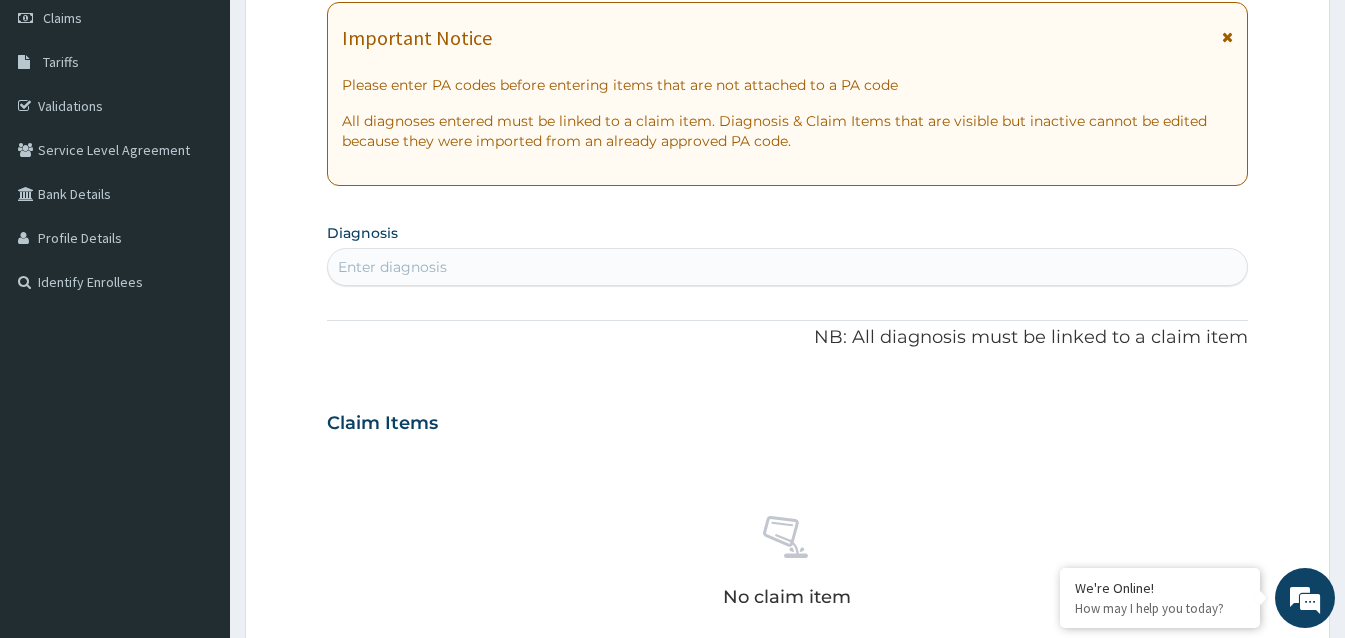 click on "Enter diagnosis" at bounding box center [787, 267] 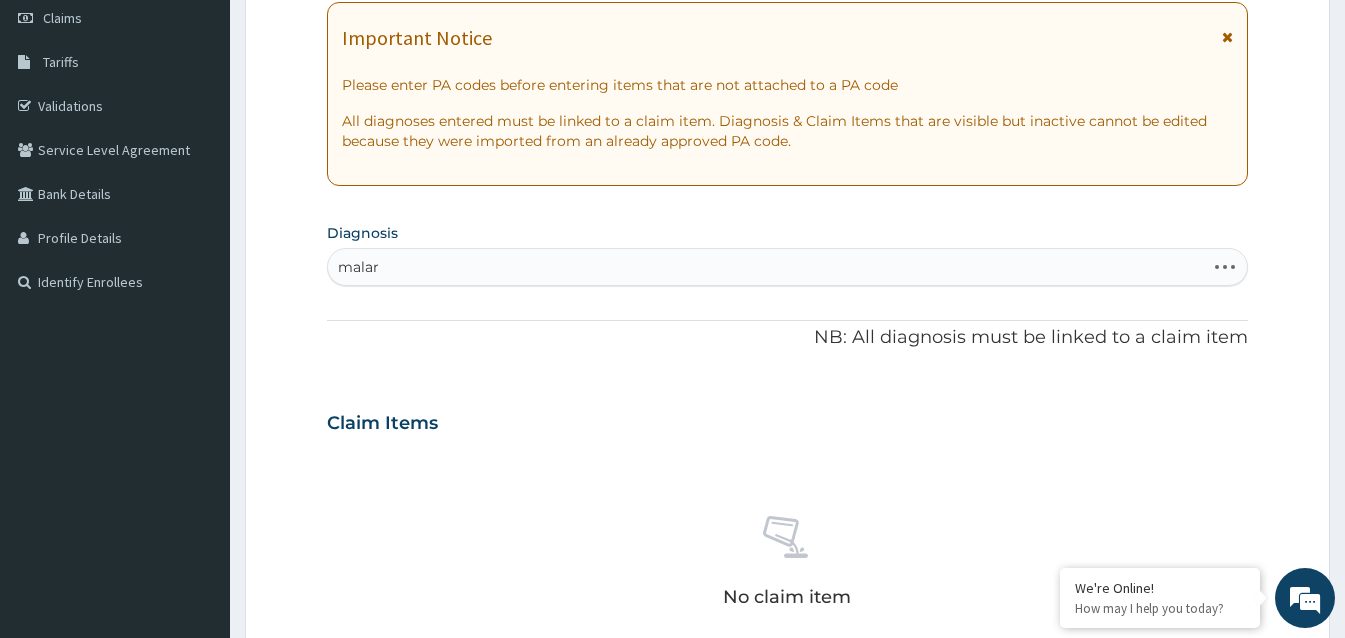 type on "malari" 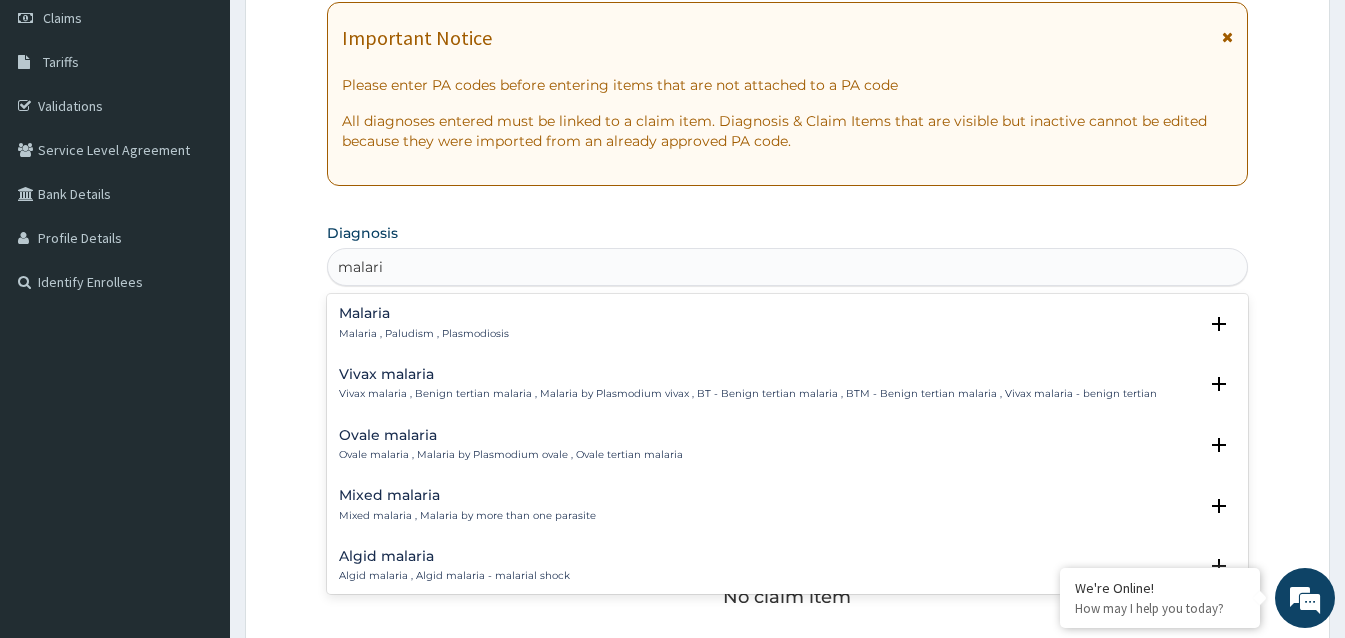 click on "Malaria Malaria , Paludism , Plasmodiosis" at bounding box center [424, 323] 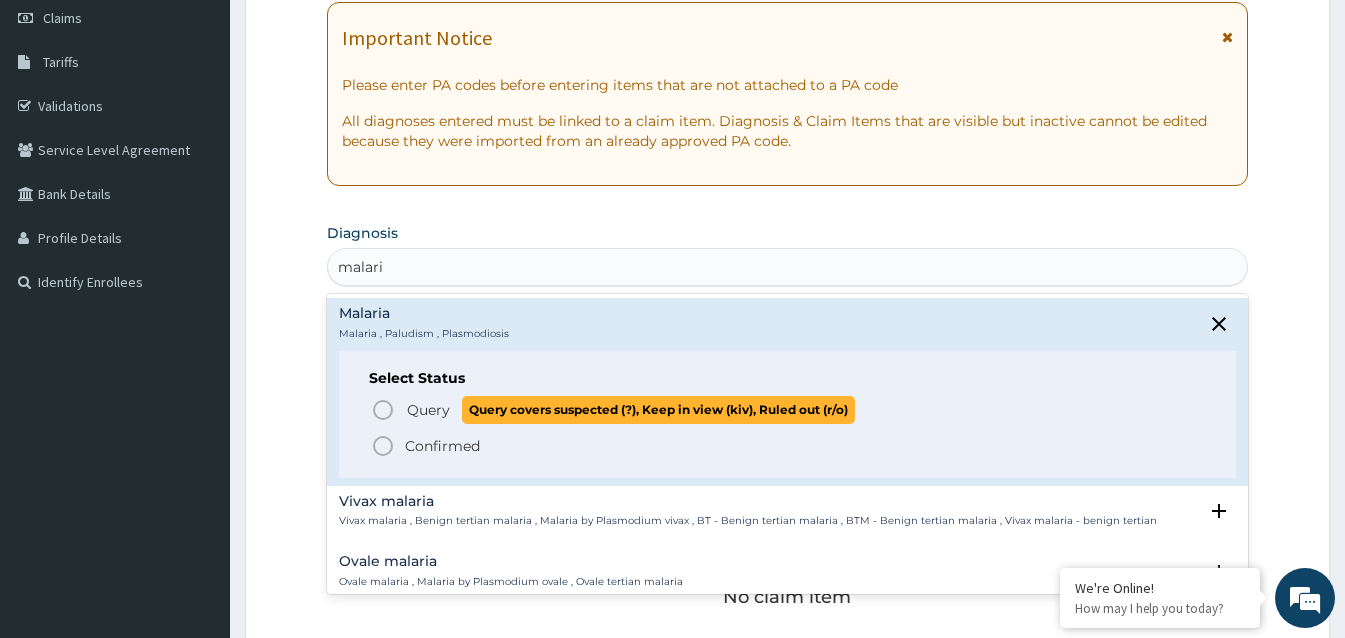 drag, startPoint x: 387, startPoint y: 411, endPoint x: 386, endPoint y: 392, distance: 19.026299 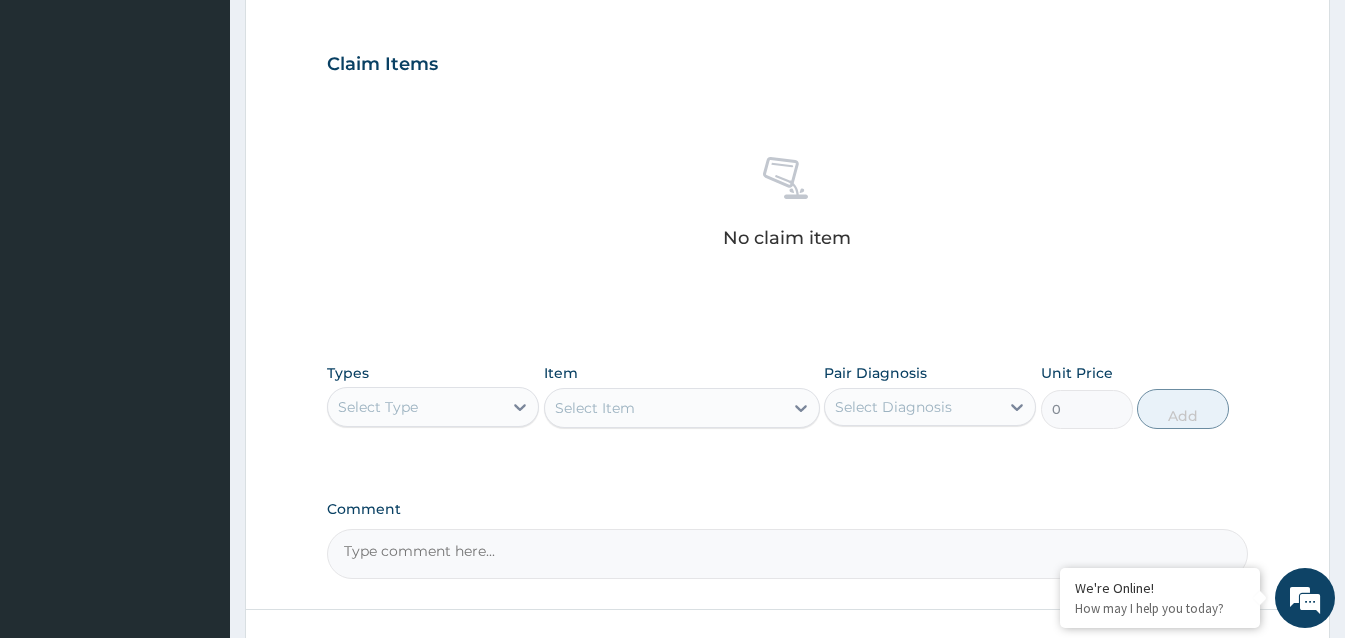 scroll, scrollTop: 788, scrollLeft: 0, axis: vertical 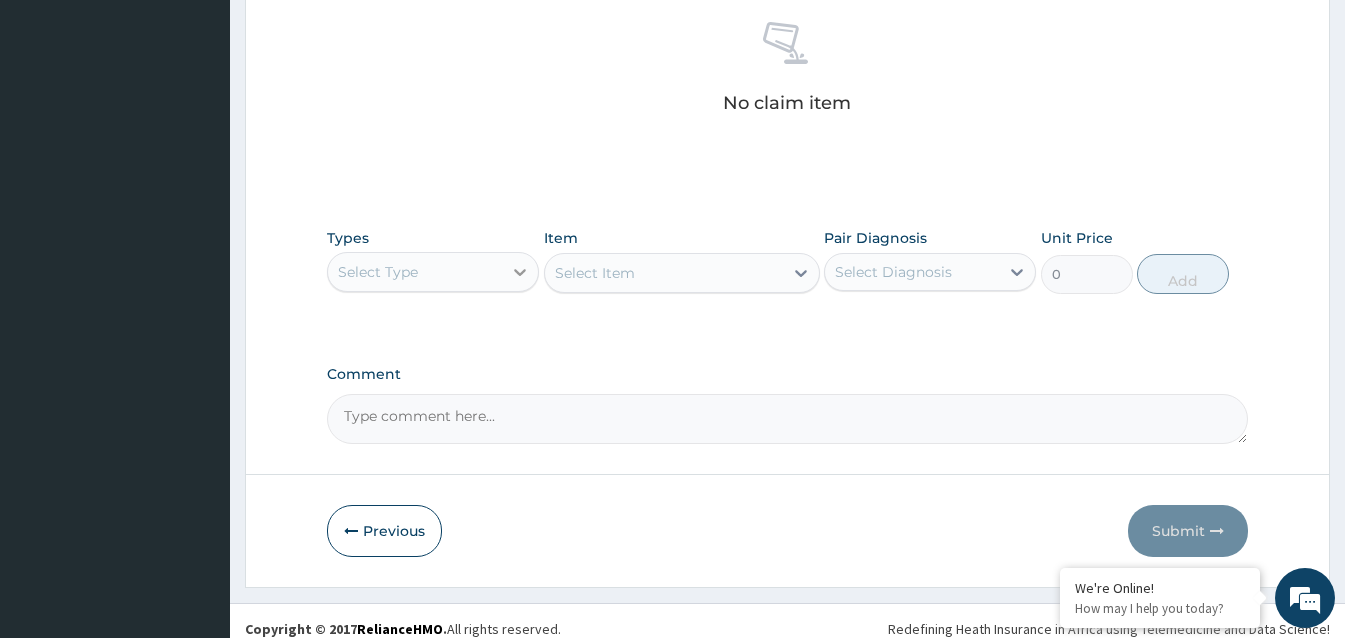 click 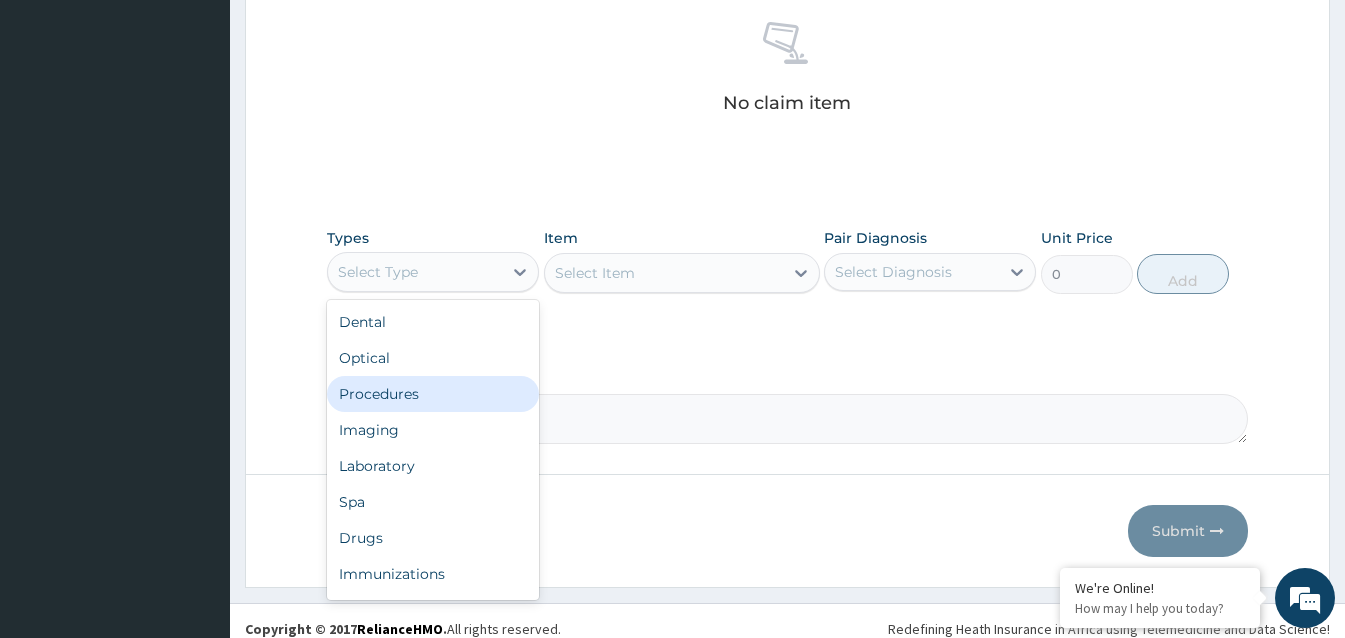 click on "Procedures" at bounding box center (433, 394) 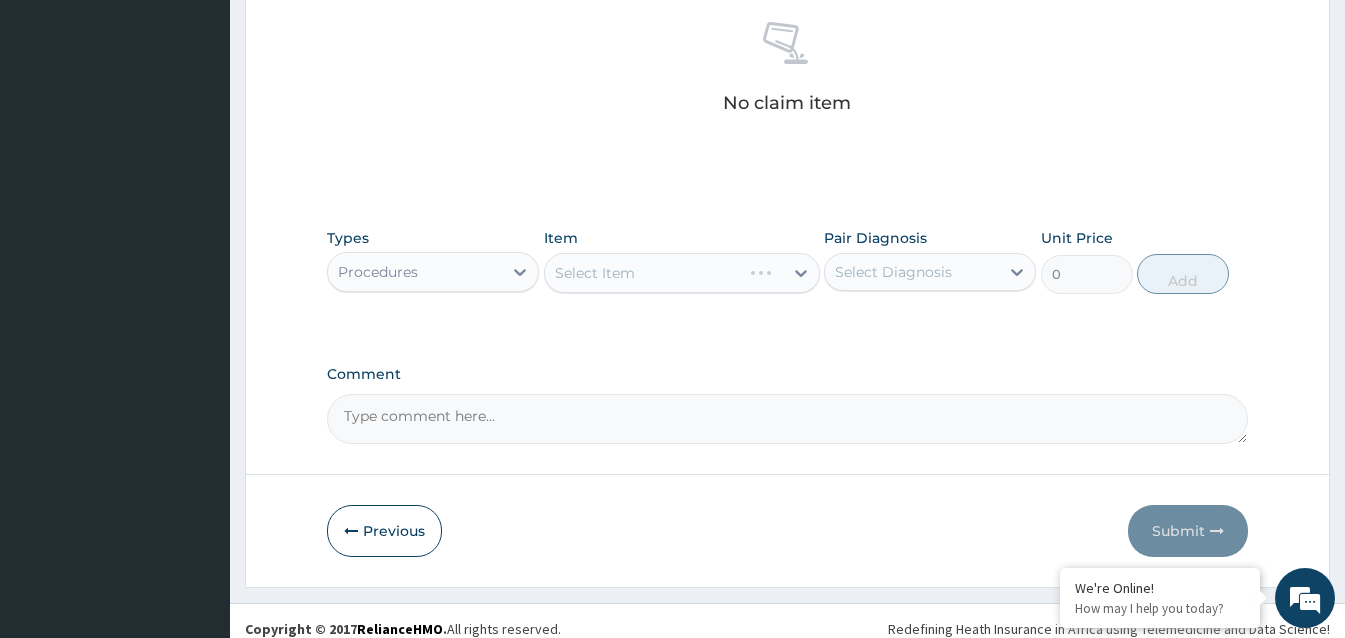 scroll, scrollTop: 804, scrollLeft: 0, axis: vertical 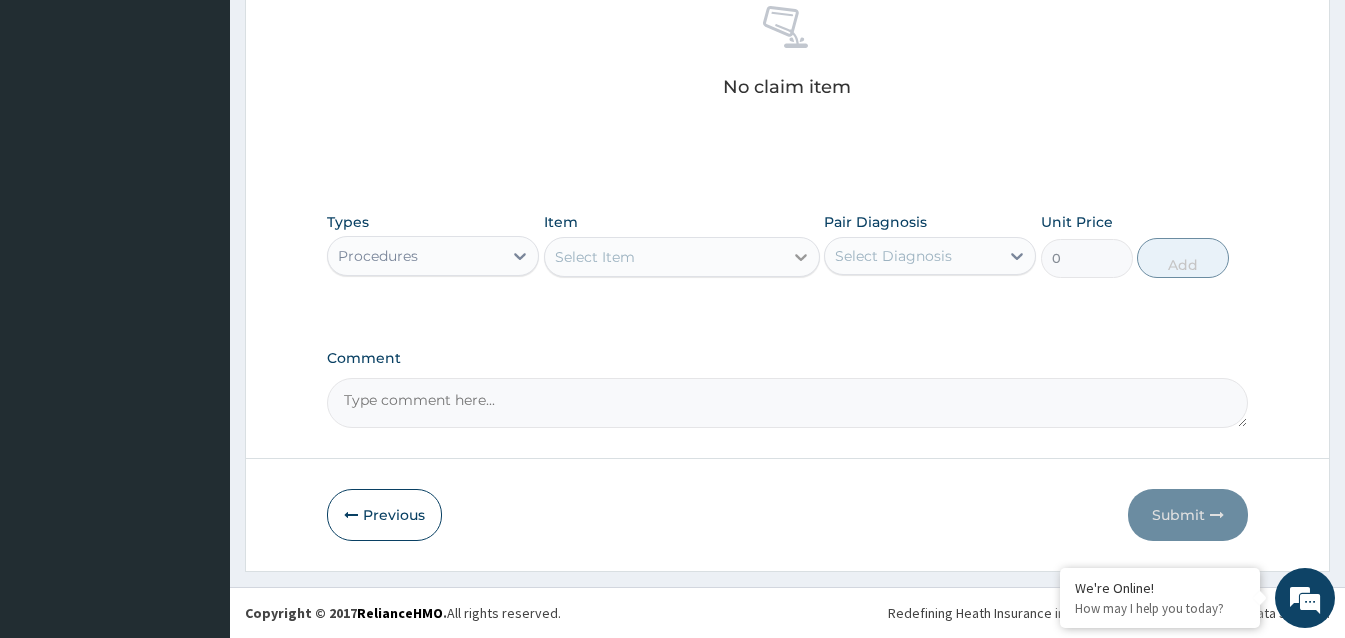click 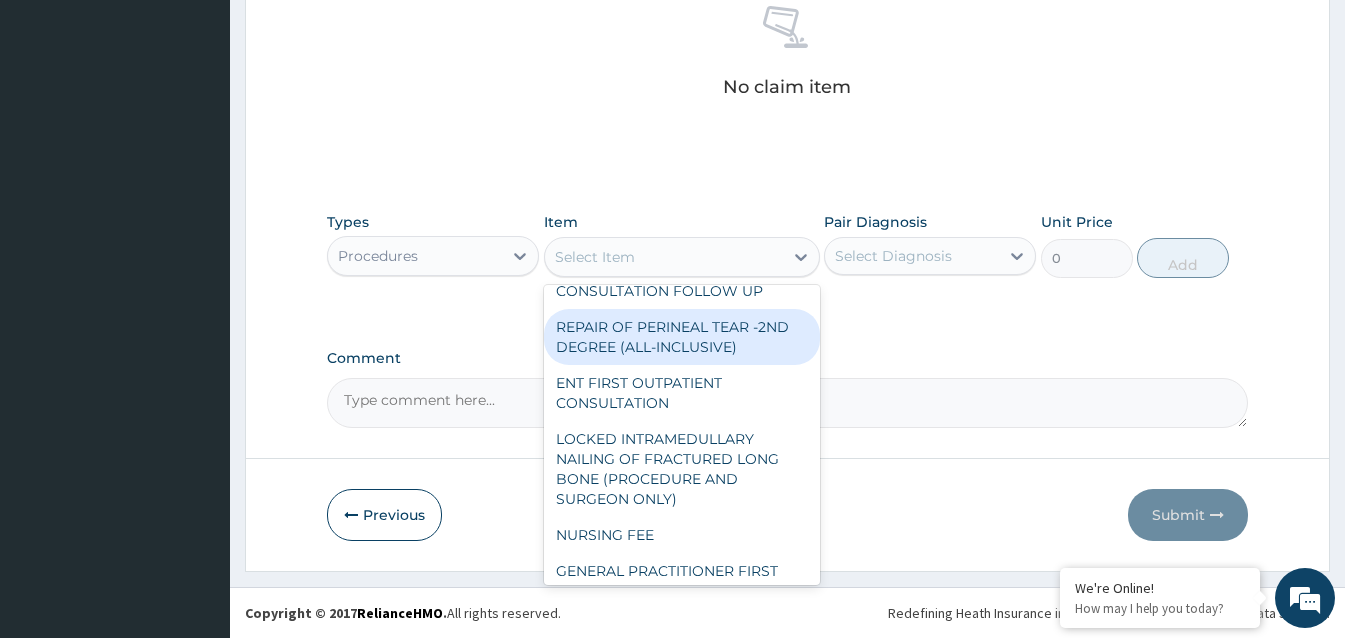 scroll, scrollTop: 6800, scrollLeft: 0, axis: vertical 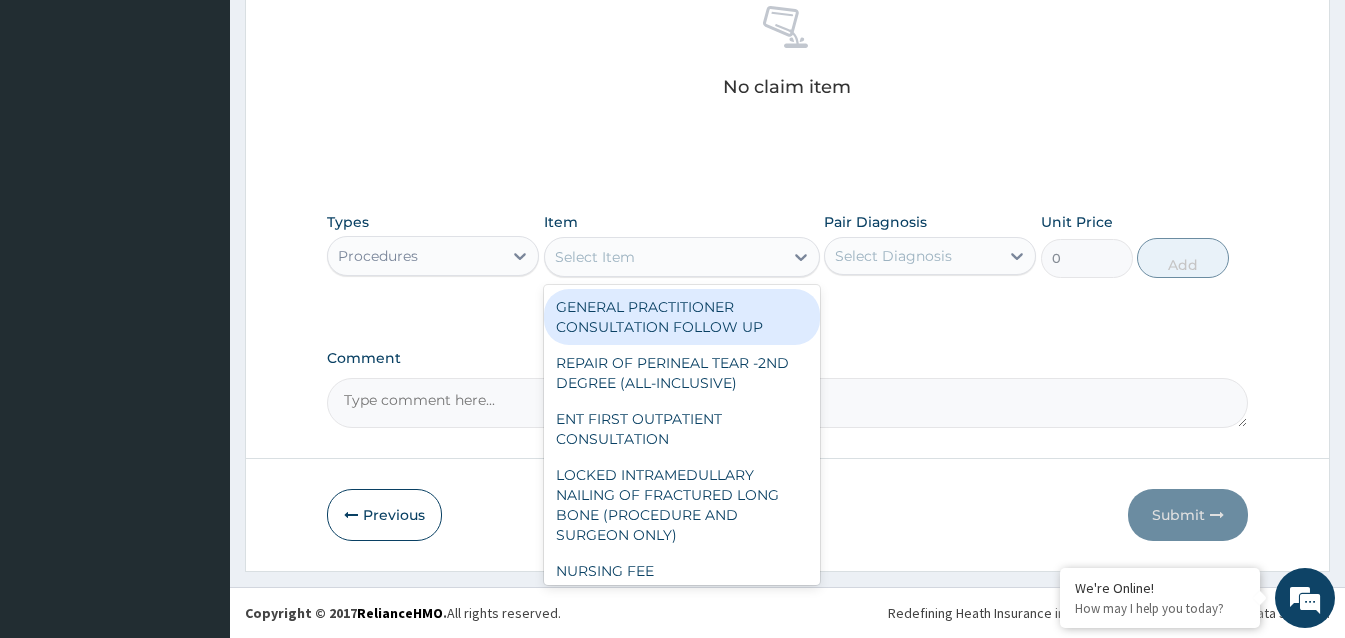 click on "GENERAL PRACTITIONER CONSULTATION FOLLOW UP" at bounding box center (682, 317) 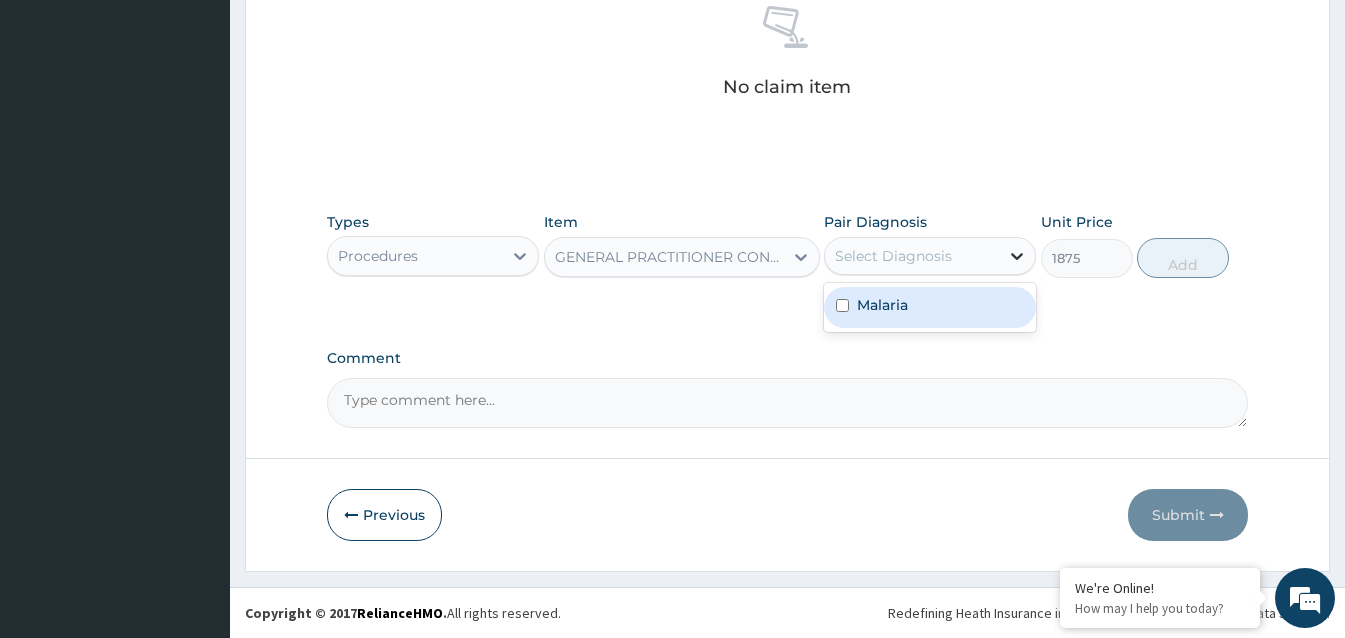 click 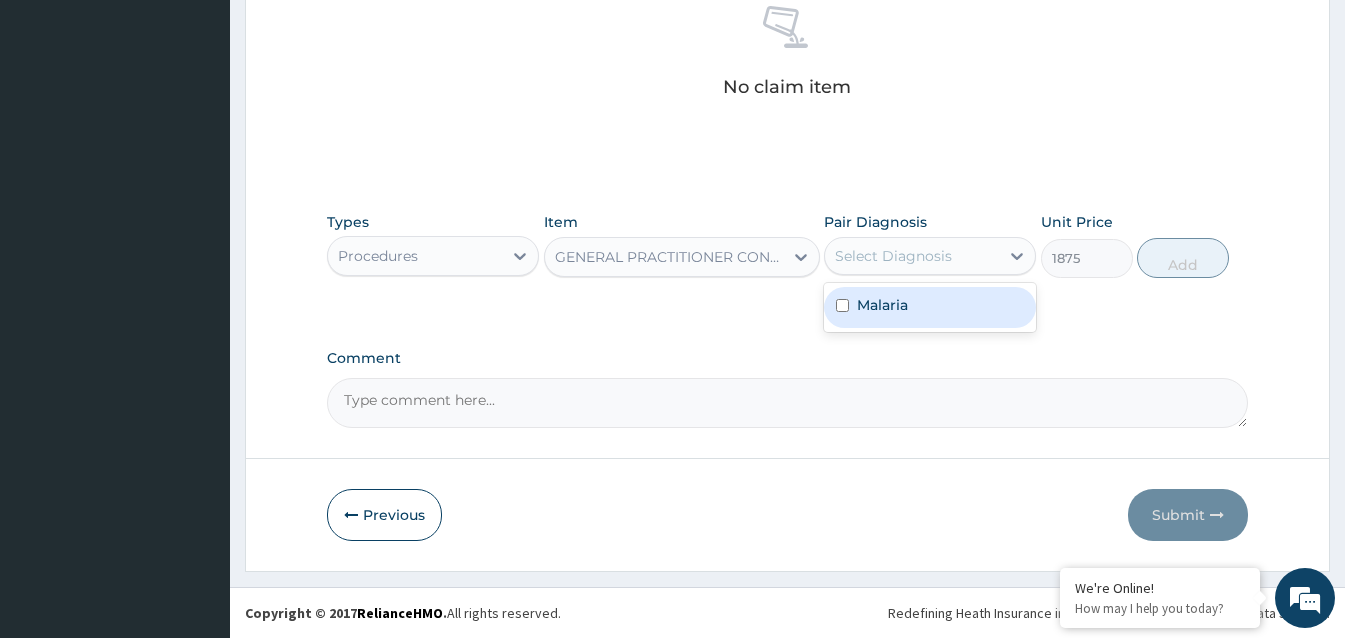 click at bounding box center (842, 305) 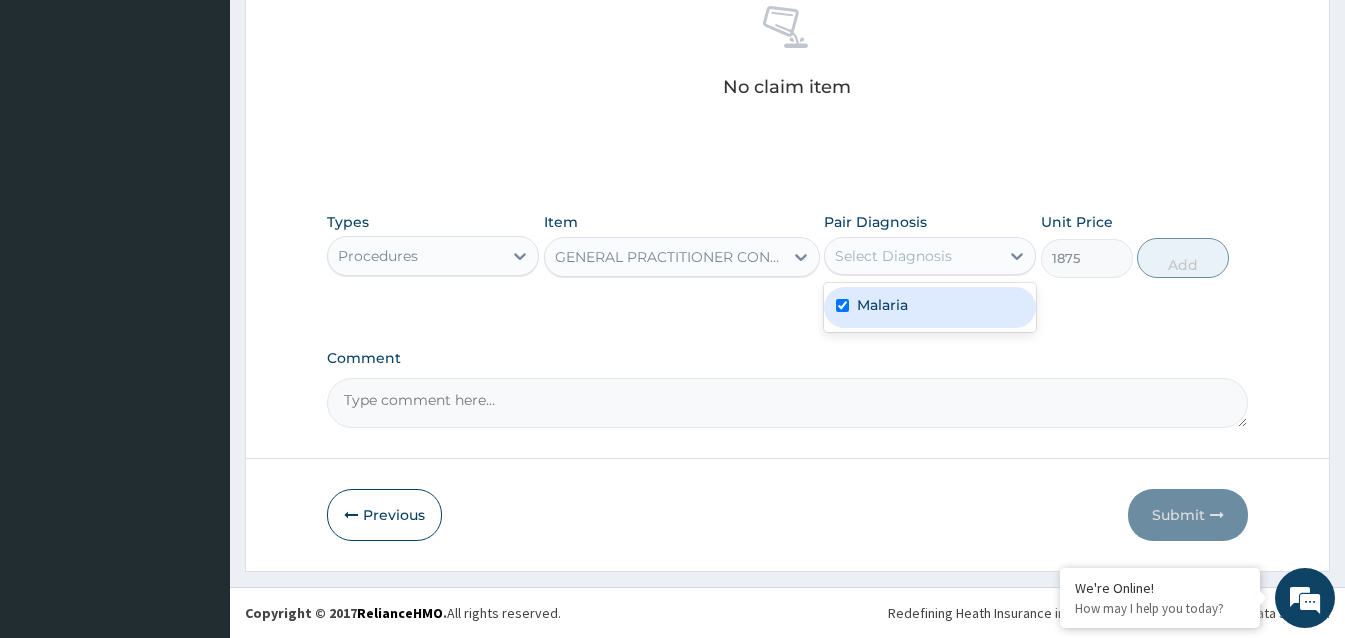checkbox on "true" 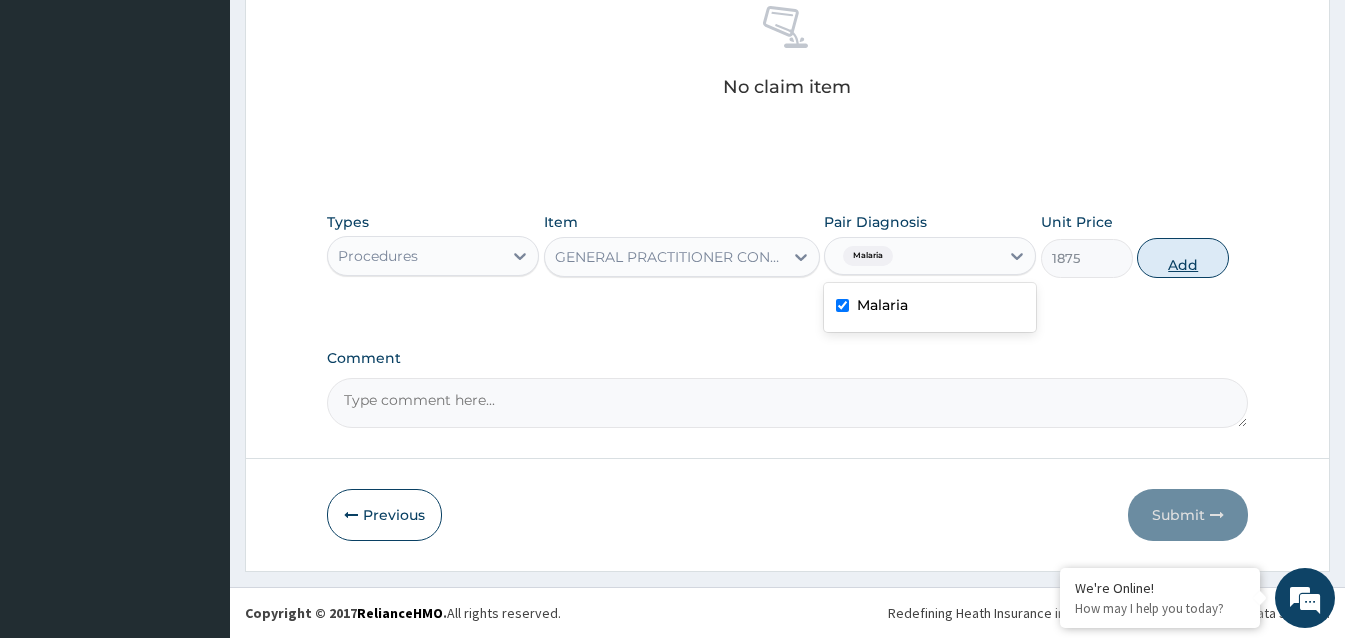 click on "Add" at bounding box center (1183, 258) 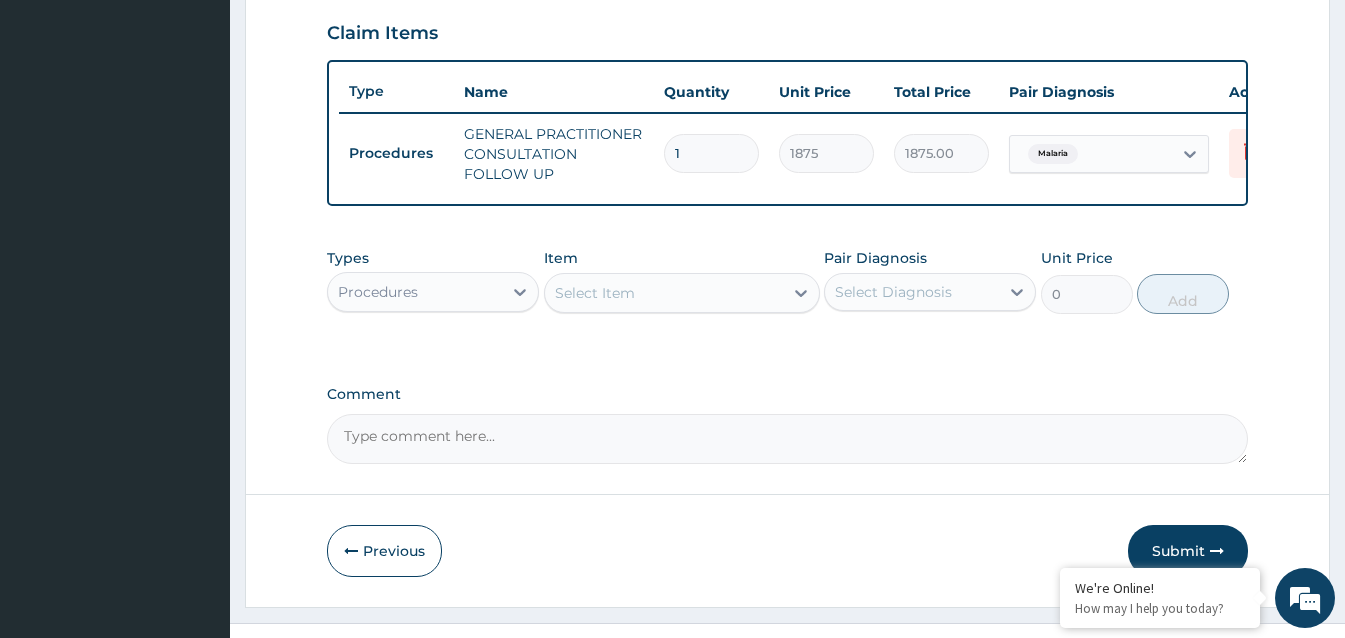 scroll, scrollTop: 635, scrollLeft: 0, axis: vertical 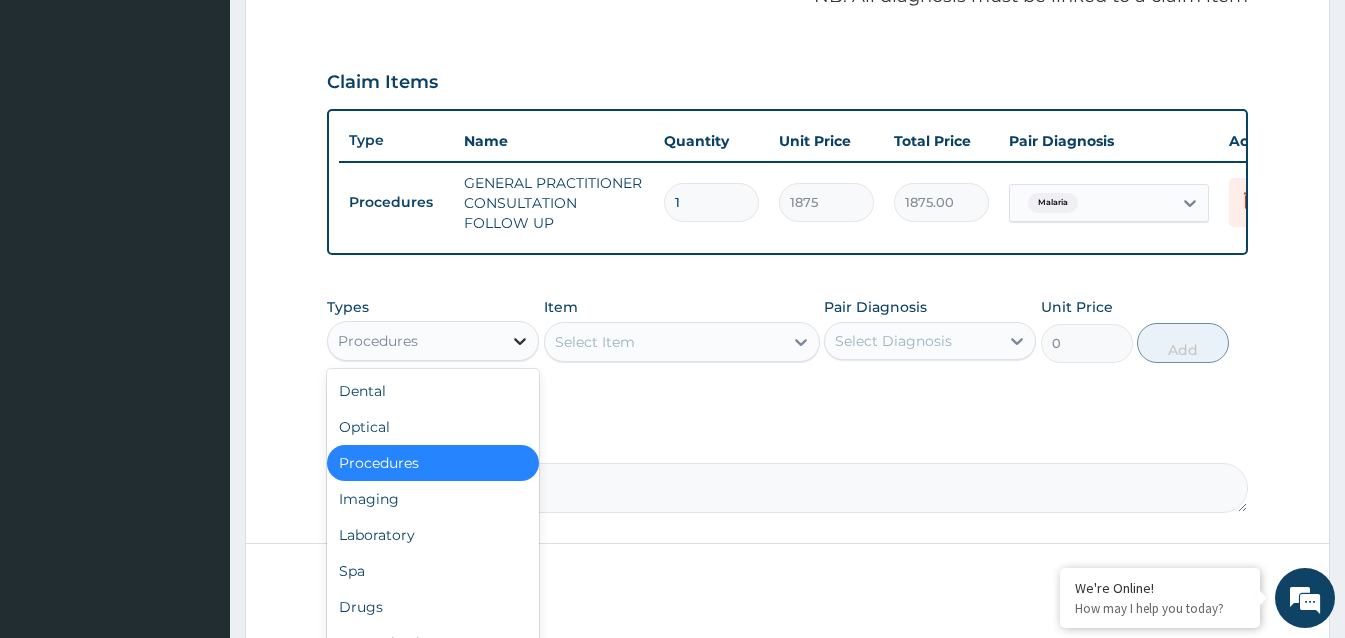 click 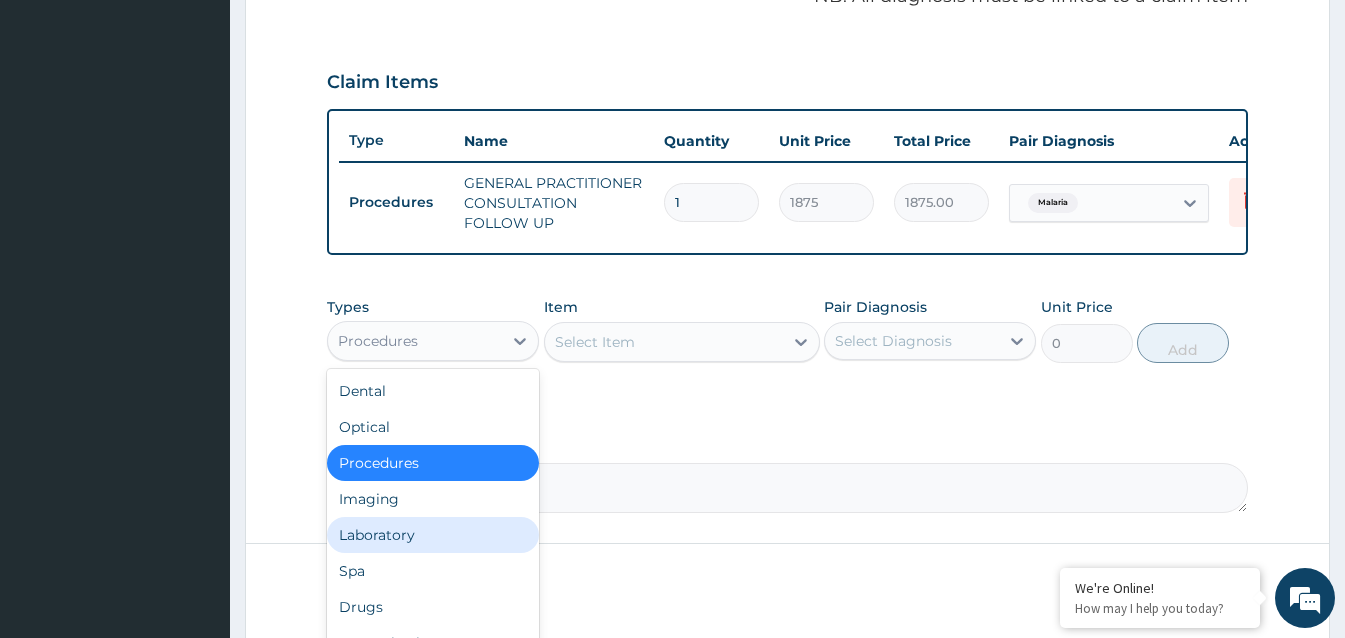 scroll, scrollTop: 68, scrollLeft: 0, axis: vertical 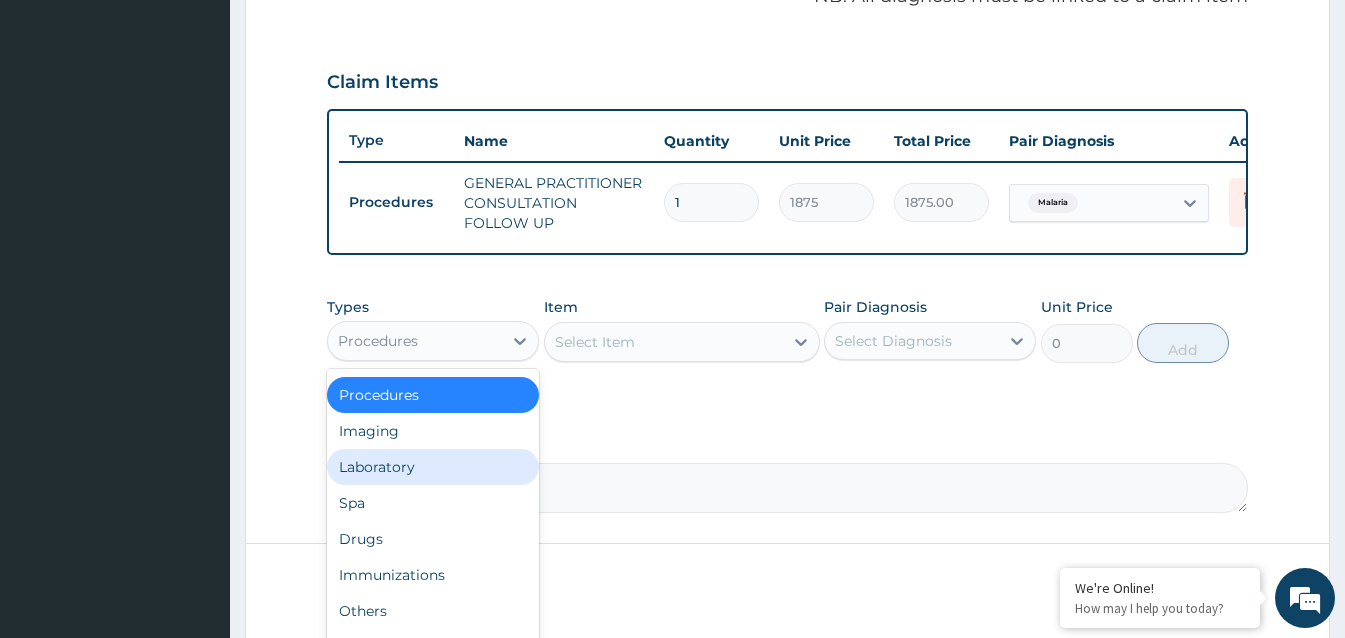 click on "Laboratory" at bounding box center (433, 467) 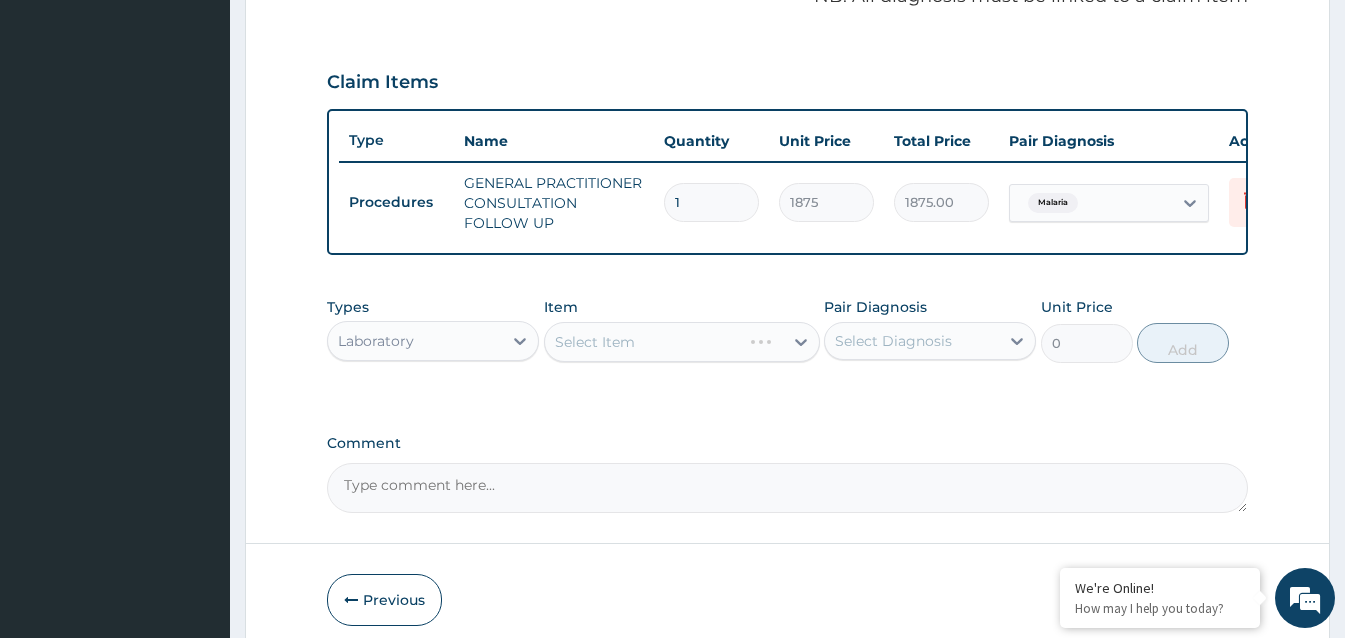 click on "Select Item" at bounding box center [682, 342] 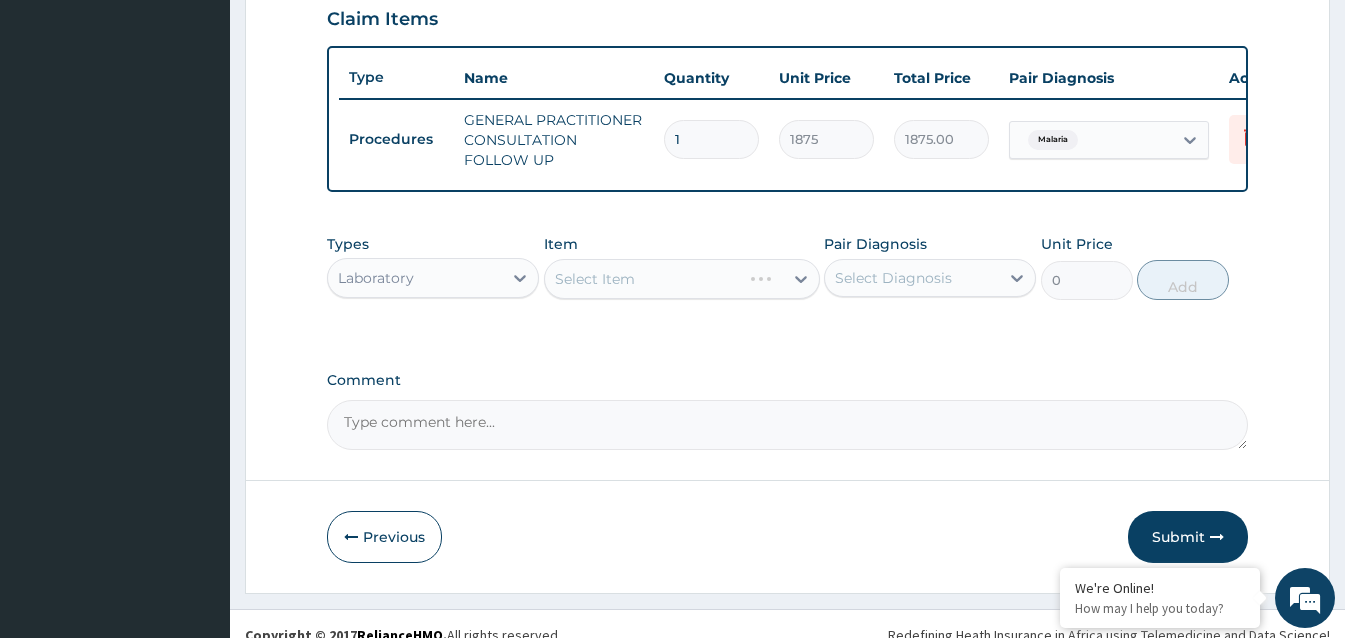 scroll, scrollTop: 735, scrollLeft: 0, axis: vertical 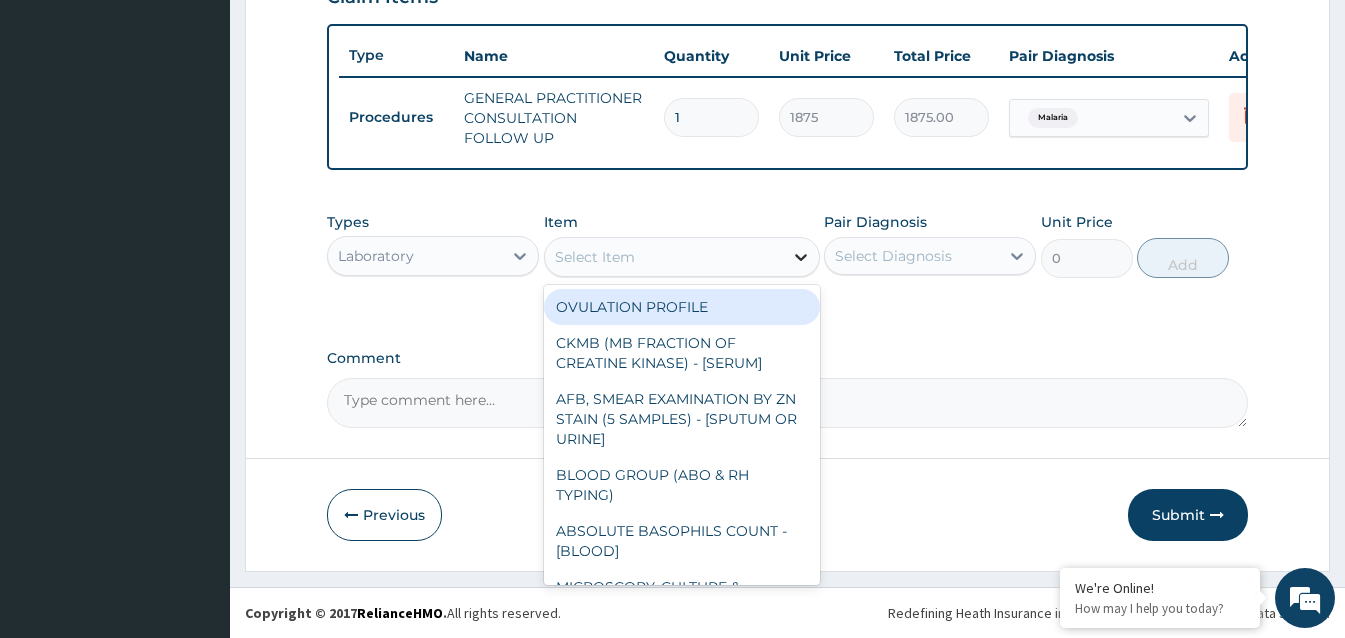 click 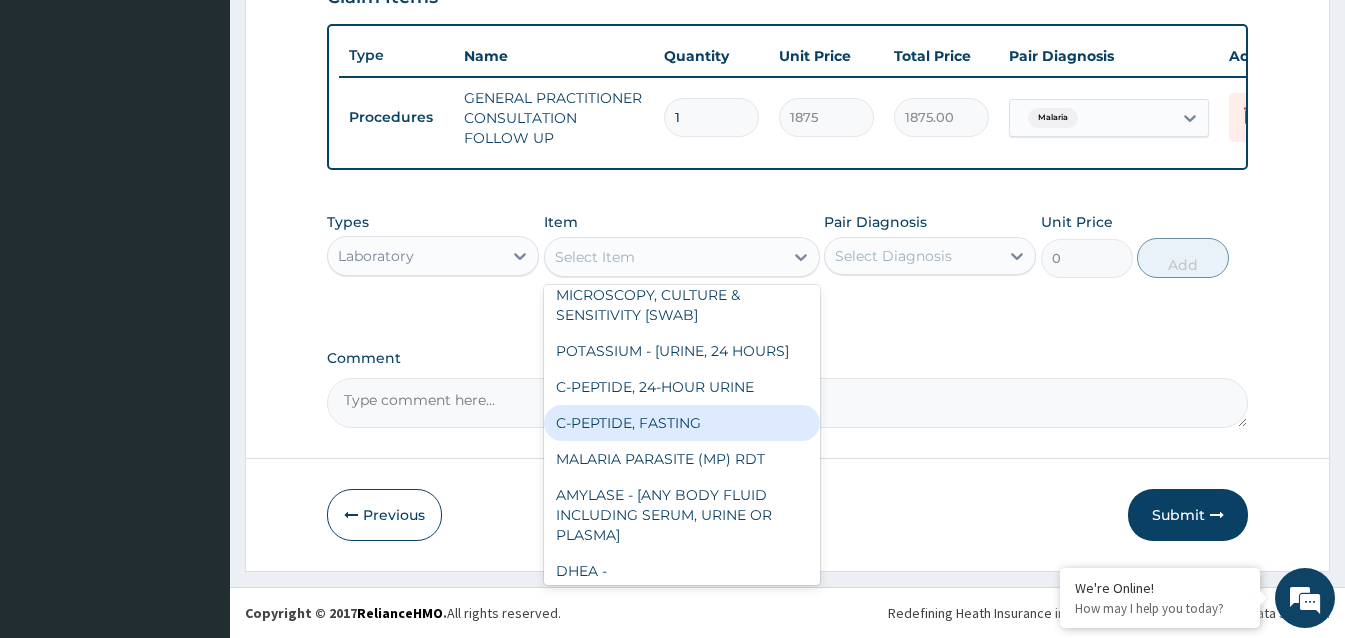 scroll, scrollTop: 1100, scrollLeft: 0, axis: vertical 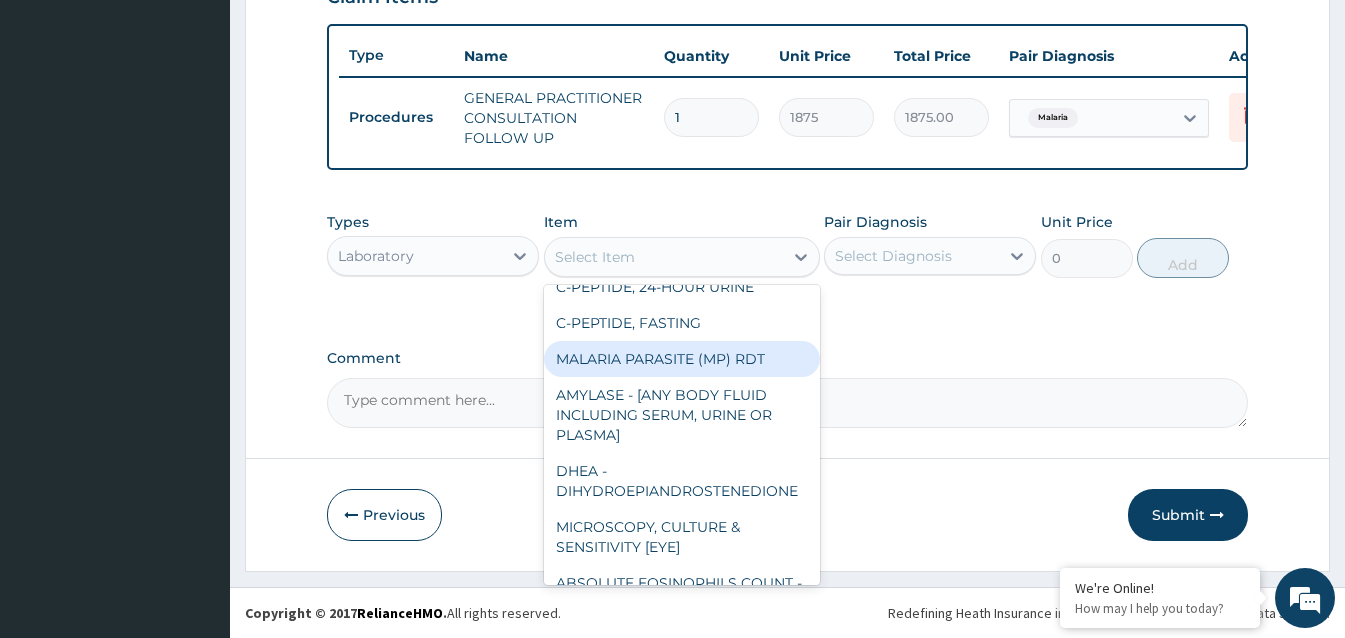 click on "MALARIA PARASITE (MP) RDT" at bounding box center (682, 359) 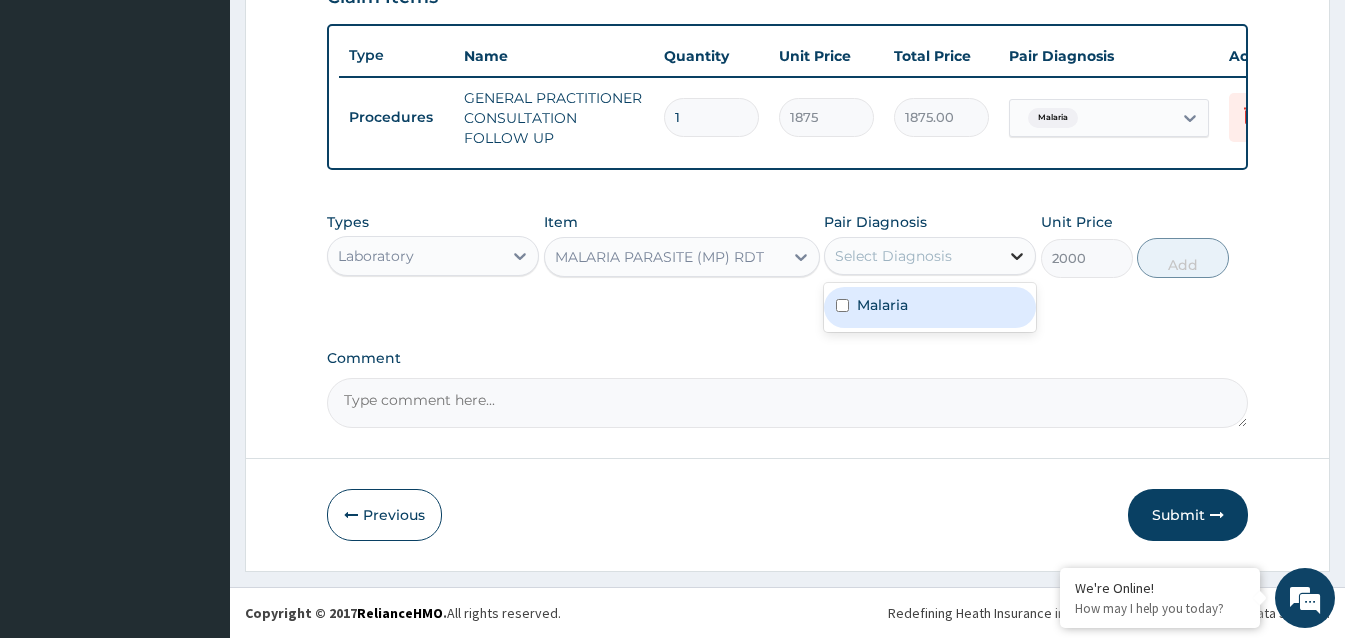 click 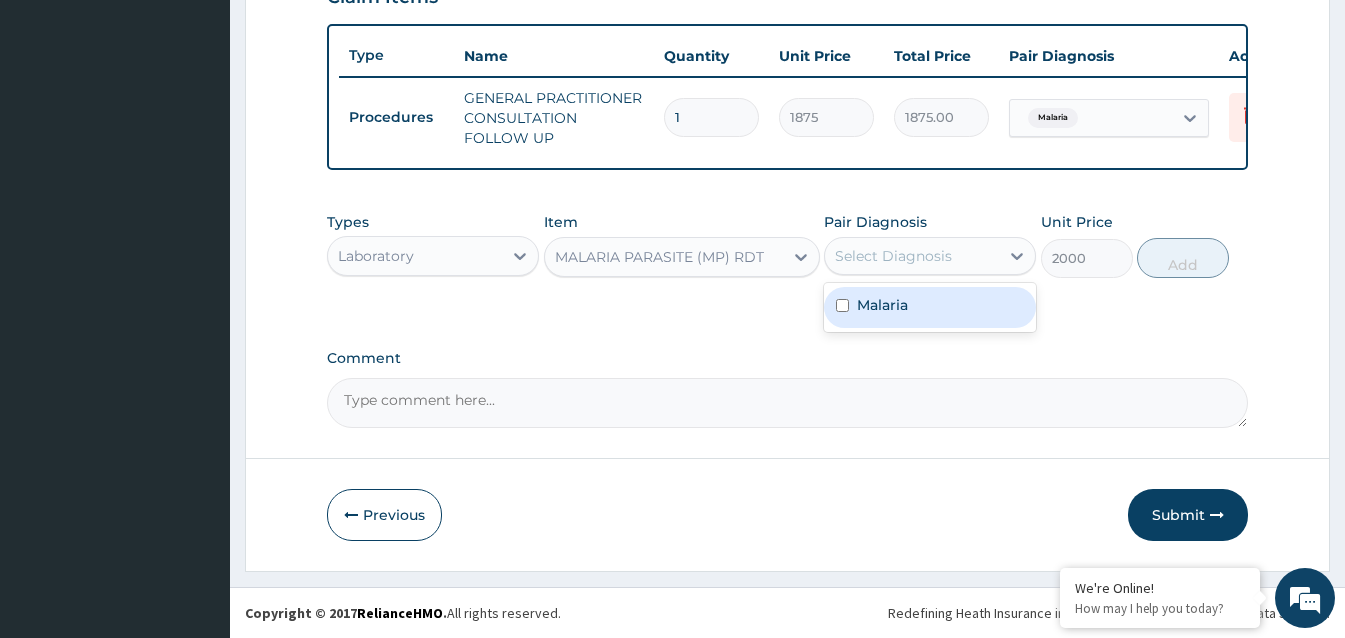 click at bounding box center (842, 305) 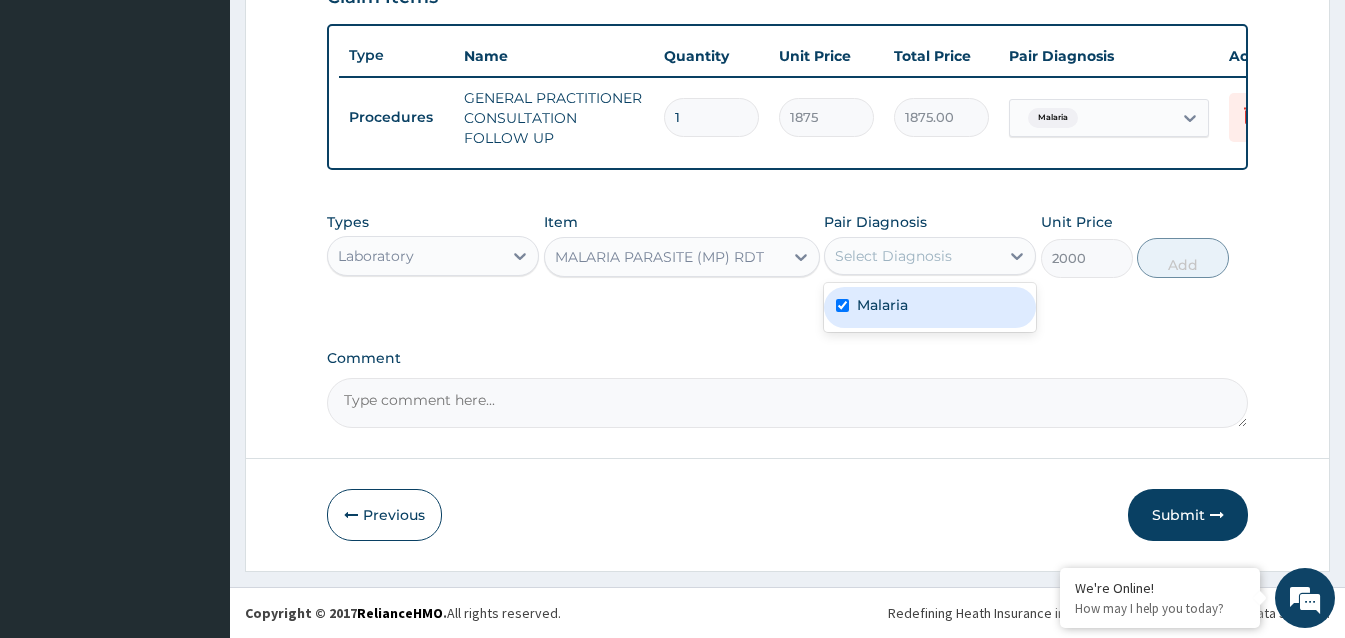 checkbox on "true" 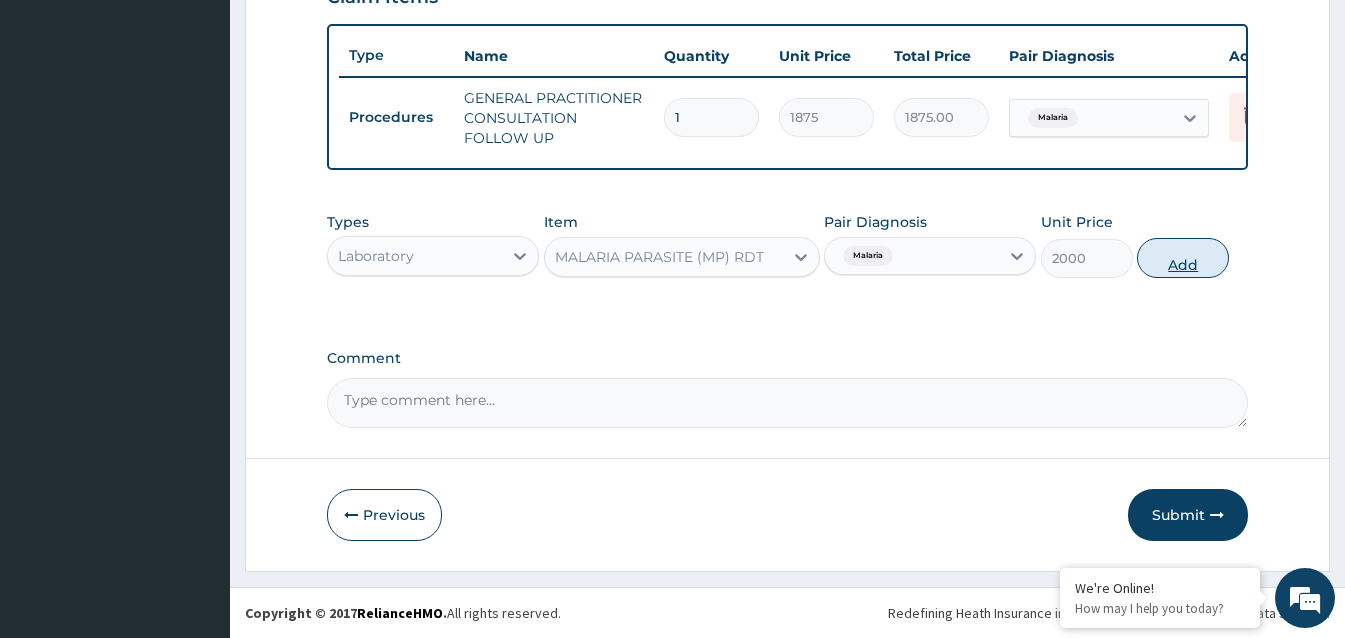 click on "Add" at bounding box center [1183, 258] 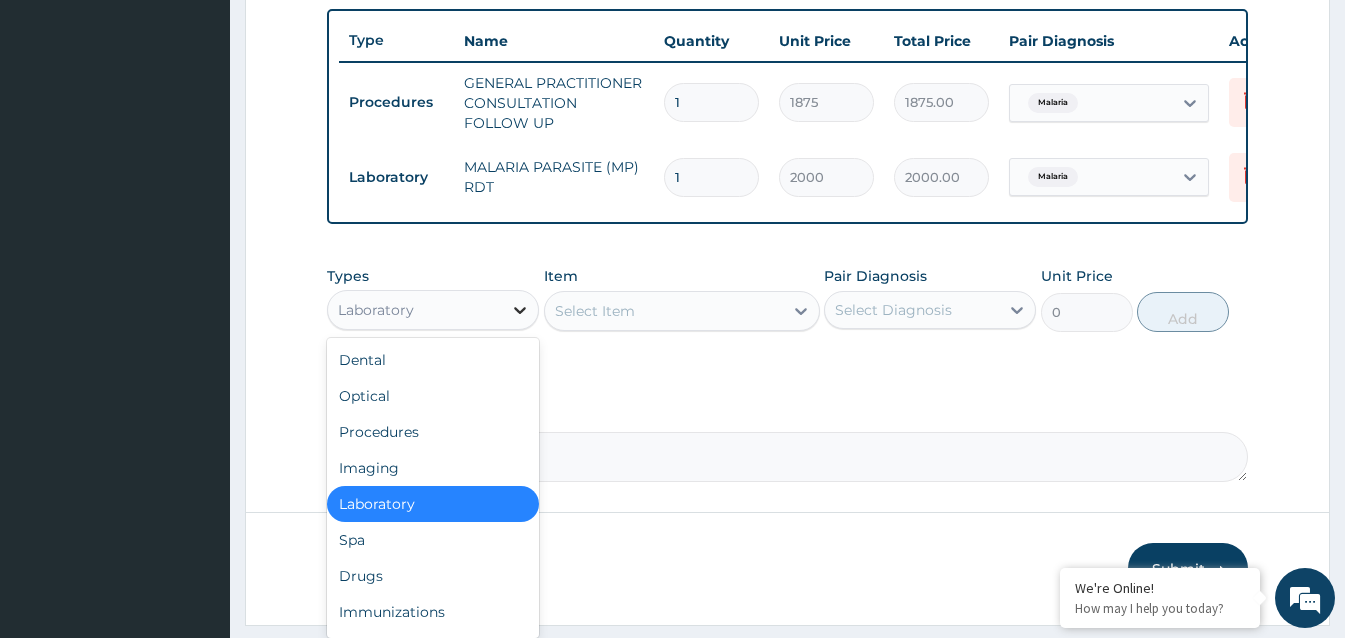 click 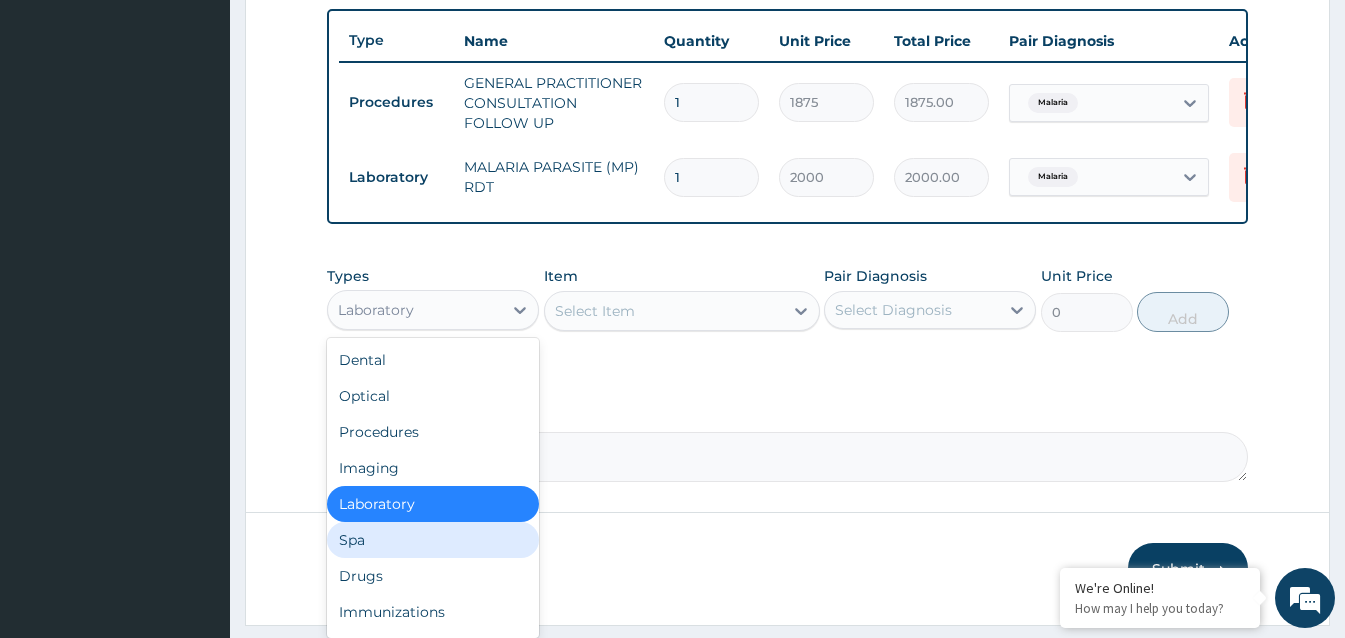 scroll, scrollTop: 68, scrollLeft: 0, axis: vertical 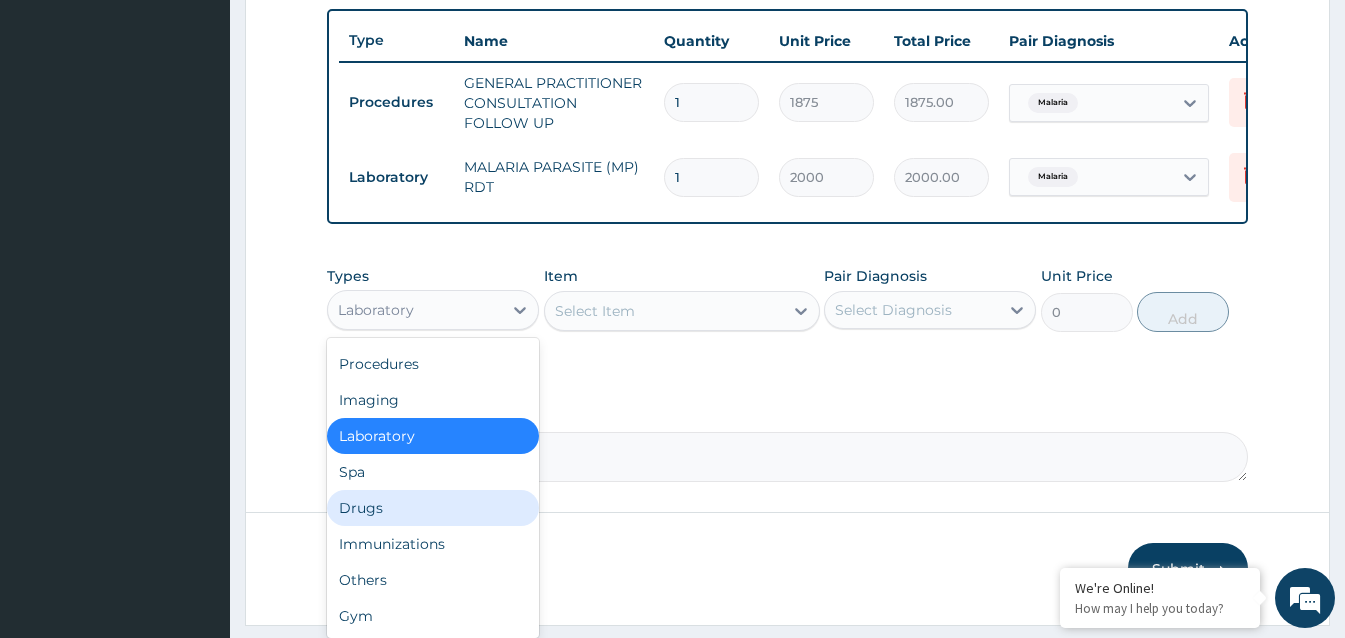 click on "Drugs" at bounding box center [433, 508] 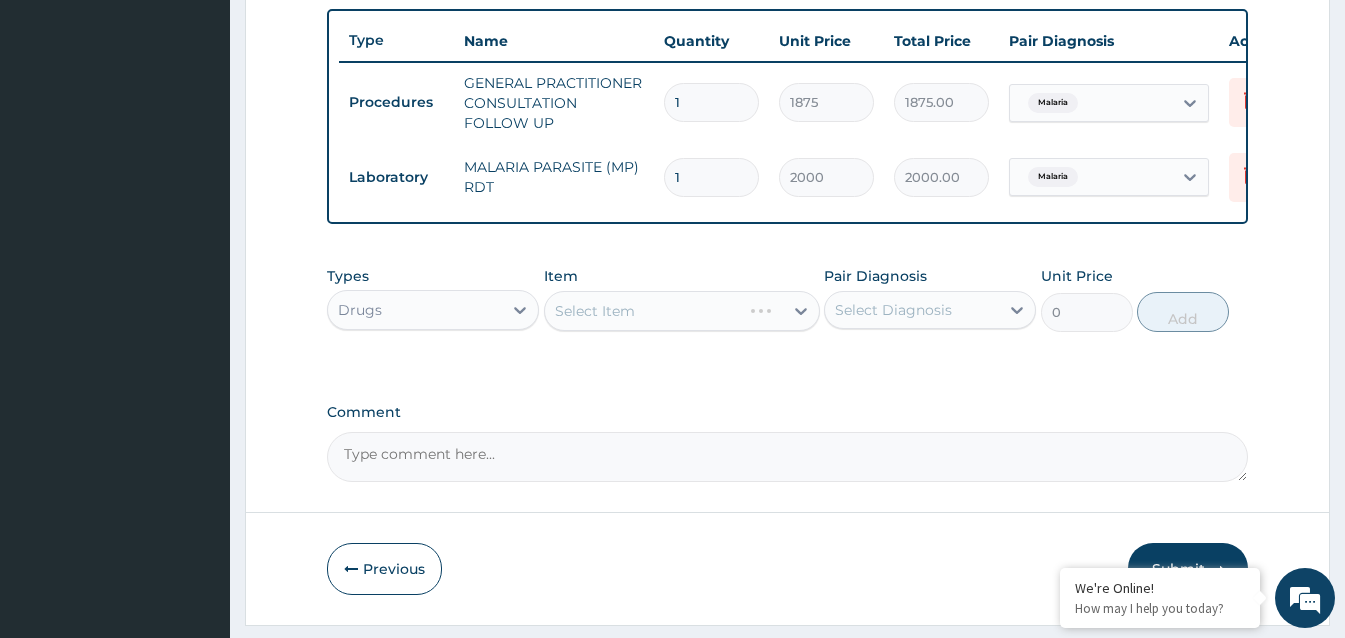 click on "Select Item" at bounding box center [682, 311] 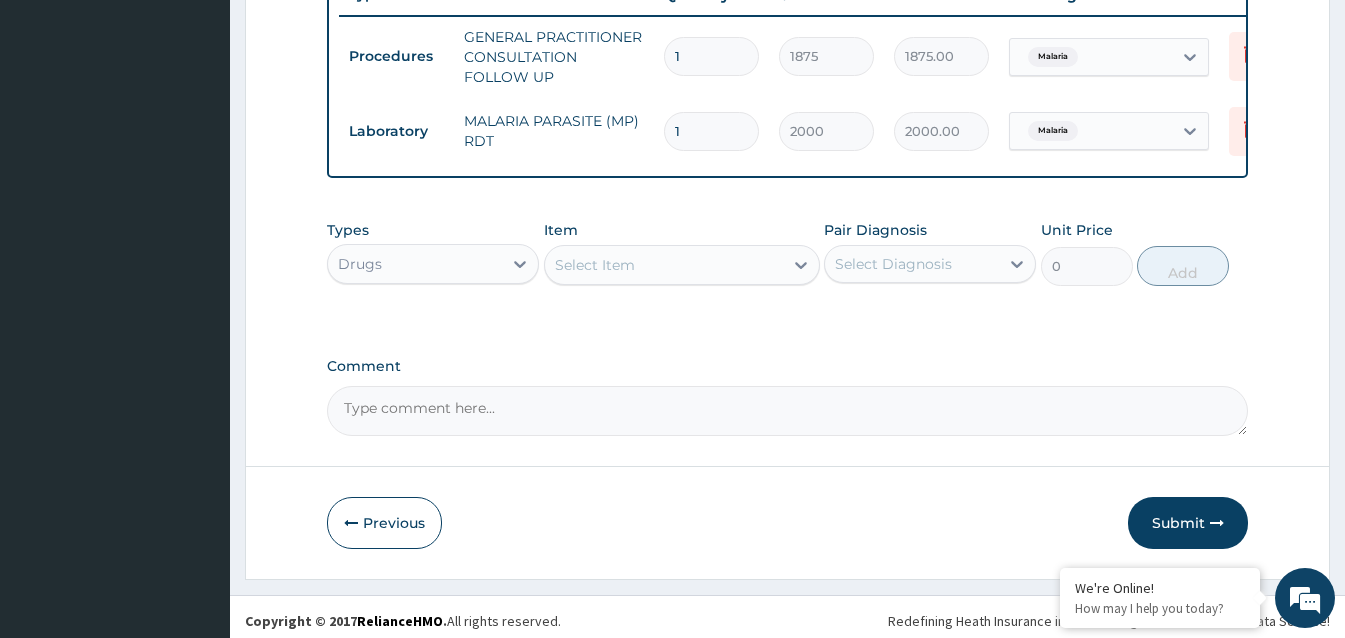 scroll, scrollTop: 804, scrollLeft: 0, axis: vertical 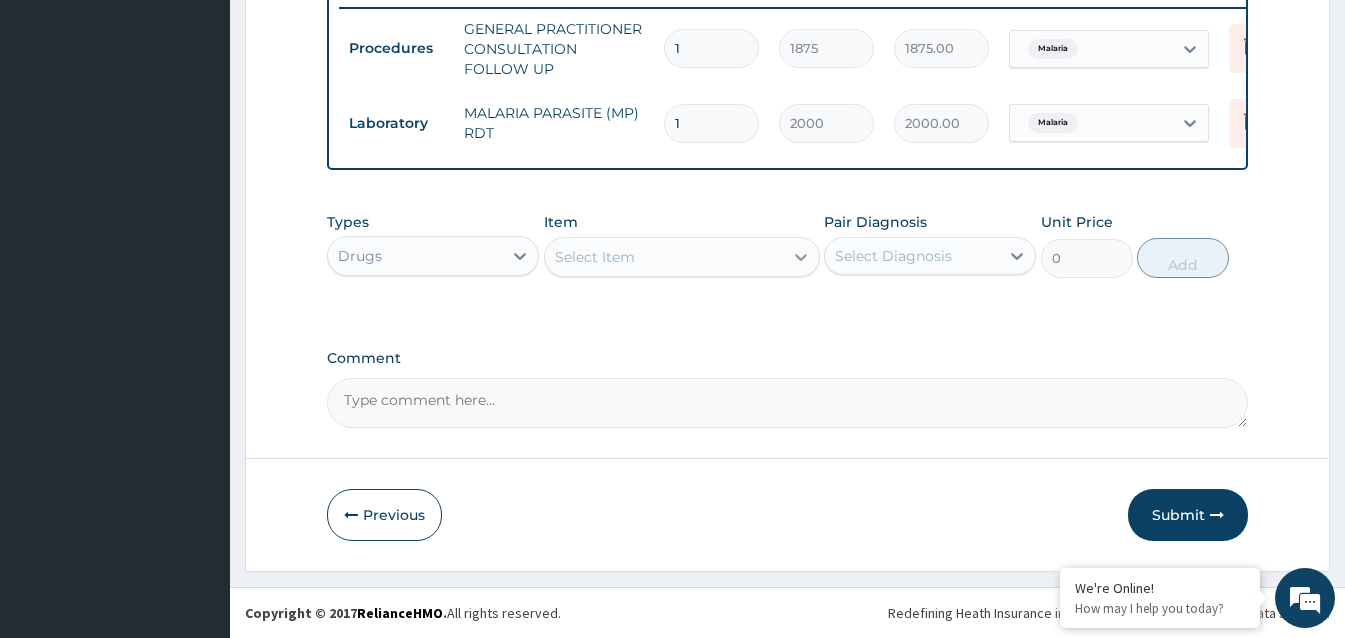 click 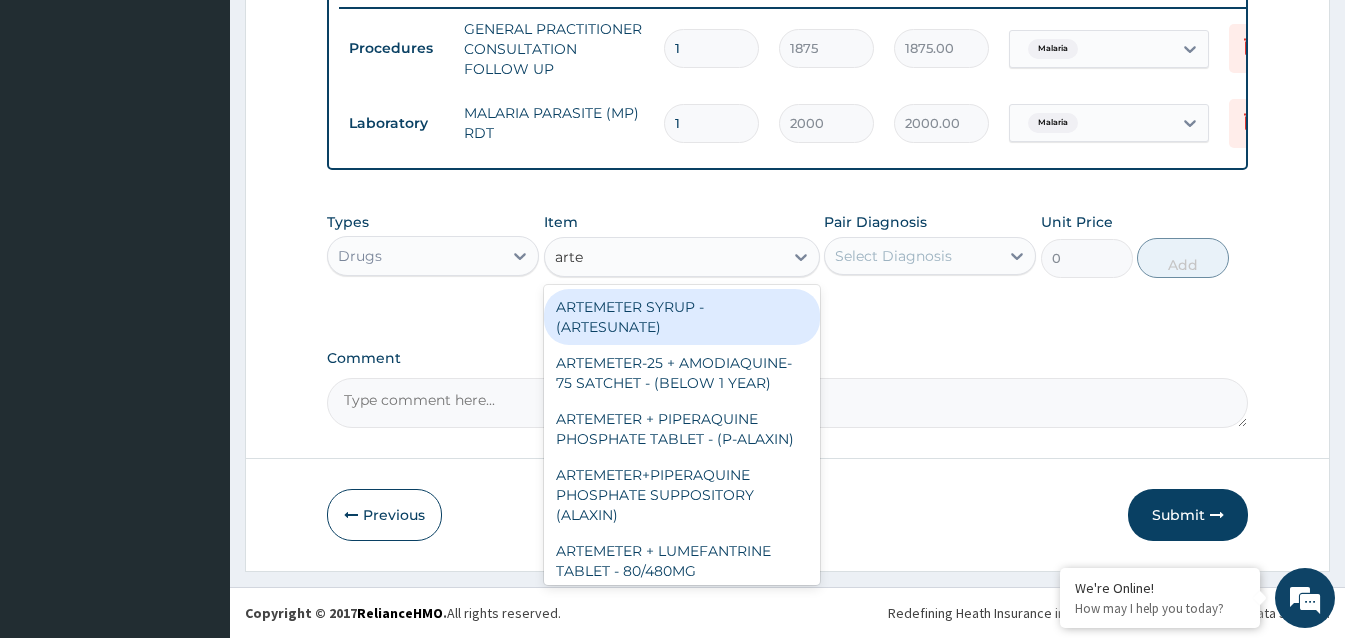 type on "artem" 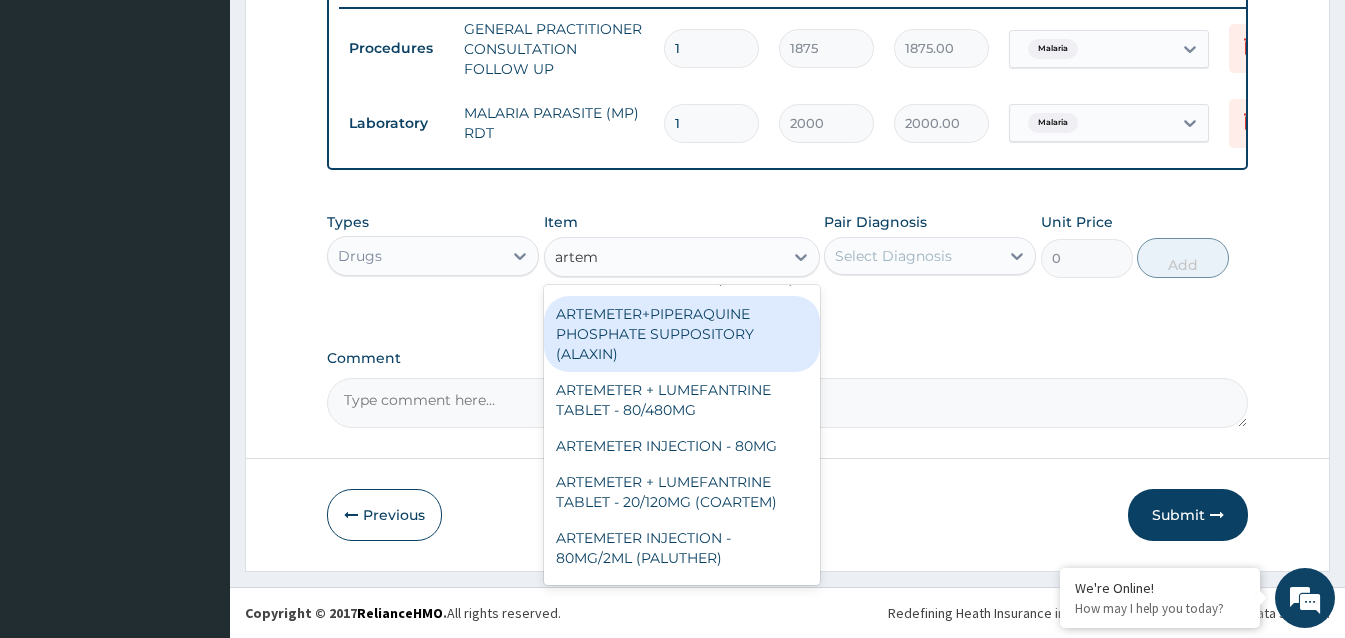 scroll, scrollTop: 200, scrollLeft: 0, axis: vertical 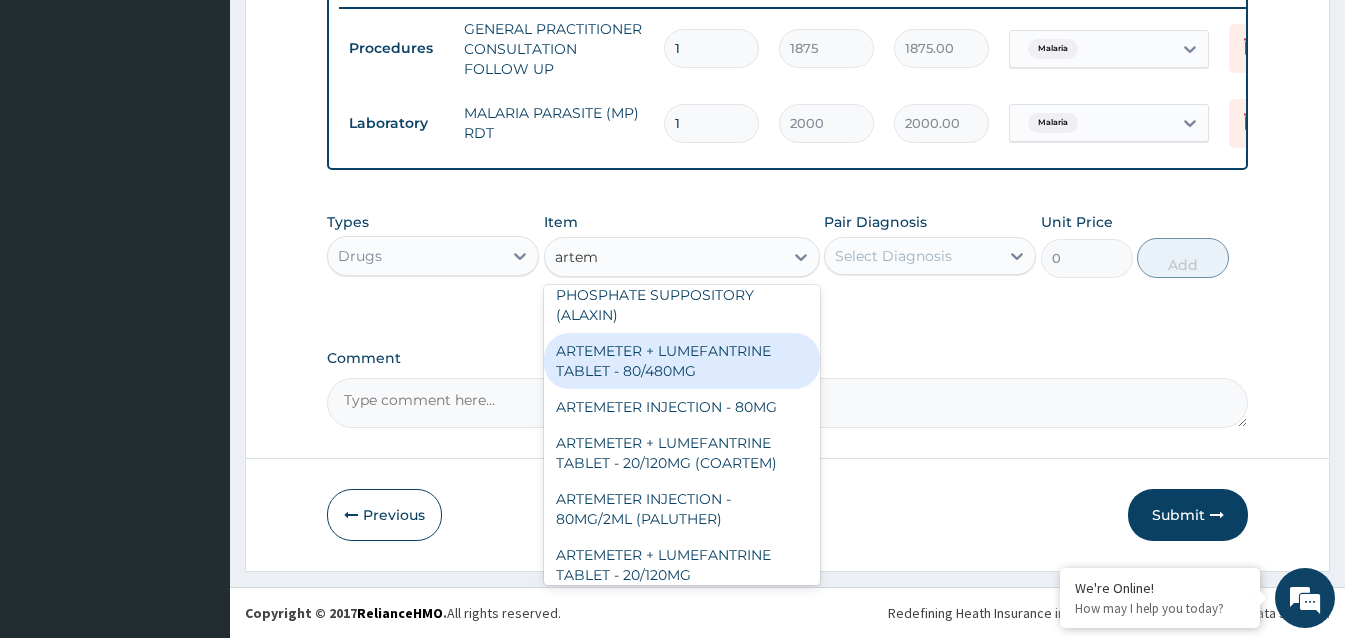 click on "ARTEMETER + LUMEFANTRINE TABLET - 80/480MG" at bounding box center [682, 361] 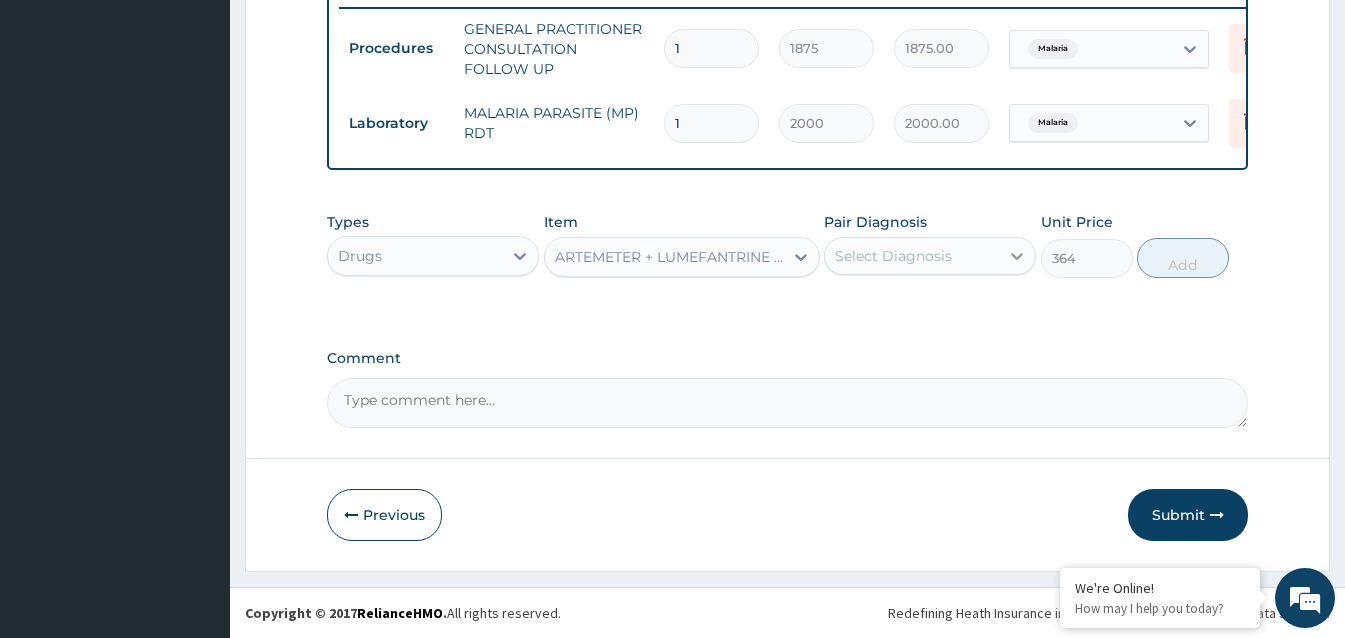 click 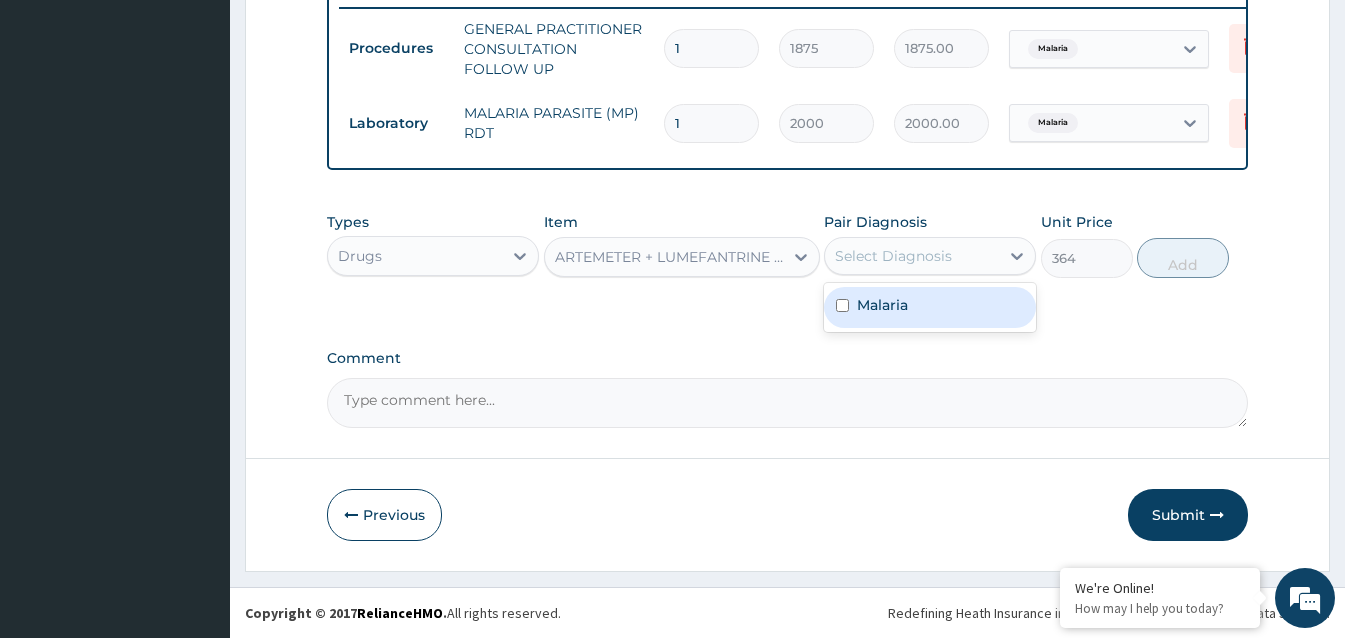 click on "Malaria" at bounding box center (930, 307) 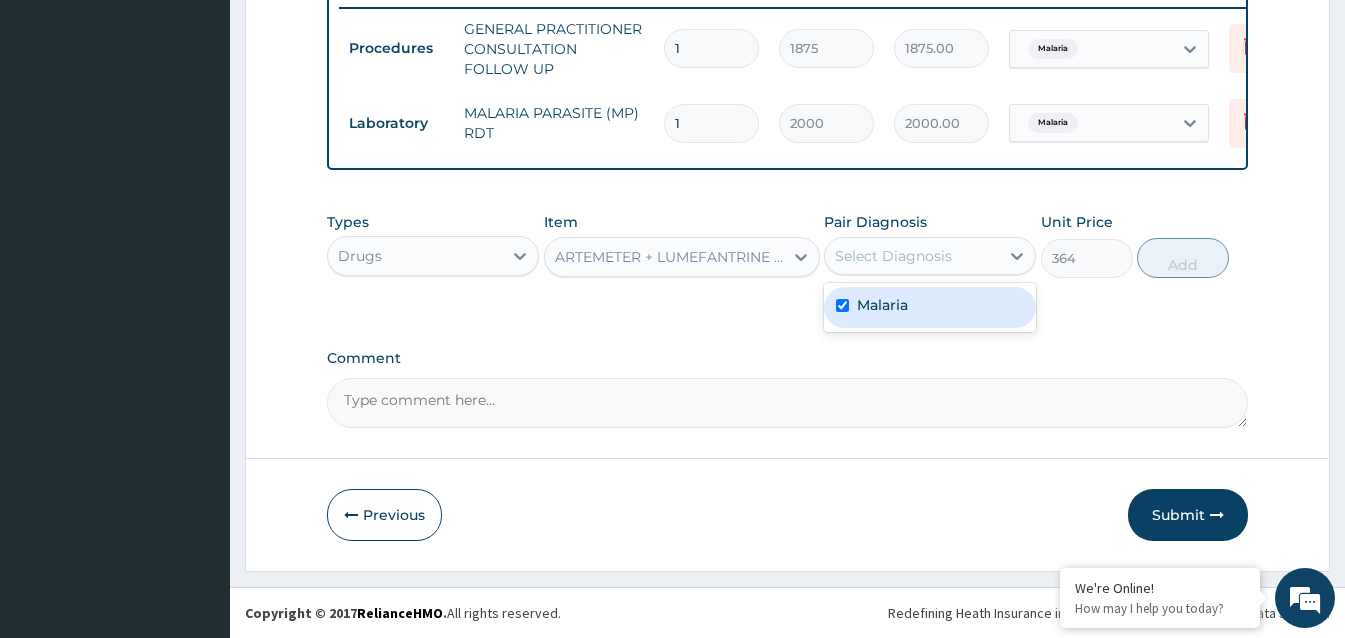 checkbox on "true" 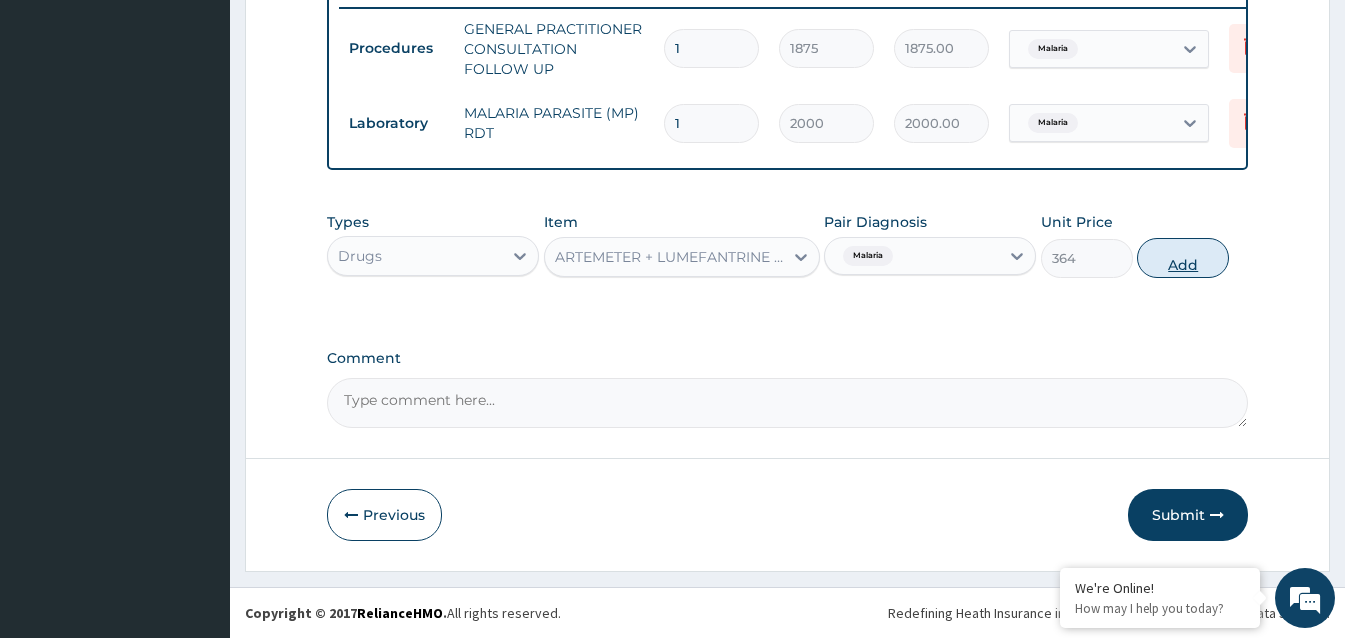 click on "Add" at bounding box center (1183, 258) 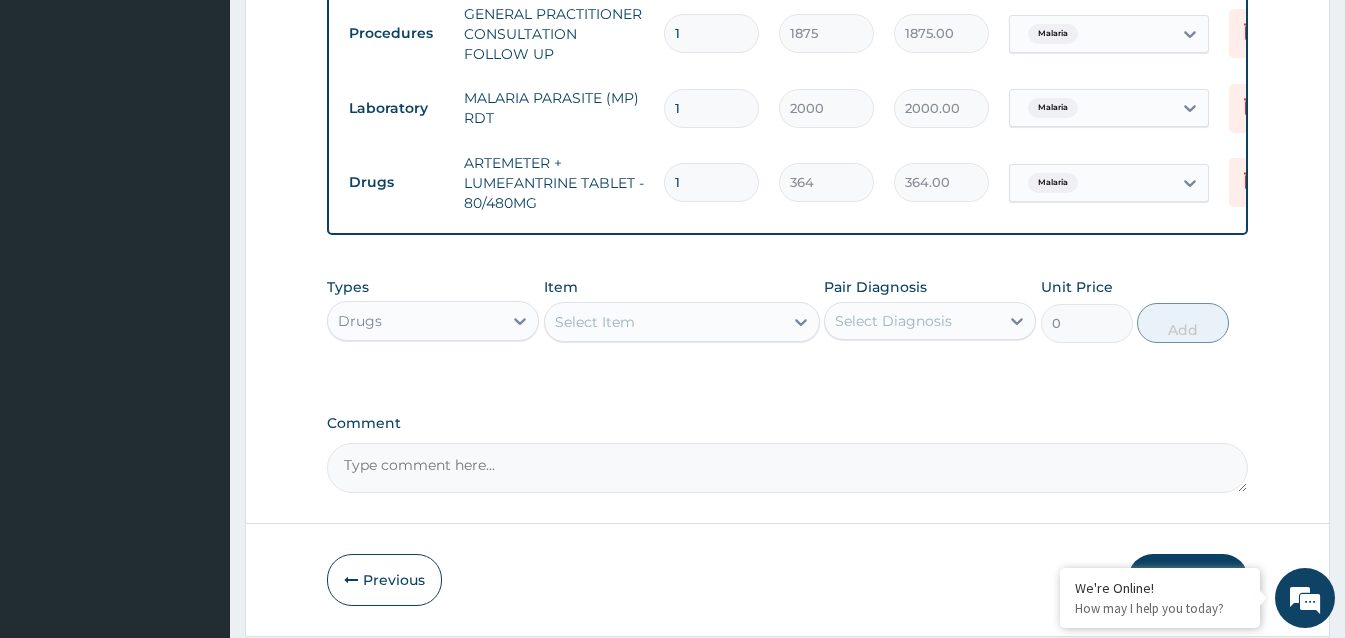 click on "1" at bounding box center [711, 182] 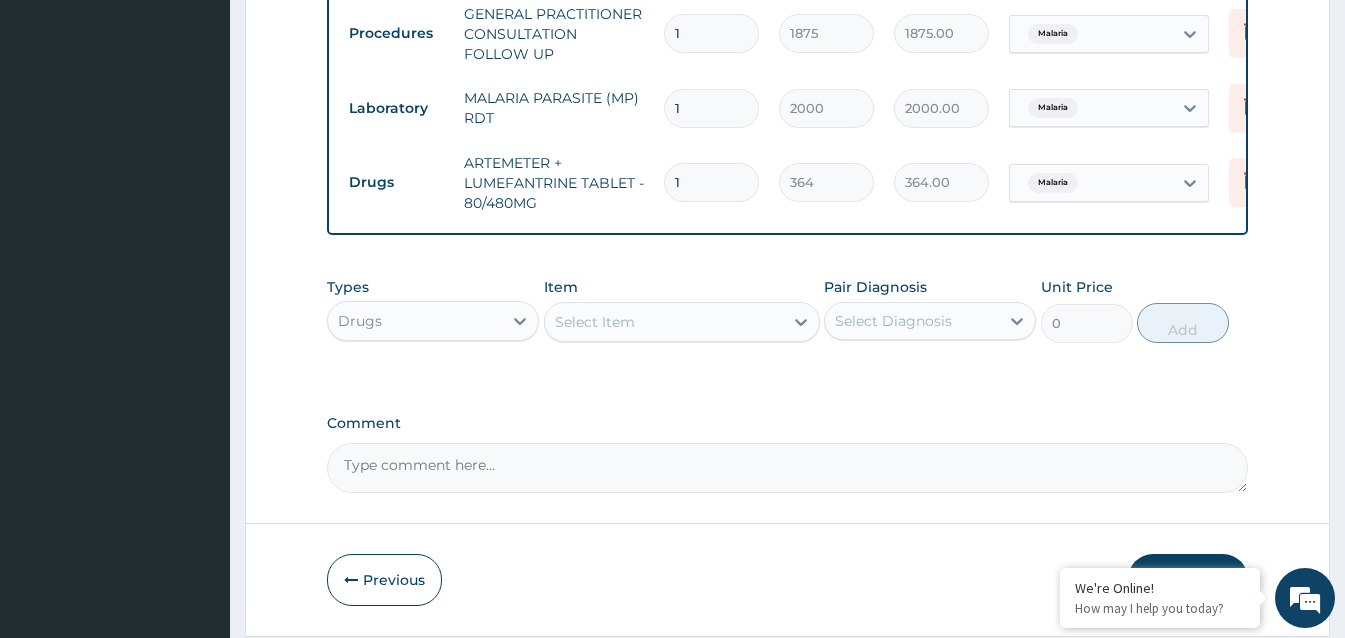 type 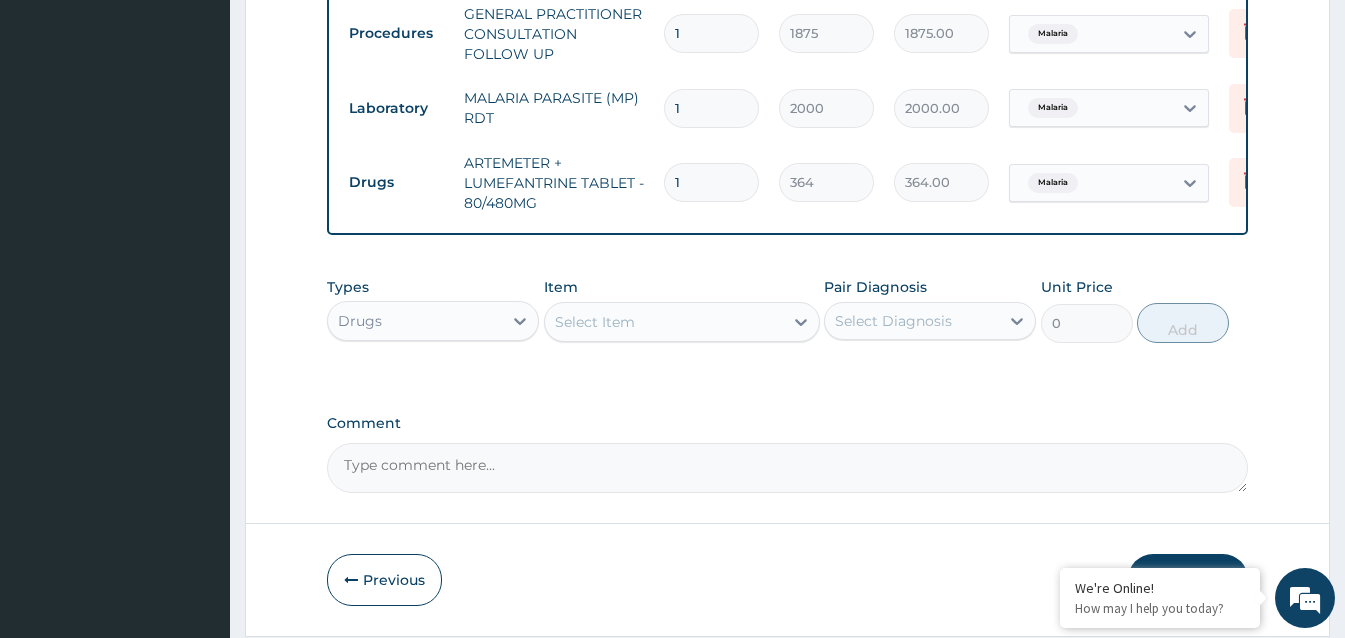 type on "0.00" 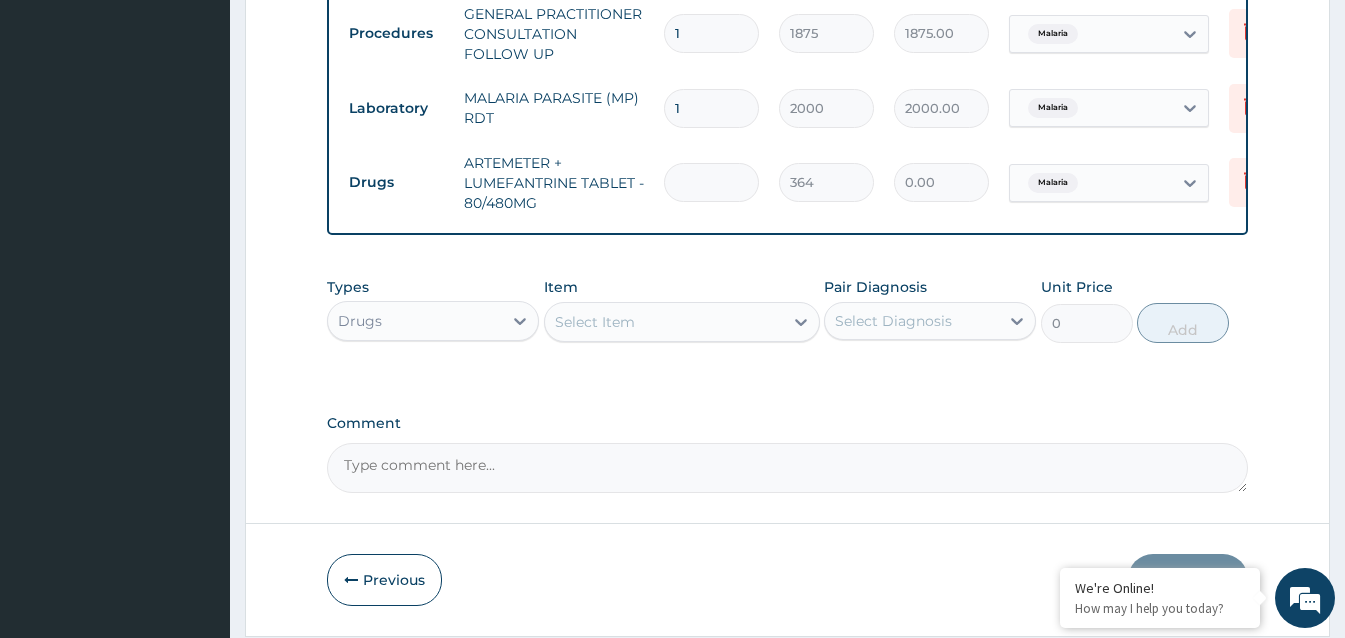 type on "6" 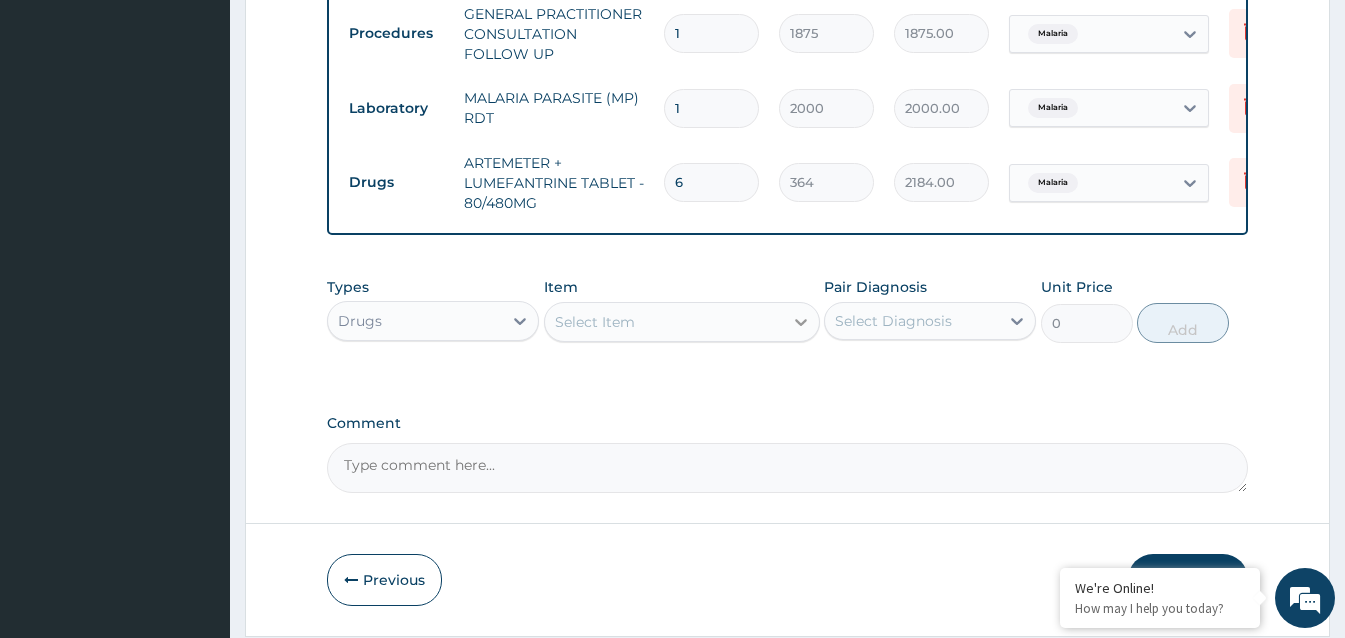 type on "6" 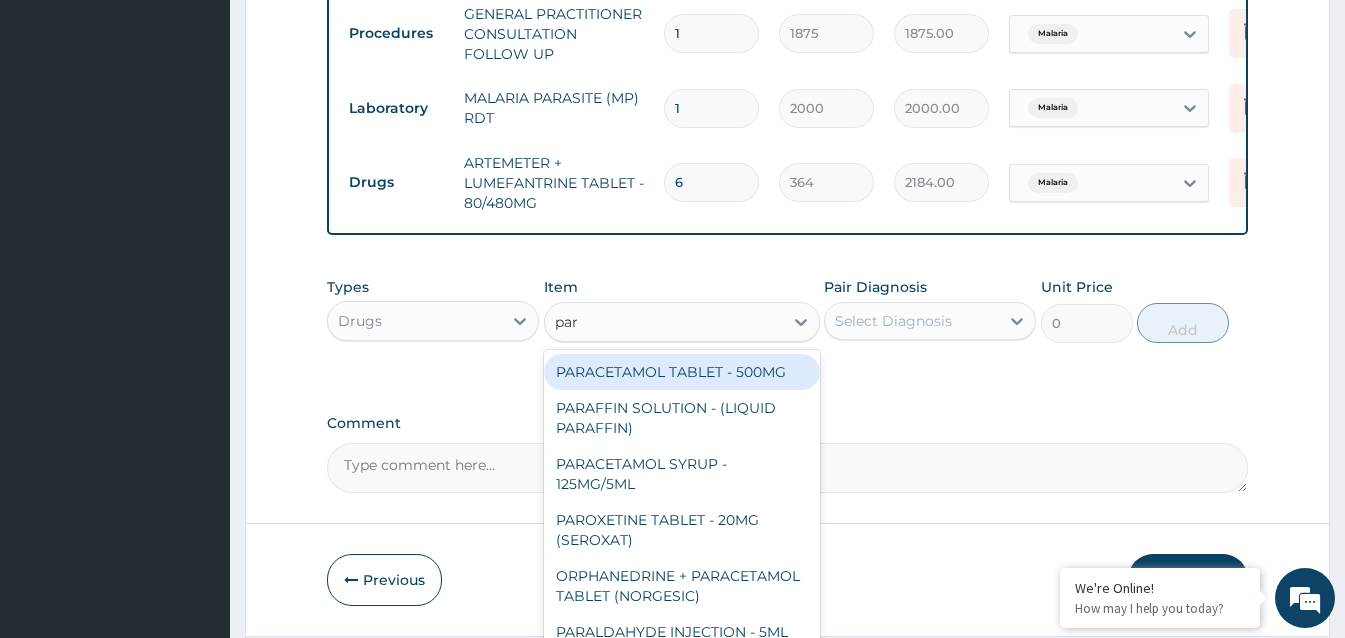 type on "para" 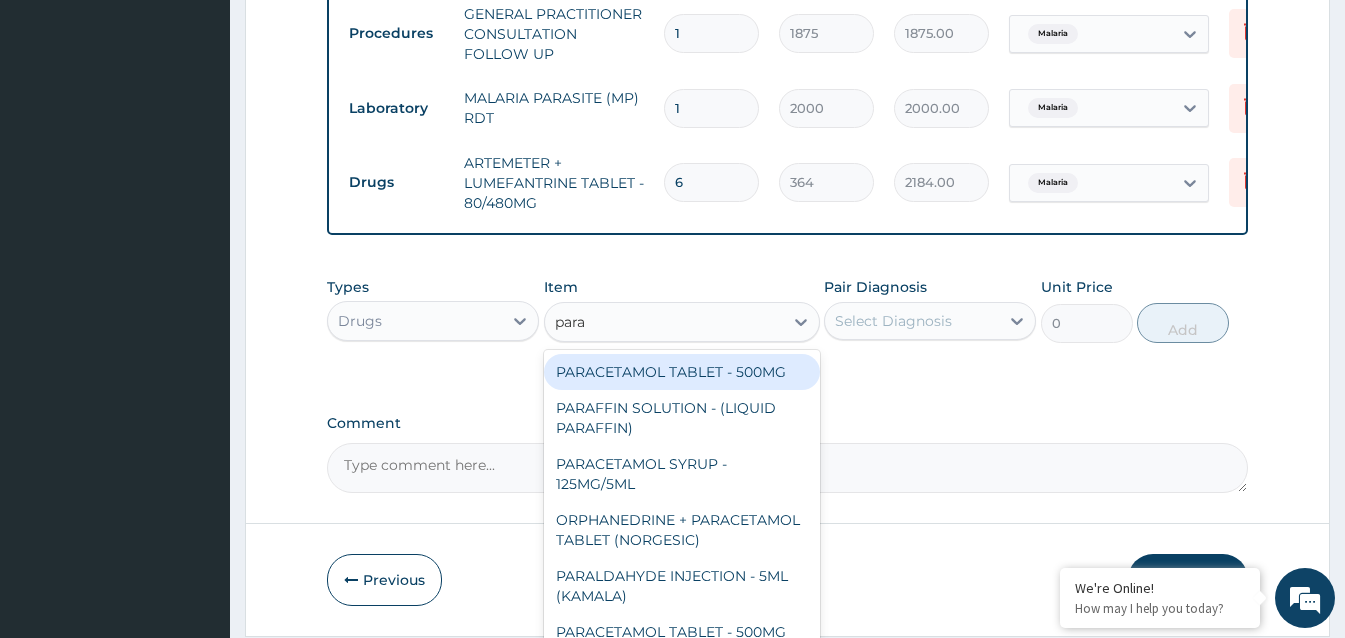 click on "PARACETAMOL TABLET - 500MG" at bounding box center (682, 372) 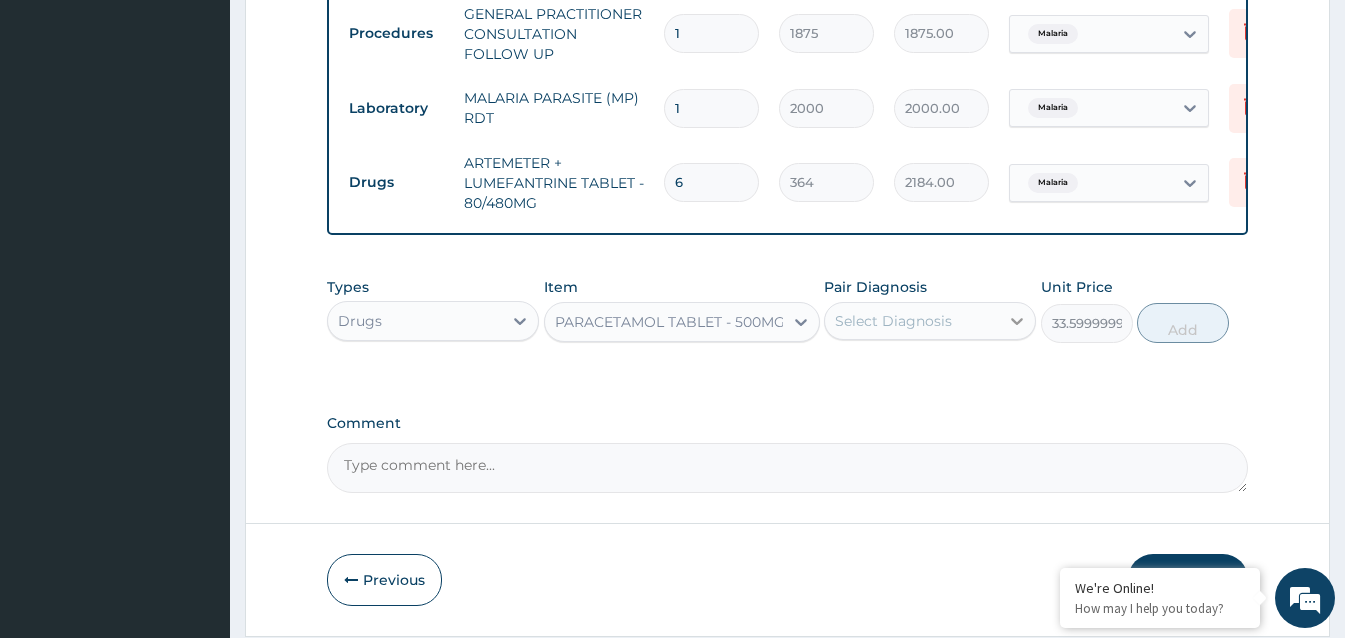 click 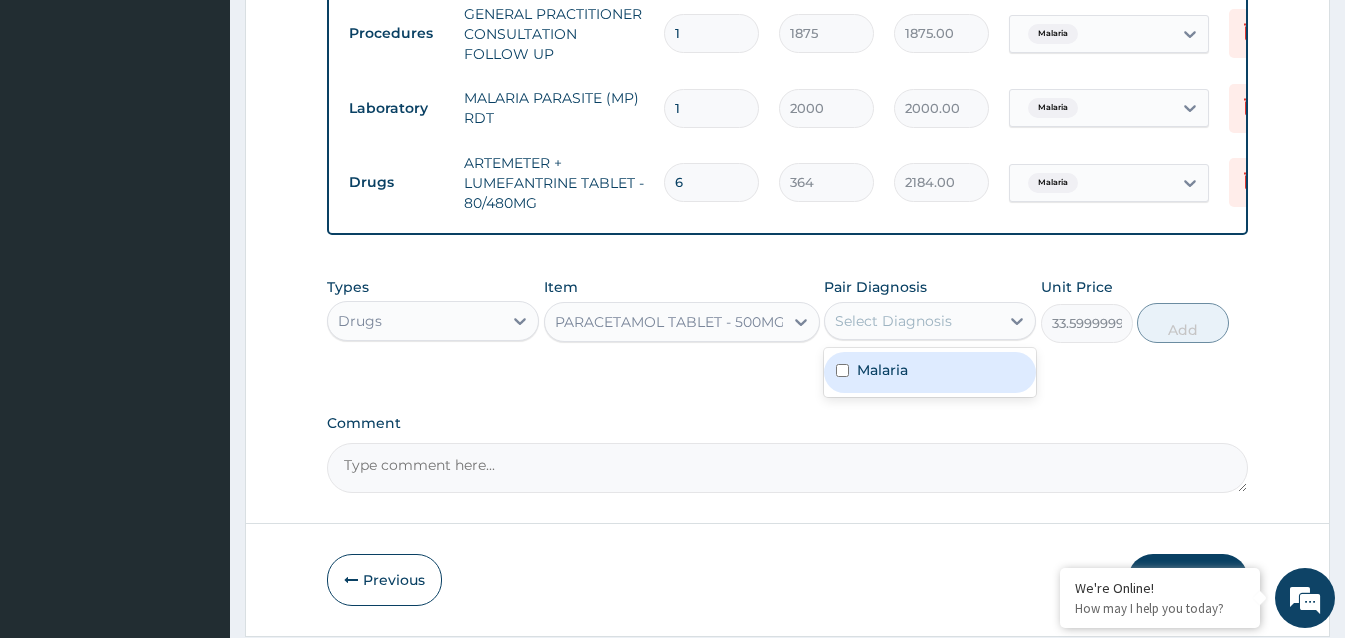click at bounding box center (842, 370) 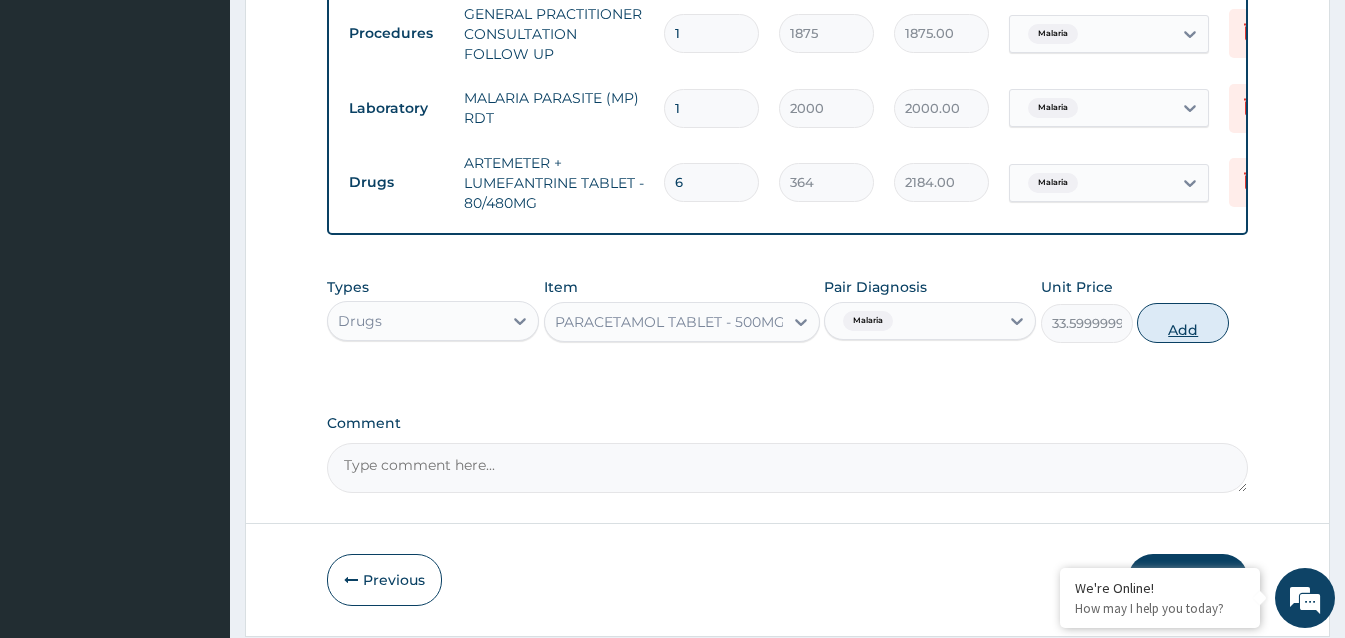 click on "Add" at bounding box center [1183, 323] 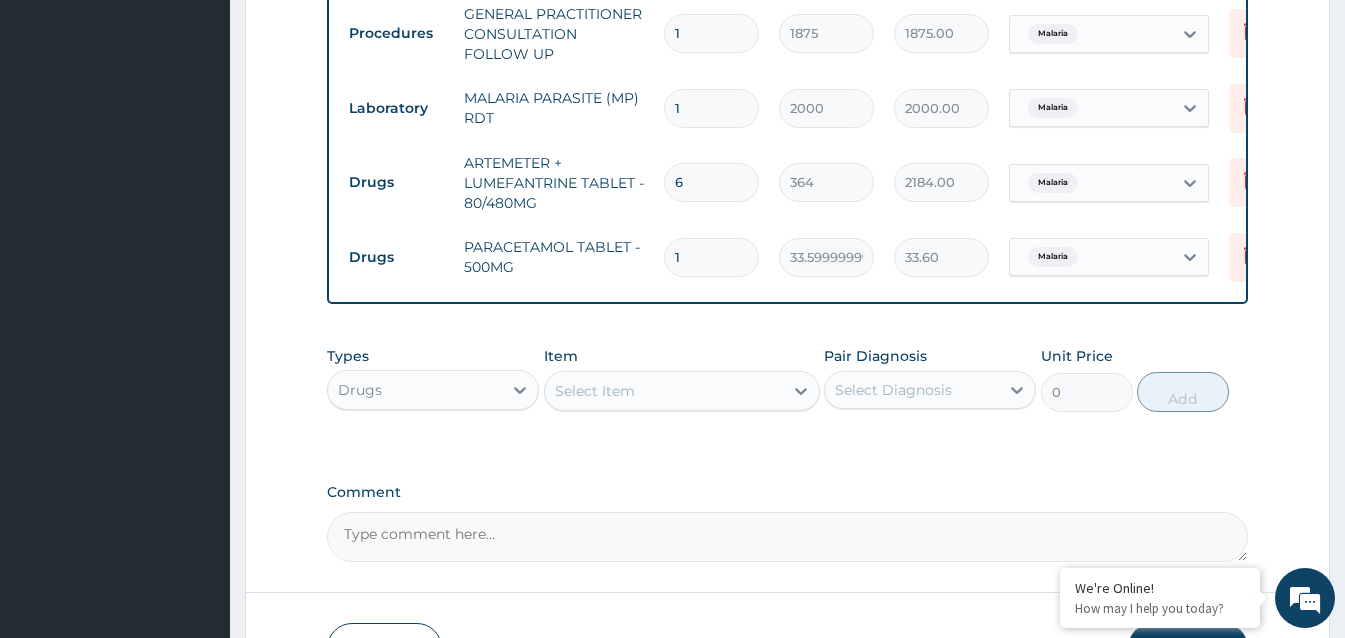 click on "1" at bounding box center (711, 257) 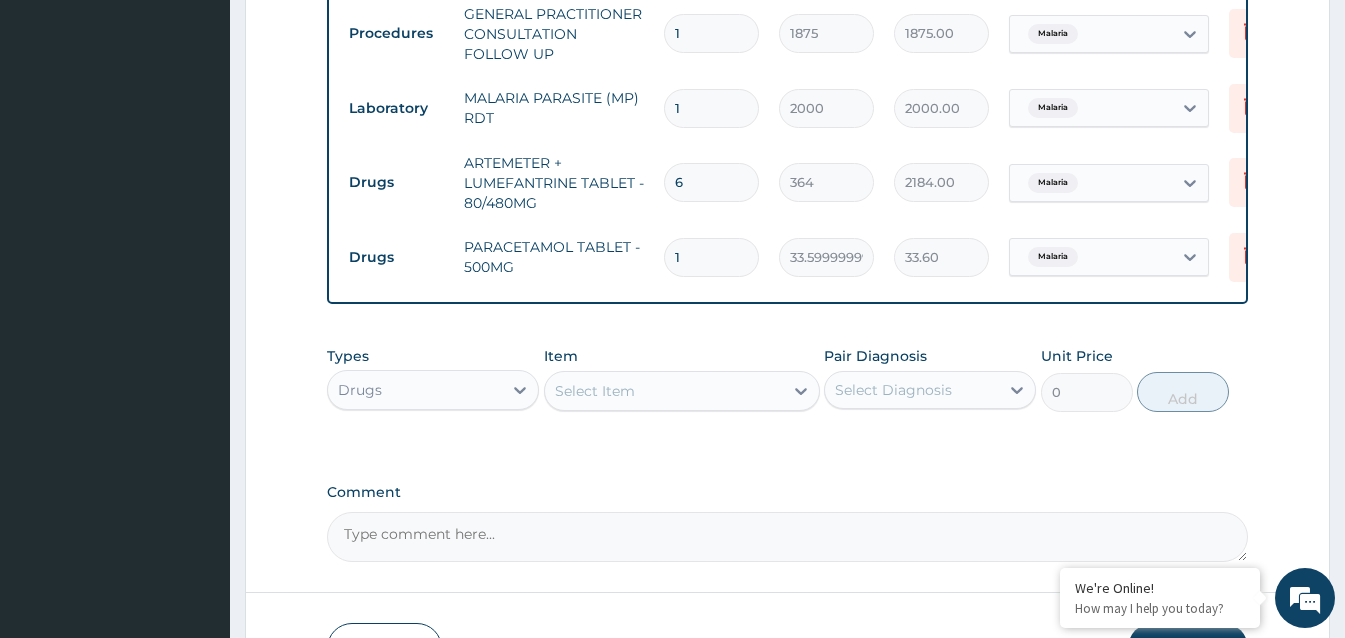 type 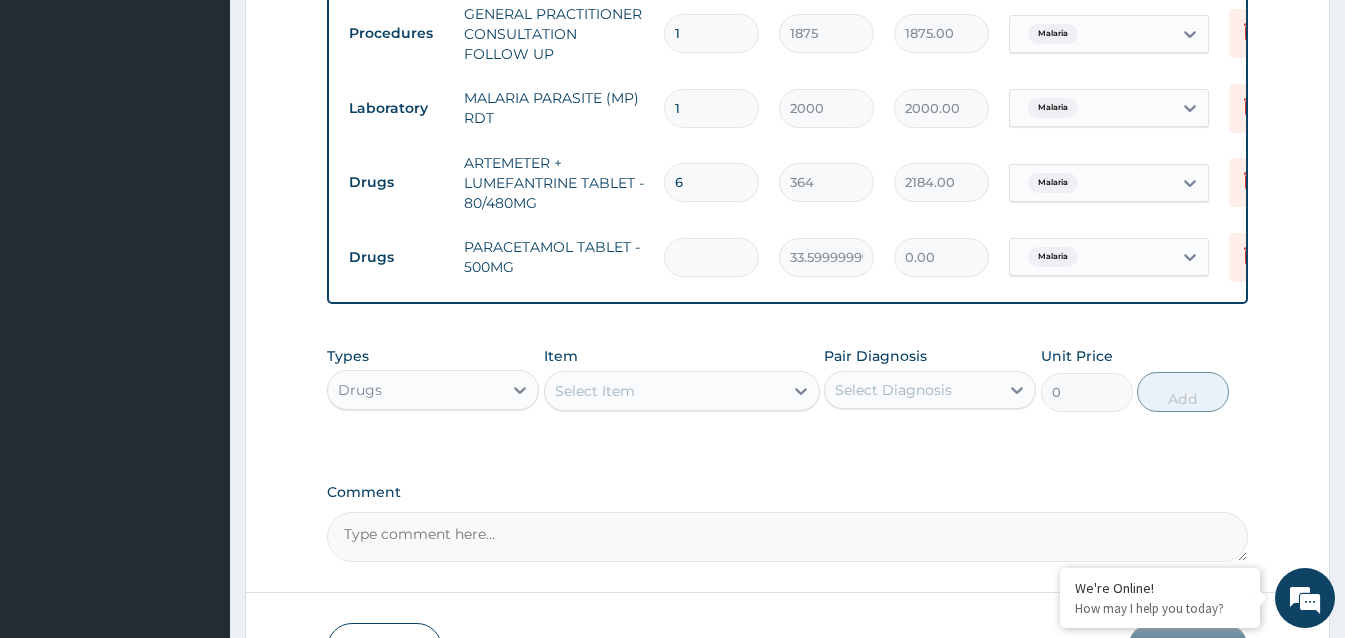 type on "1" 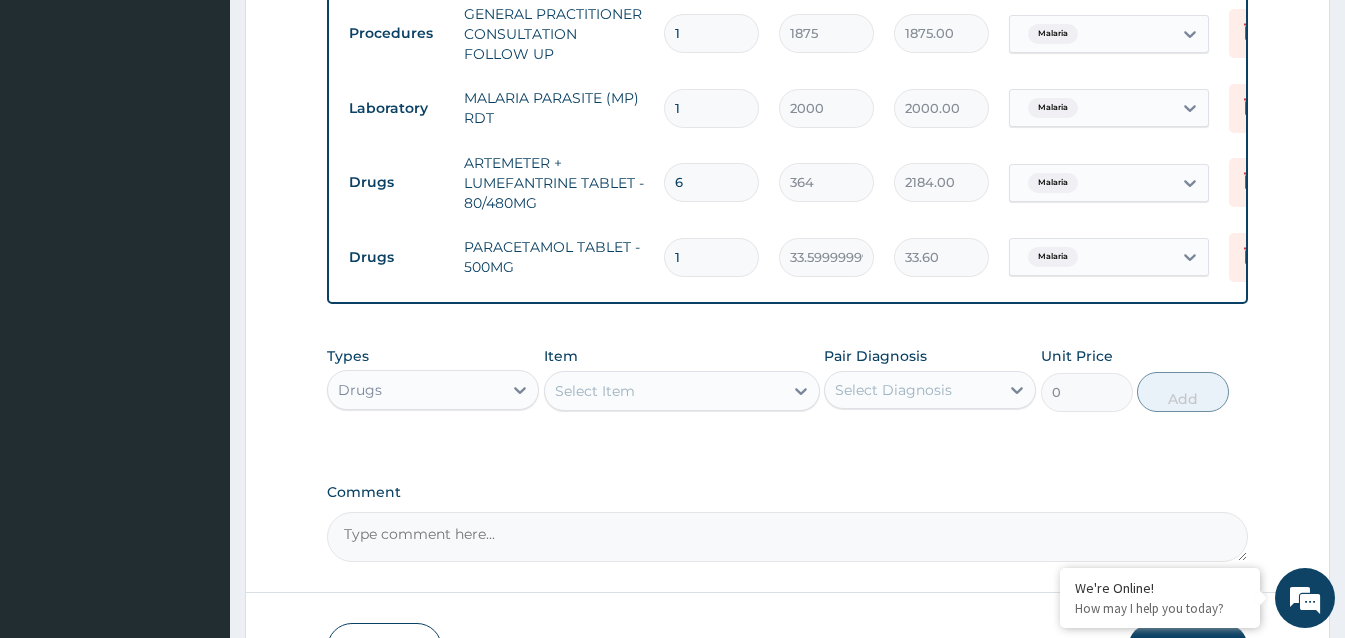 type on "18" 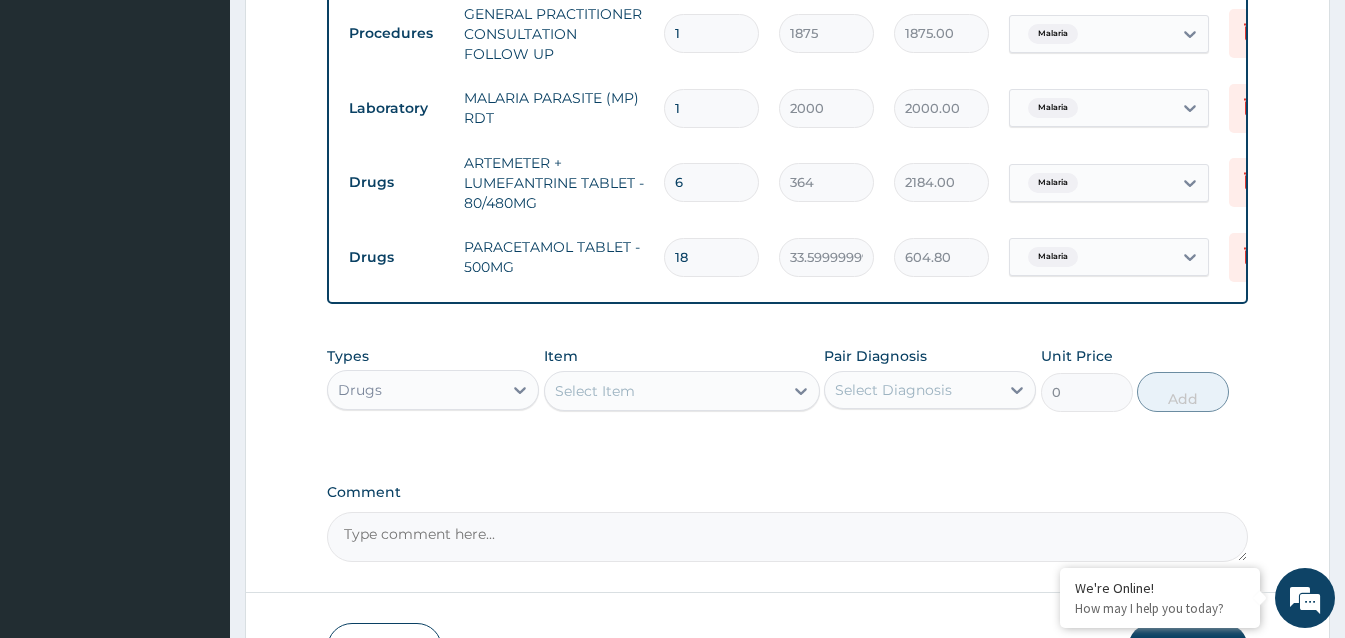 type on "17" 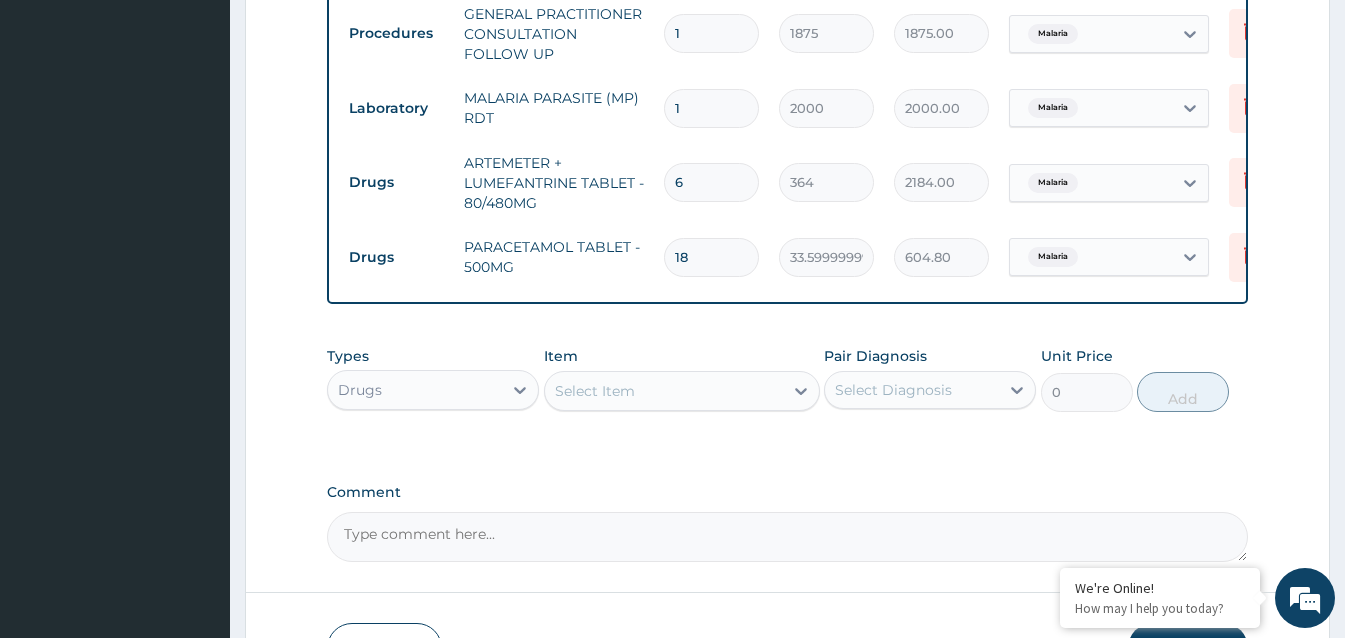 type on "571.20" 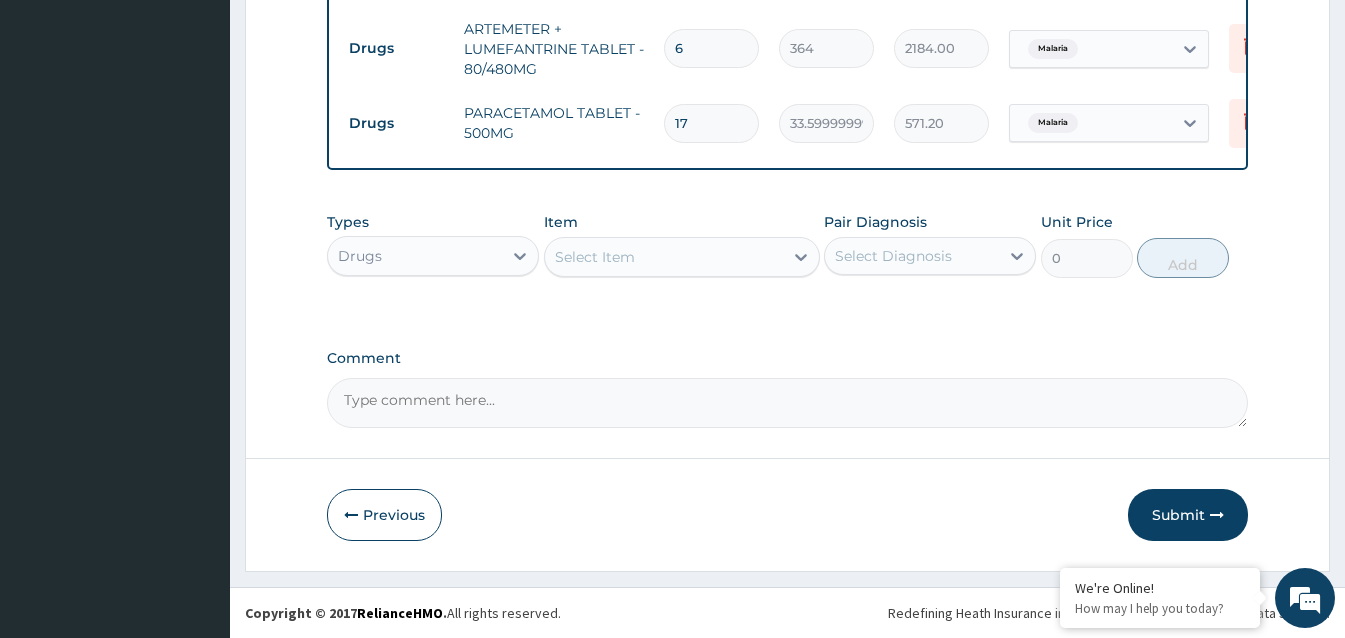 scroll, scrollTop: 953, scrollLeft: 0, axis: vertical 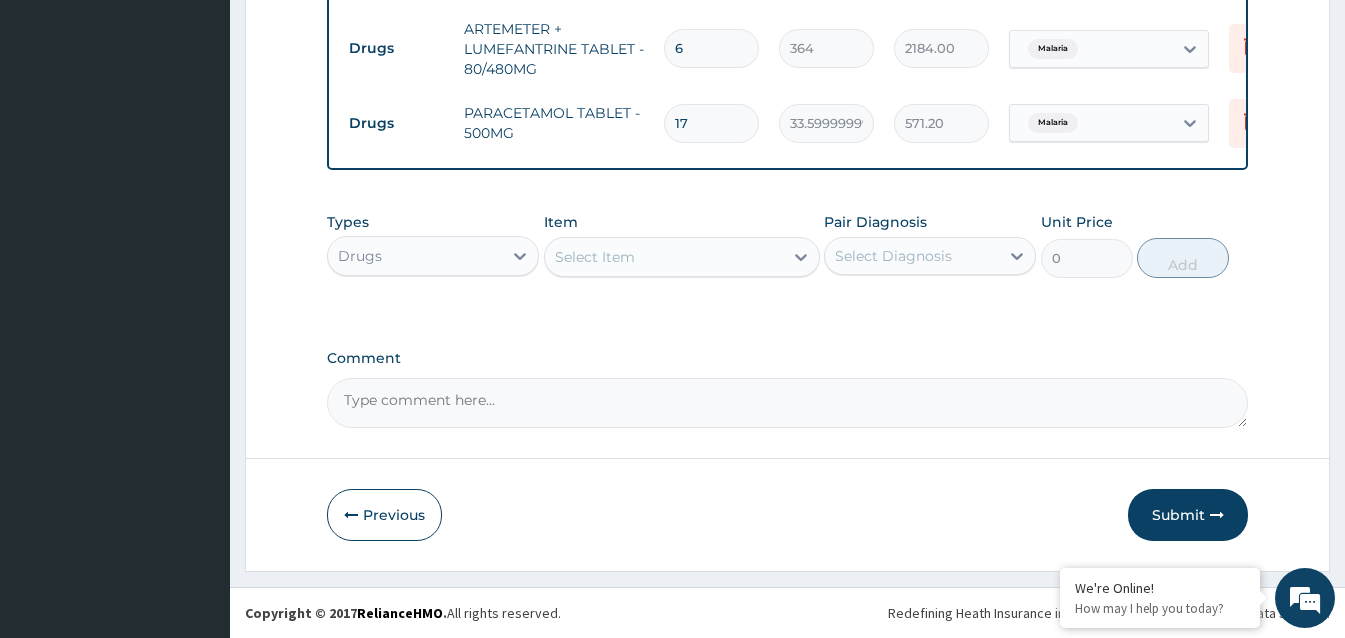 type on "1" 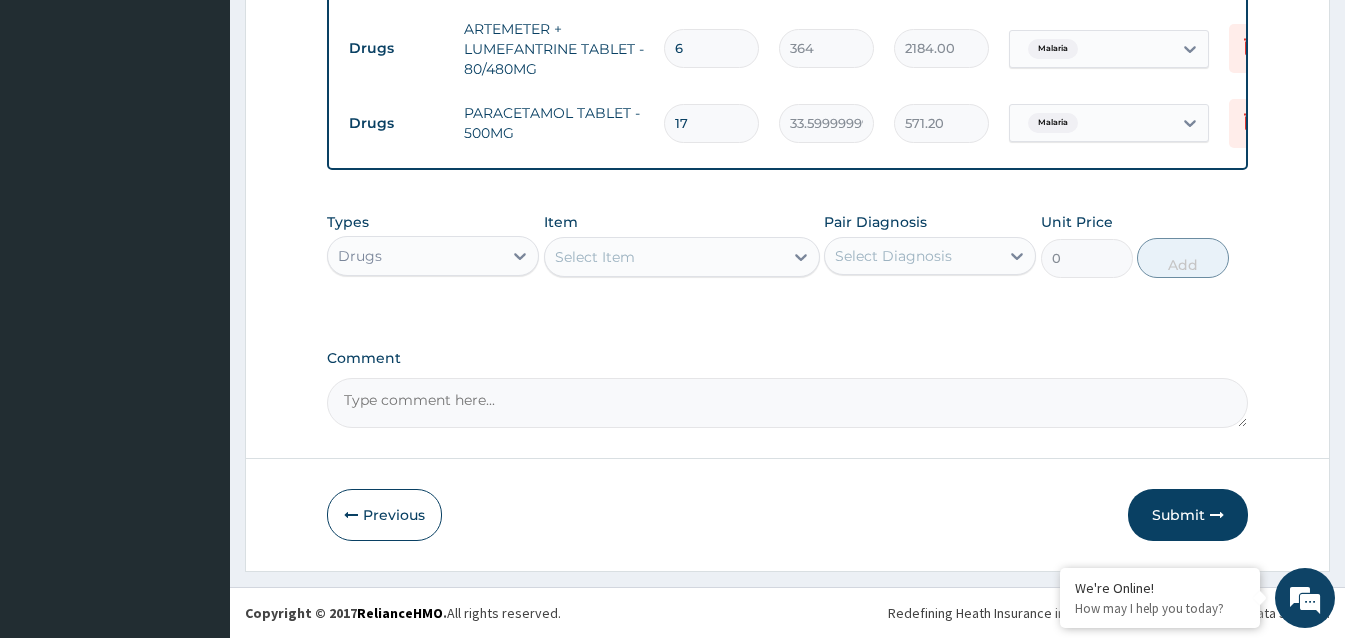type on "33.60" 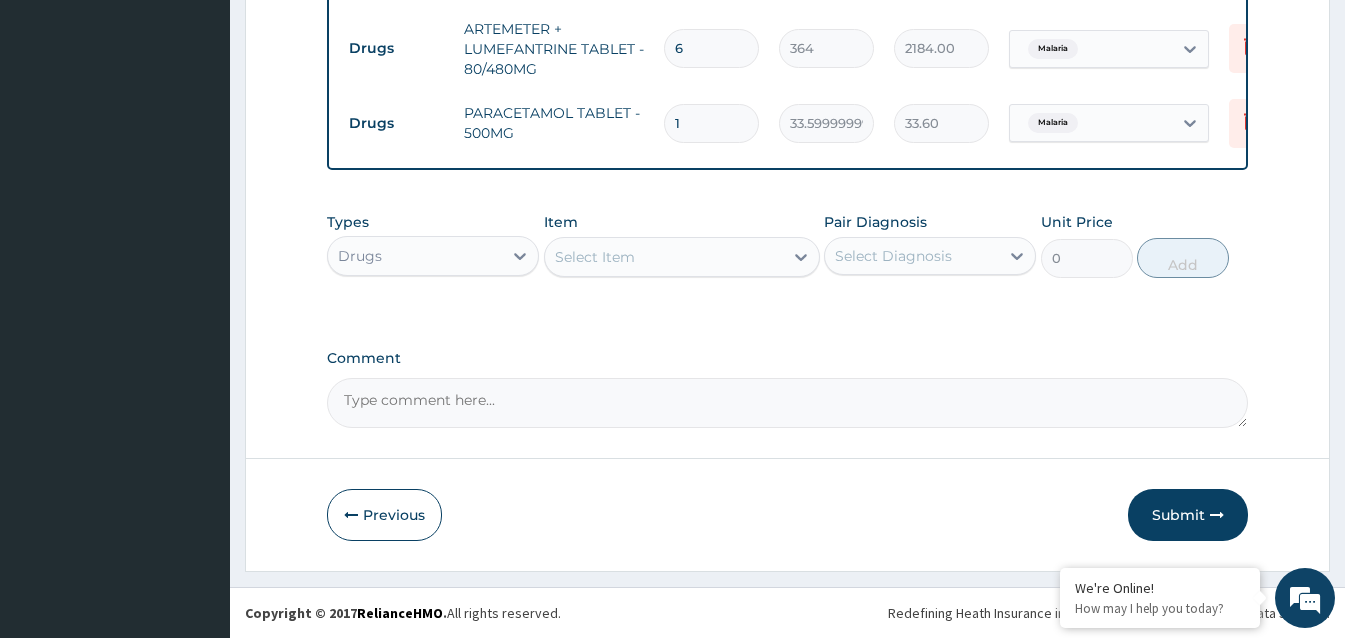 type on "18" 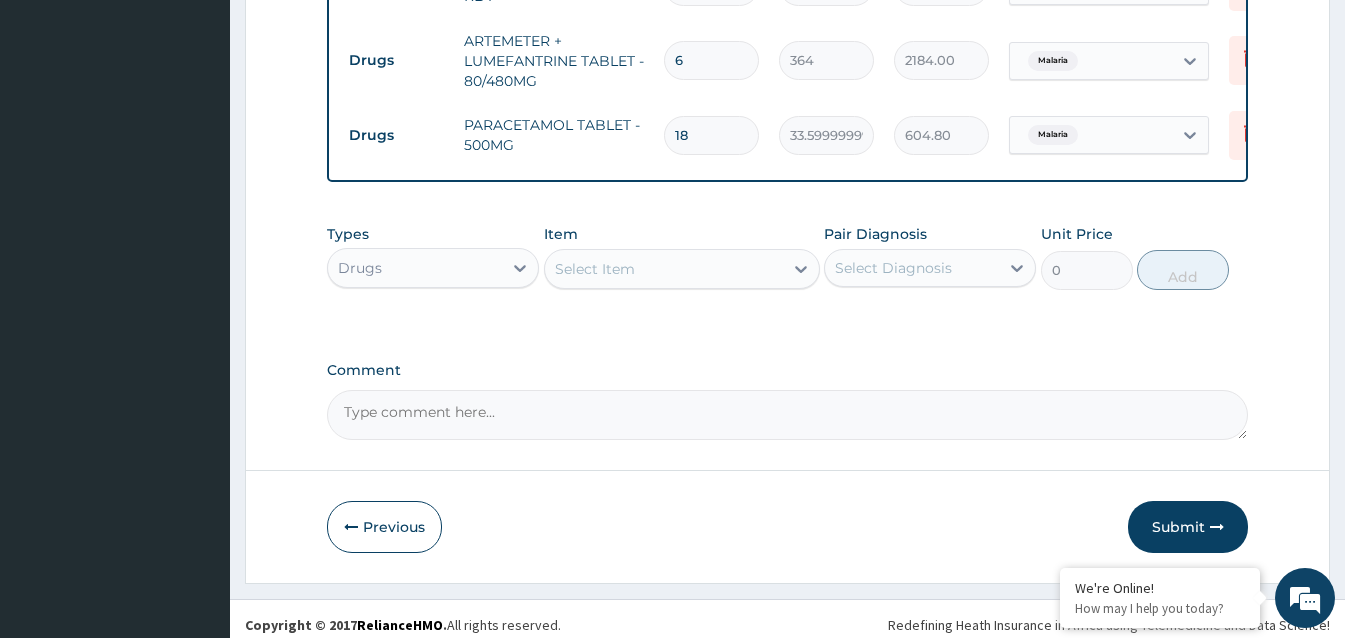 scroll, scrollTop: 953, scrollLeft: 0, axis: vertical 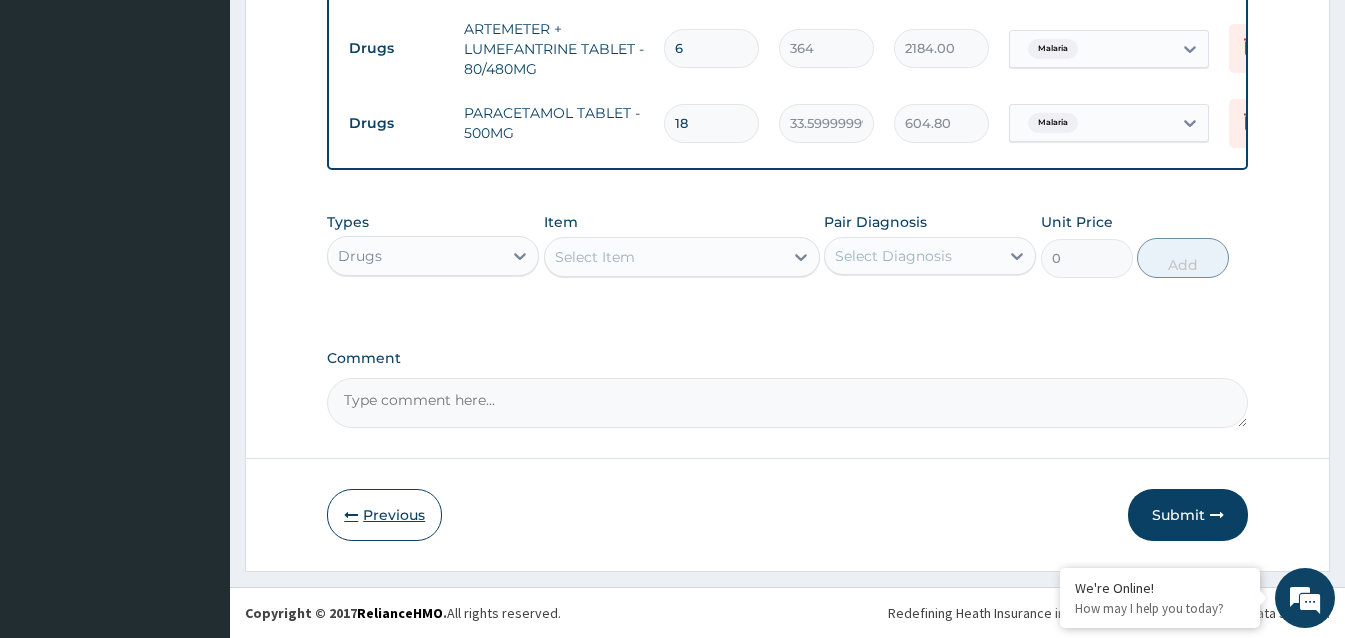 type on "18" 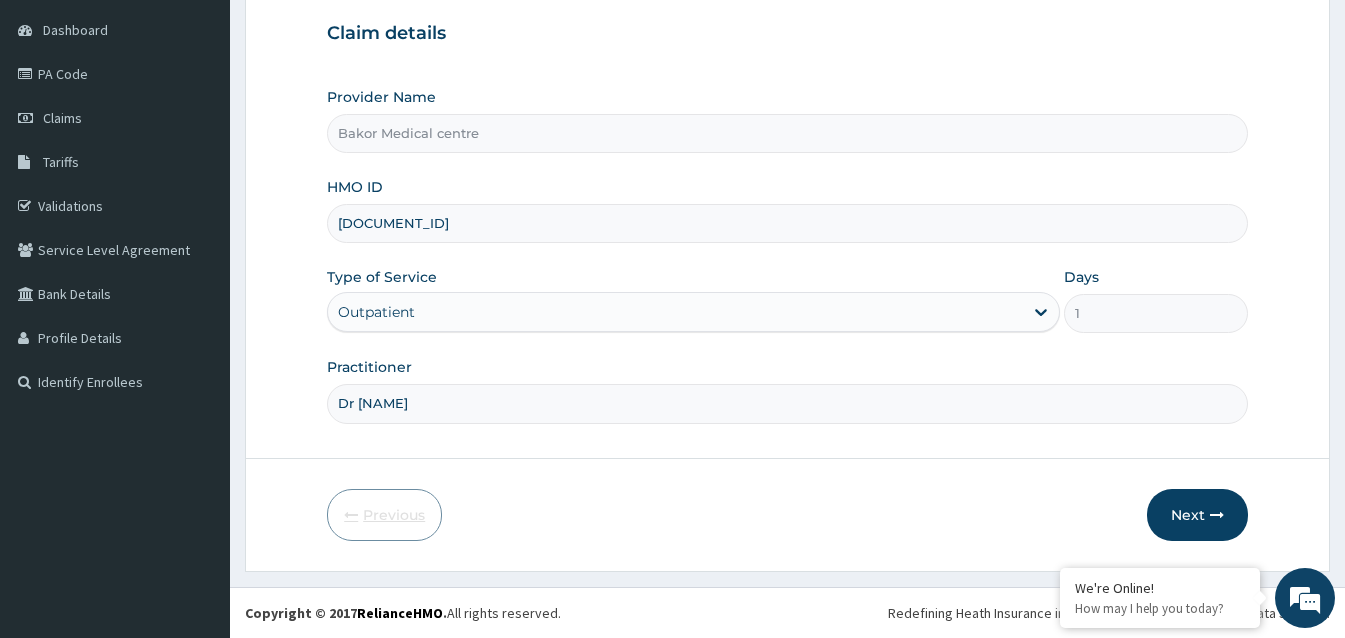 scroll, scrollTop: 188, scrollLeft: 0, axis: vertical 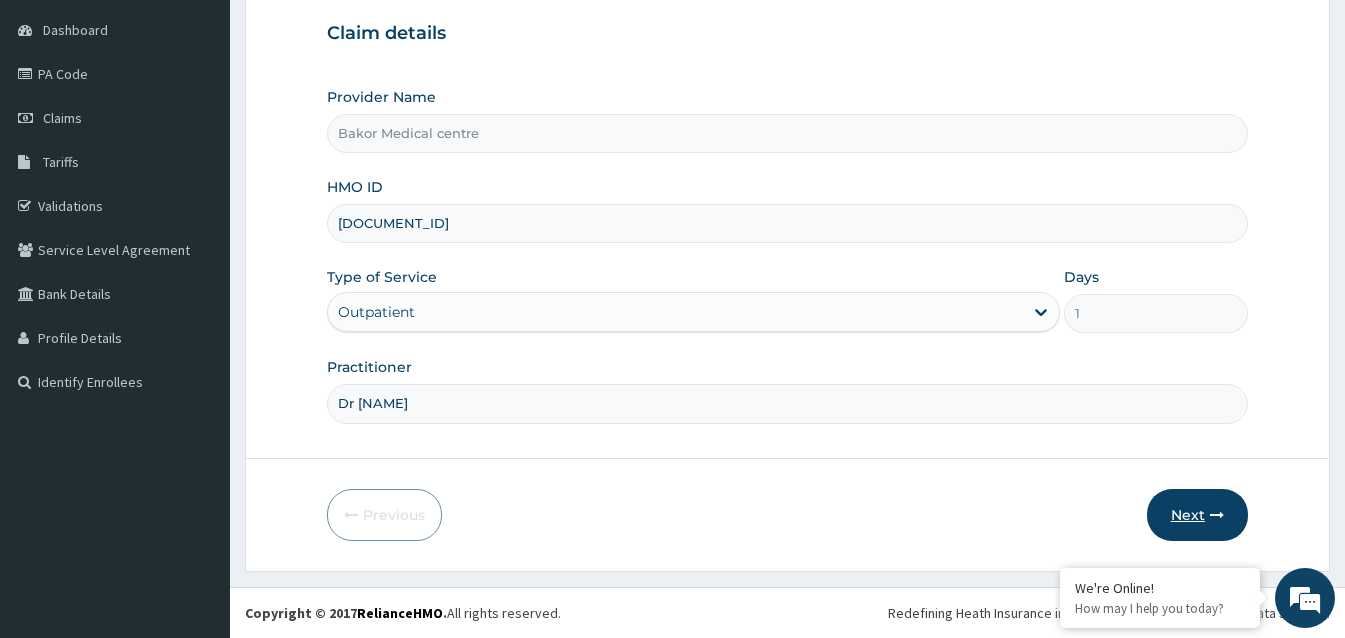 click at bounding box center [1217, 515] 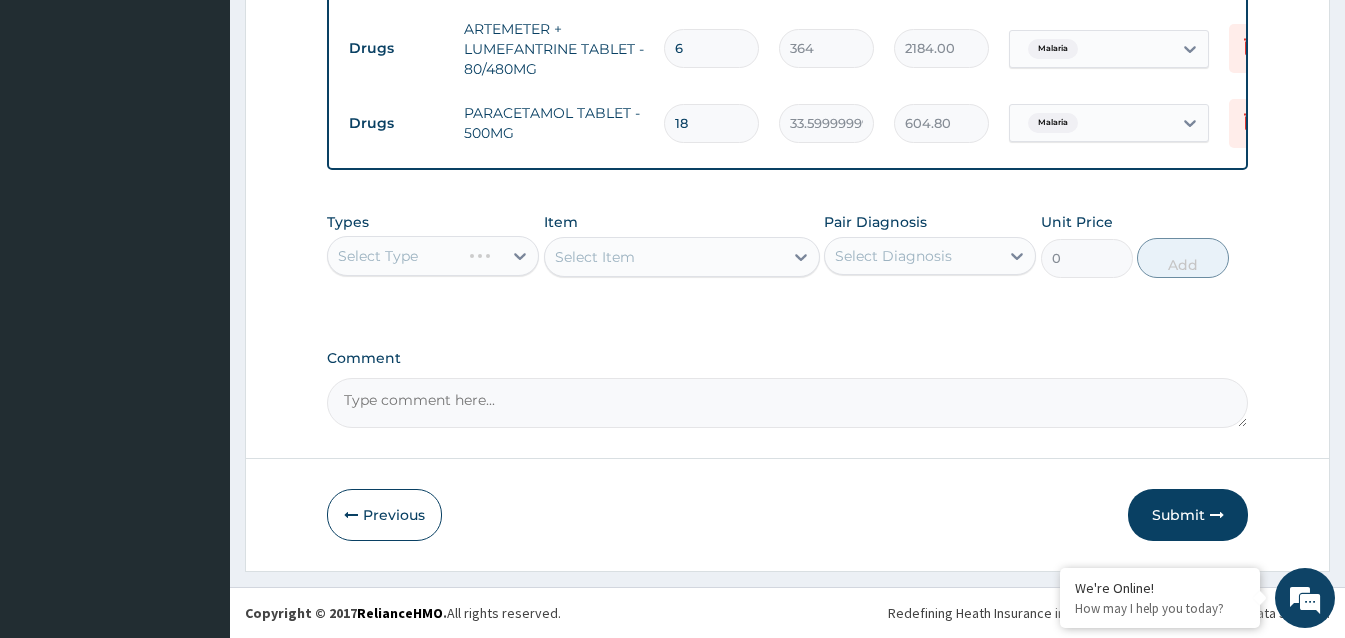 scroll, scrollTop: 953, scrollLeft: 0, axis: vertical 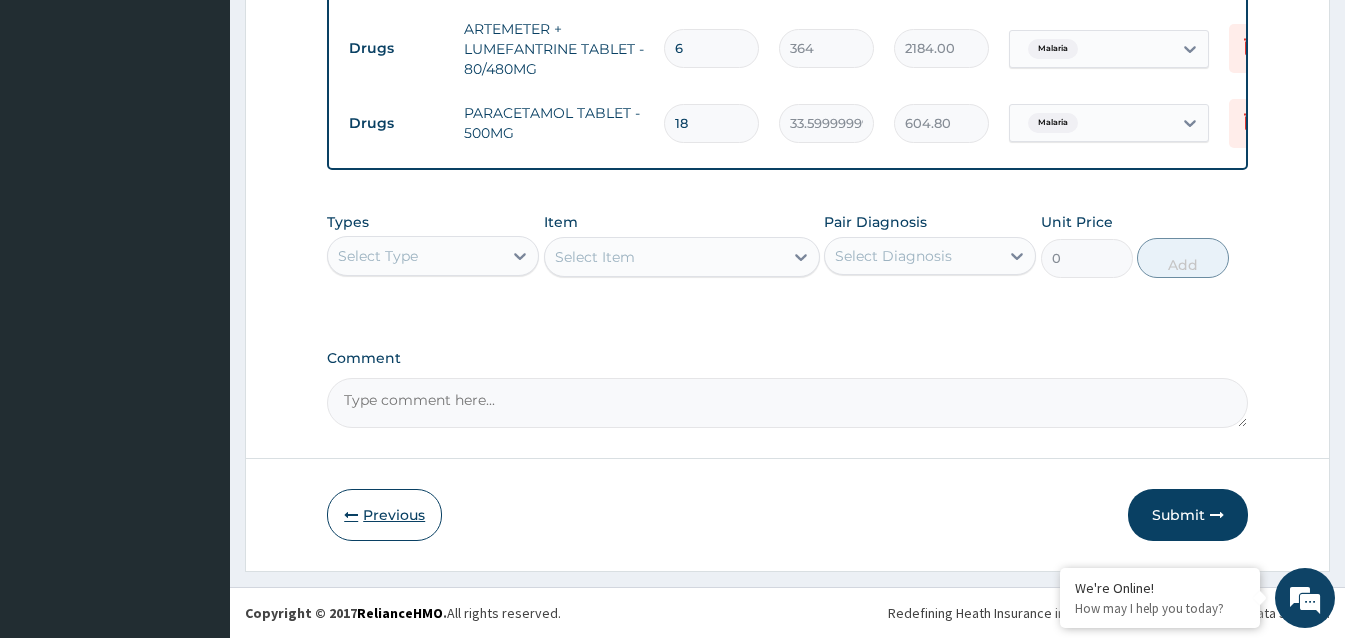 click on "Previous" at bounding box center (384, 515) 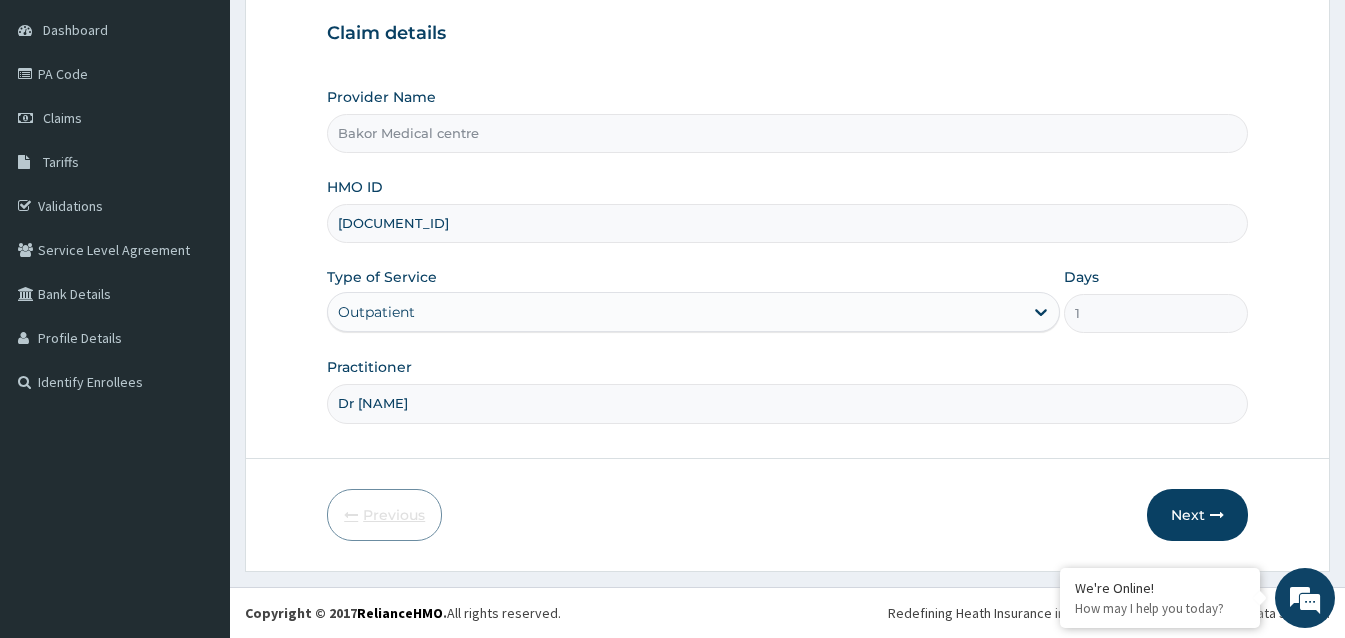 scroll, scrollTop: 188, scrollLeft: 0, axis: vertical 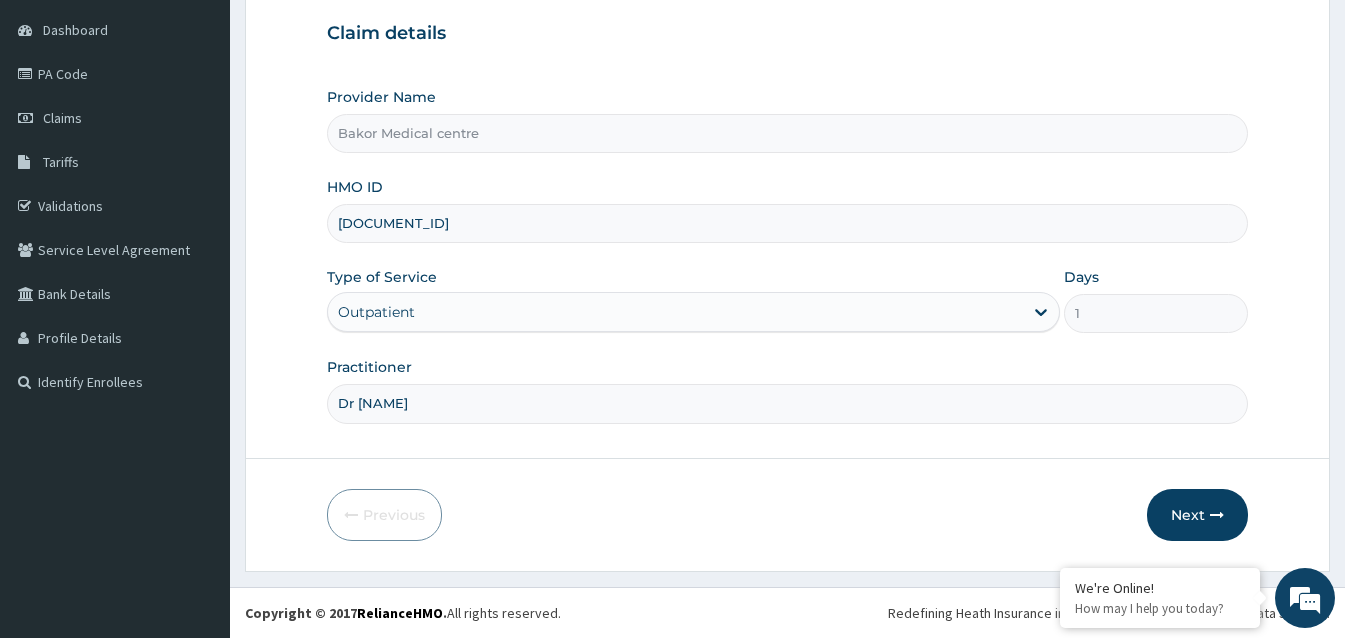 click on "Dr Victor" at bounding box center [787, 403] 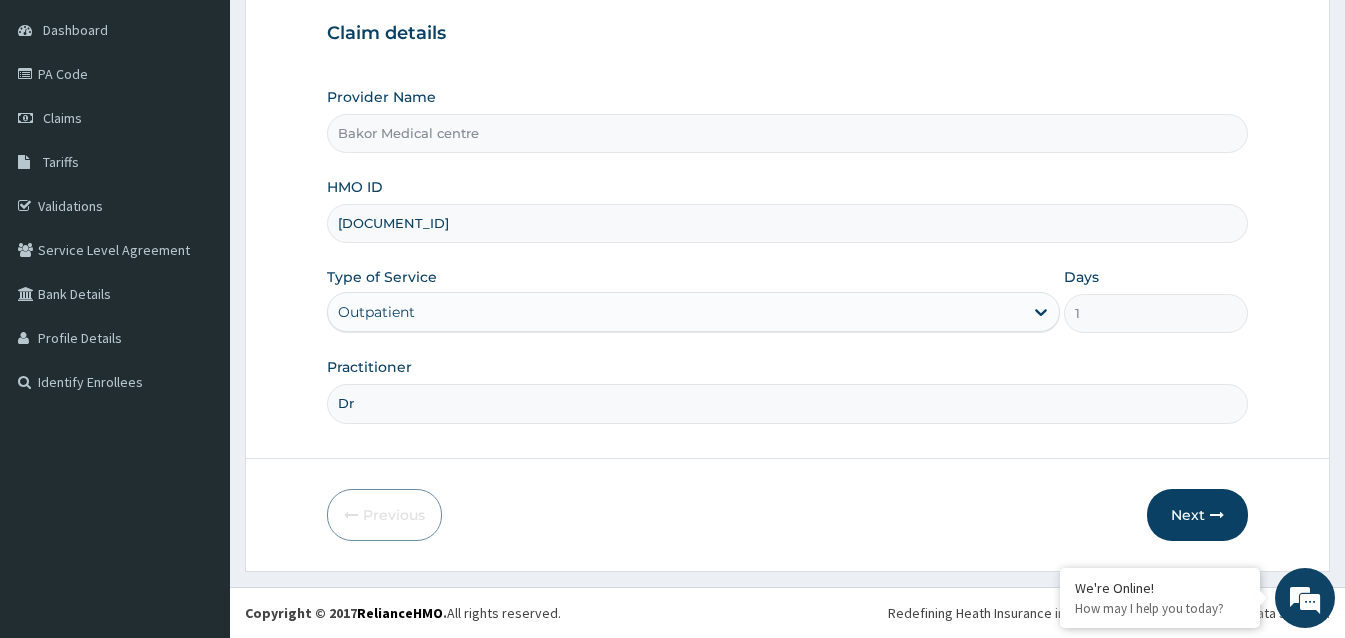type on "D" 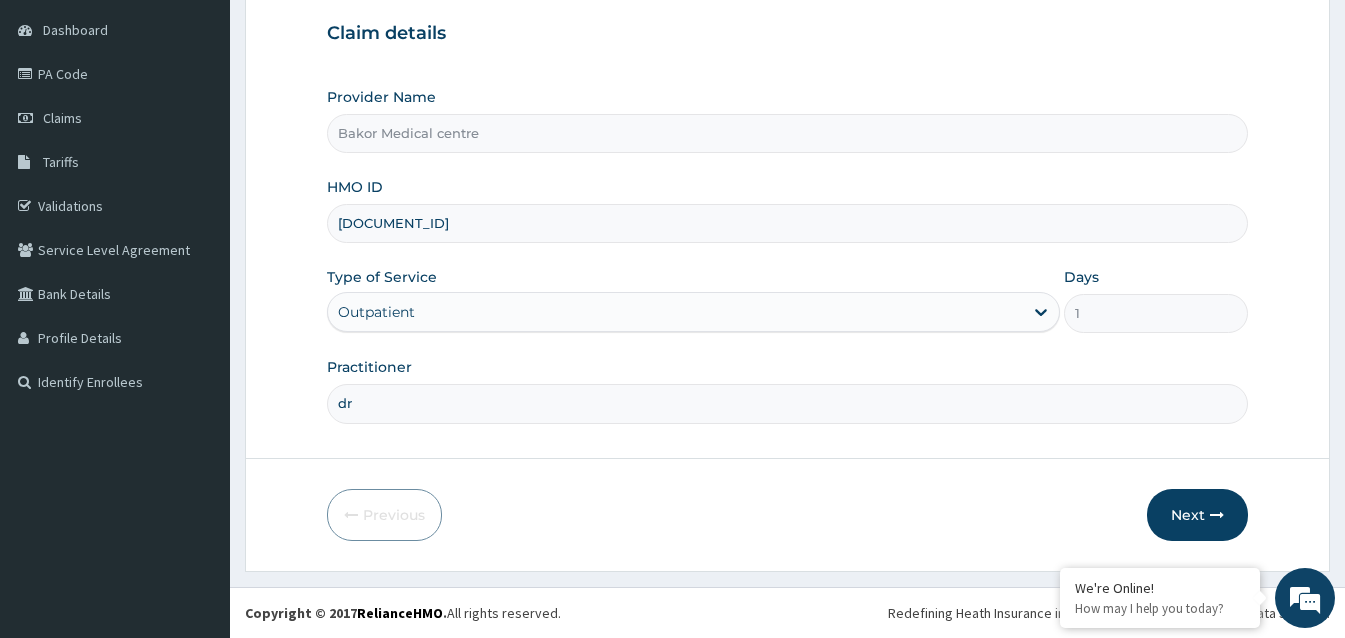 drag, startPoint x: 341, startPoint y: 410, endPoint x: 698, endPoint y: 401, distance: 357.11343 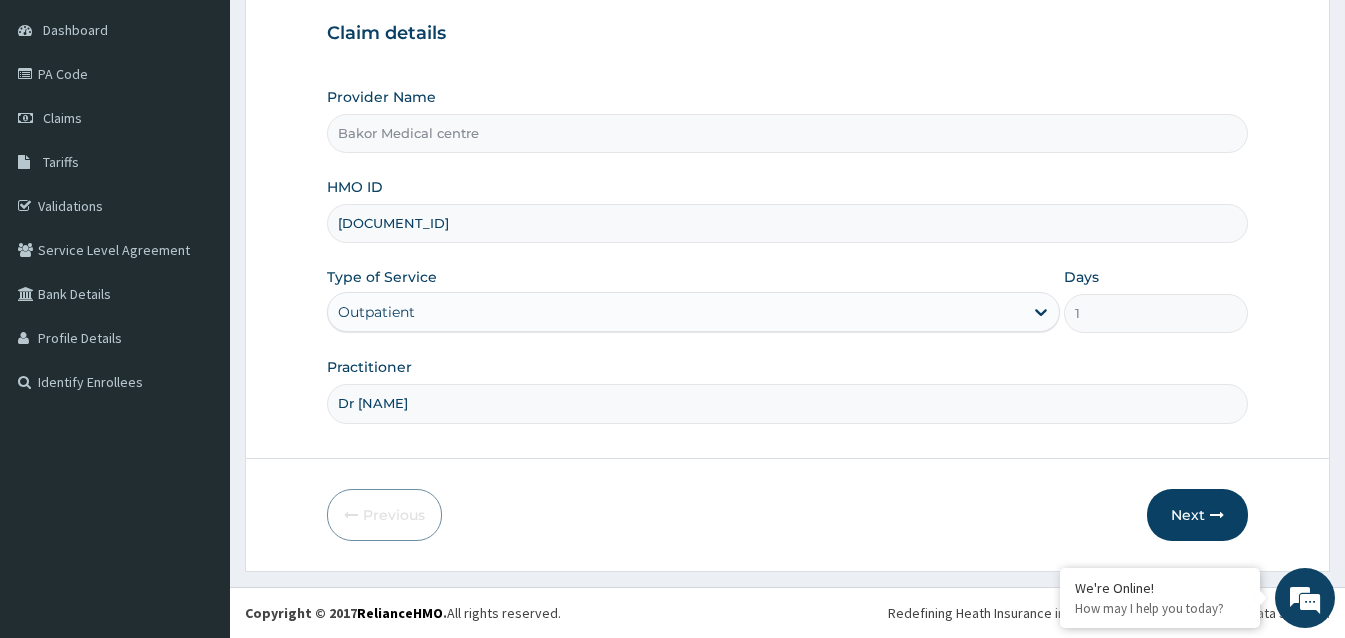 type on "Dr Victor" 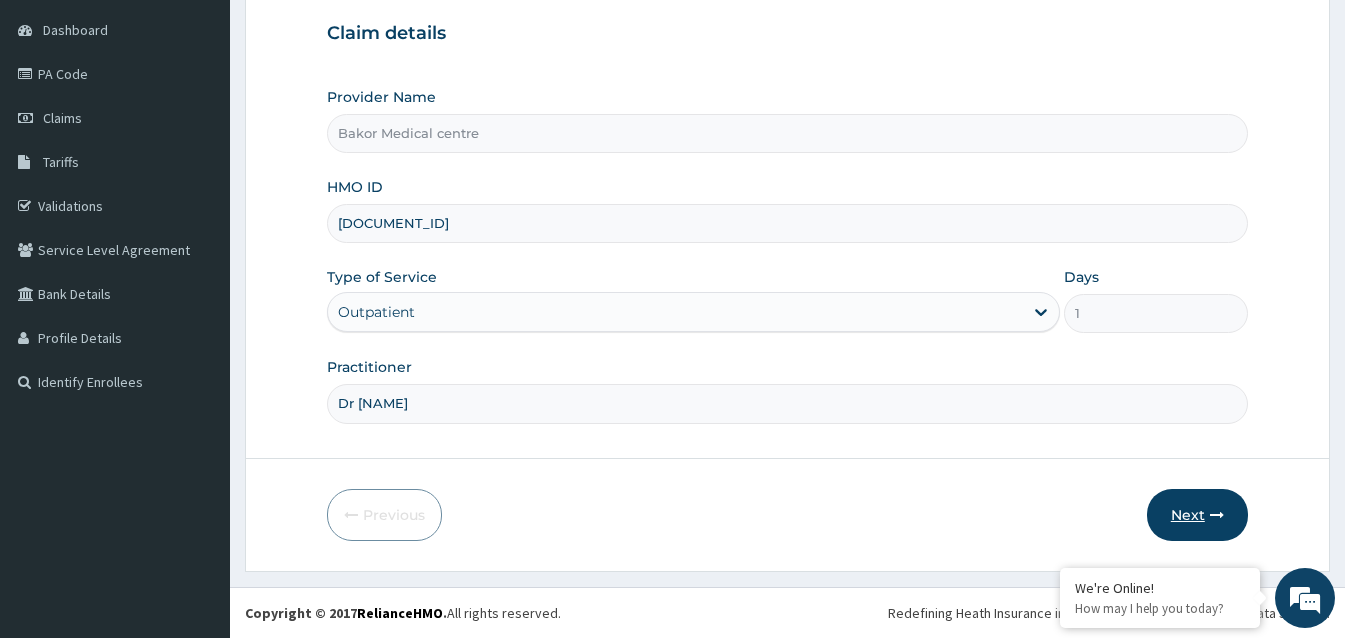 click on "Next" at bounding box center [1197, 515] 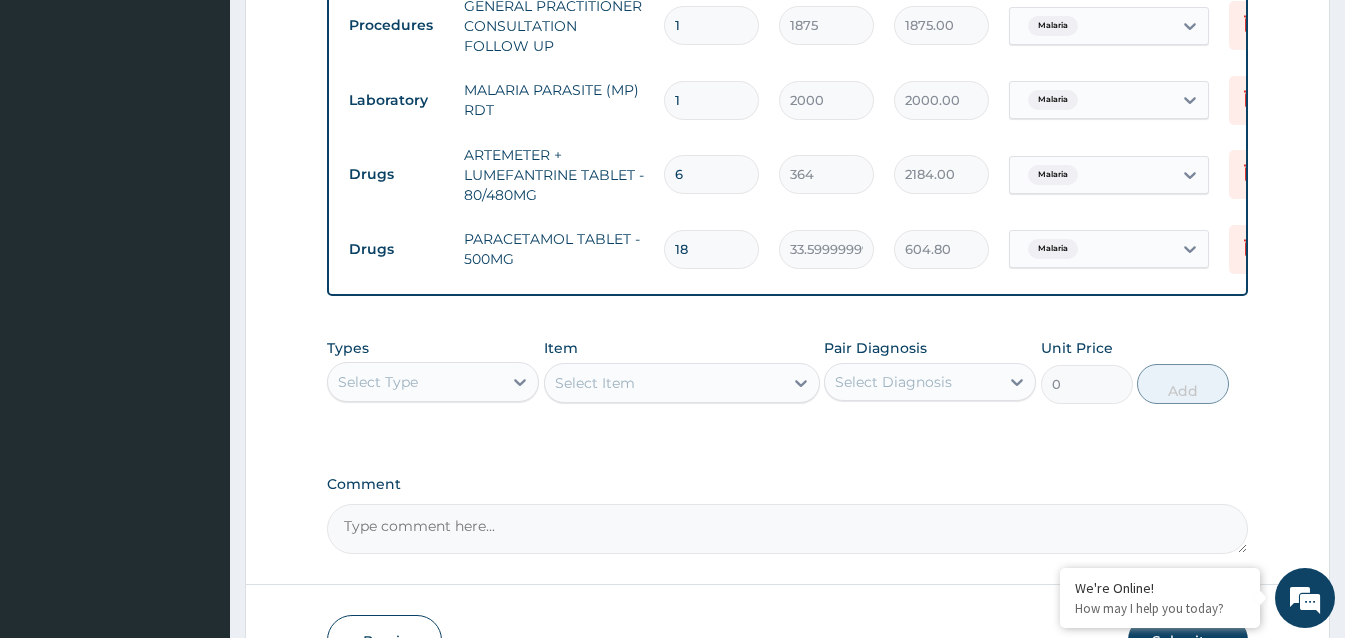 scroll, scrollTop: 953, scrollLeft: 0, axis: vertical 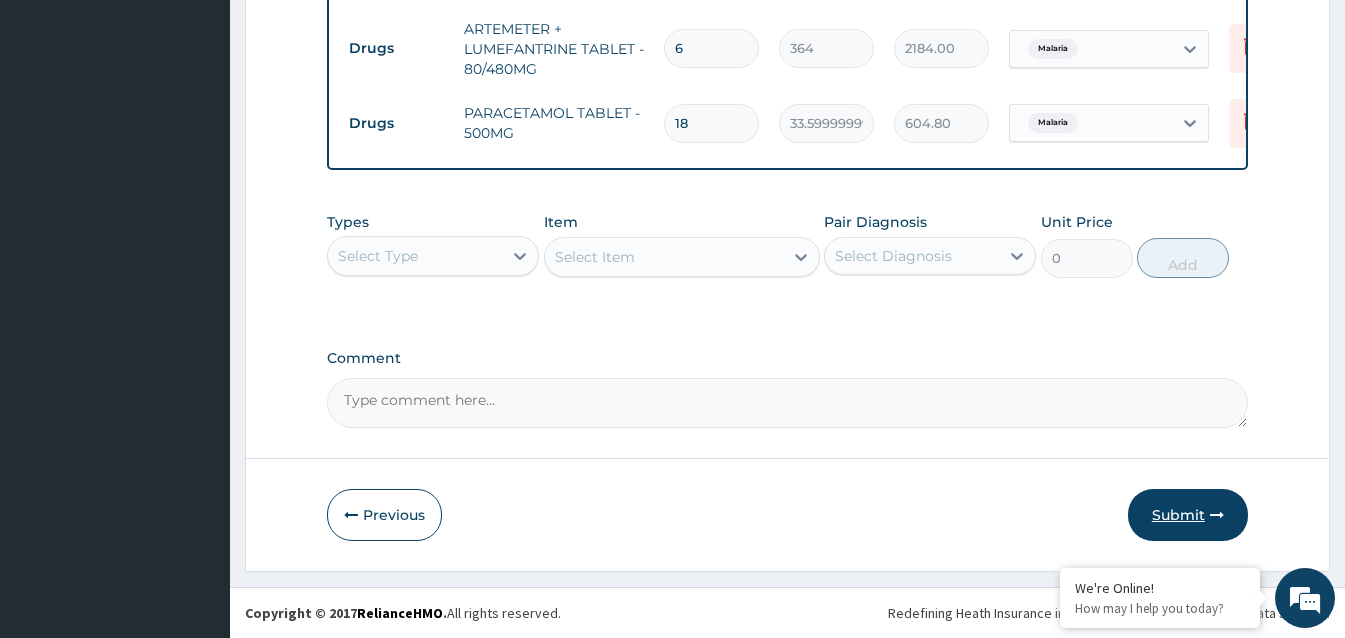 click on "Submit" at bounding box center [1188, 515] 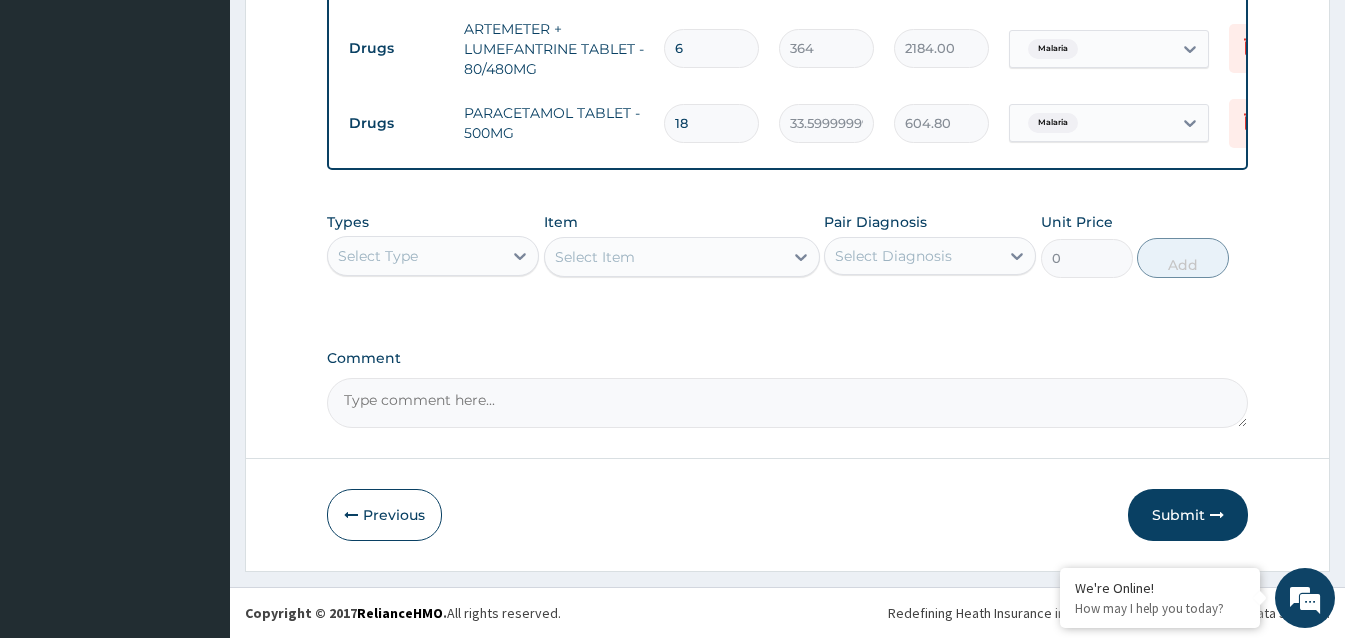 scroll, scrollTop: 953, scrollLeft: 0, axis: vertical 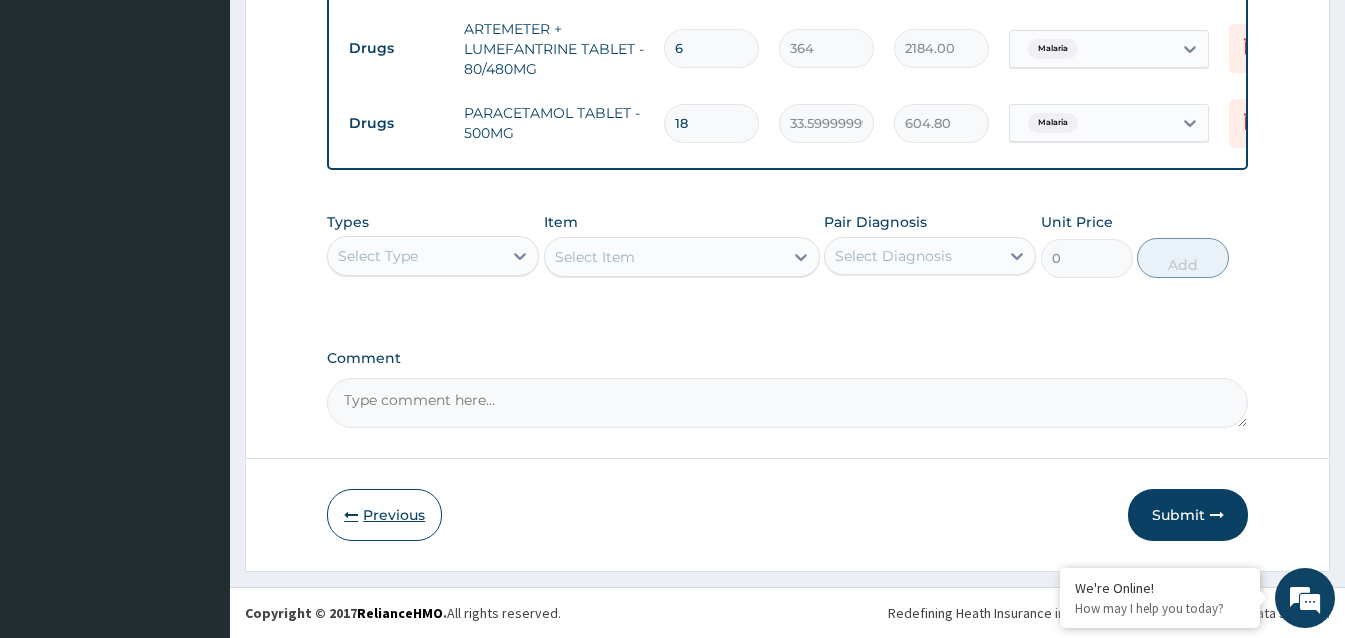 click on "Previous" at bounding box center [384, 515] 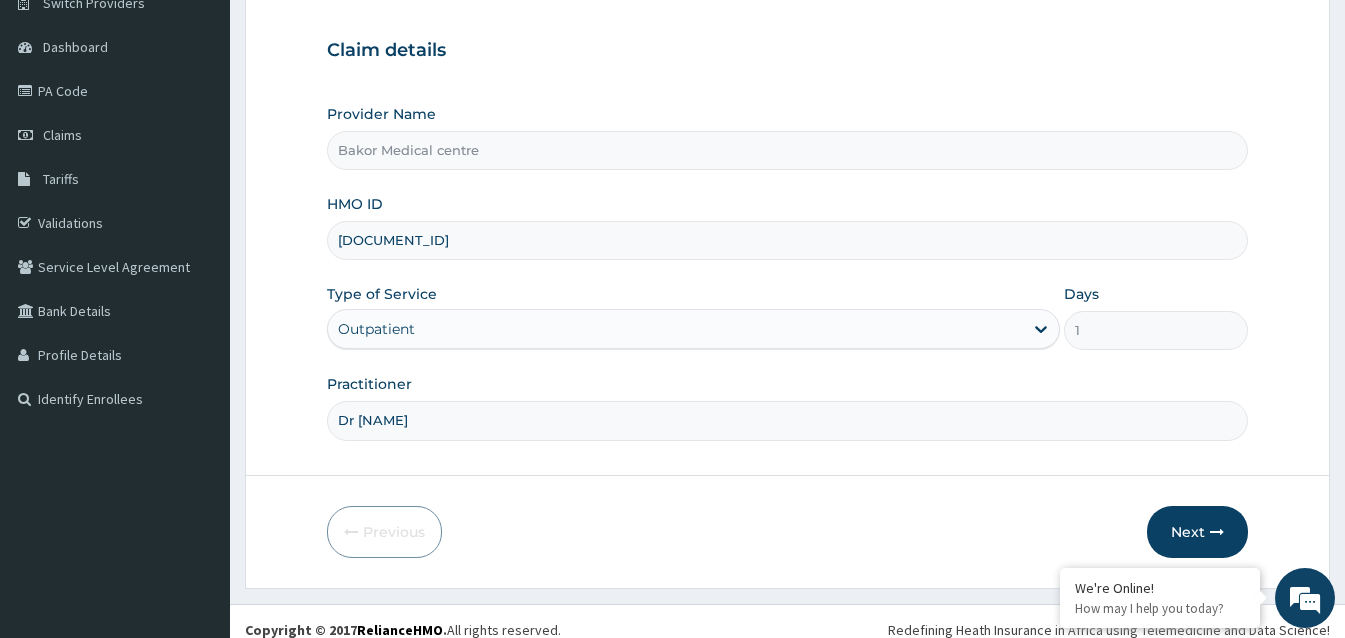 scroll, scrollTop: 188, scrollLeft: 0, axis: vertical 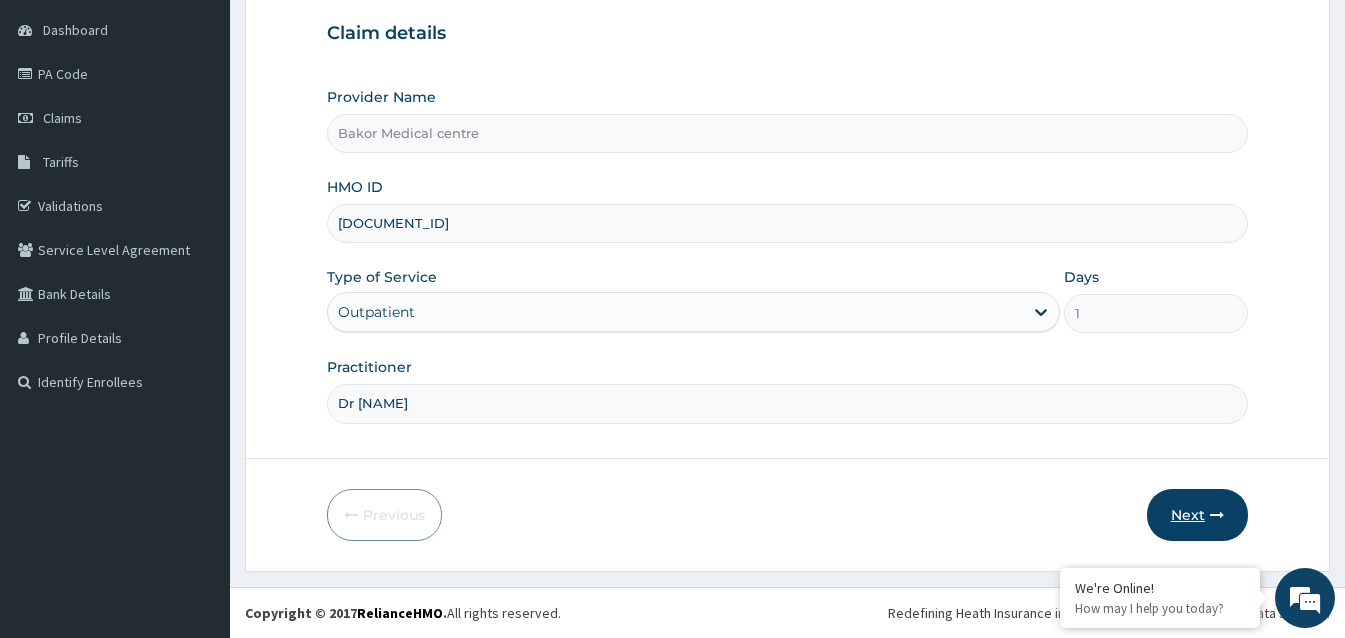 click on "Next" at bounding box center (1197, 515) 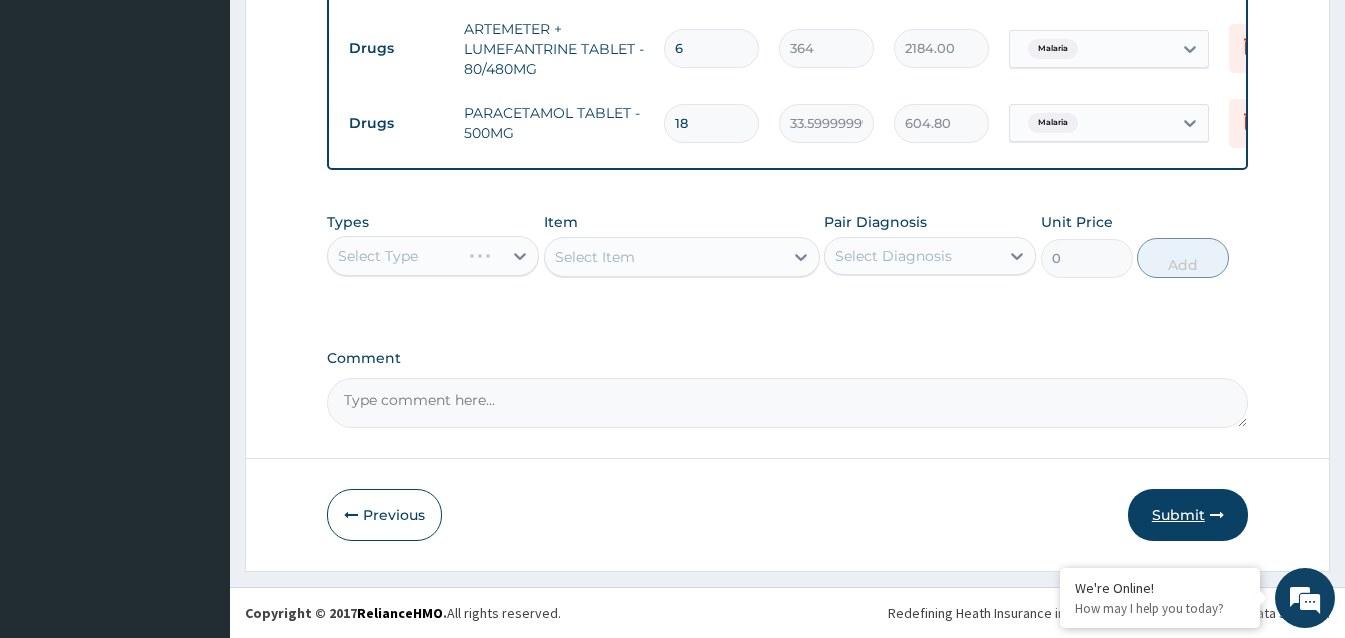 click on "Submit" at bounding box center (1188, 515) 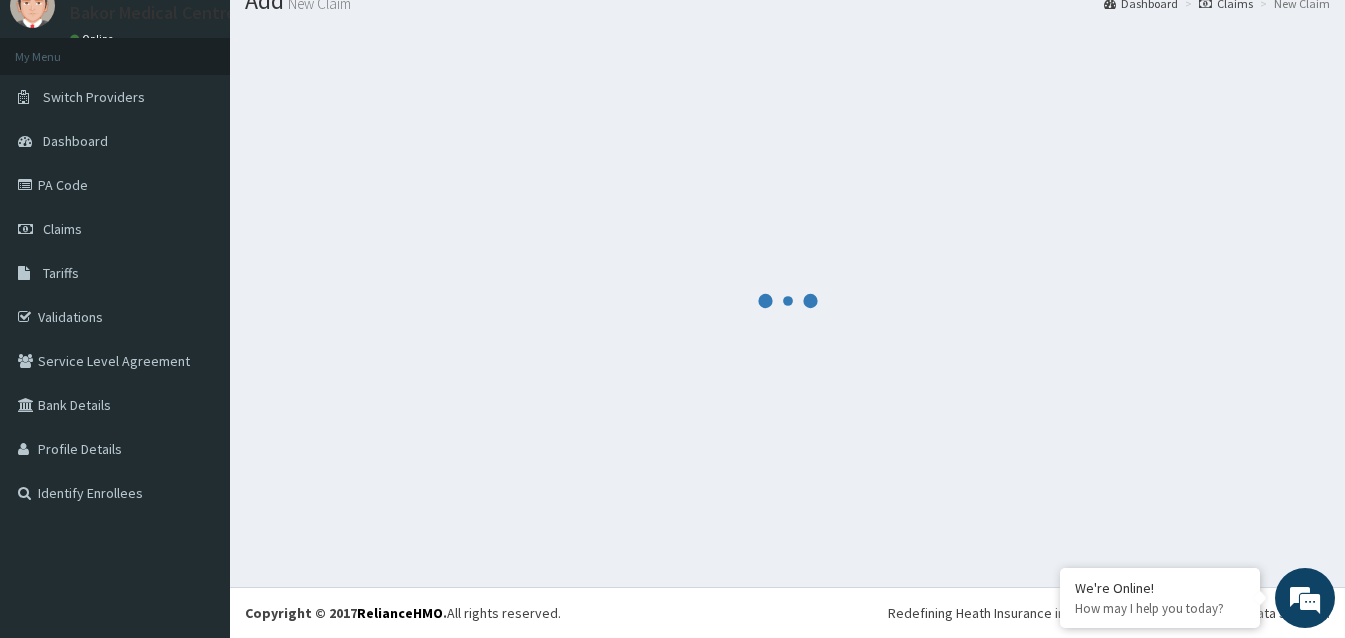 scroll, scrollTop: 0, scrollLeft: 0, axis: both 